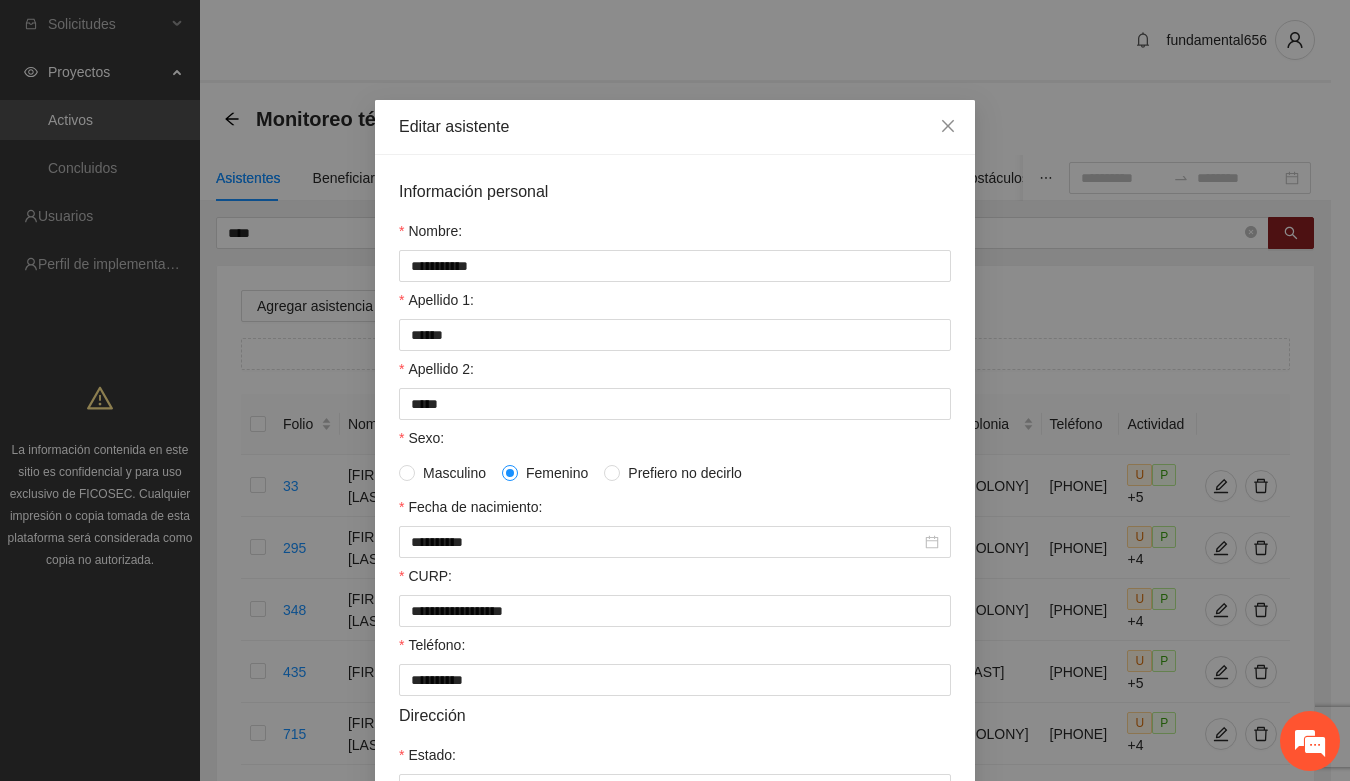 scroll, scrollTop: 0, scrollLeft: 0, axis: both 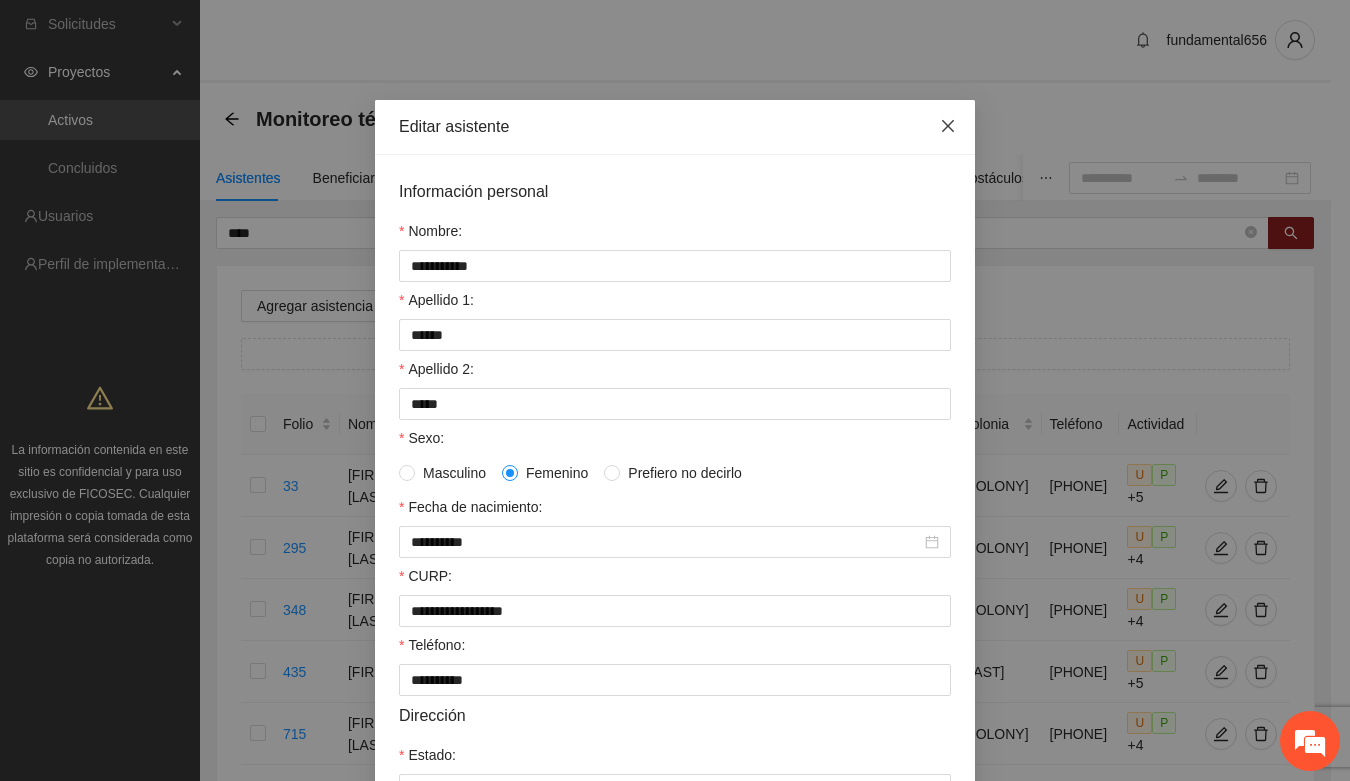 drag, startPoint x: 943, startPoint y: 130, endPoint x: 840, endPoint y: 161, distance: 107.563934 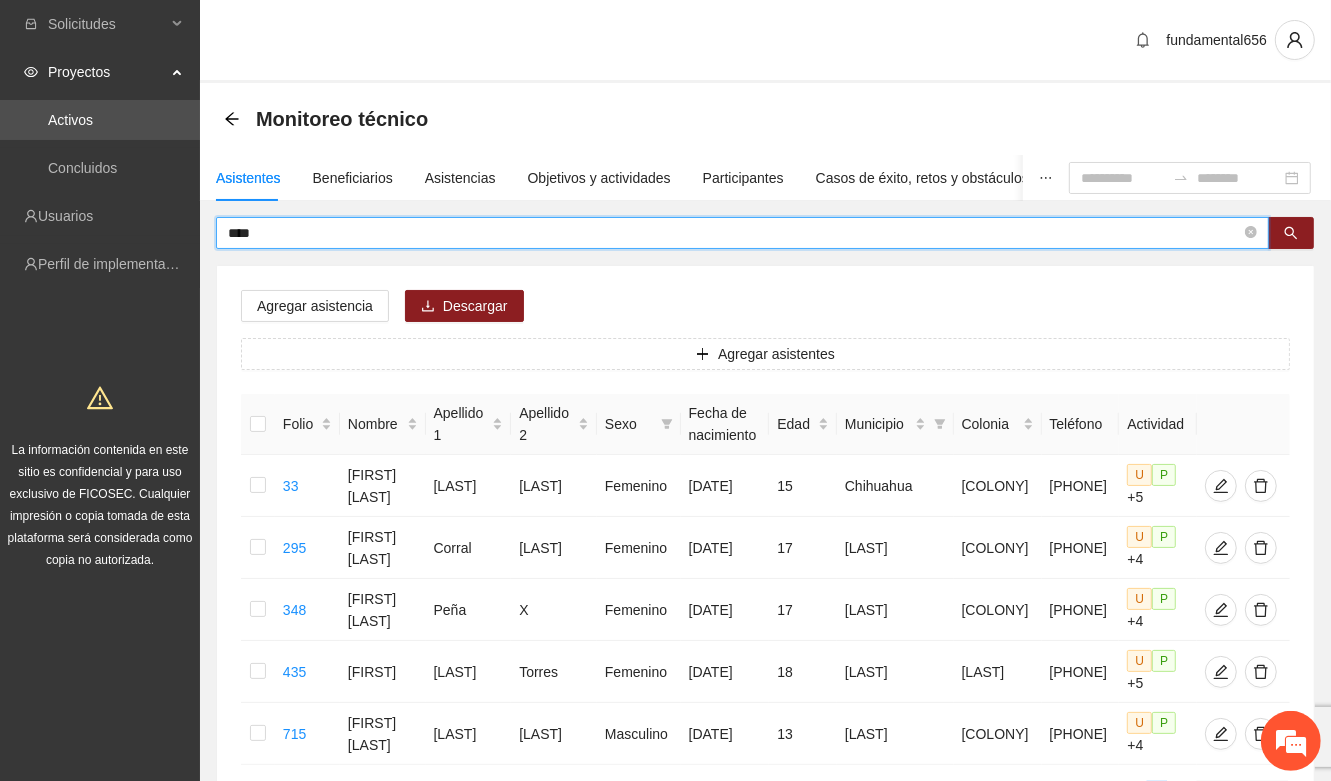 drag, startPoint x: 252, startPoint y: 235, endPoint x: 213, endPoint y: 236, distance: 39.012817 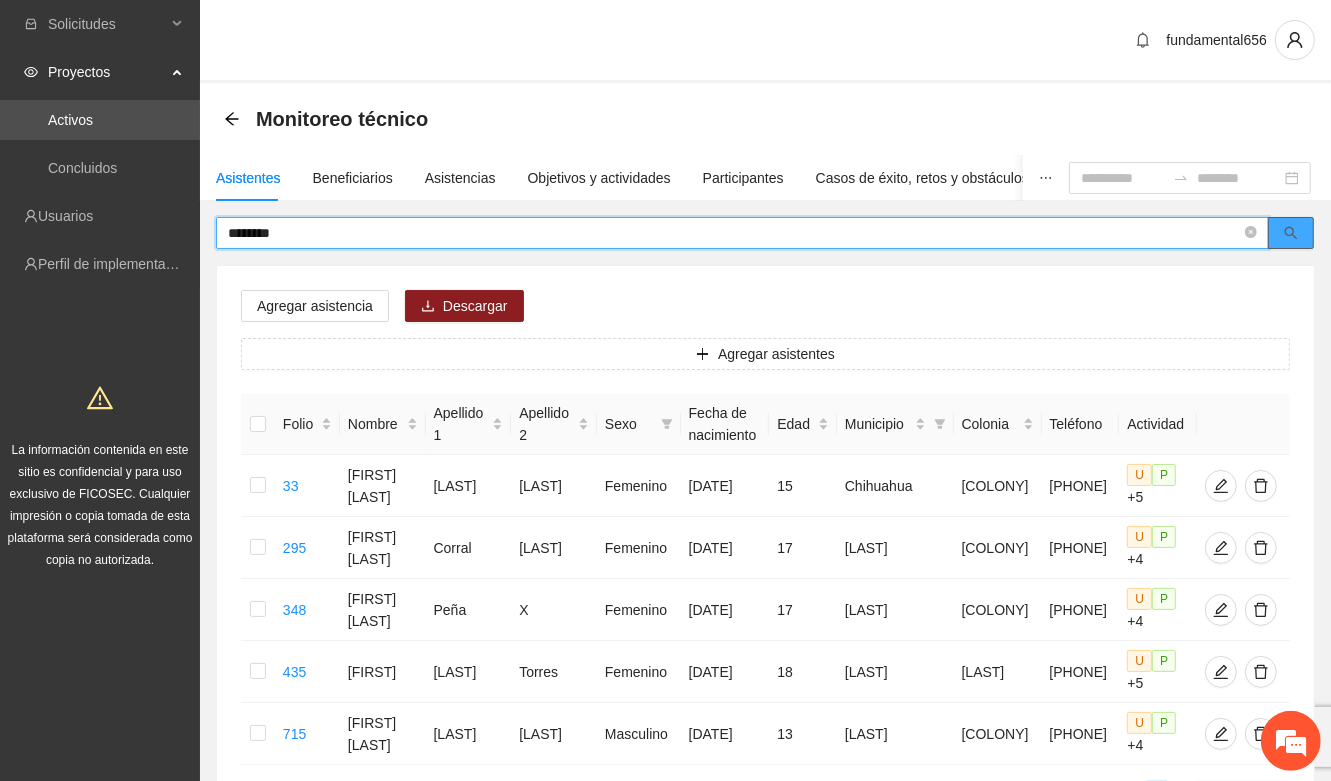 click 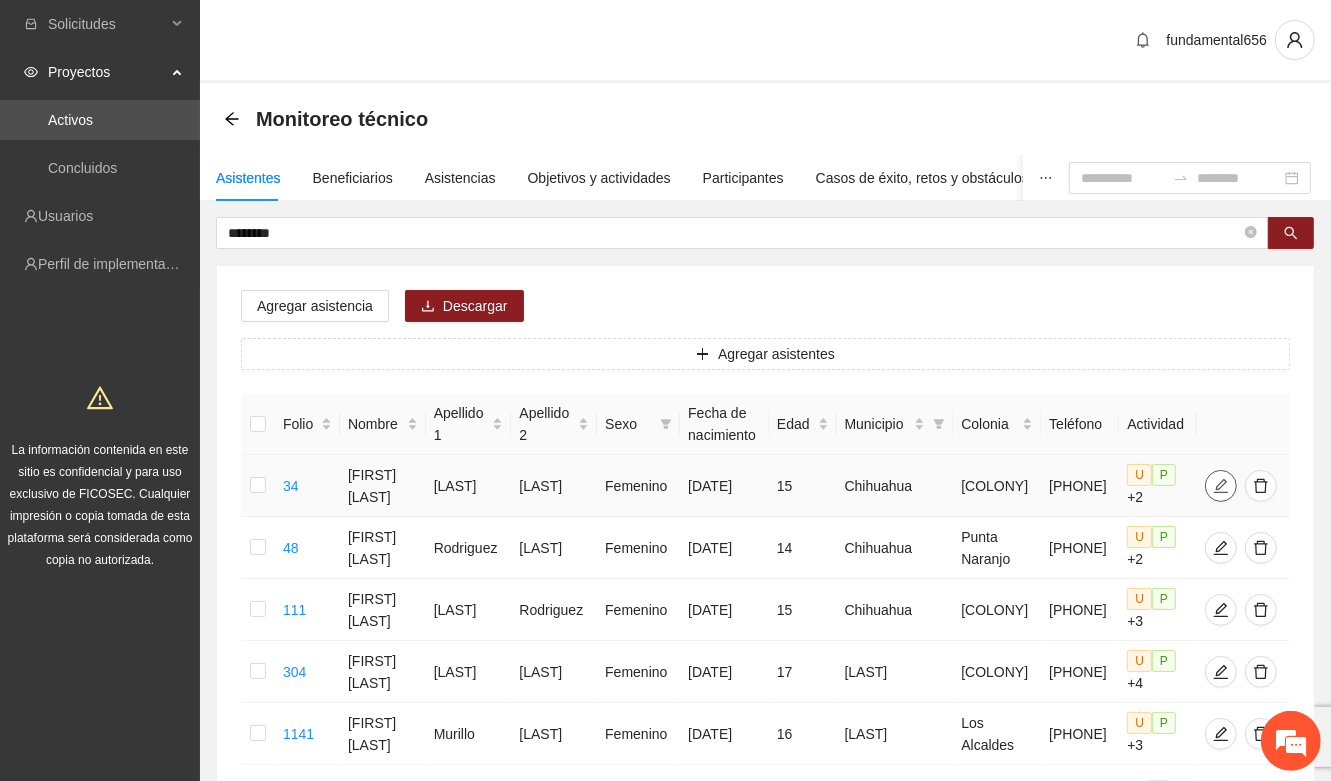 click at bounding box center (1221, 486) 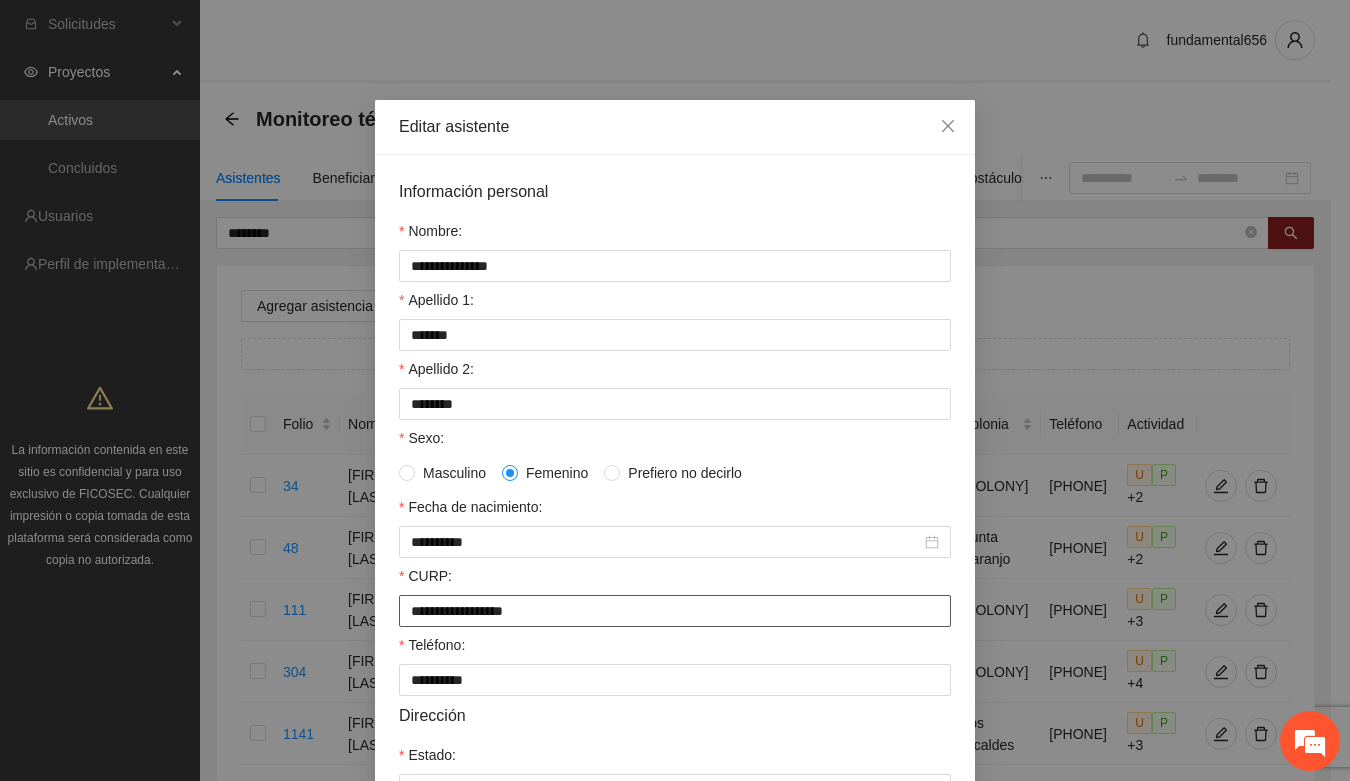 drag, startPoint x: 401, startPoint y: 623, endPoint x: 573, endPoint y: 610, distance: 172.49059 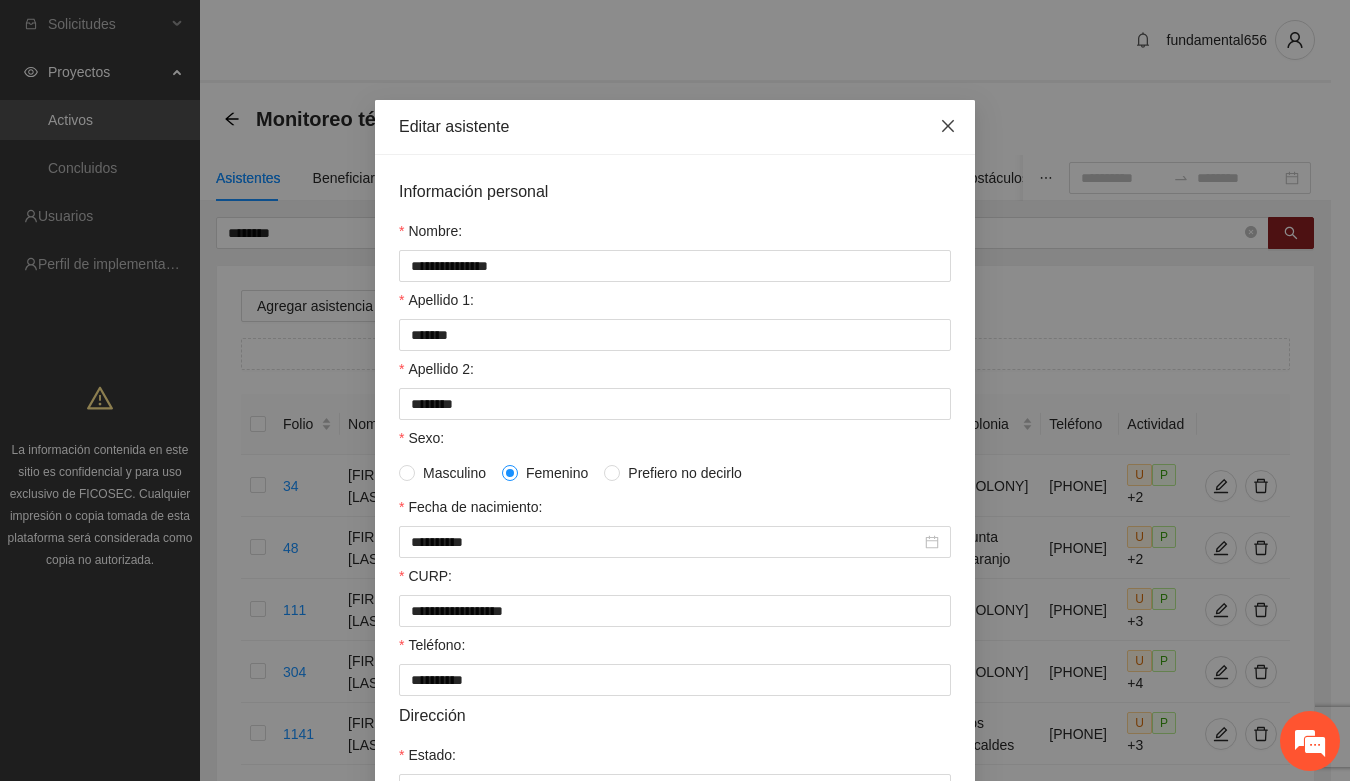 click 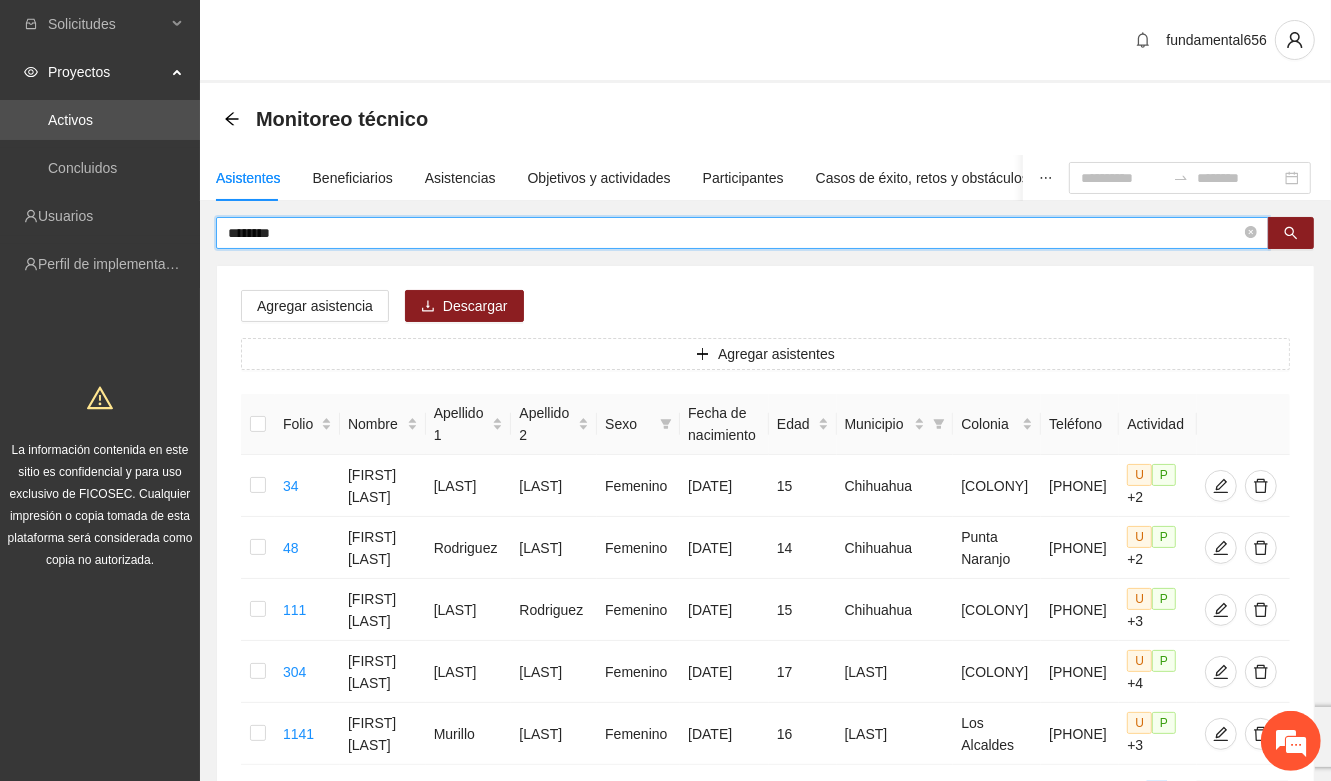 drag, startPoint x: 293, startPoint y: 236, endPoint x: 221, endPoint y: 241, distance: 72.1734 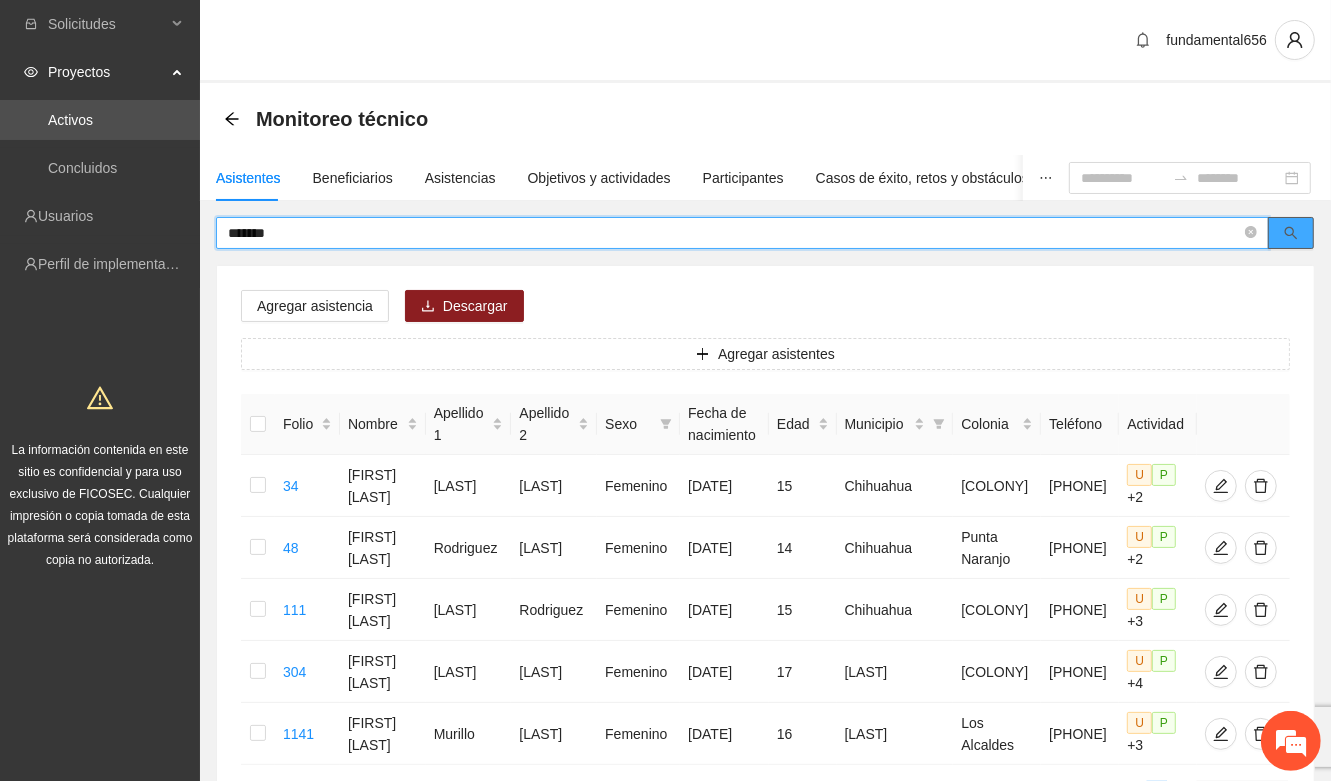 click 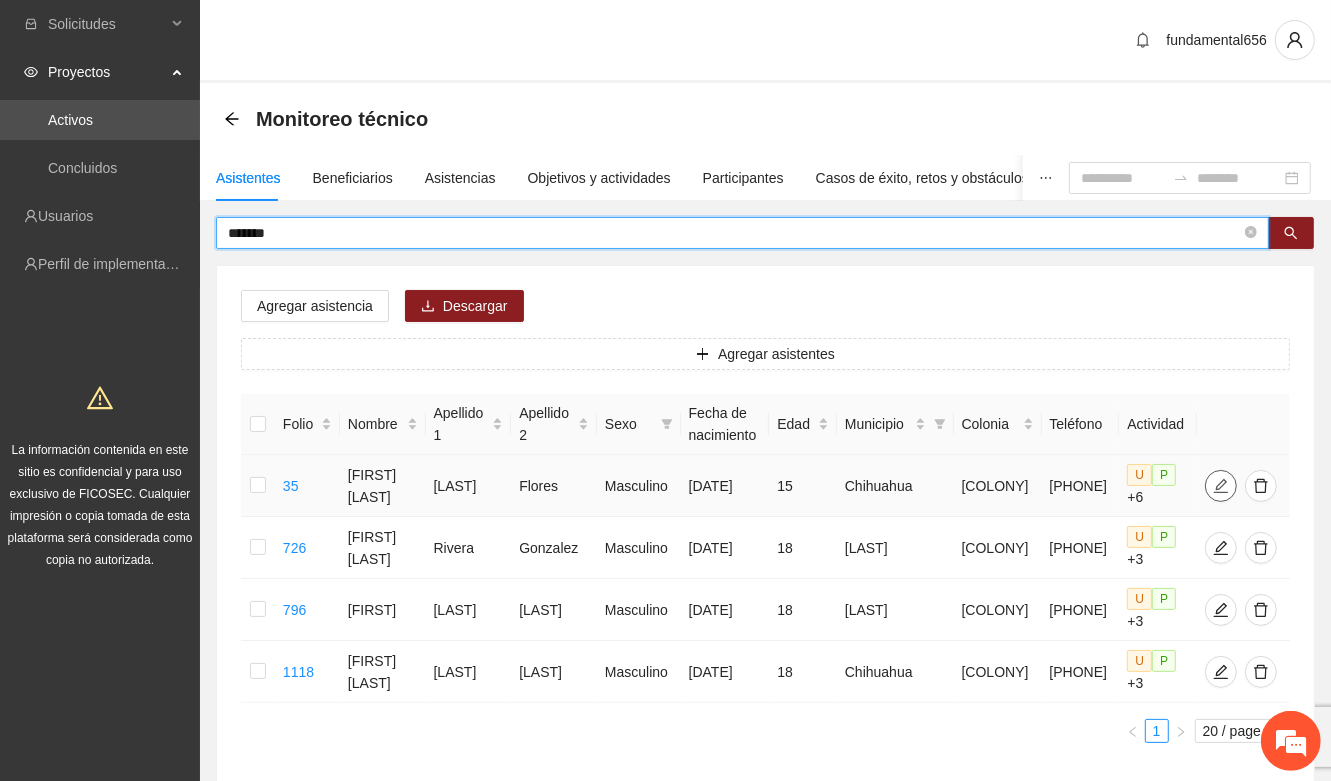 click 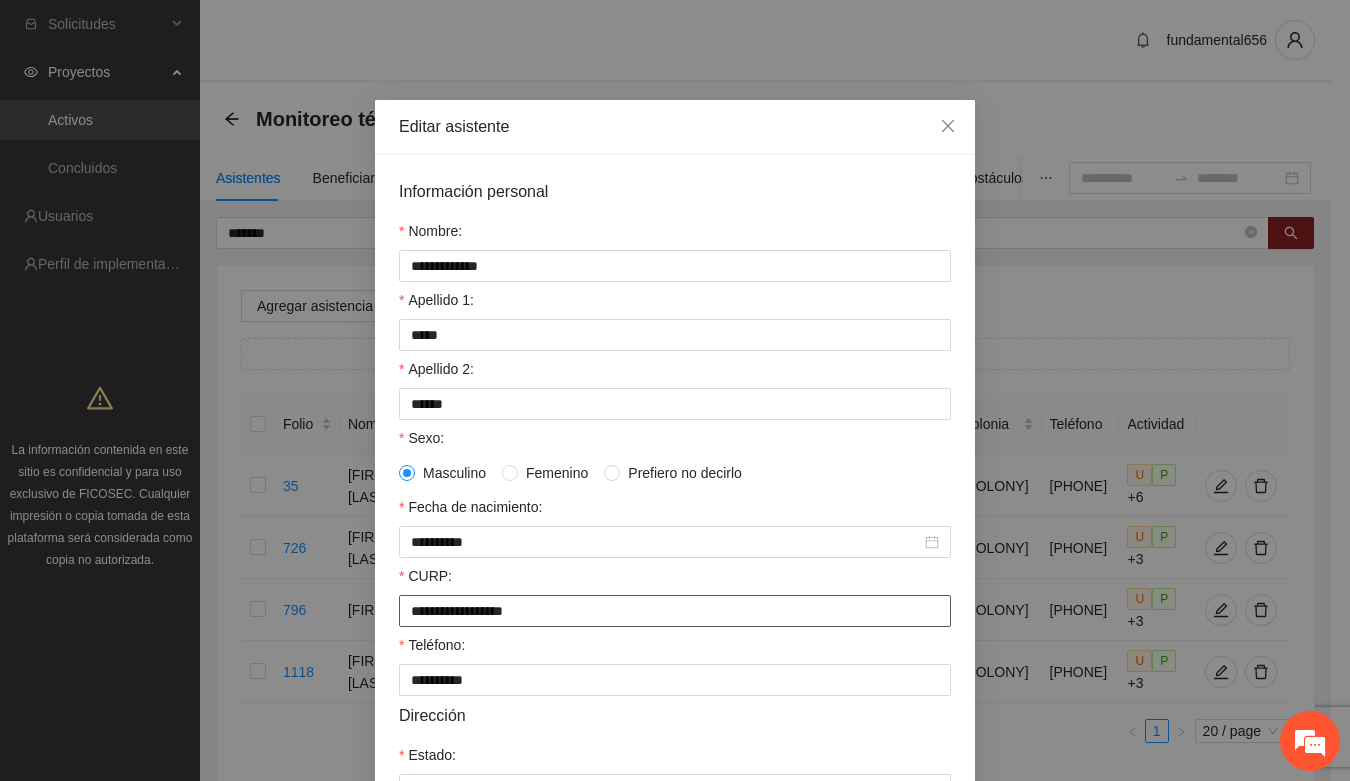 drag, startPoint x: 398, startPoint y: 611, endPoint x: 558, endPoint y: 618, distance: 160.15305 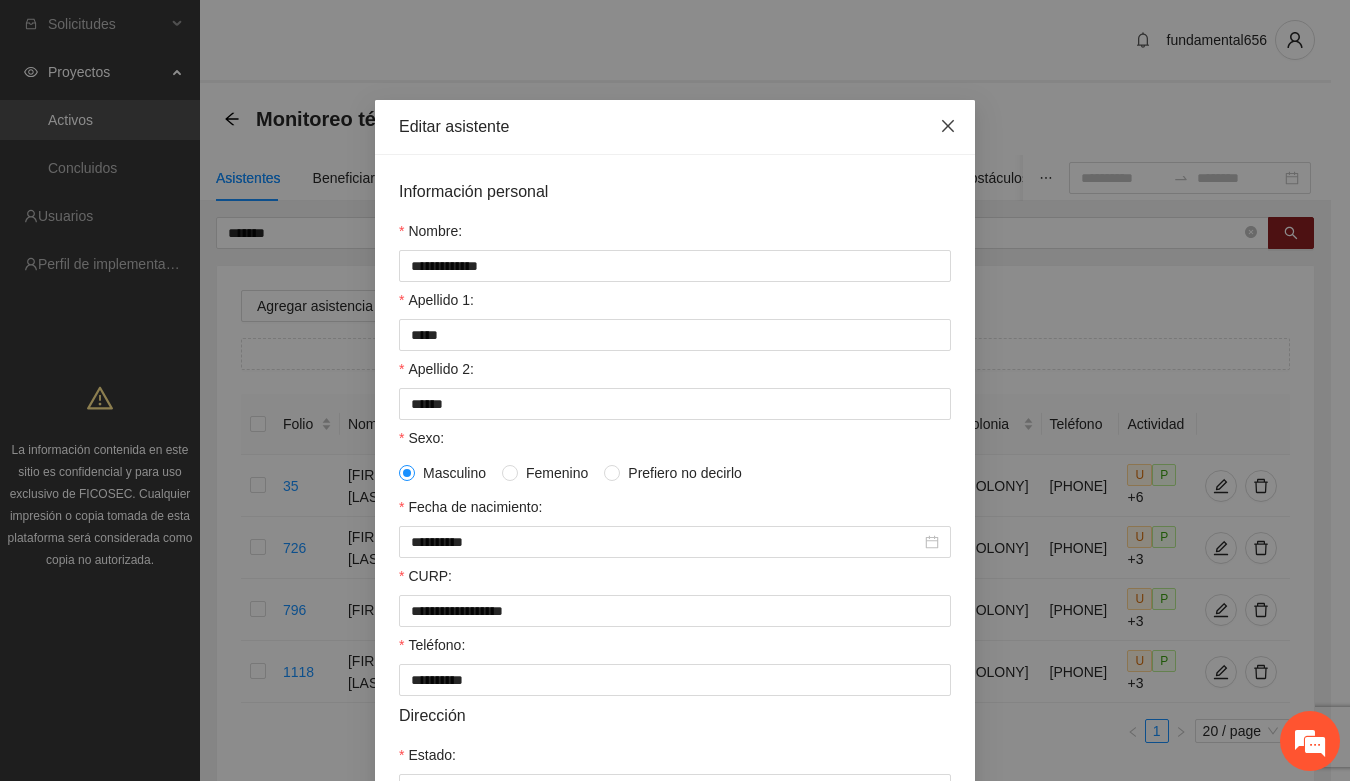 click 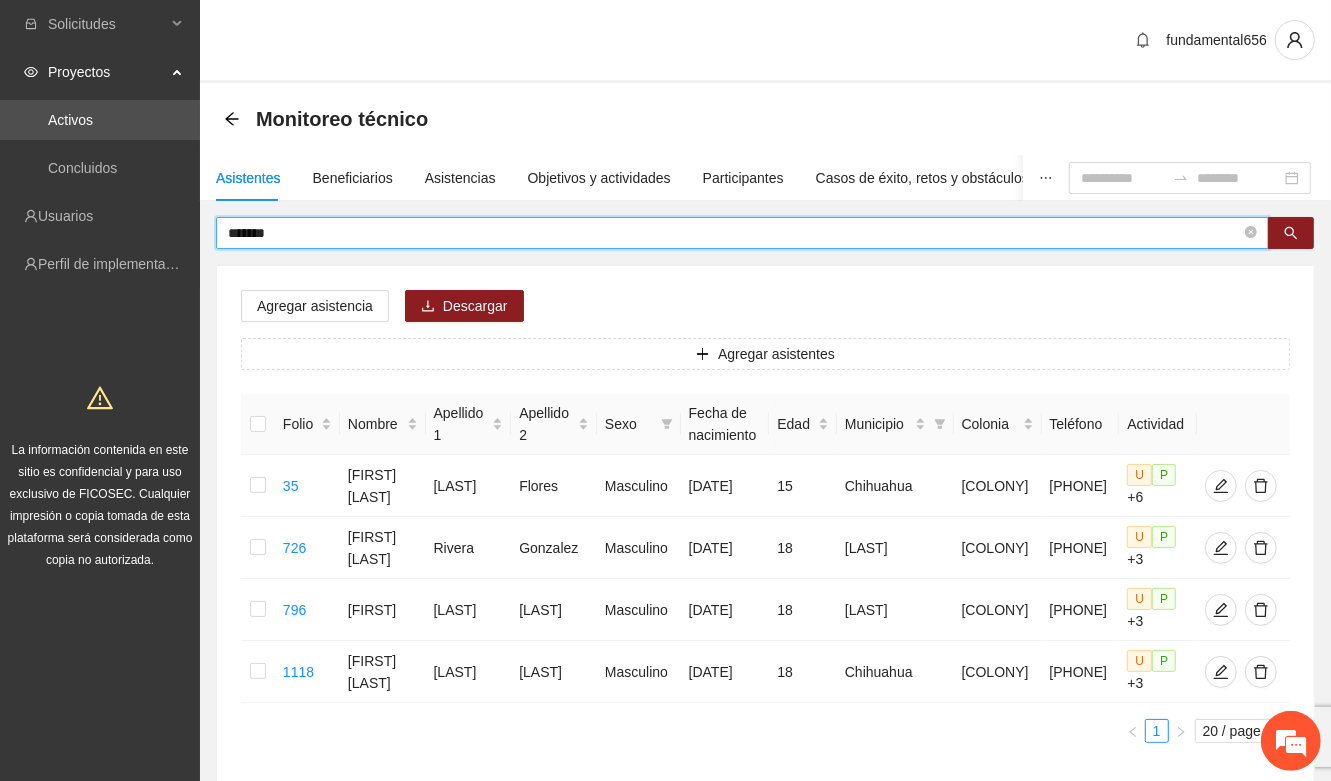 click on "******" at bounding box center (734, 233) 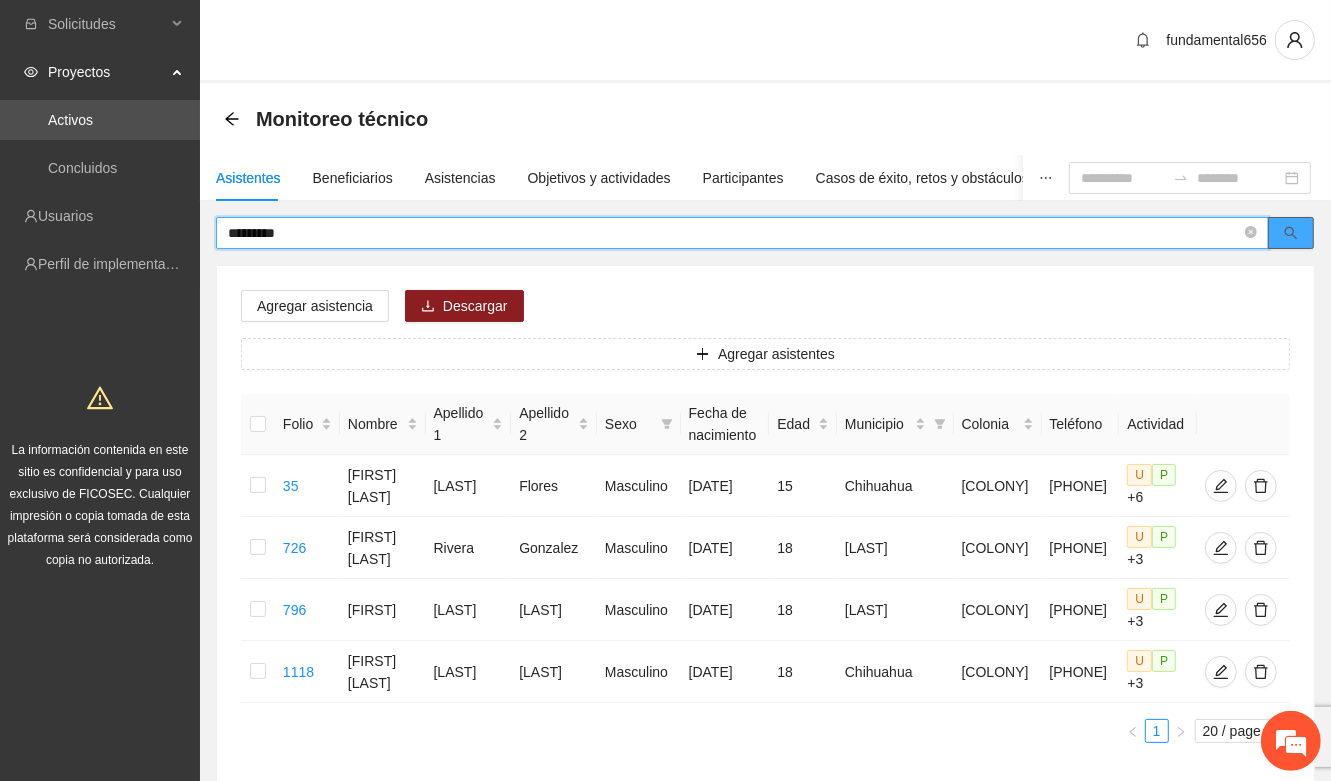click 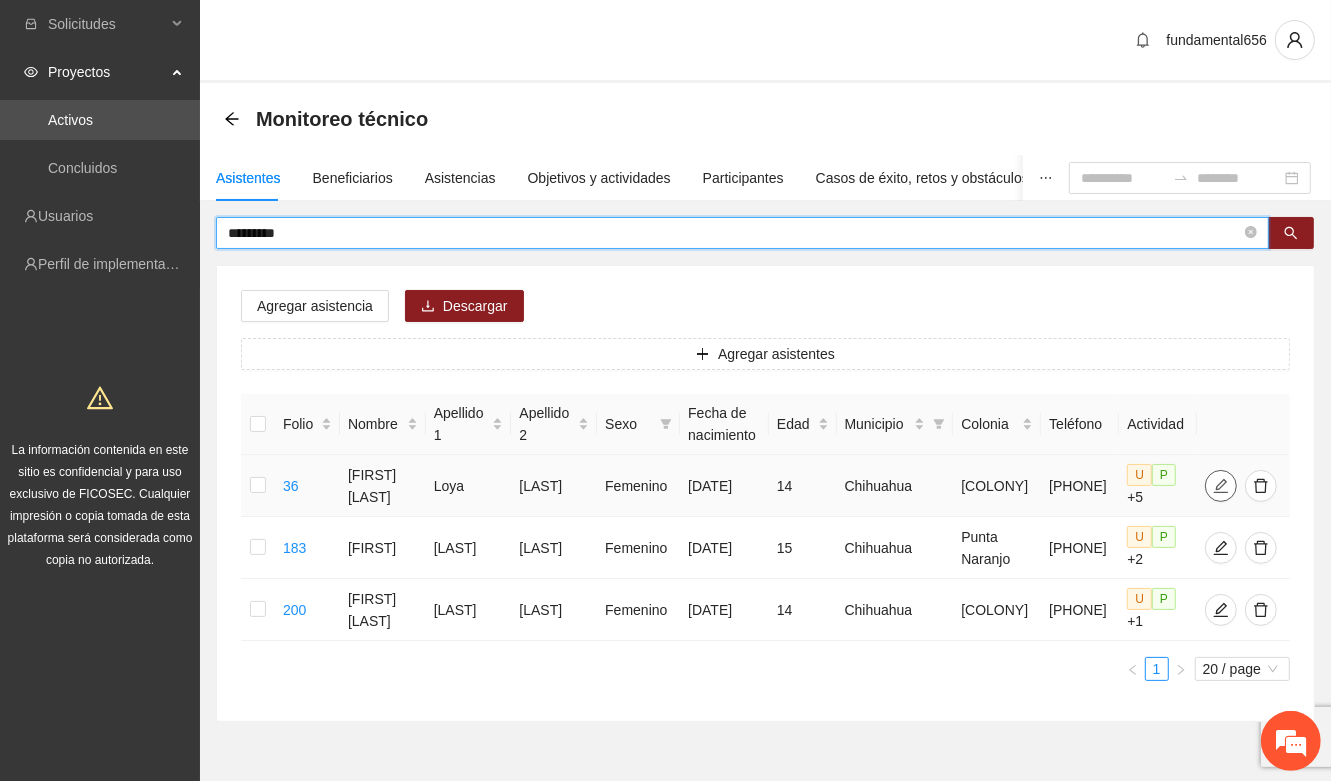 type on "*********" 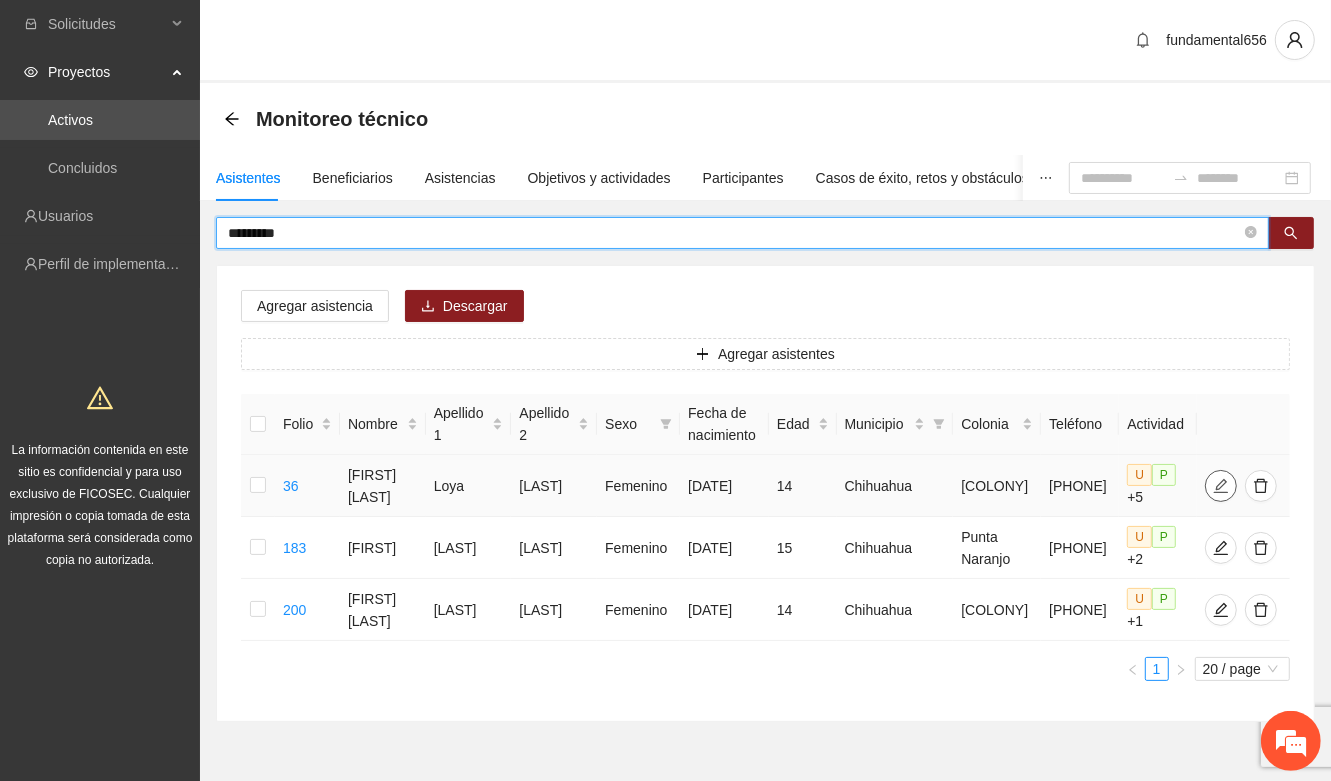click 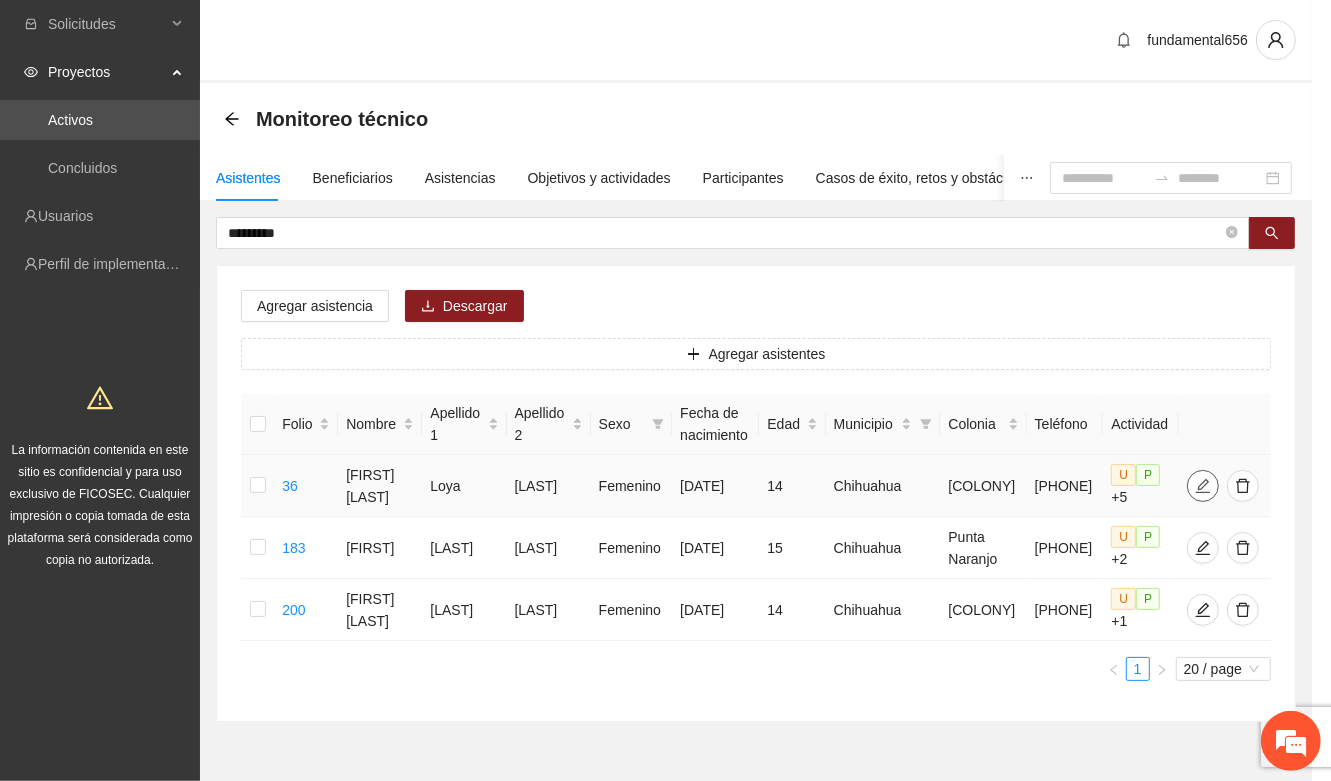 type on "**********" 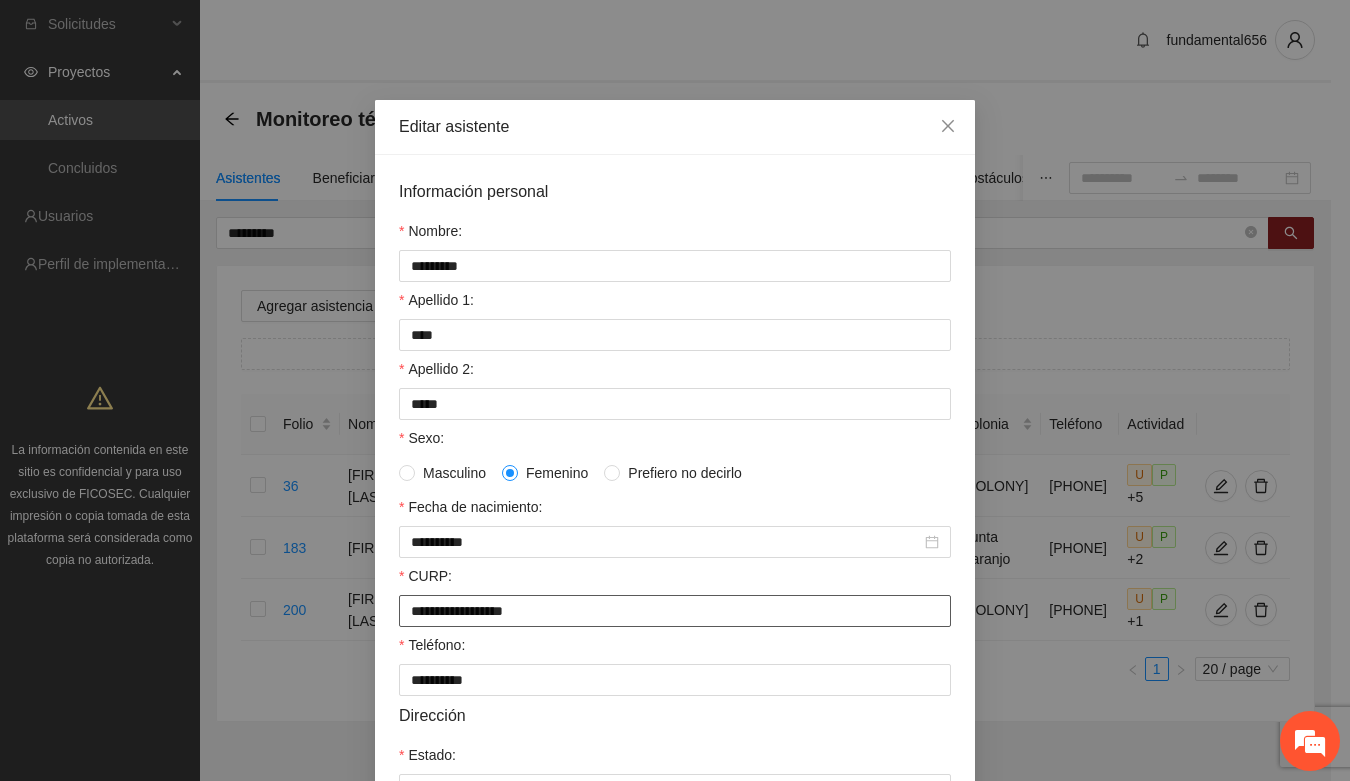 drag, startPoint x: 401, startPoint y: 626, endPoint x: 561, endPoint y: 610, distance: 160.798 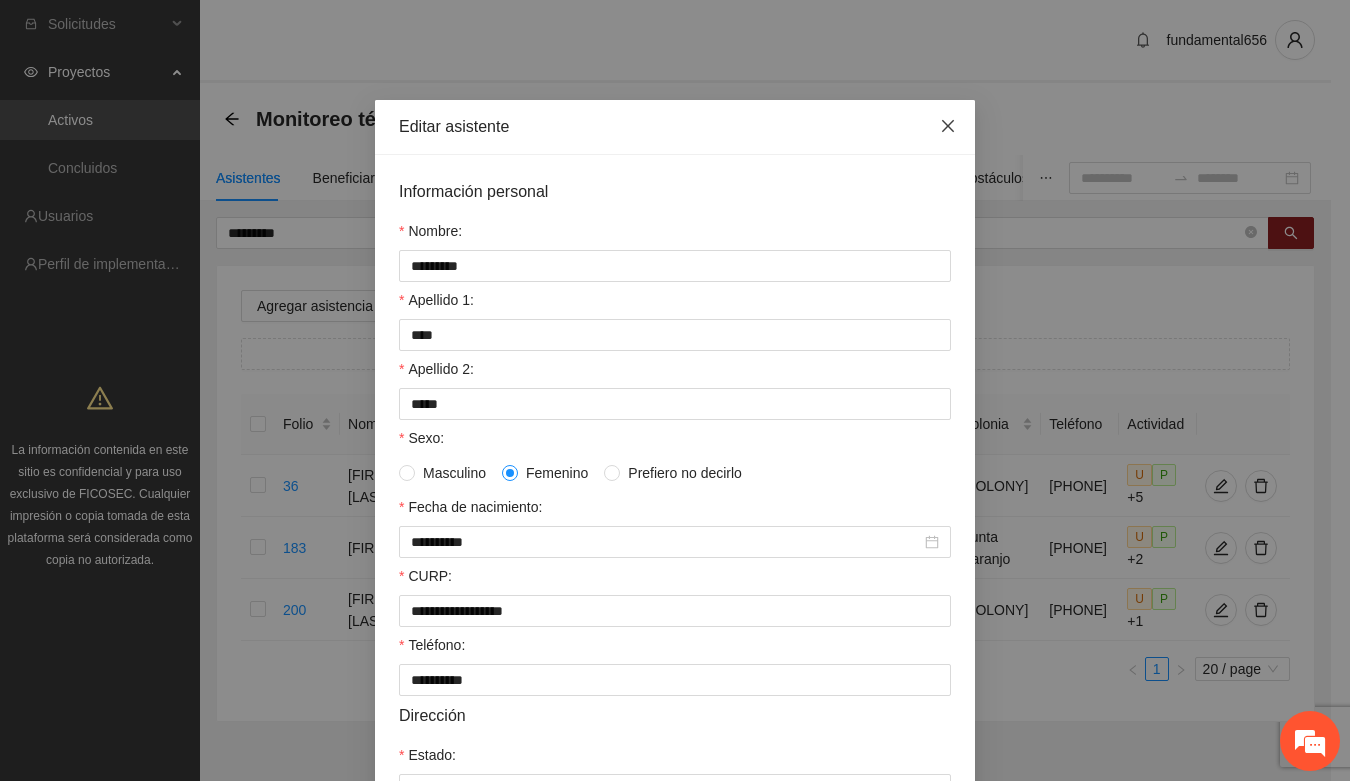click 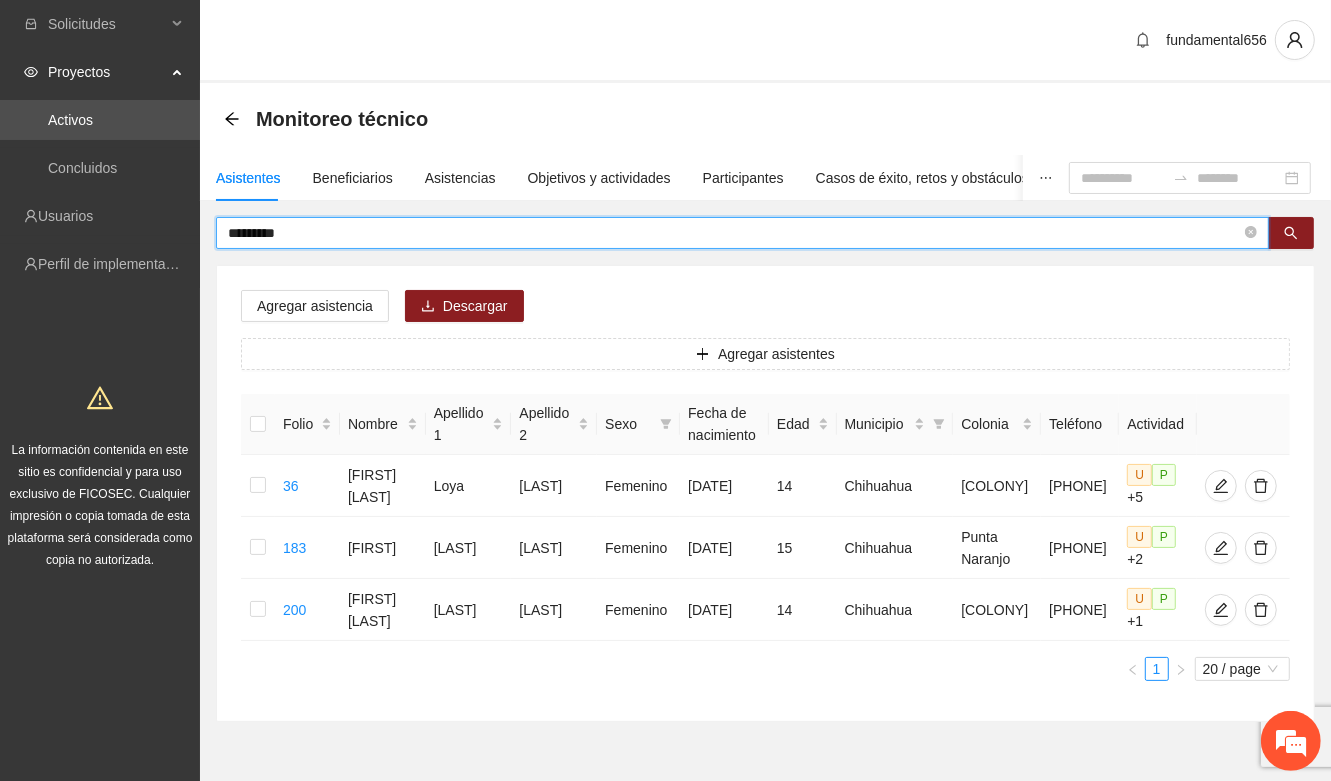 drag, startPoint x: 301, startPoint y: 237, endPoint x: 208, endPoint y: 246, distance: 93.43447 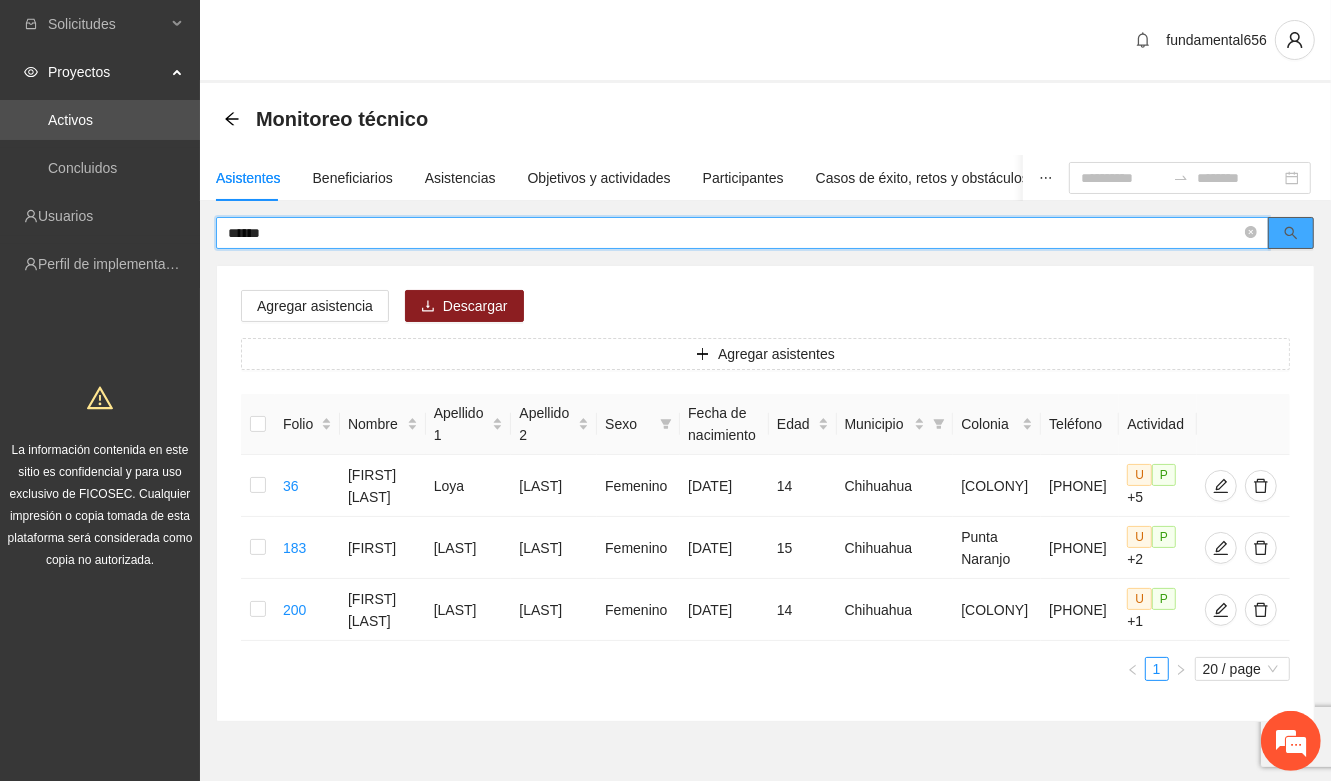 click 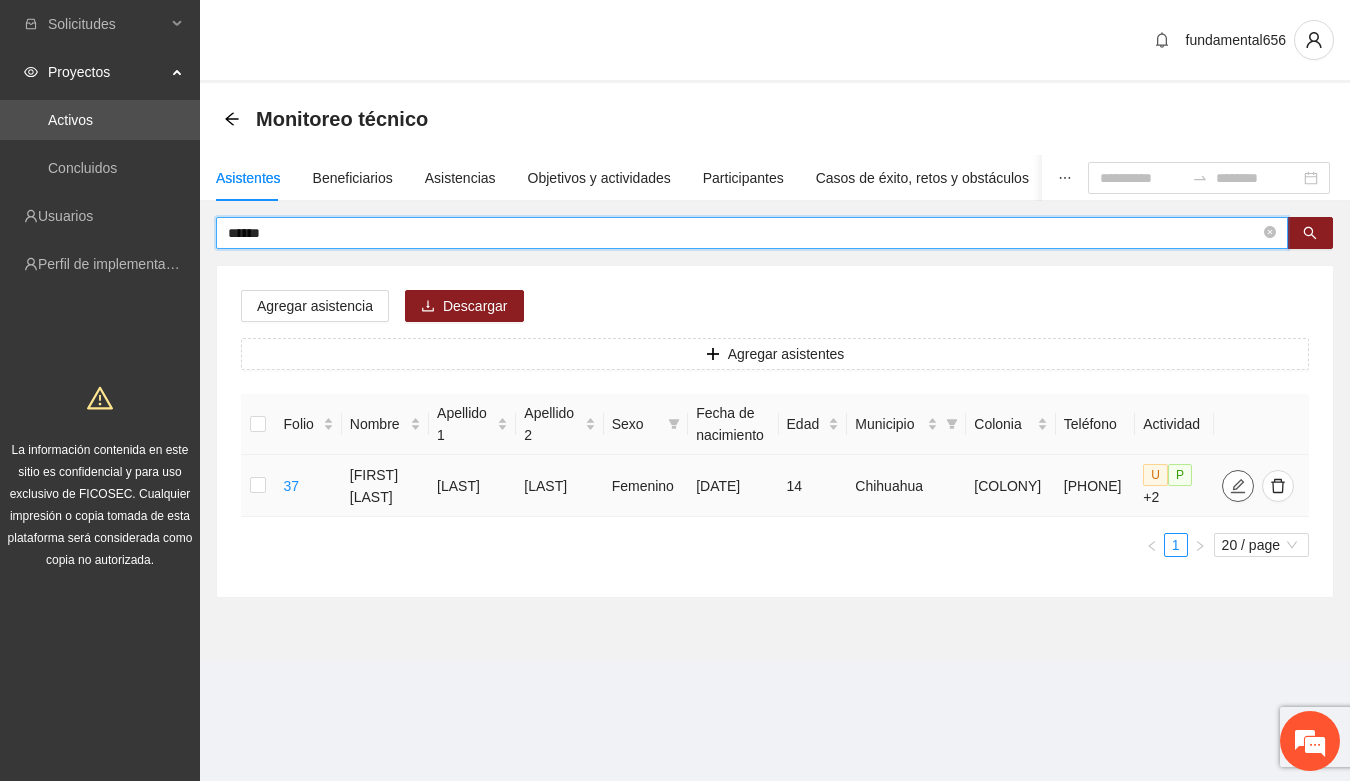 type on "******" 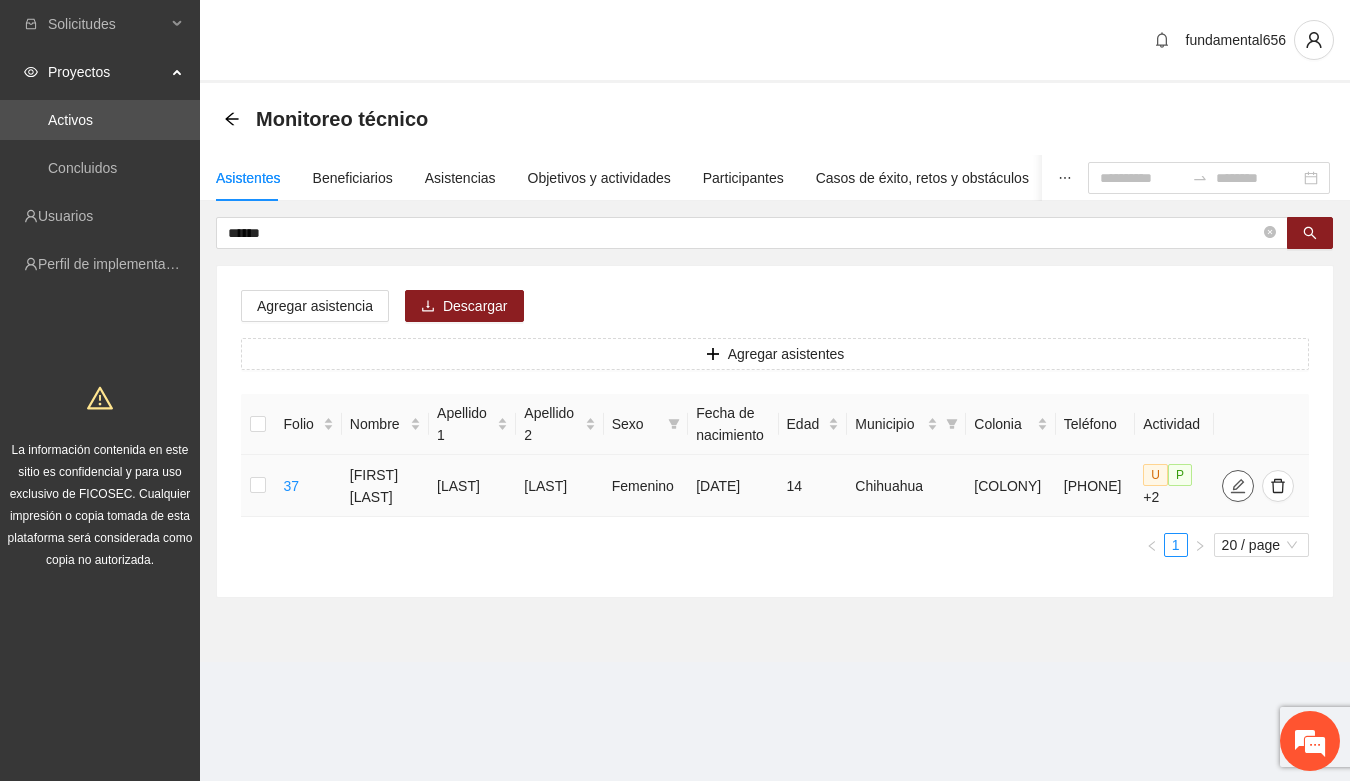 type on "**********" 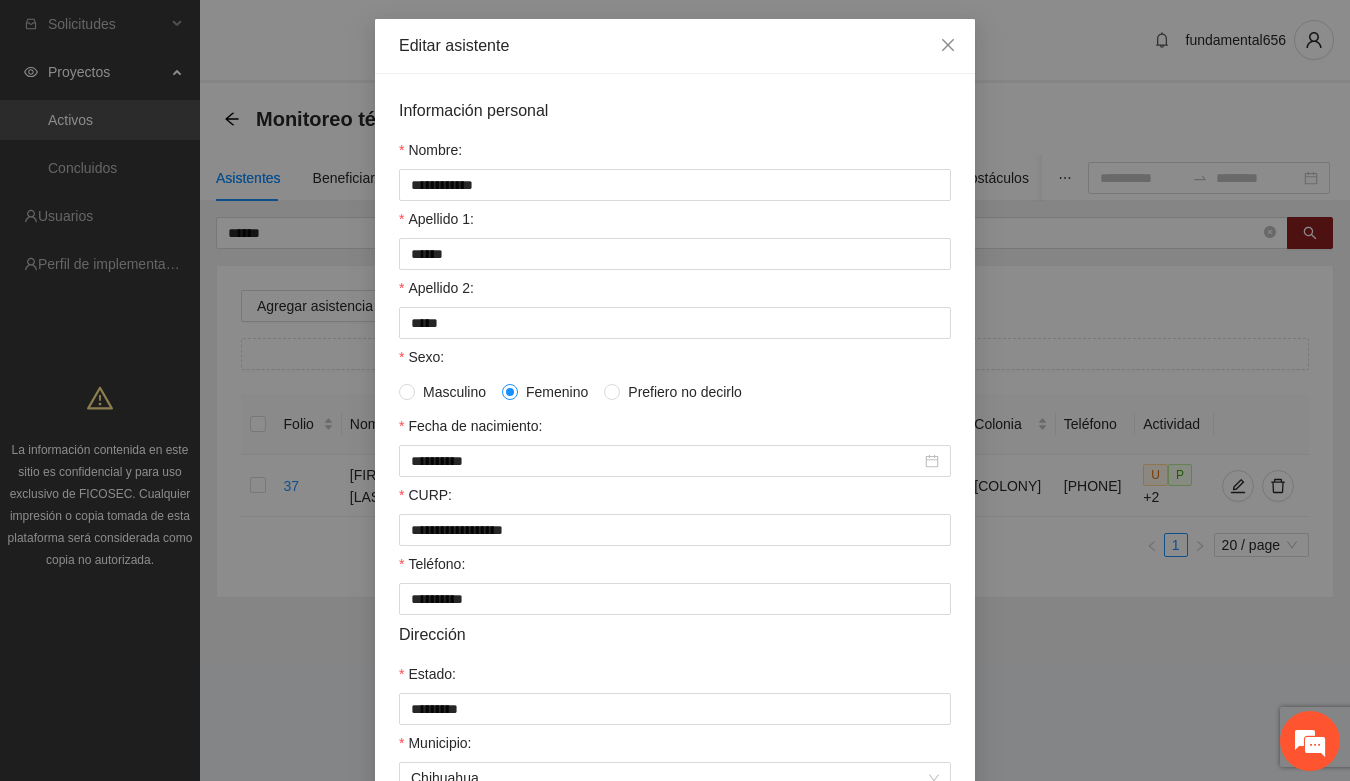 scroll, scrollTop: 125, scrollLeft: 0, axis: vertical 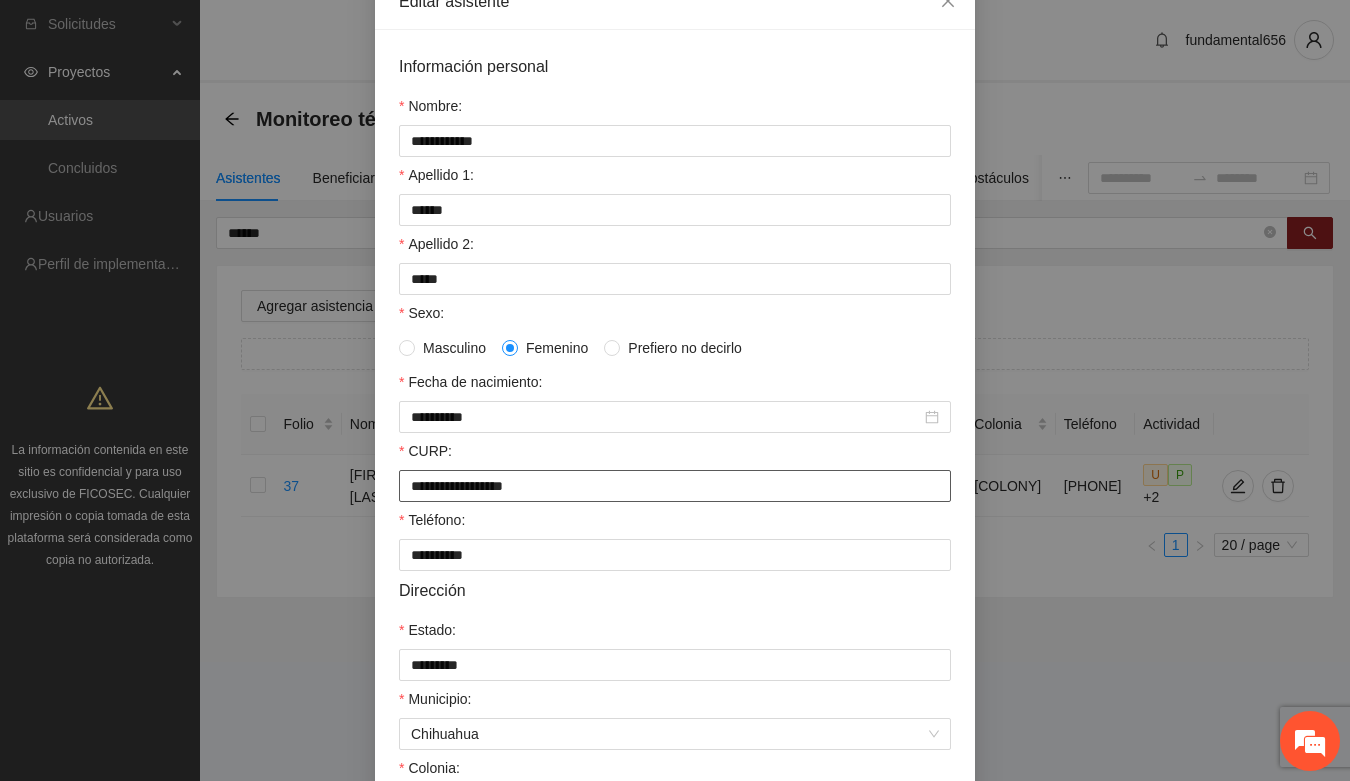 drag, startPoint x: 400, startPoint y: 490, endPoint x: 590, endPoint y: 496, distance: 190.09471 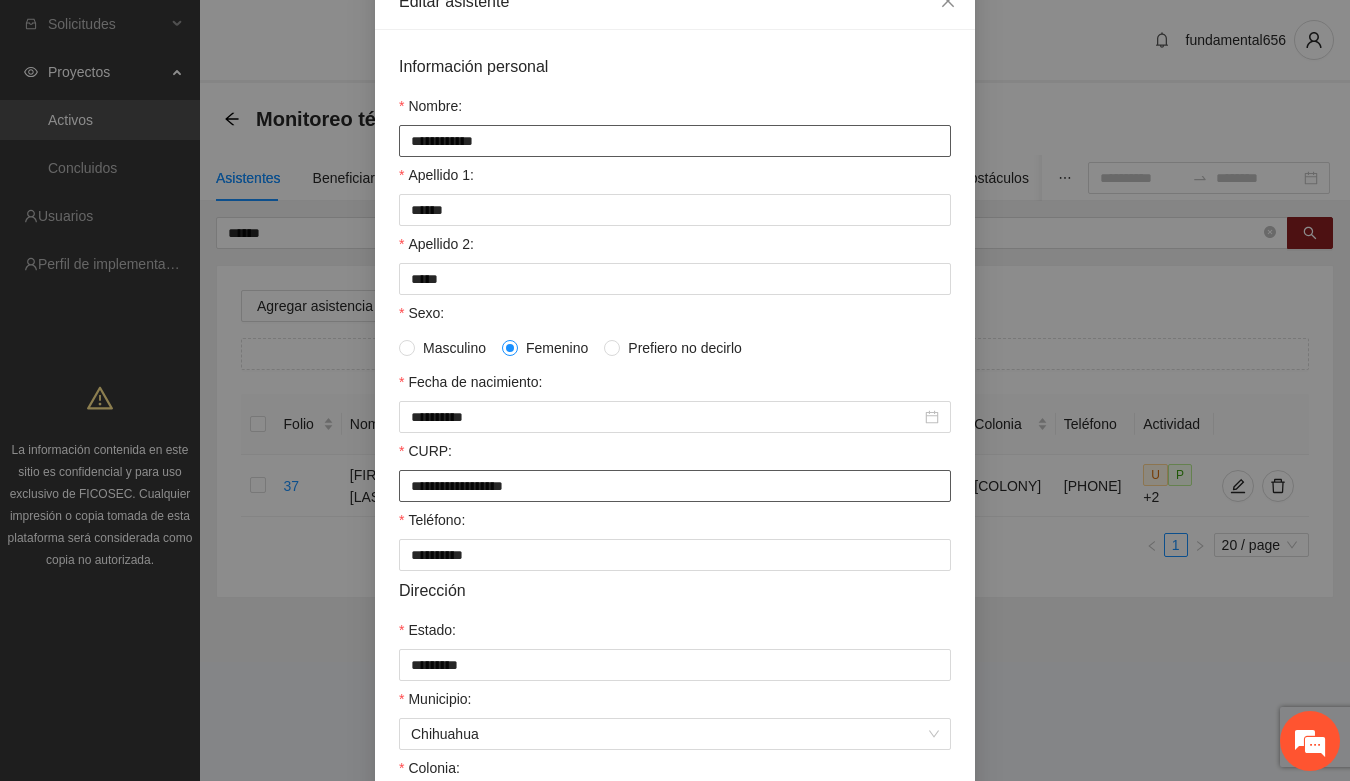 scroll, scrollTop: 0, scrollLeft: 0, axis: both 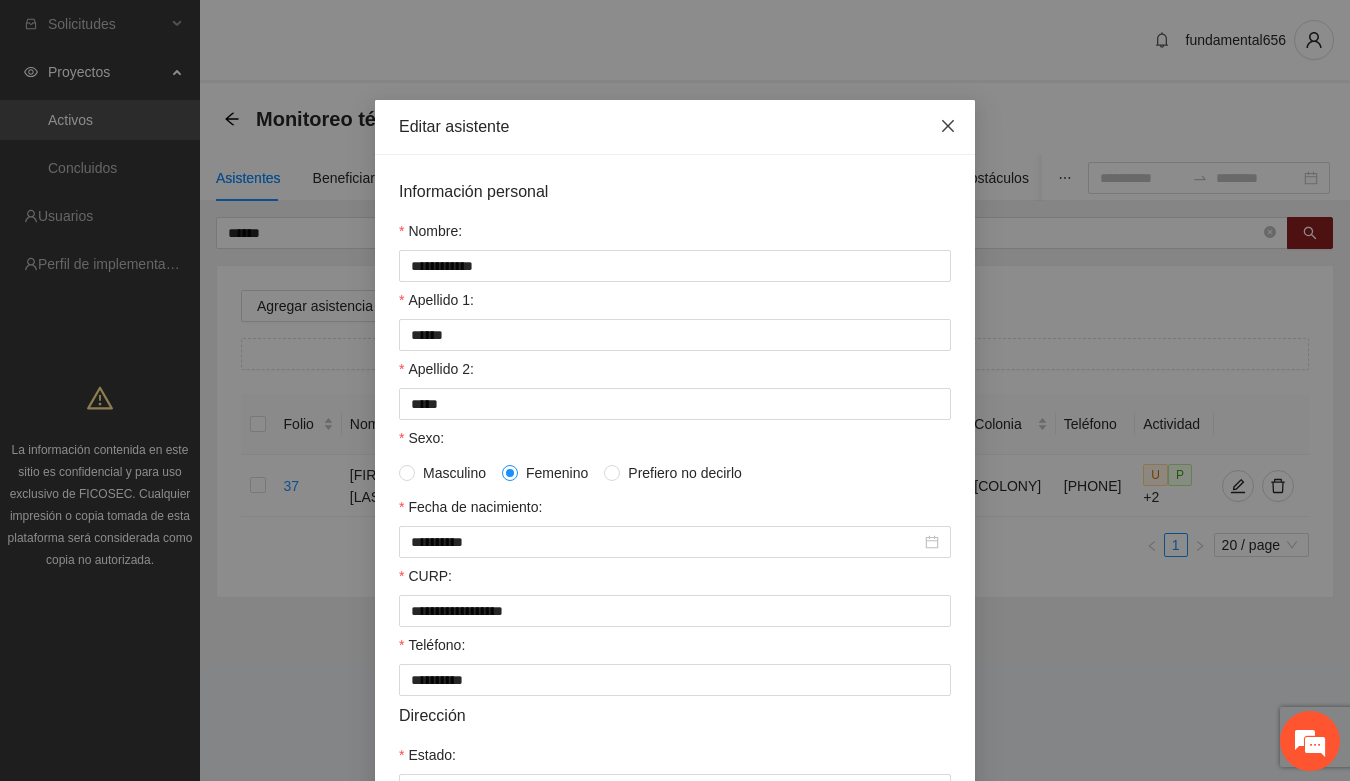 click 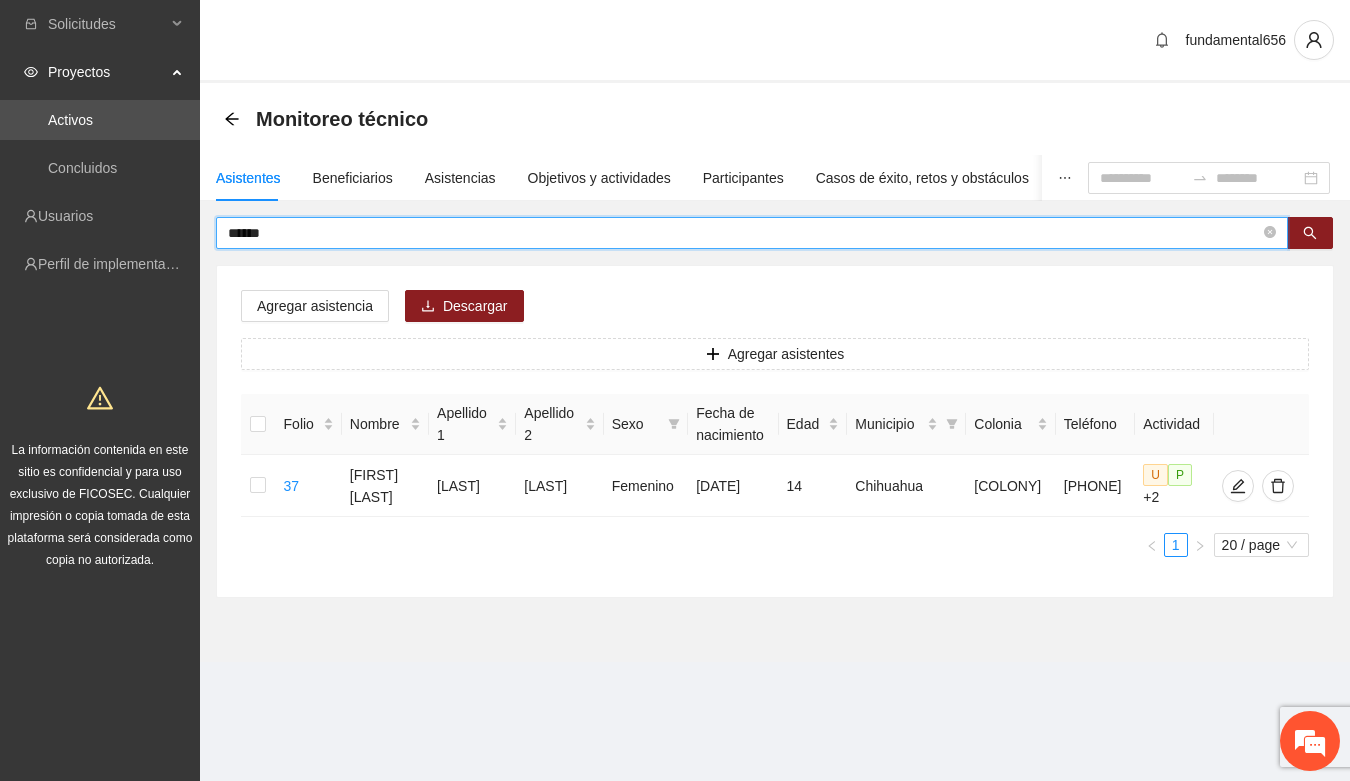 drag, startPoint x: 330, startPoint y: 241, endPoint x: 202, endPoint y: 257, distance: 128.99612 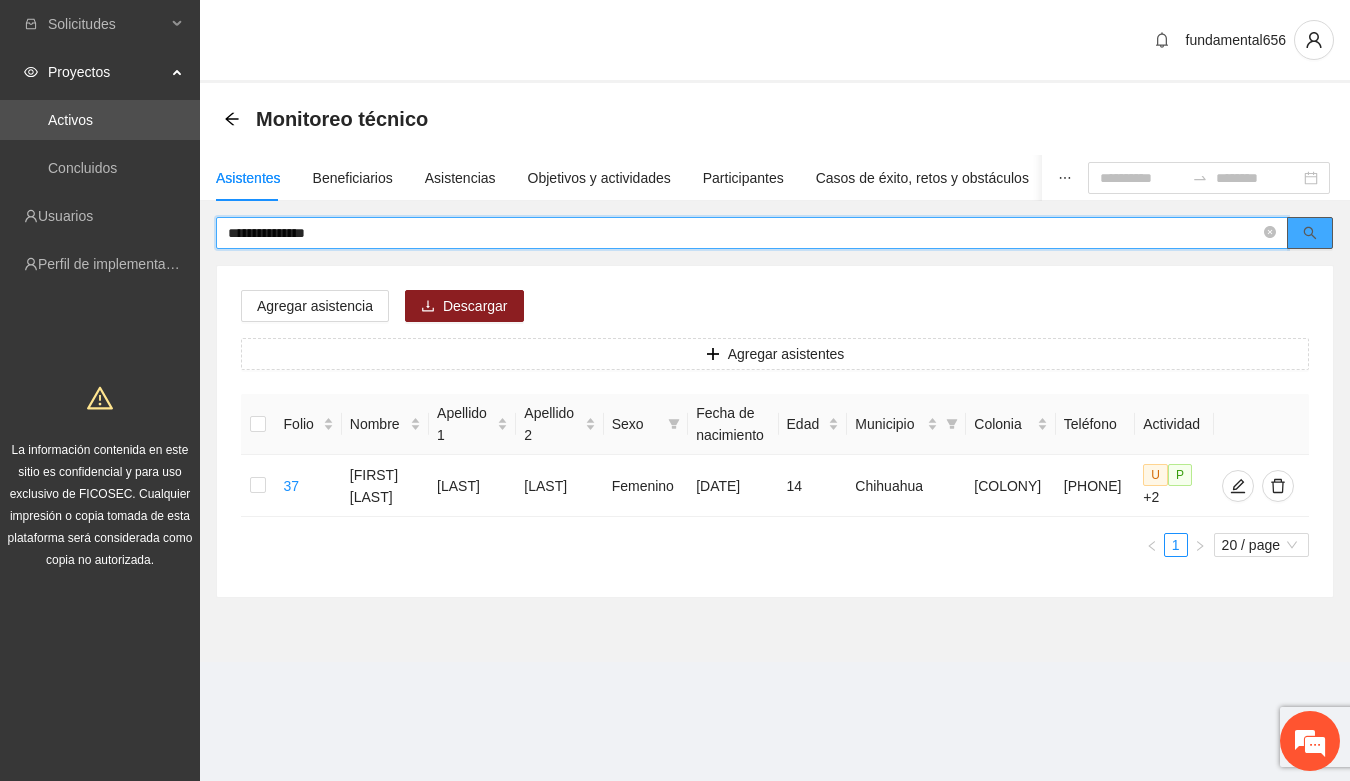 click 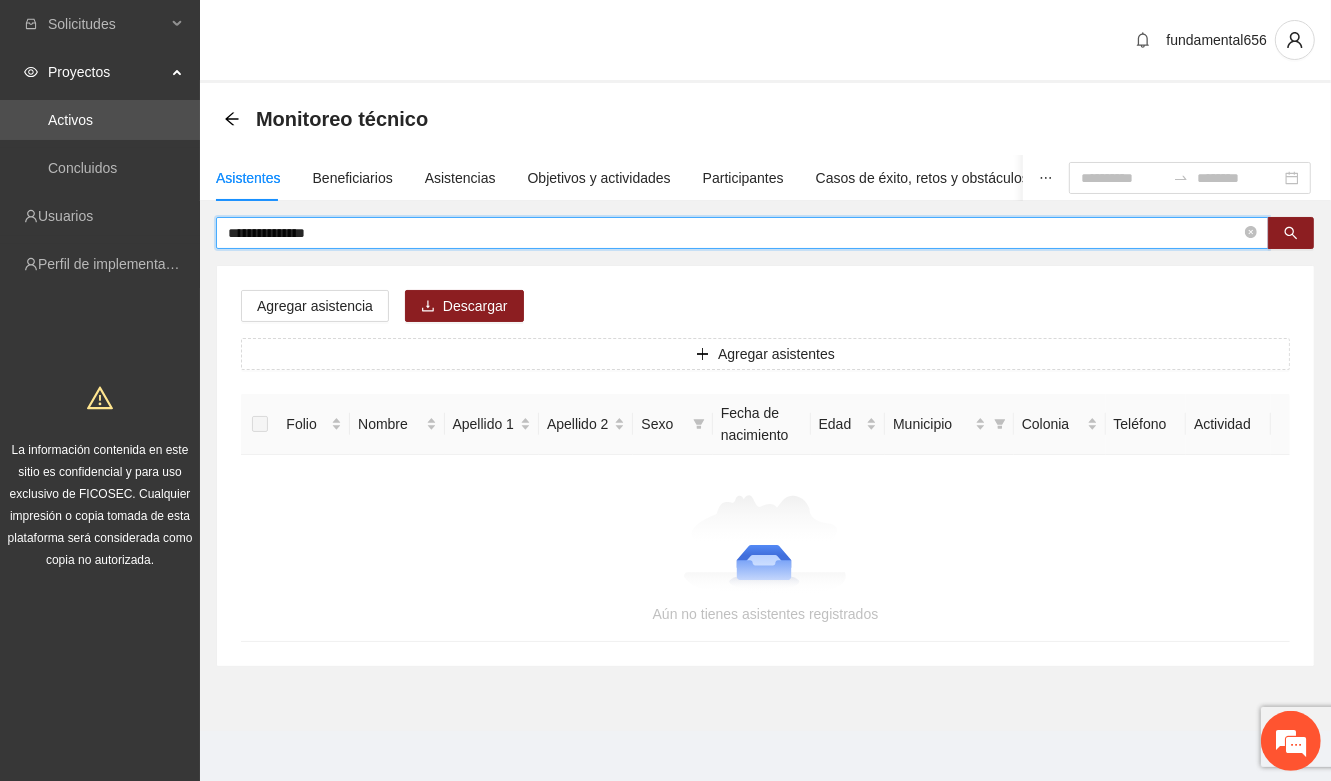 click on "**********" at bounding box center (734, 233) 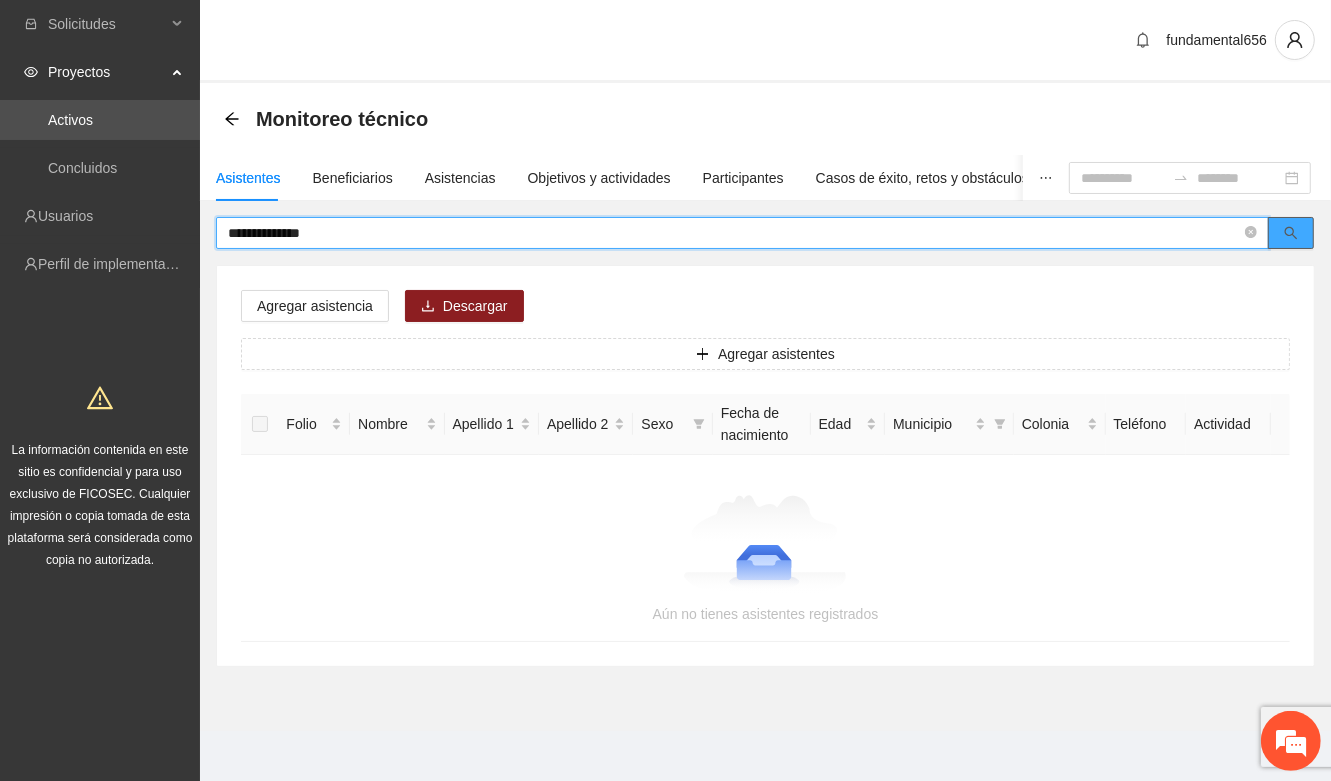 click at bounding box center (1291, 234) 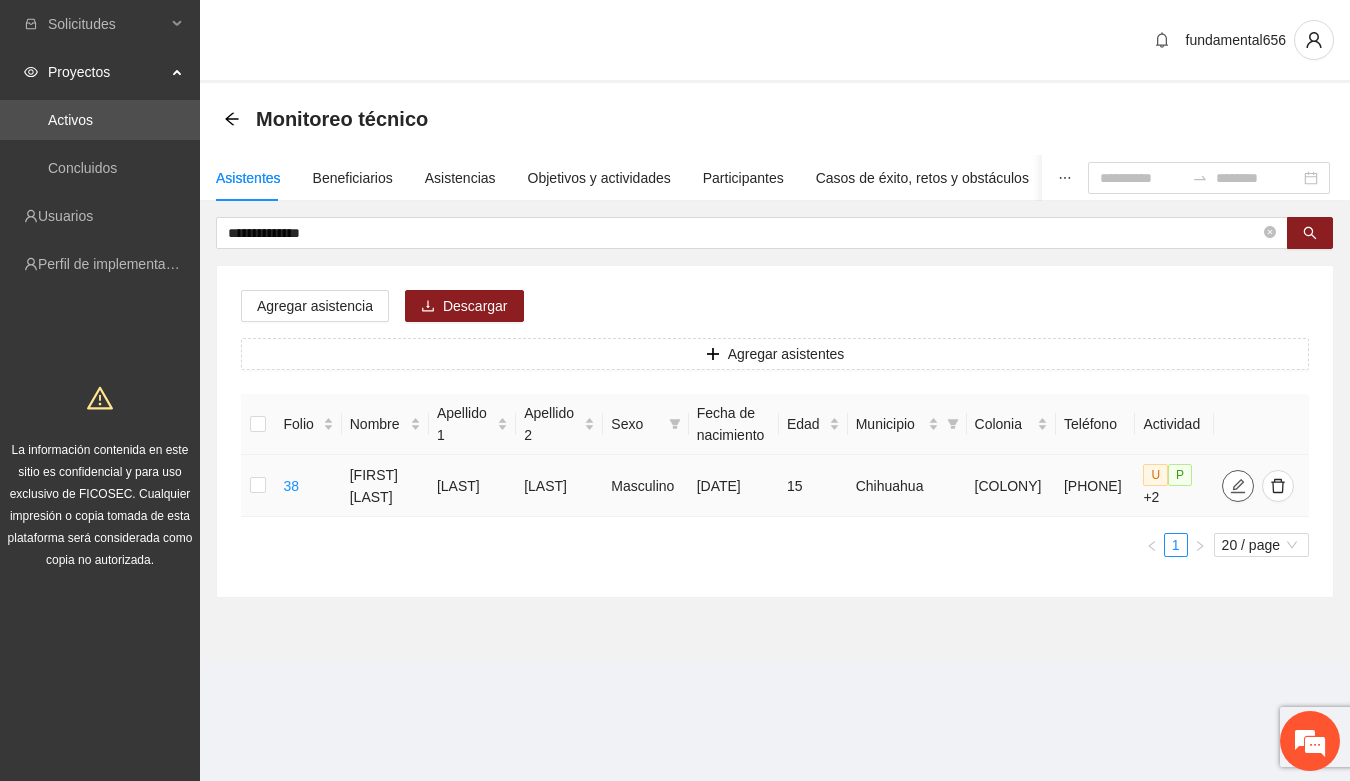 click 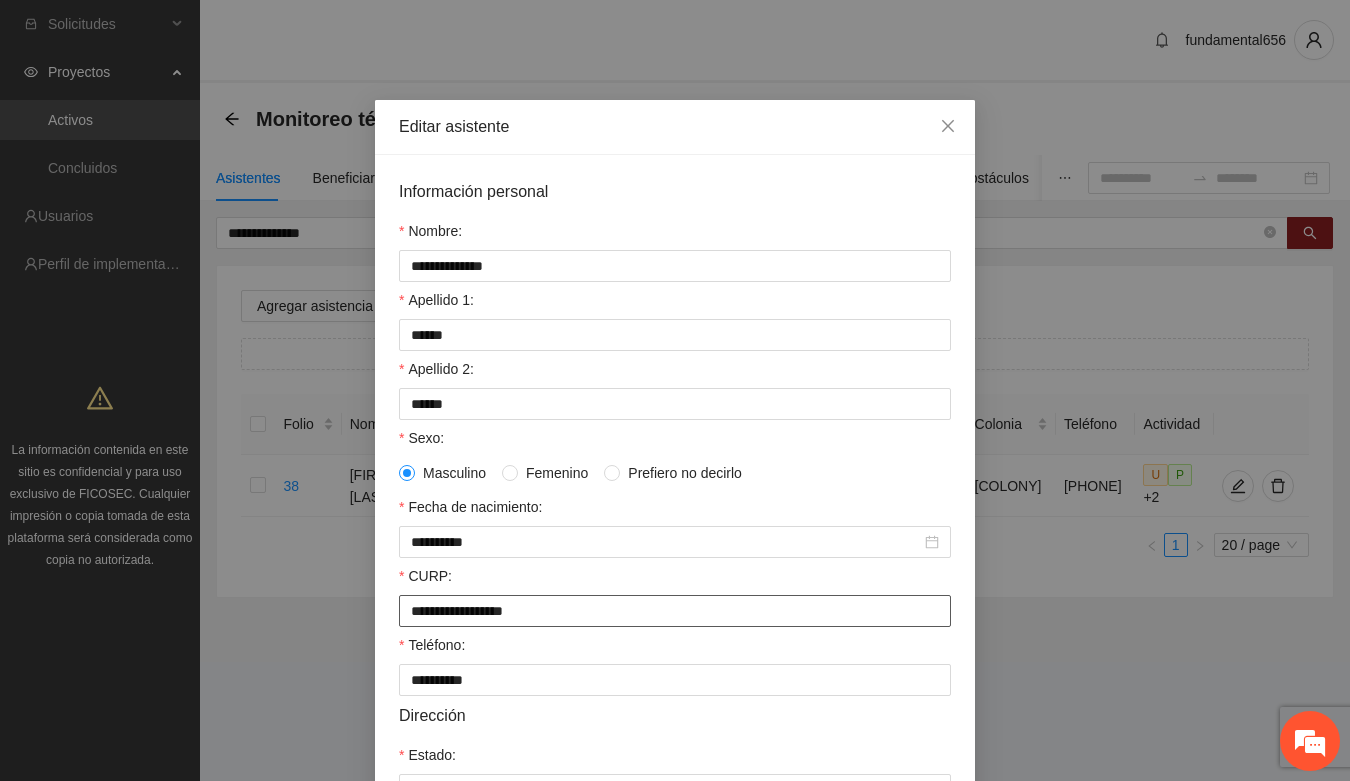 drag, startPoint x: 397, startPoint y: 626, endPoint x: 567, endPoint y: 631, distance: 170.07352 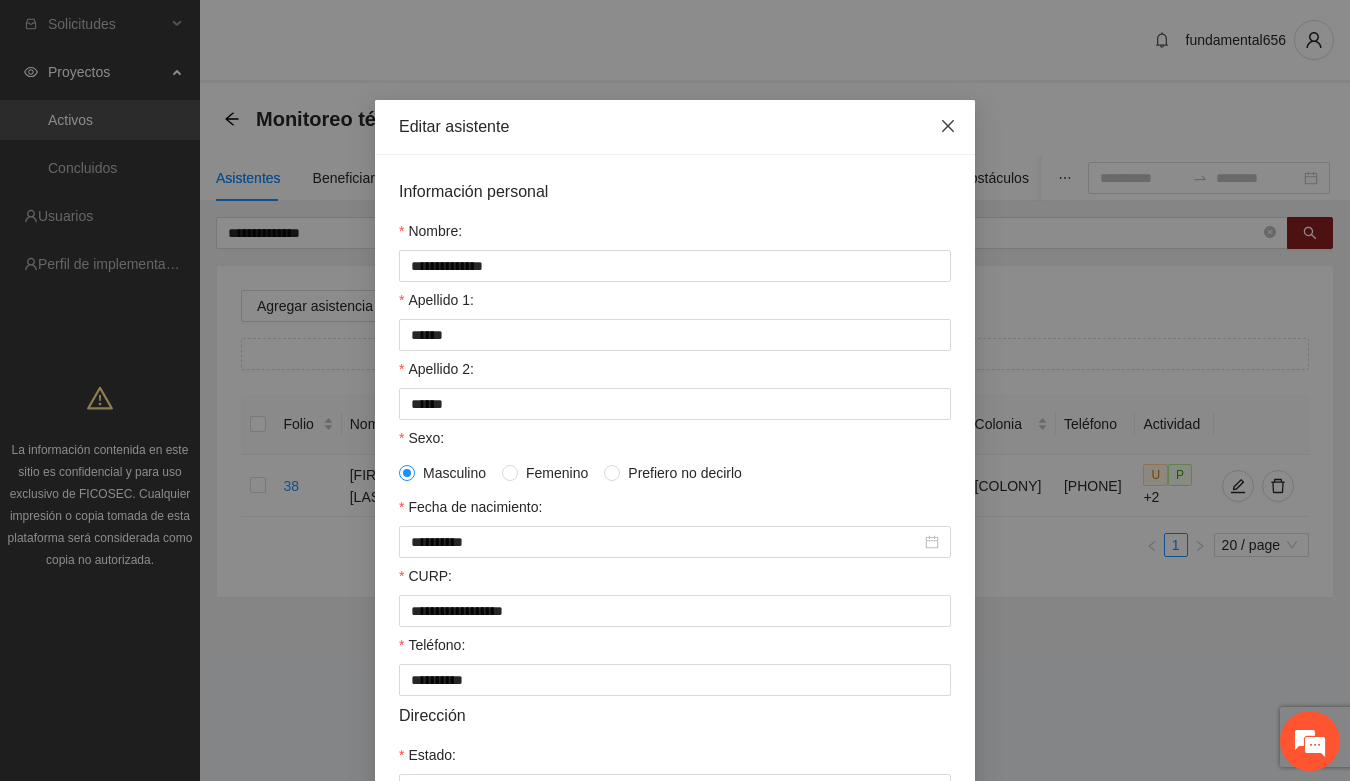 drag, startPoint x: 938, startPoint y: 117, endPoint x: 726, endPoint y: 181, distance: 221.44977 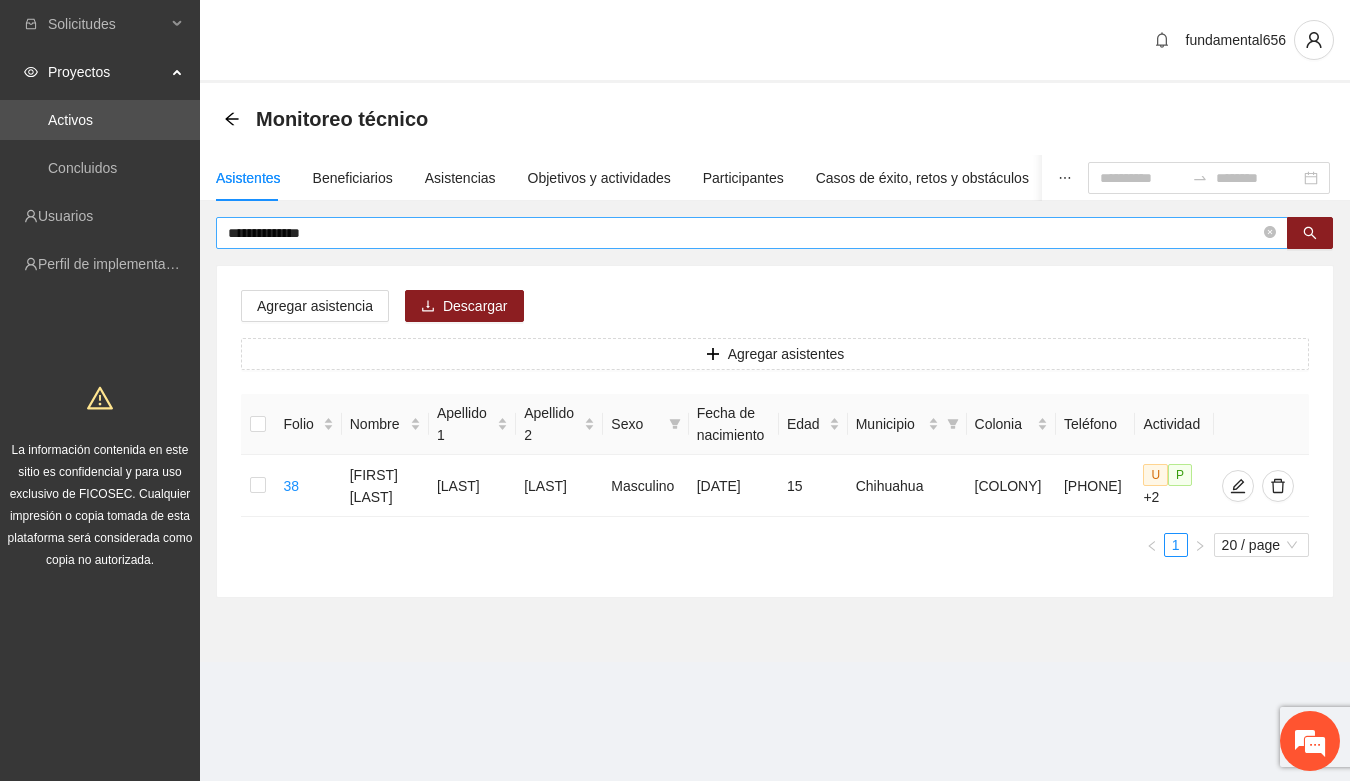 drag, startPoint x: 380, startPoint y: 243, endPoint x: 260, endPoint y: 246, distance: 120.03749 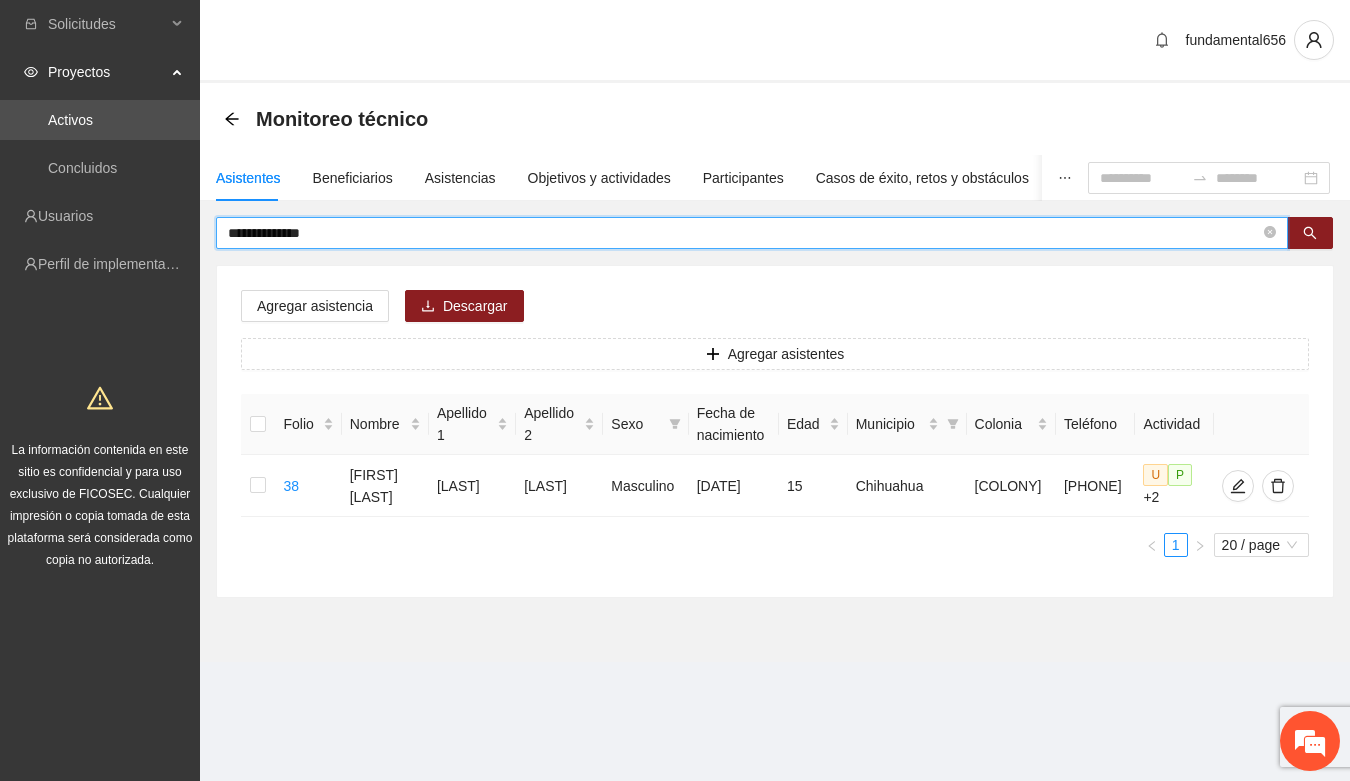 drag, startPoint x: 292, startPoint y: 227, endPoint x: 200, endPoint y: 231, distance: 92.086914 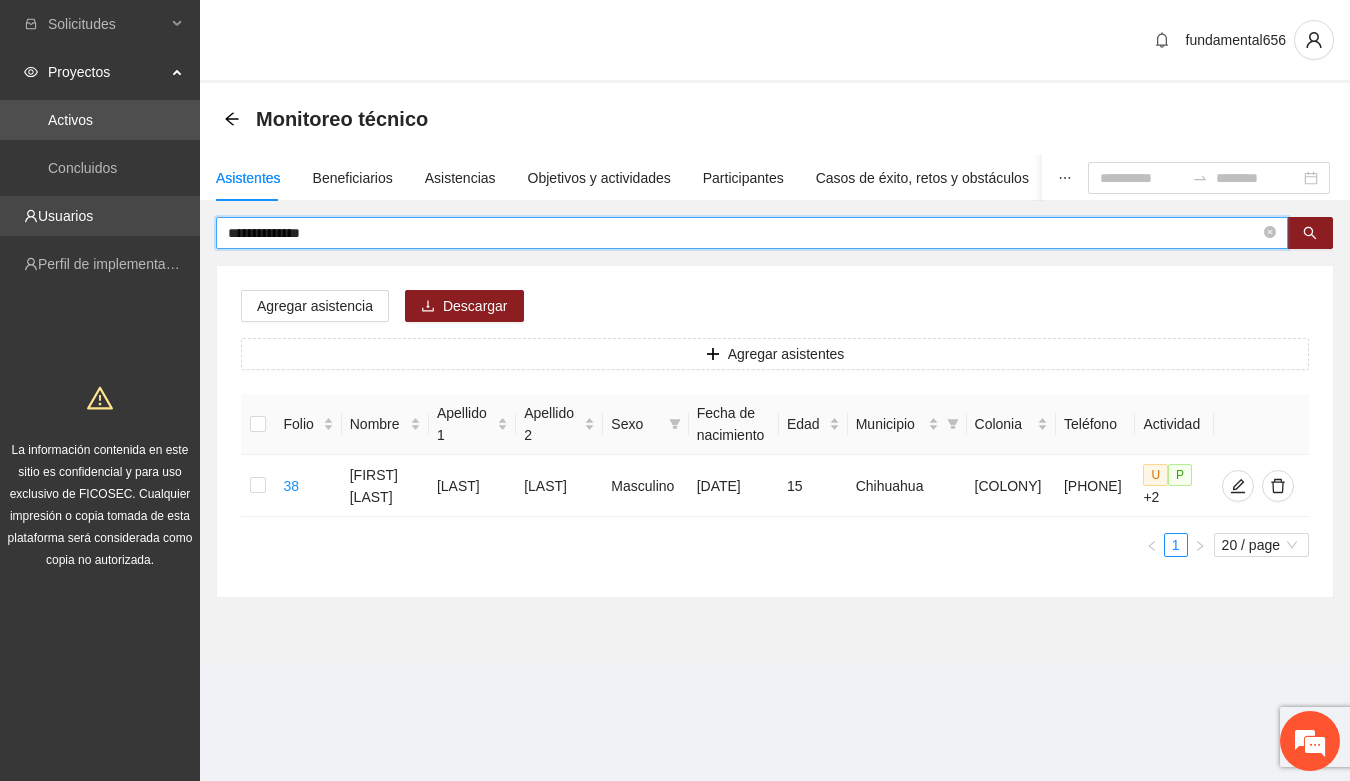 paste 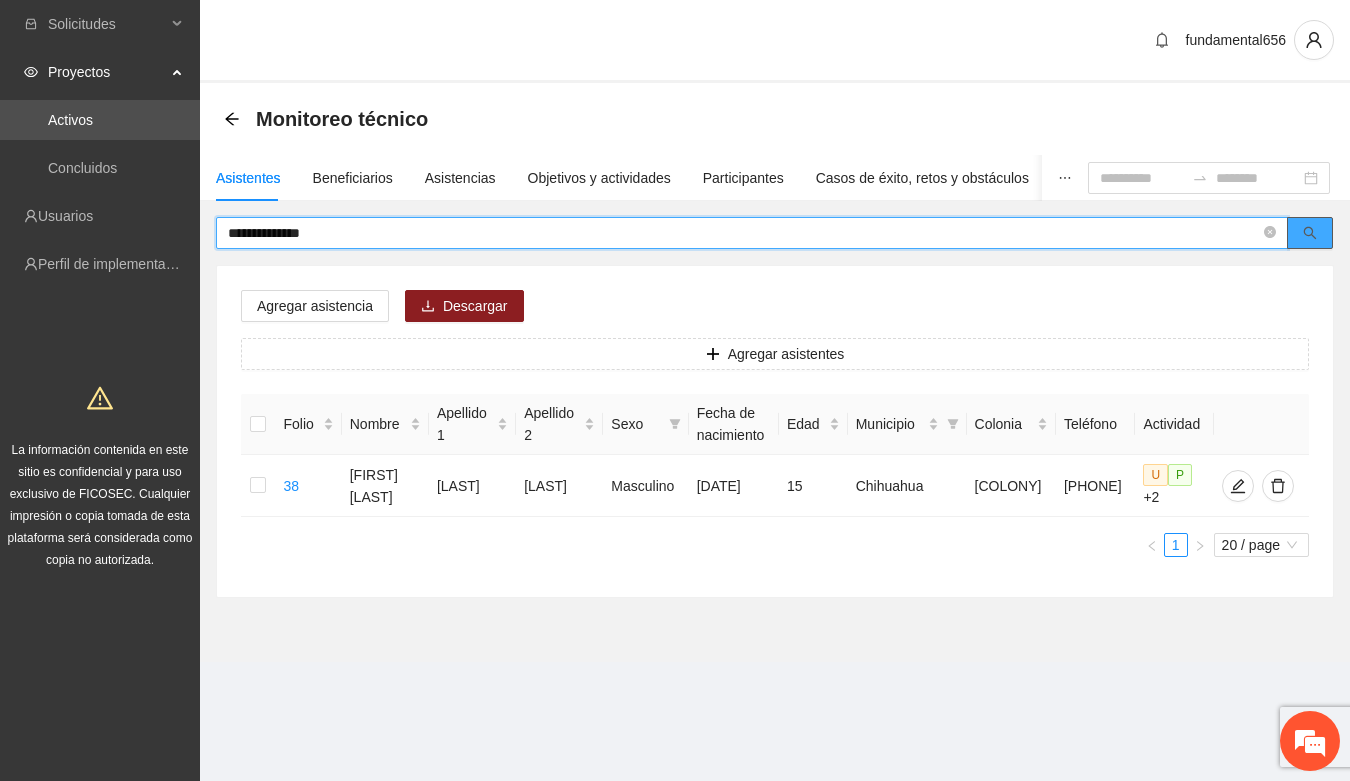click 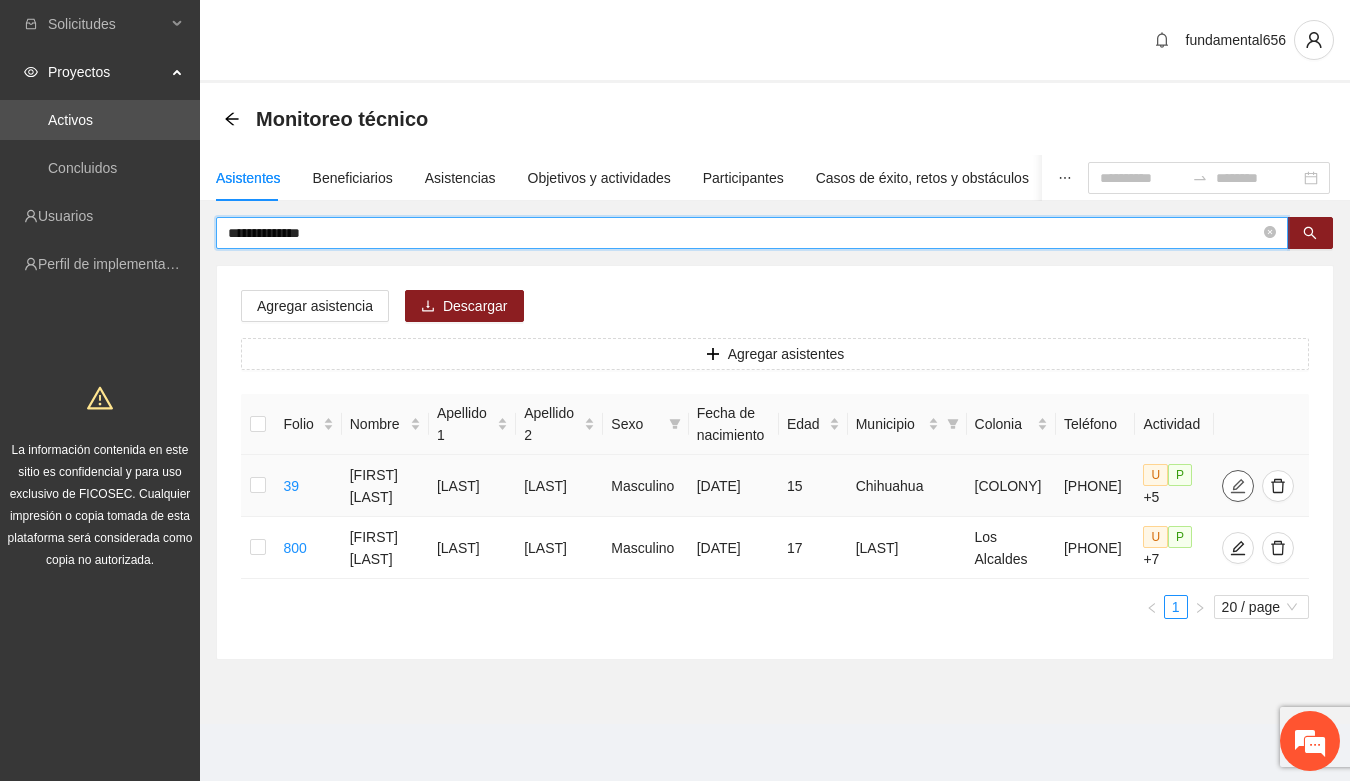 click 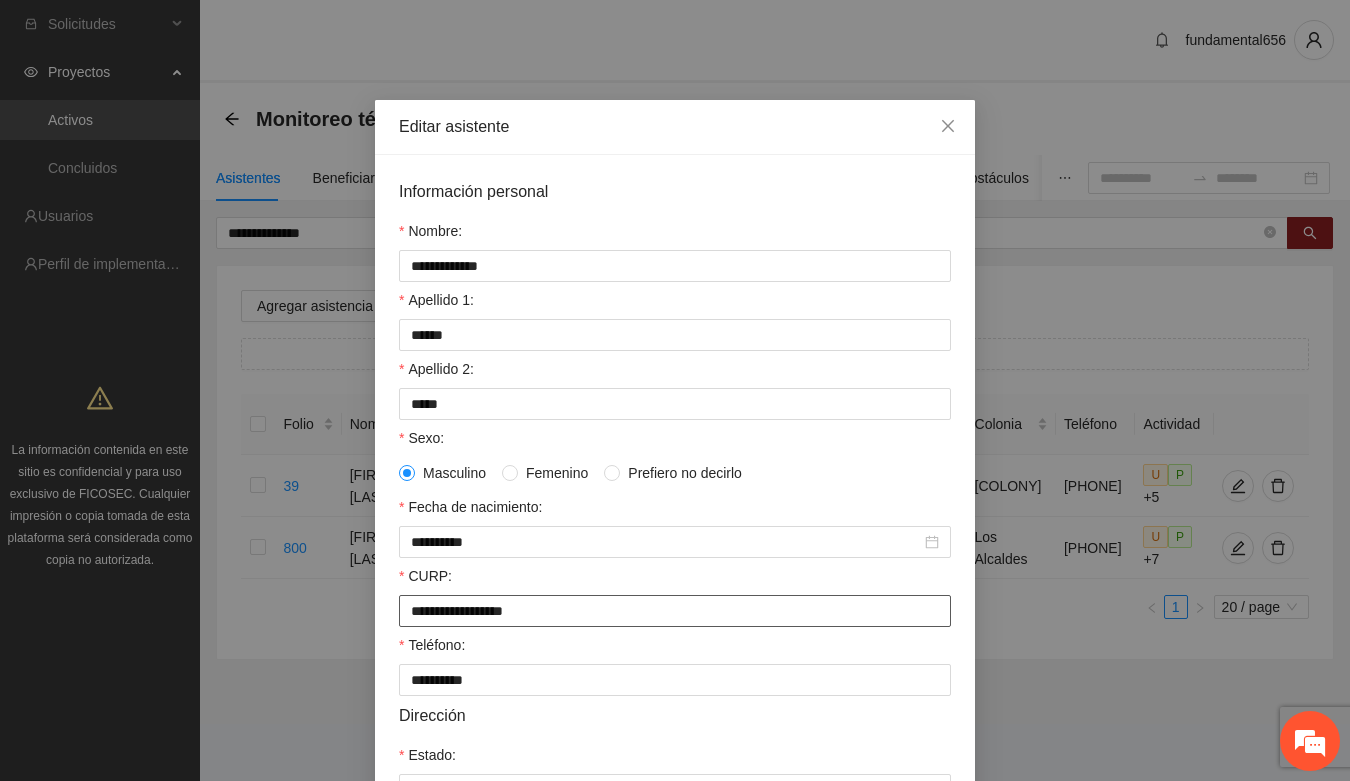 drag, startPoint x: 396, startPoint y: 622, endPoint x: 558, endPoint y: 623, distance: 162.00308 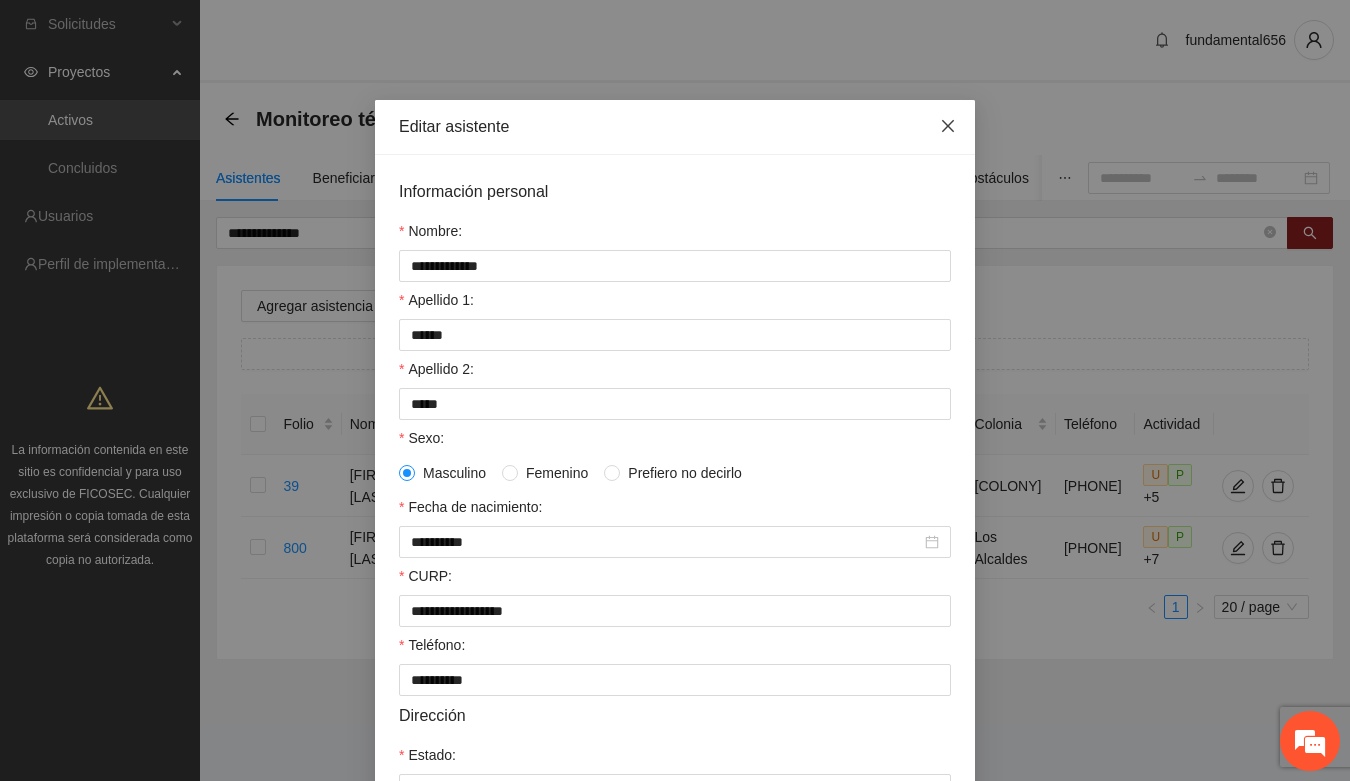 drag, startPoint x: 933, startPoint y: 131, endPoint x: 761, endPoint y: 200, distance: 185.32404 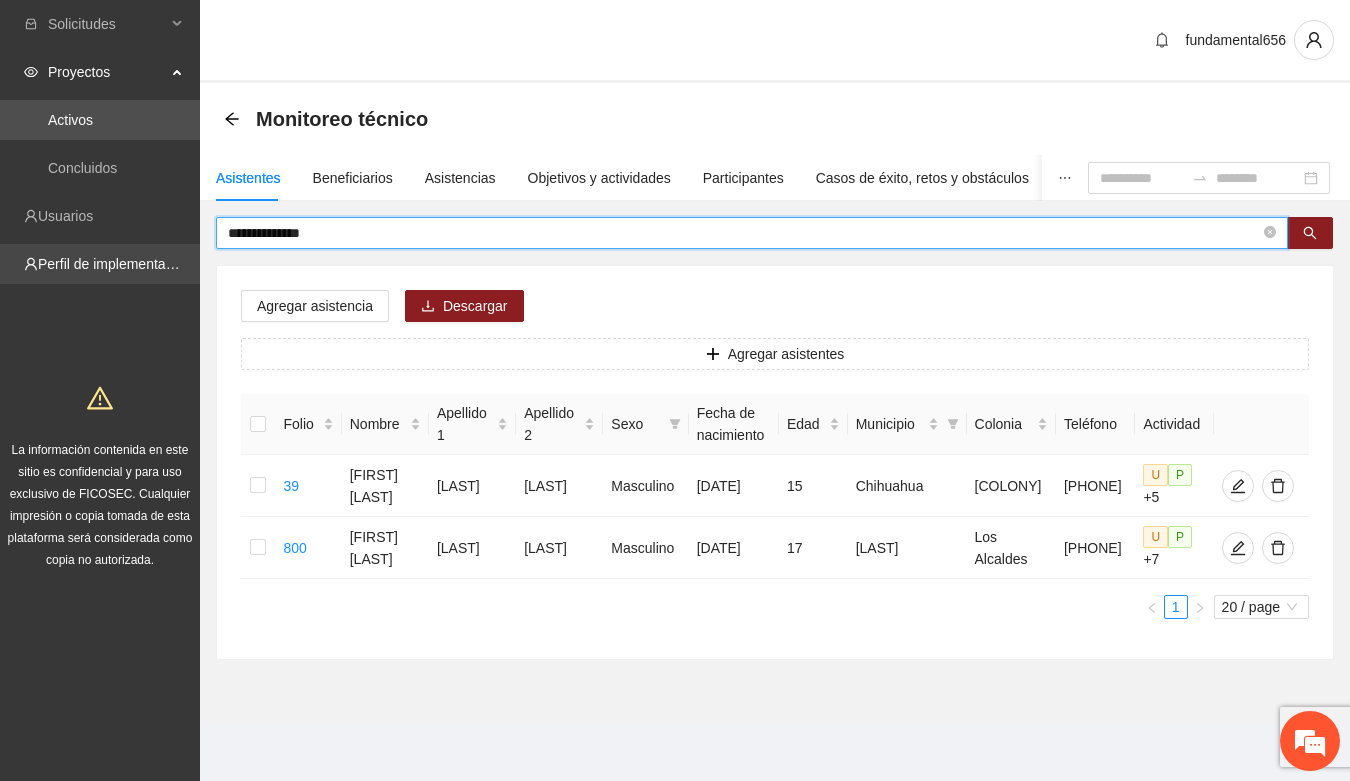 drag, startPoint x: 328, startPoint y: 230, endPoint x: 176, endPoint y: 246, distance: 152.83978 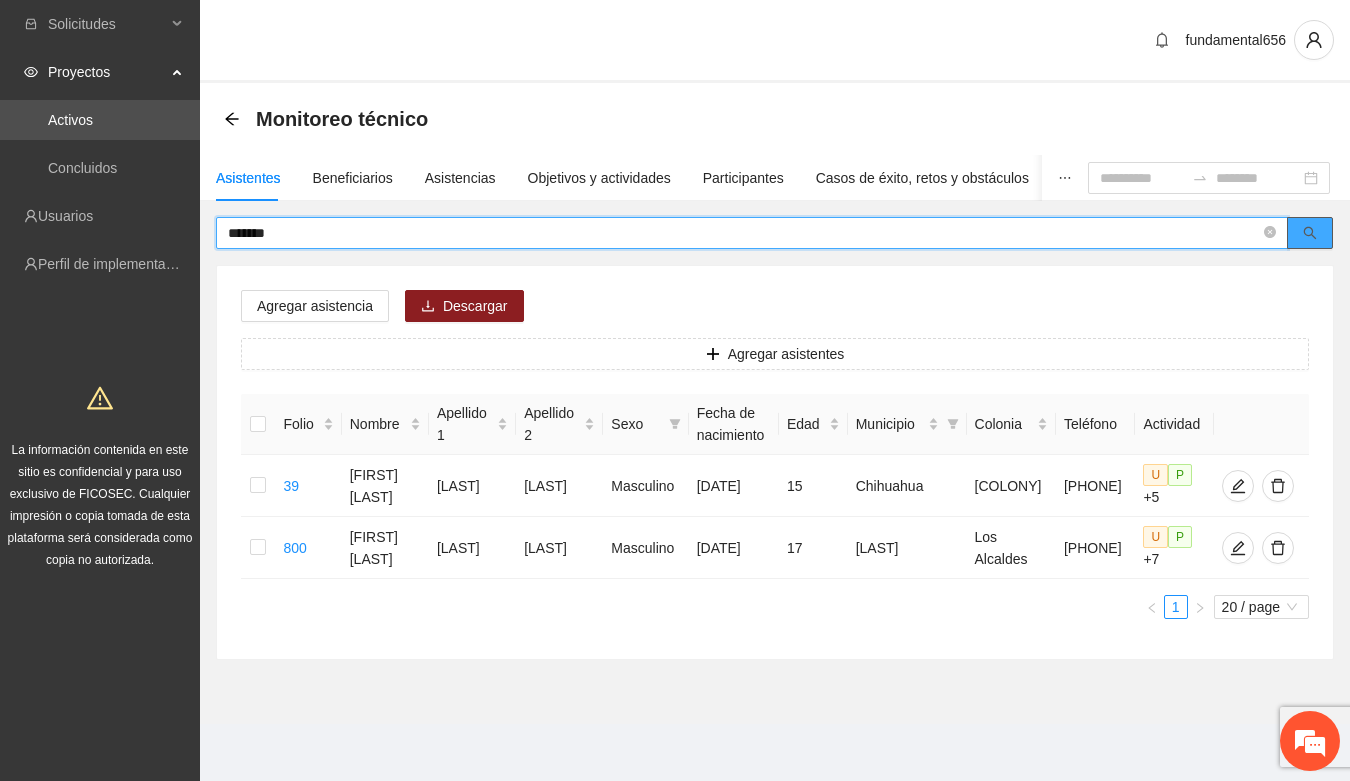 click at bounding box center (1310, 233) 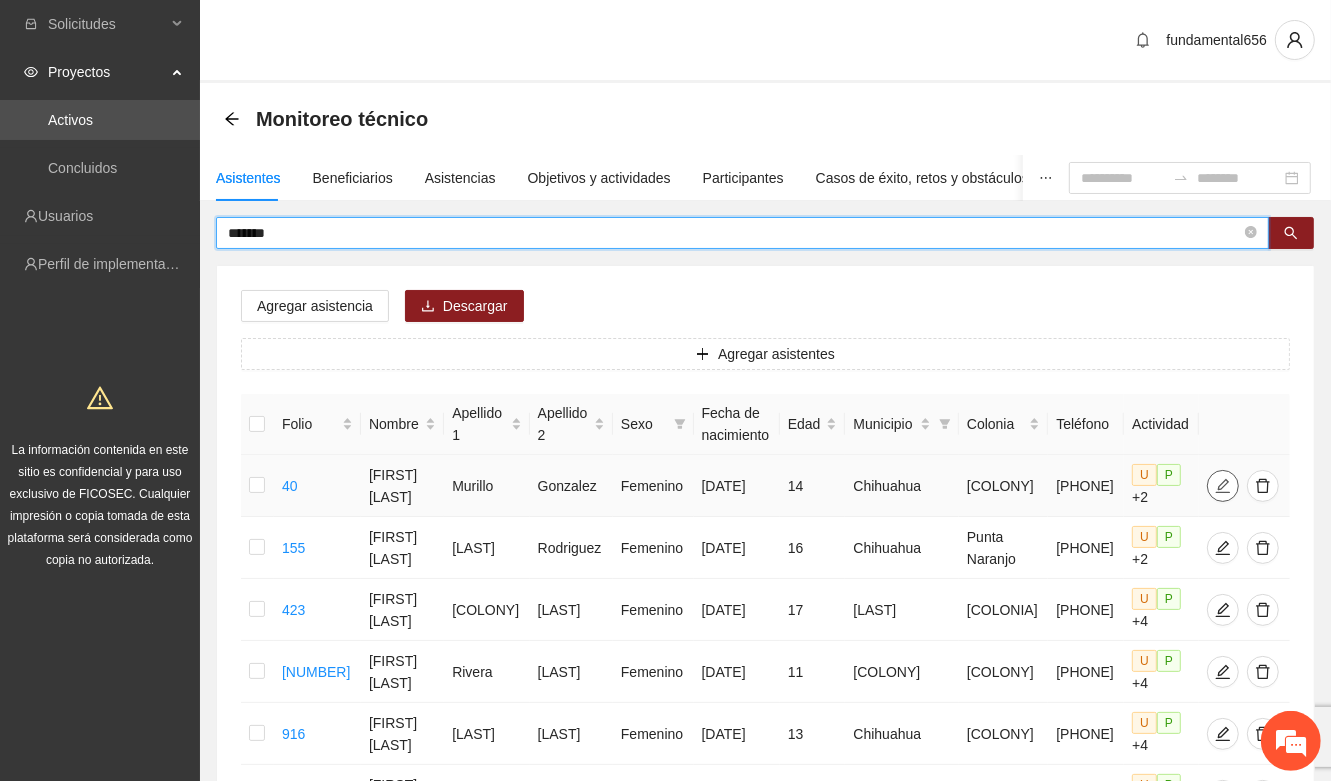 click at bounding box center (1223, 486) 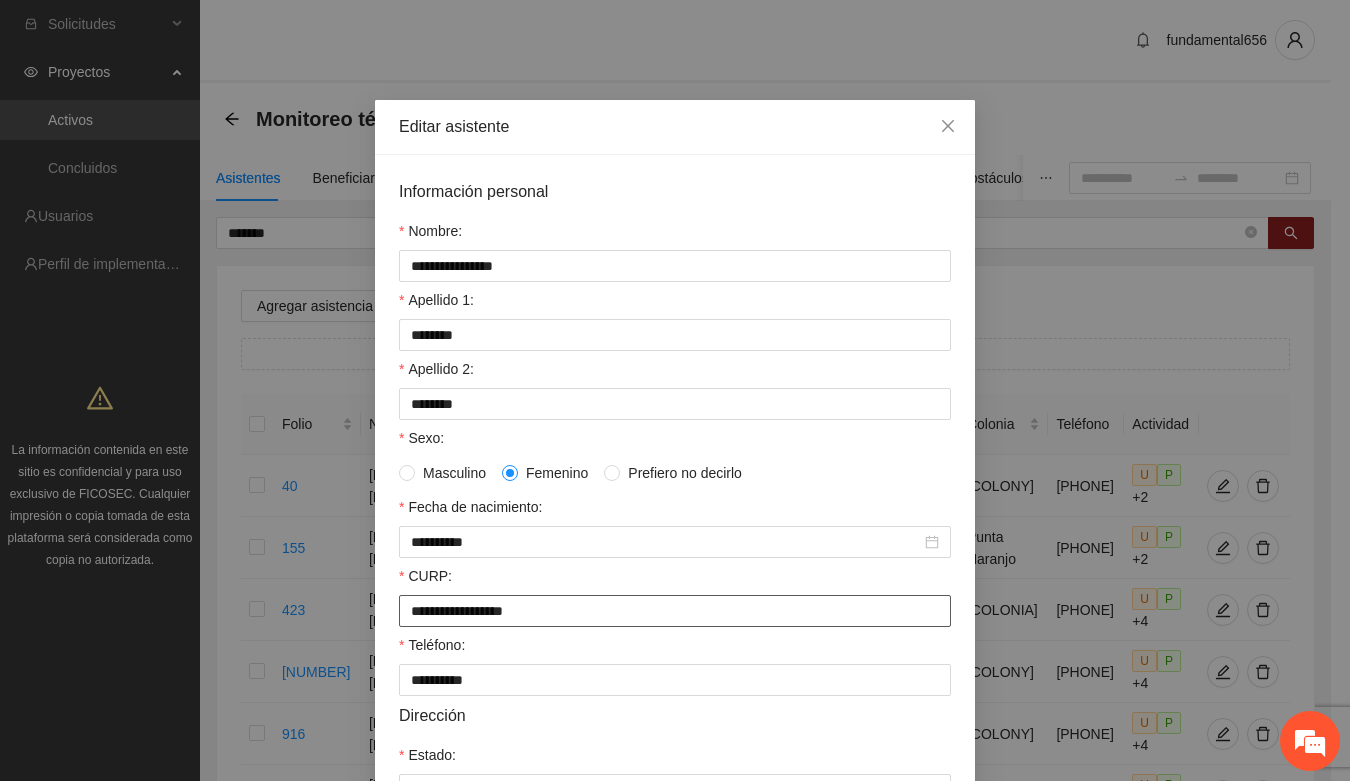drag, startPoint x: 402, startPoint y: 618, endPoint x: 573, endPoint y: 621, distance: 171.0263 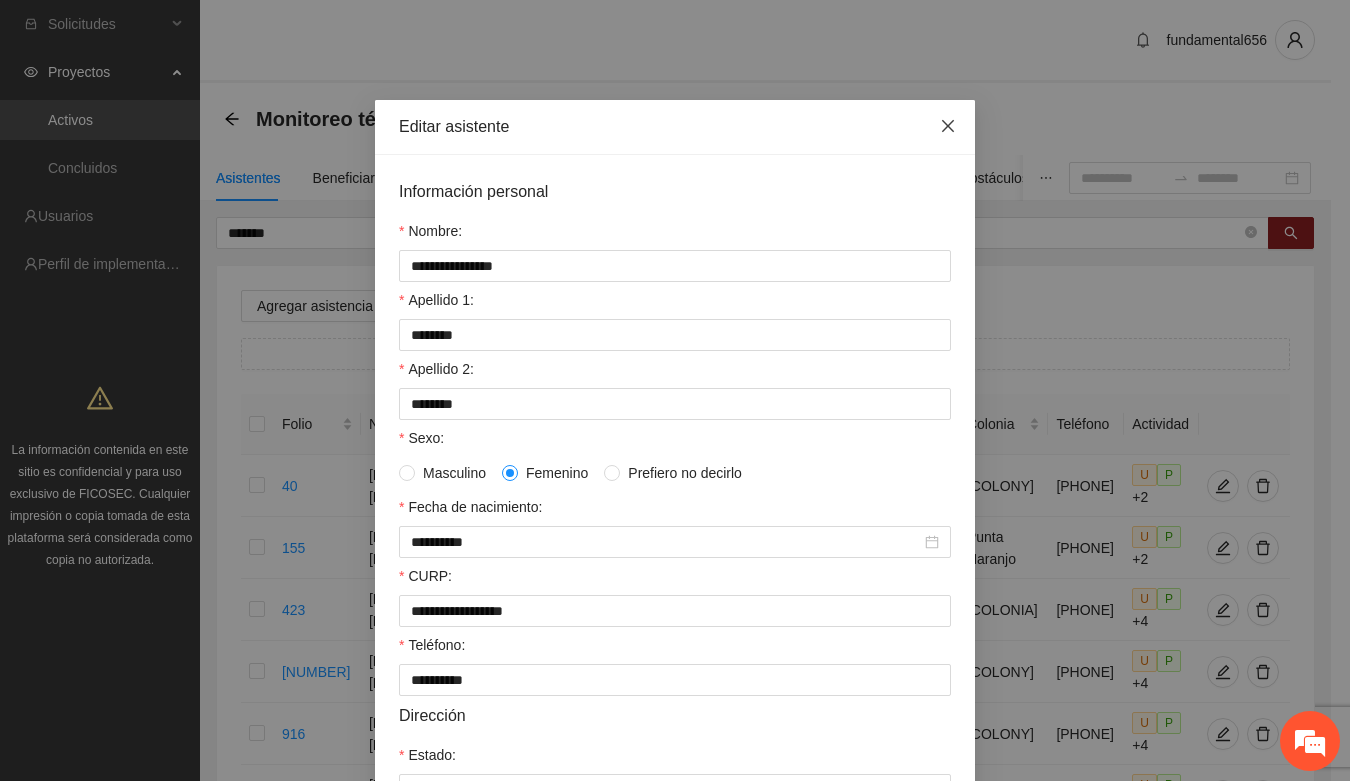 drag, startPoint x: 933, startPoint y: 135, endPoint x: 915, endPoint y: 146, distance: 21.095022 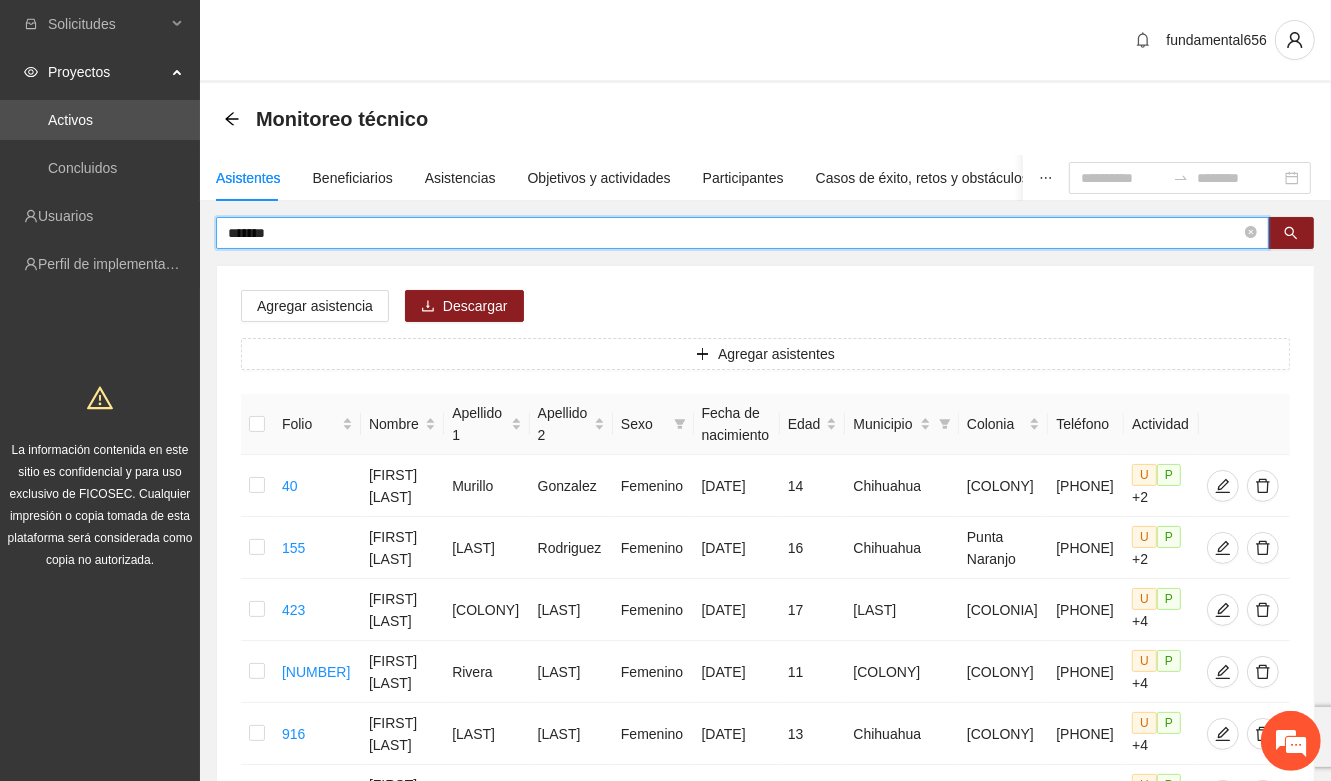 drag, startPoint x: 295, startPoint y: 236, endPoint x: 212, endPoint y: 250, distance: 84.17244 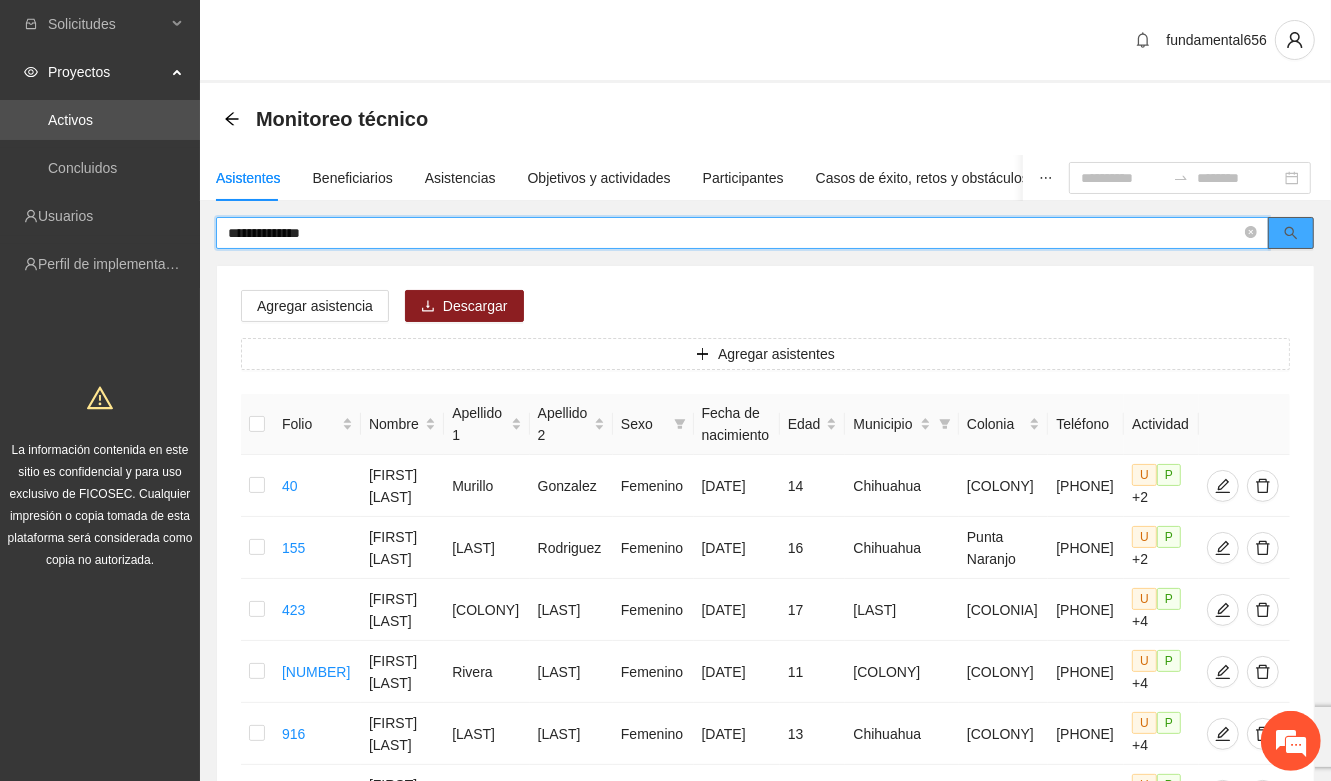 click at bounding box center (1291, 233) 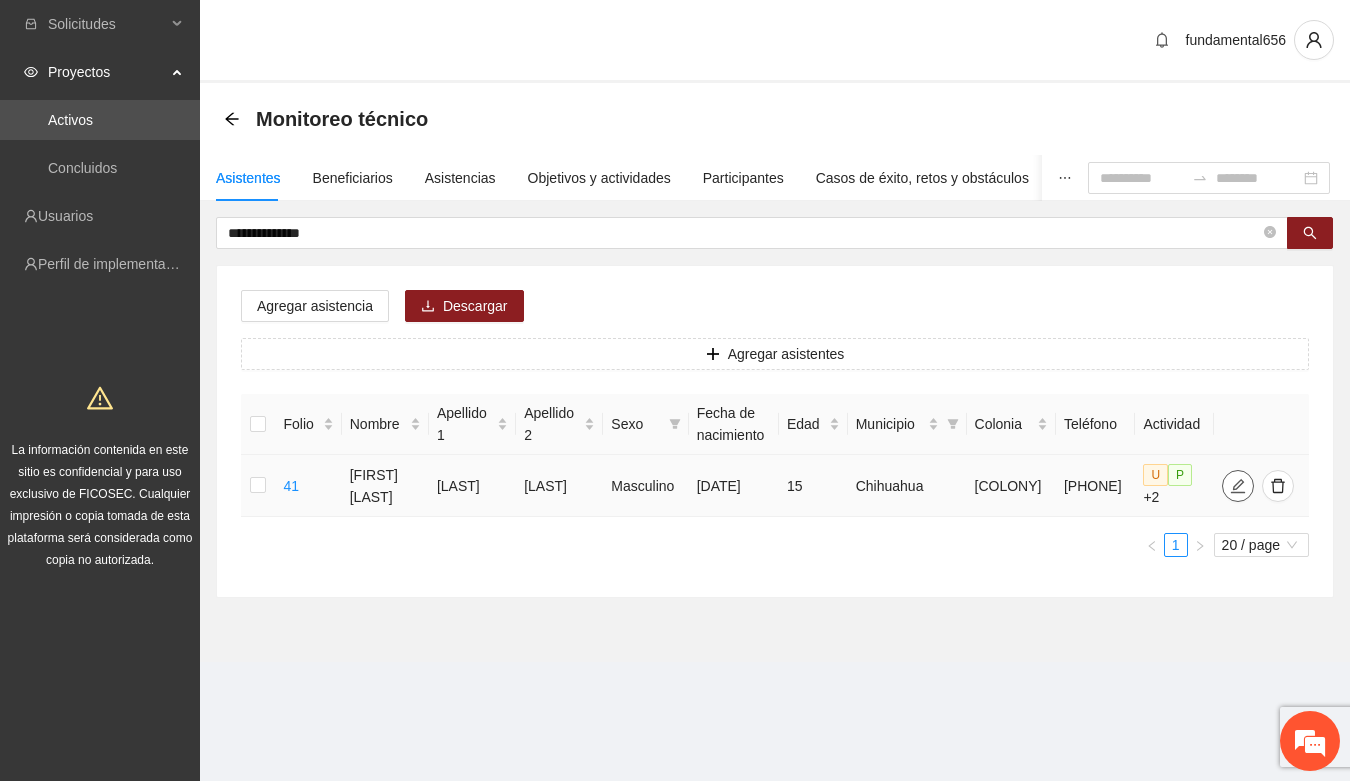 click at bounding box center [1238, 486] 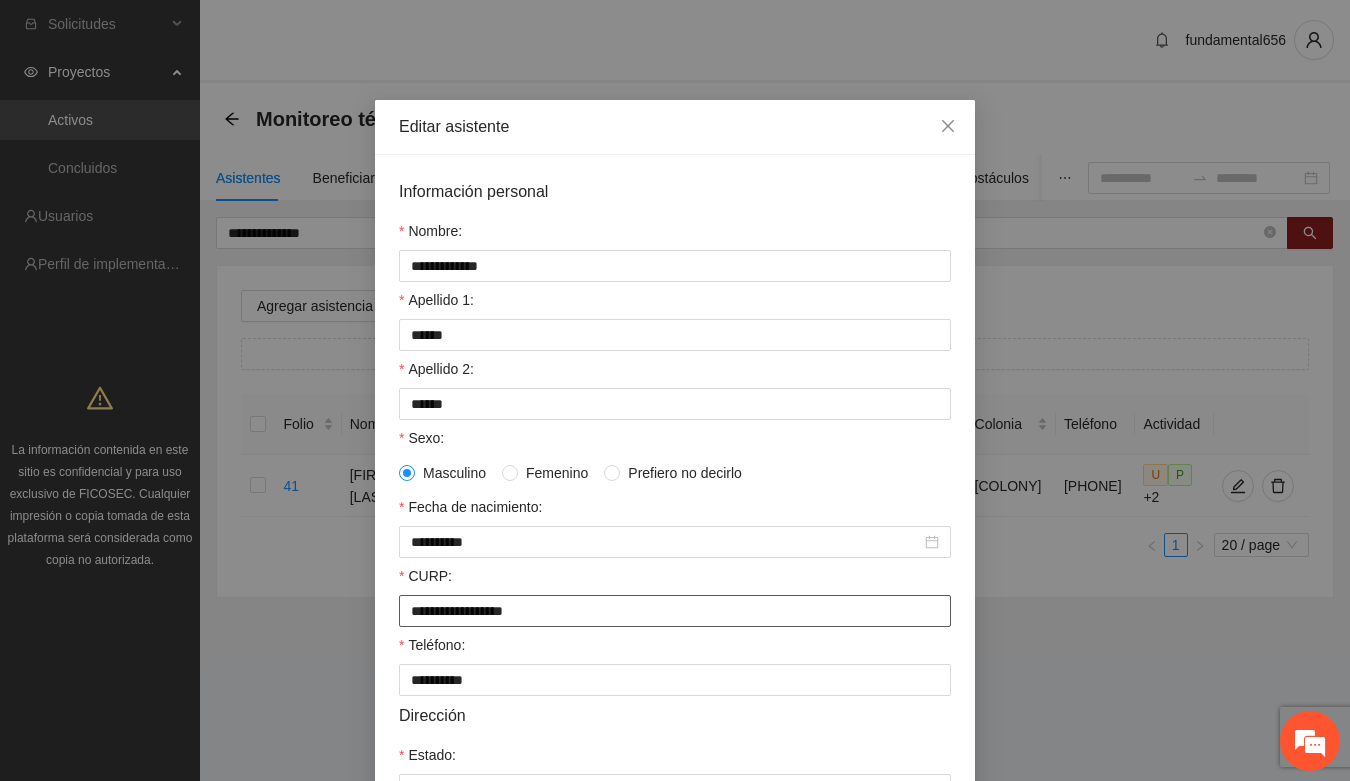 drag, startPoint x: 401, startPoint y: 623, endPoint x: 577, endPoint y: 611, distance: 176.40862 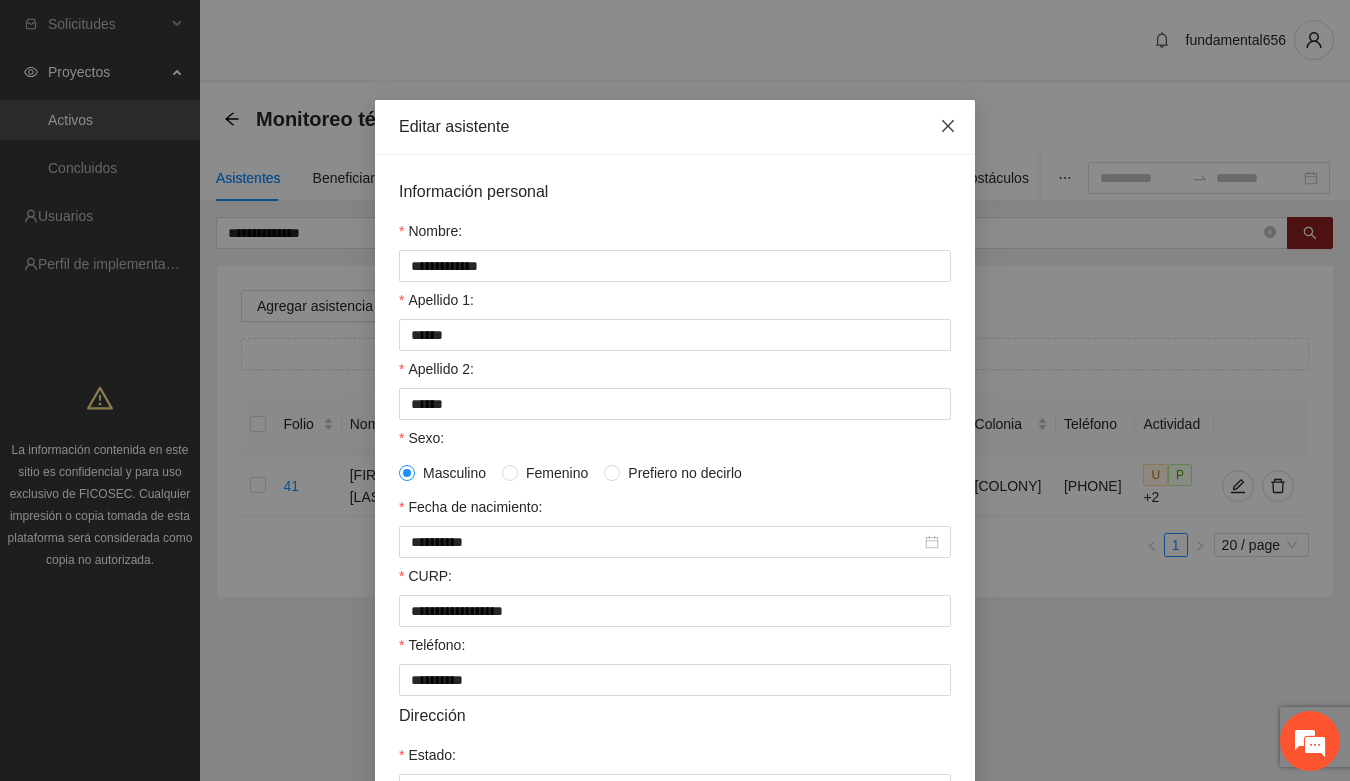 drag, startPoint x: 942, startPoint y: 128, endPoint x: 602, endPoint y: 237, distance: 357.04483 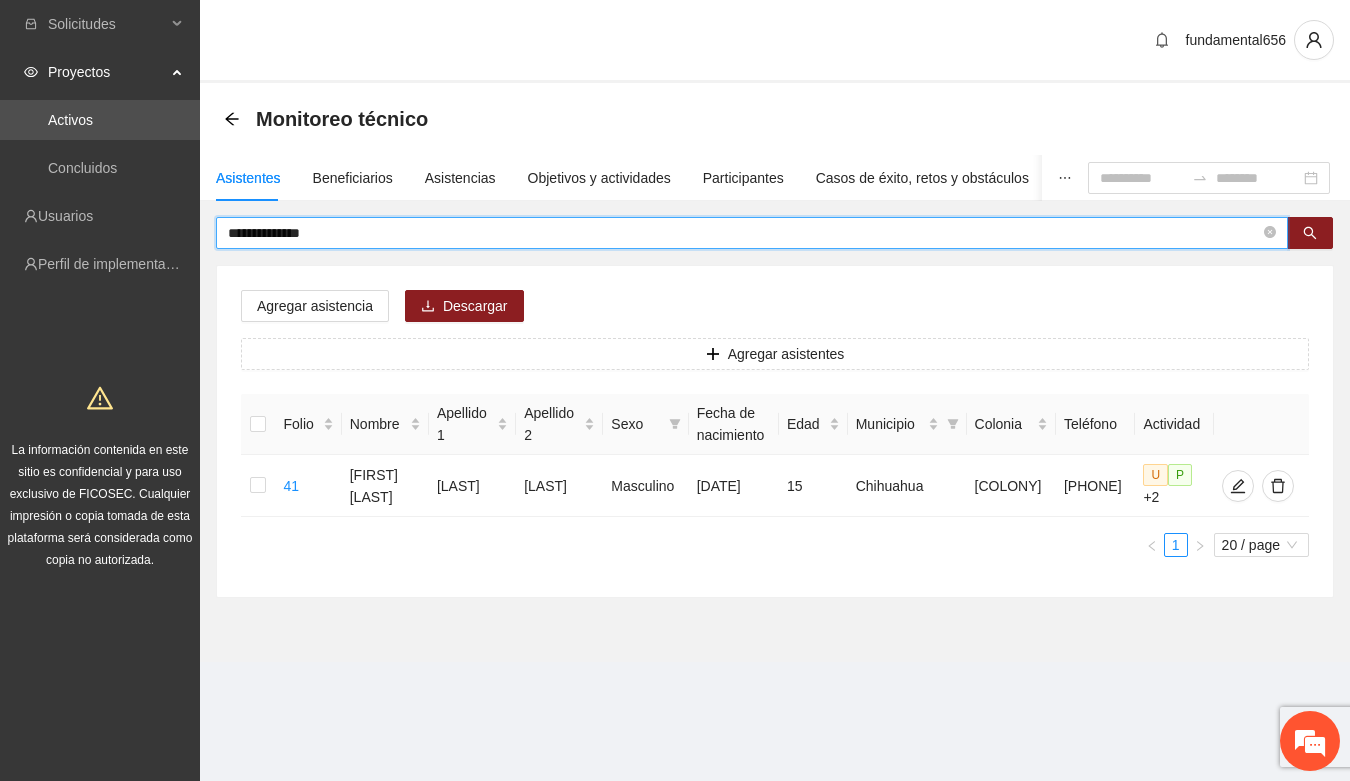 drag, startPoint x: 315, startPoint y: 221, endPoint x: 163, endPoint y: 240, distance: 153.18289 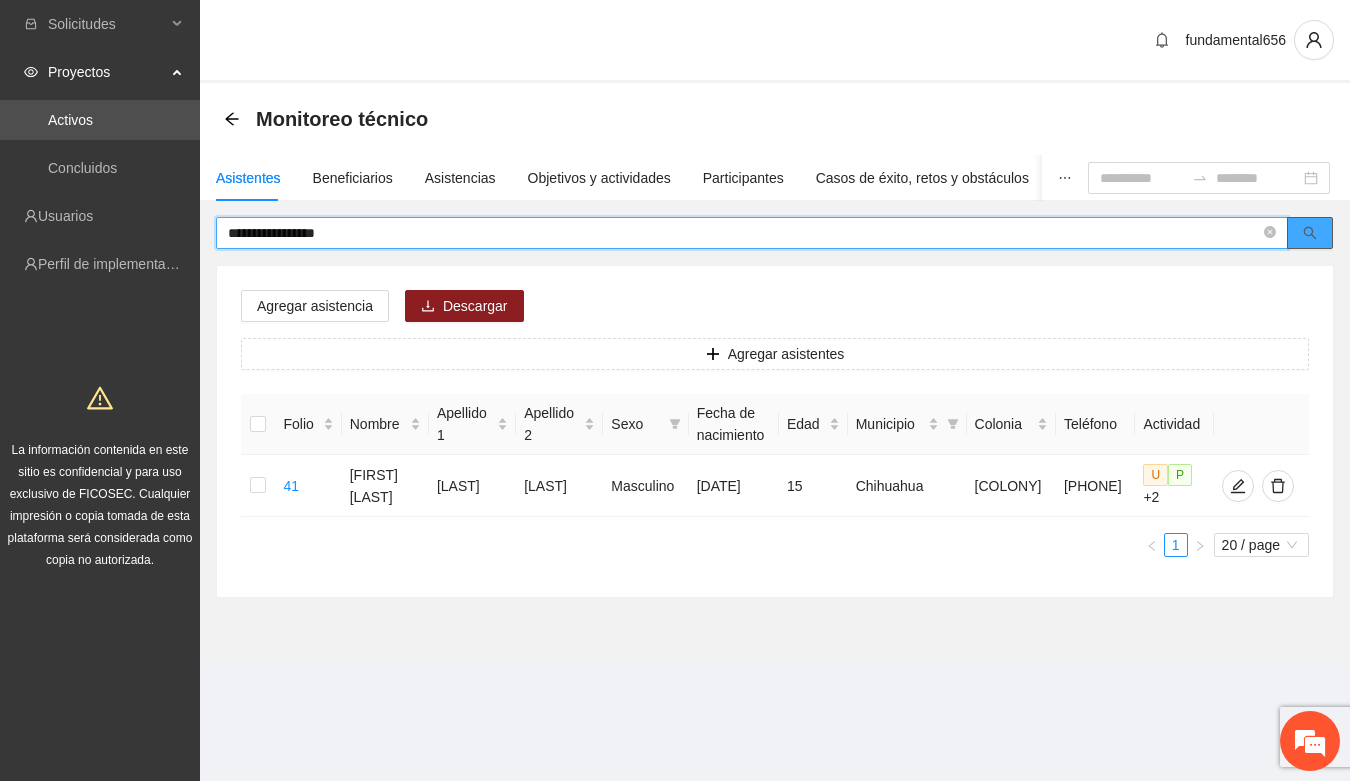 click 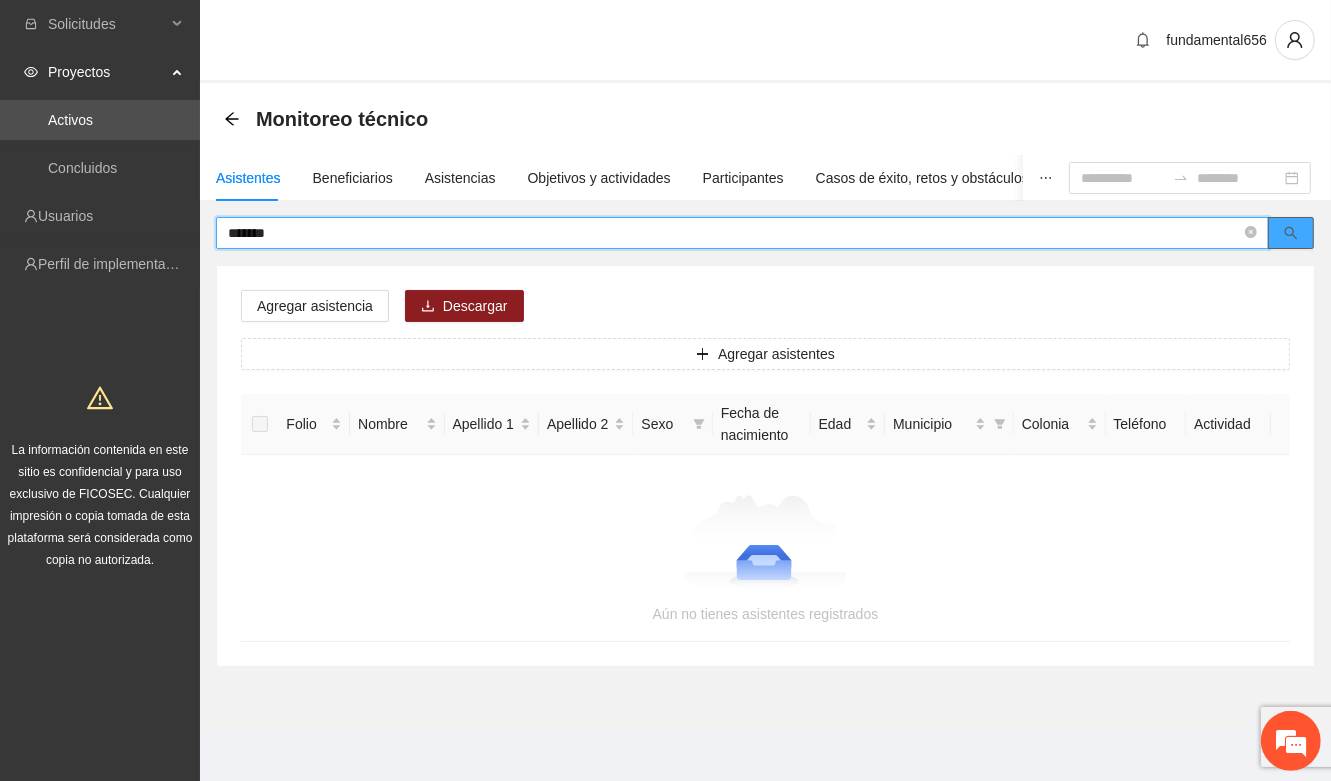 click at bounding box center (1291, 234) 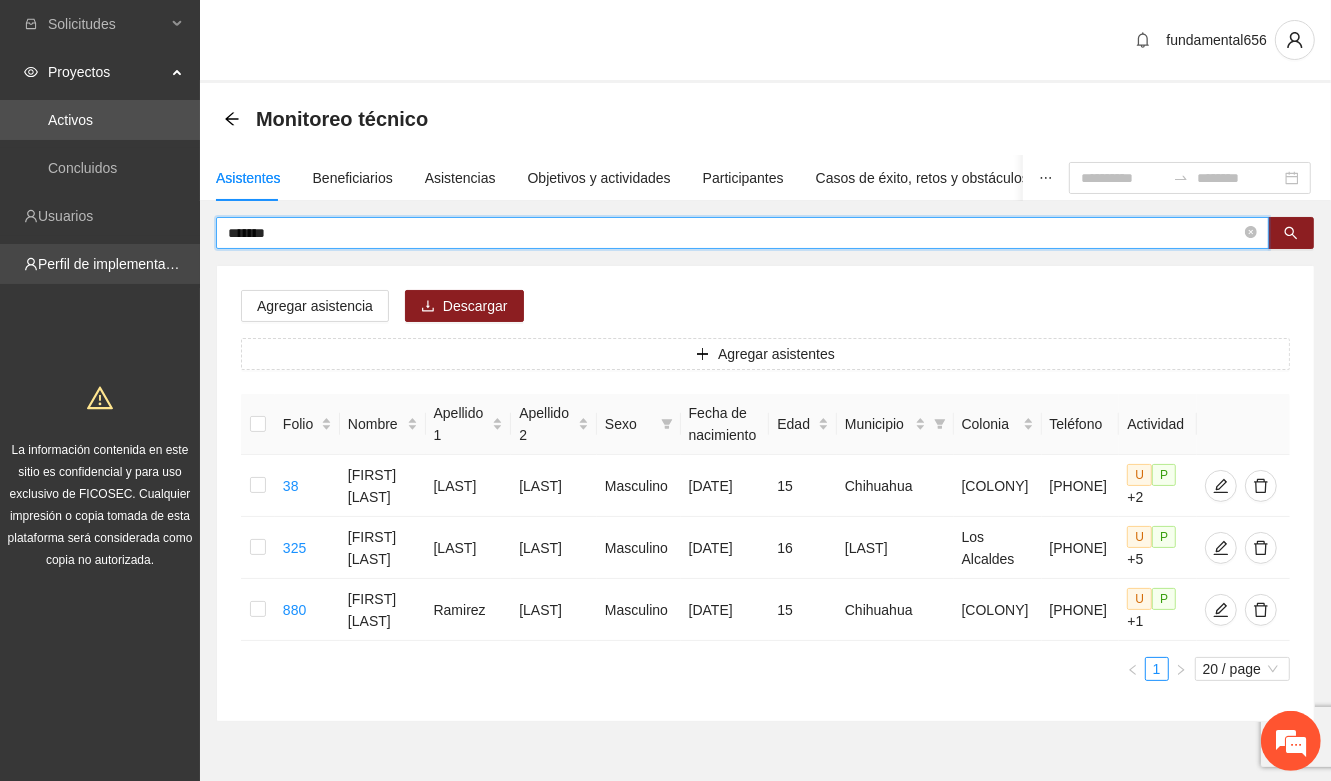 drag, startPoint x: 275, startPoint y: 235, endPoint x: 186, endPoint y: 250, distance: 90.255196 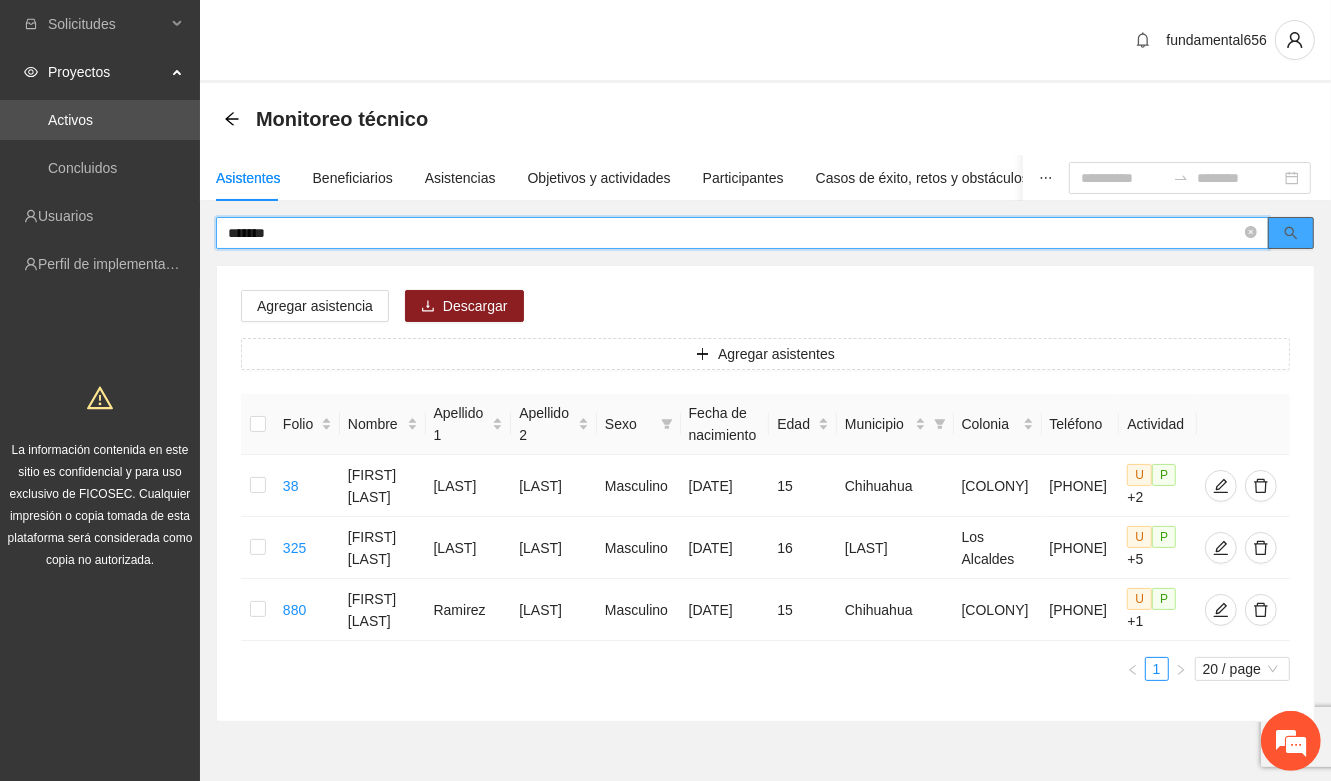 click at bounding box center [1291, 233] 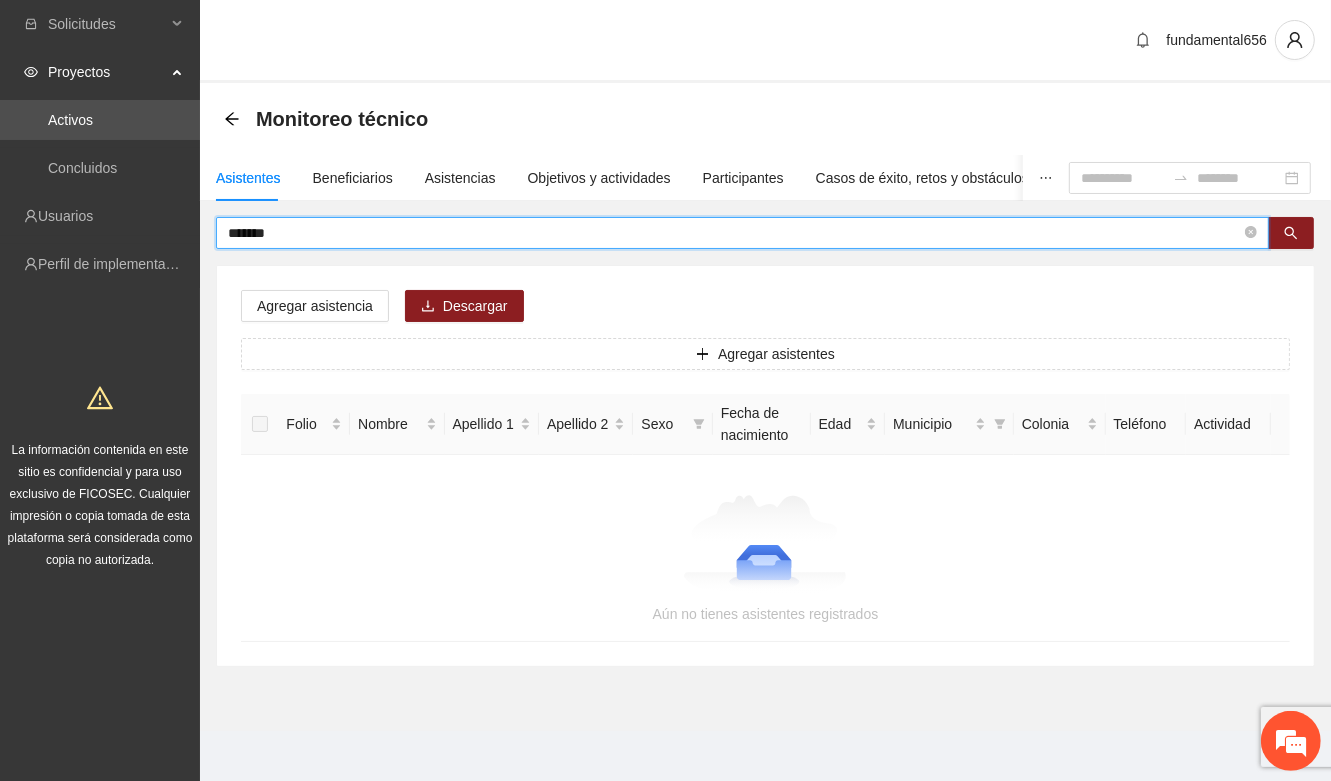 drag, startPoint x: 290, startPoint y: 238, endPoint x: 212, endPoint y: 245, distance: 78.31347 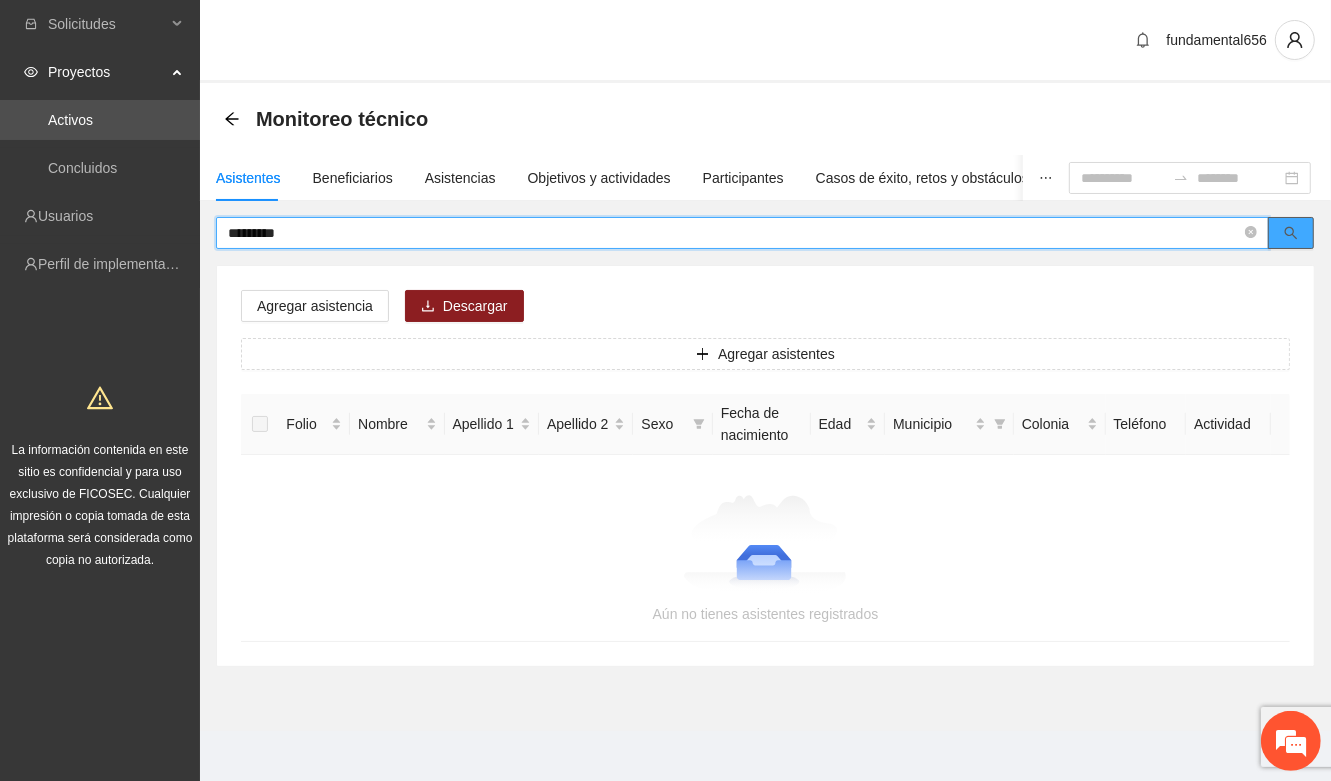 click 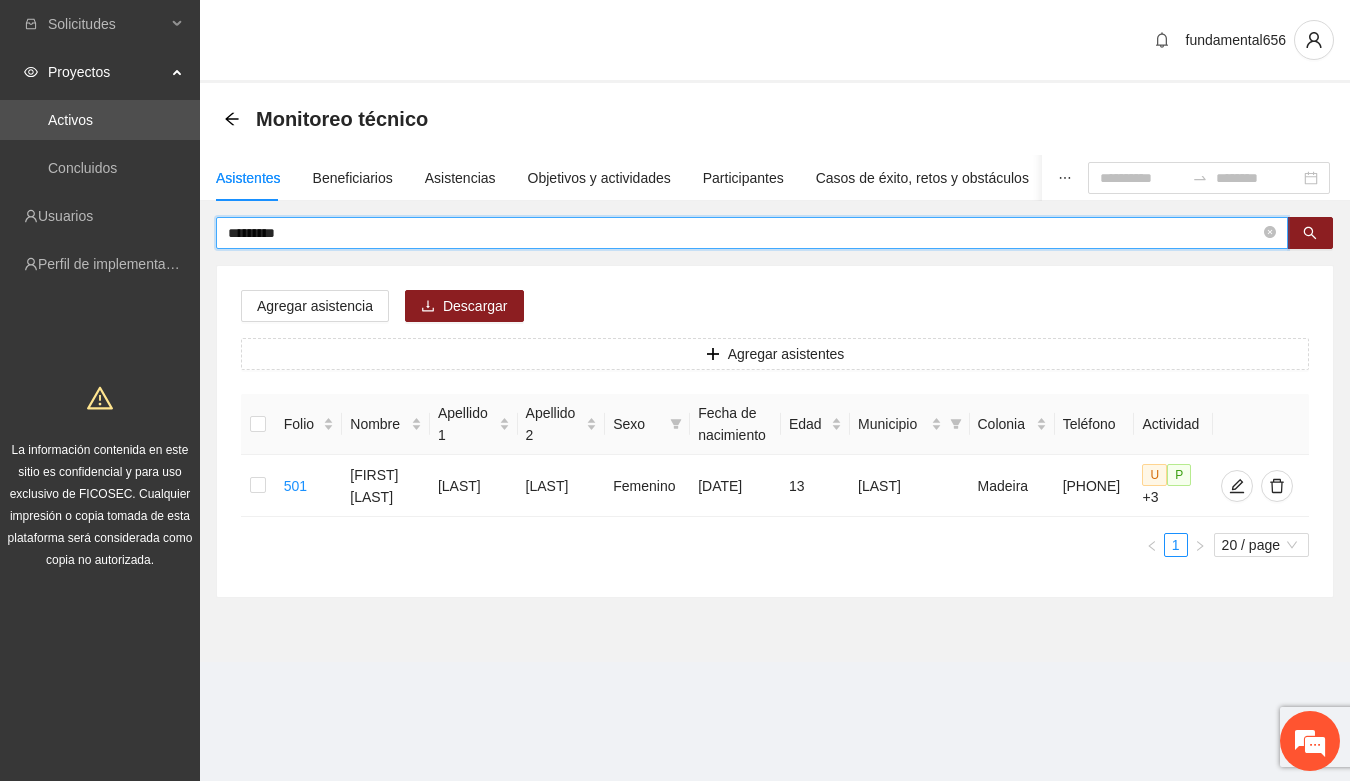drag, startPoint x: 293, startPoint y: 231, endPoint x: 211, endPoint y: 243, distance: 82.8734 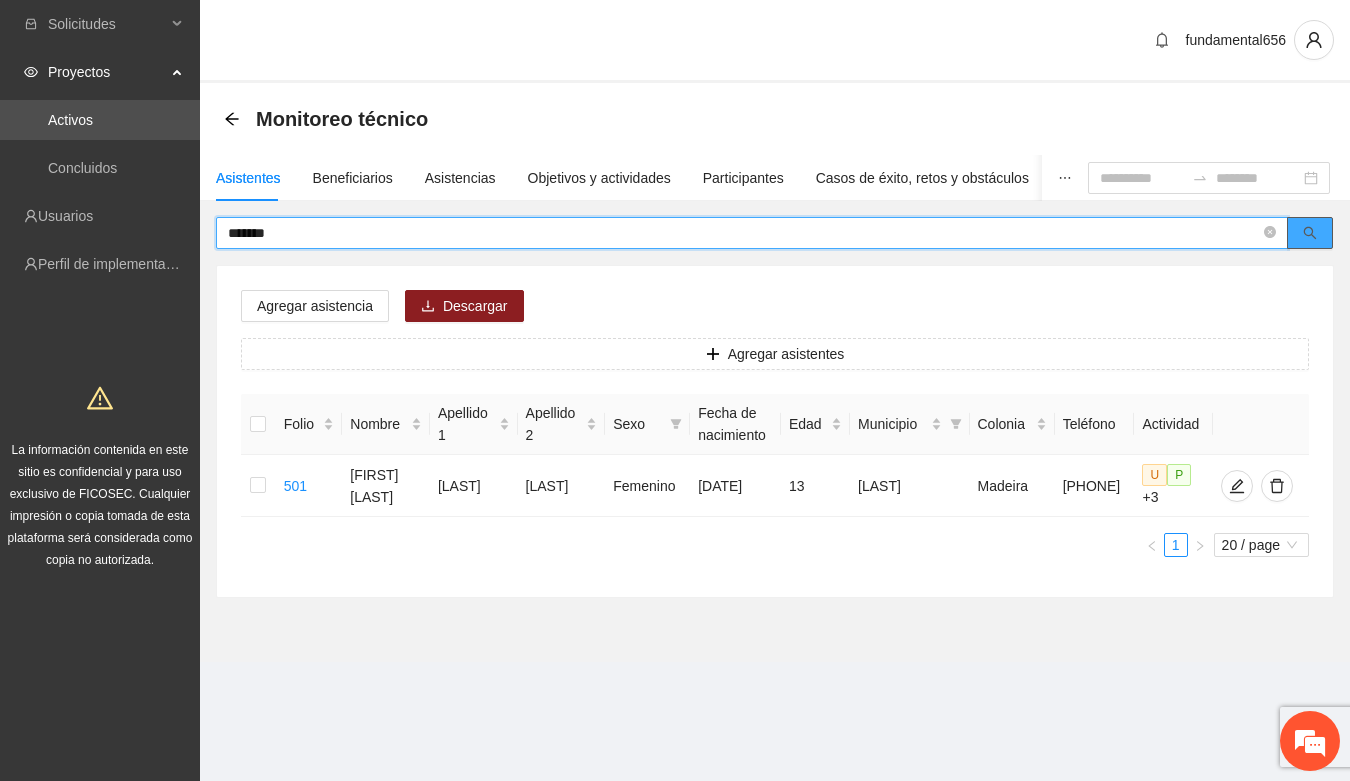 click 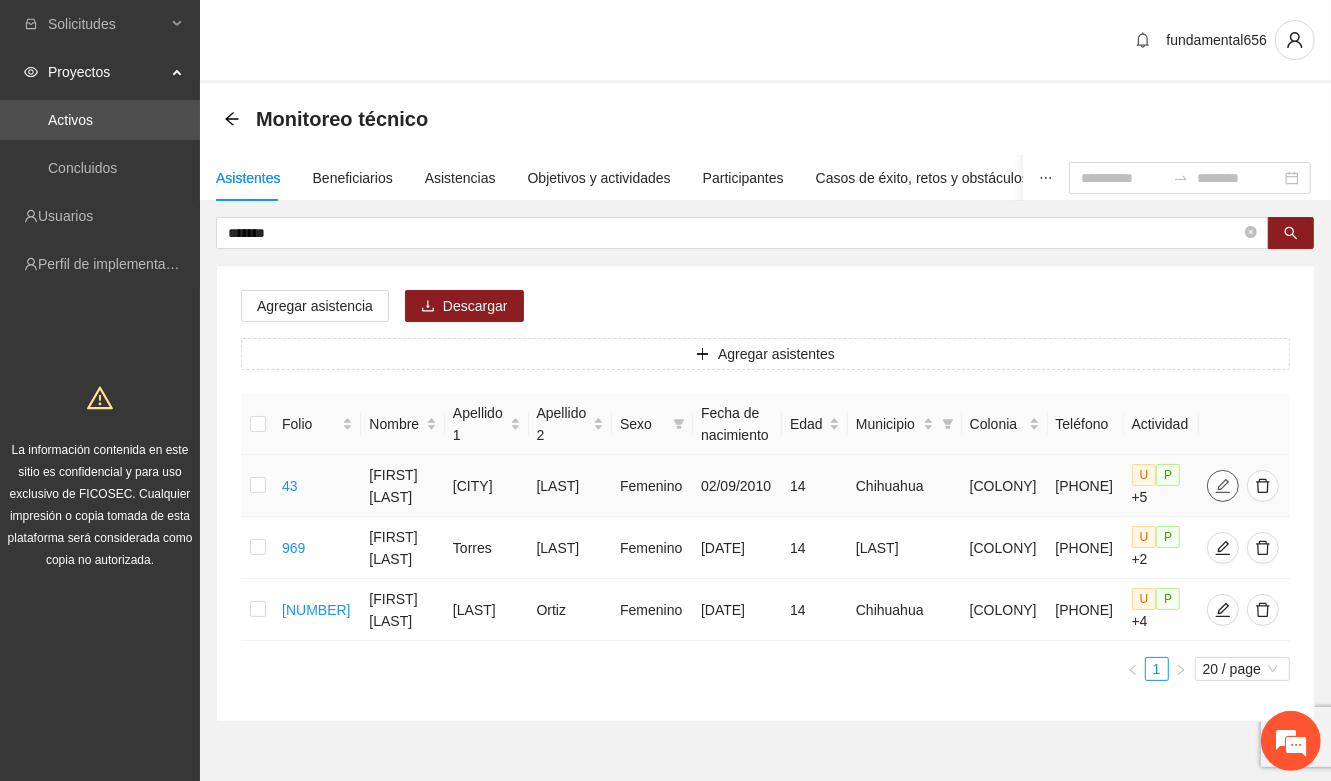 click 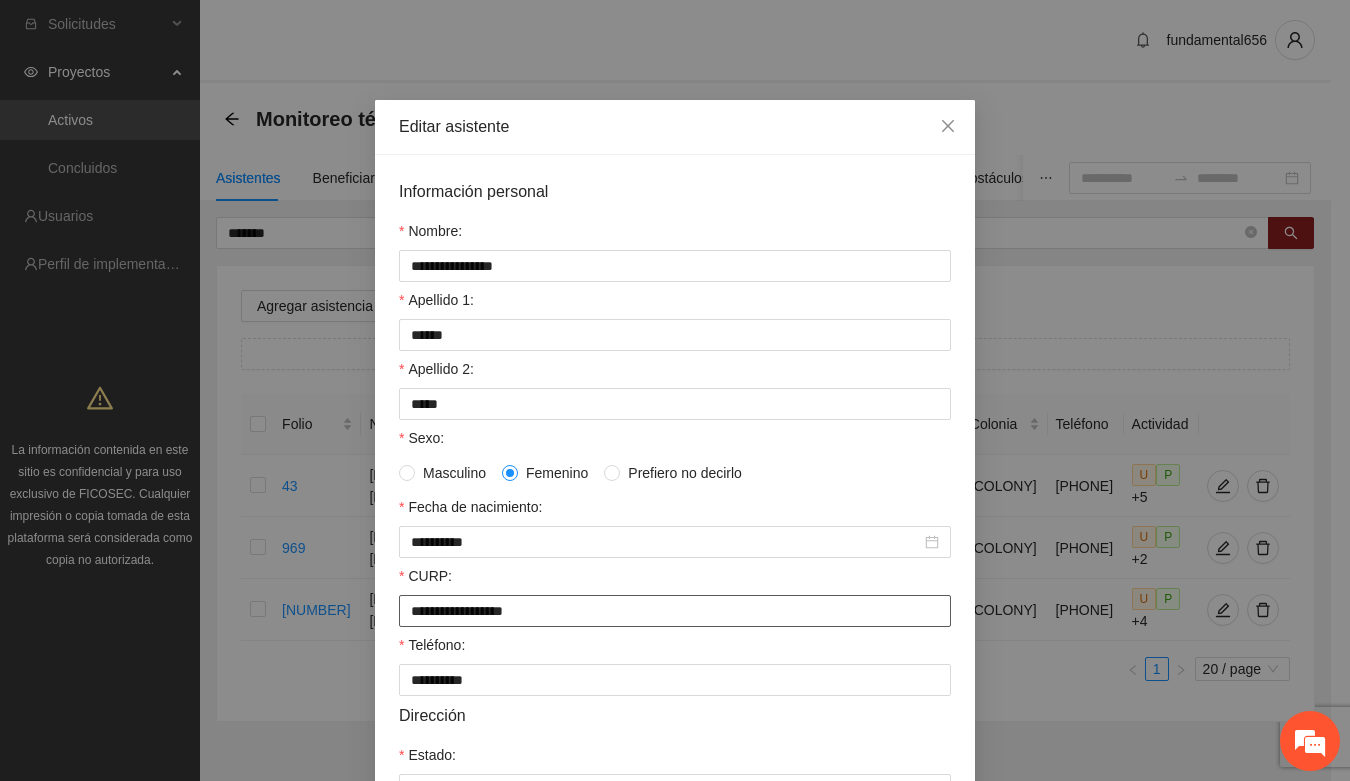 drag, startPoint x: 400, startPoint y: 620, endPoint x: 577, endPoint y: 620, distance: 177 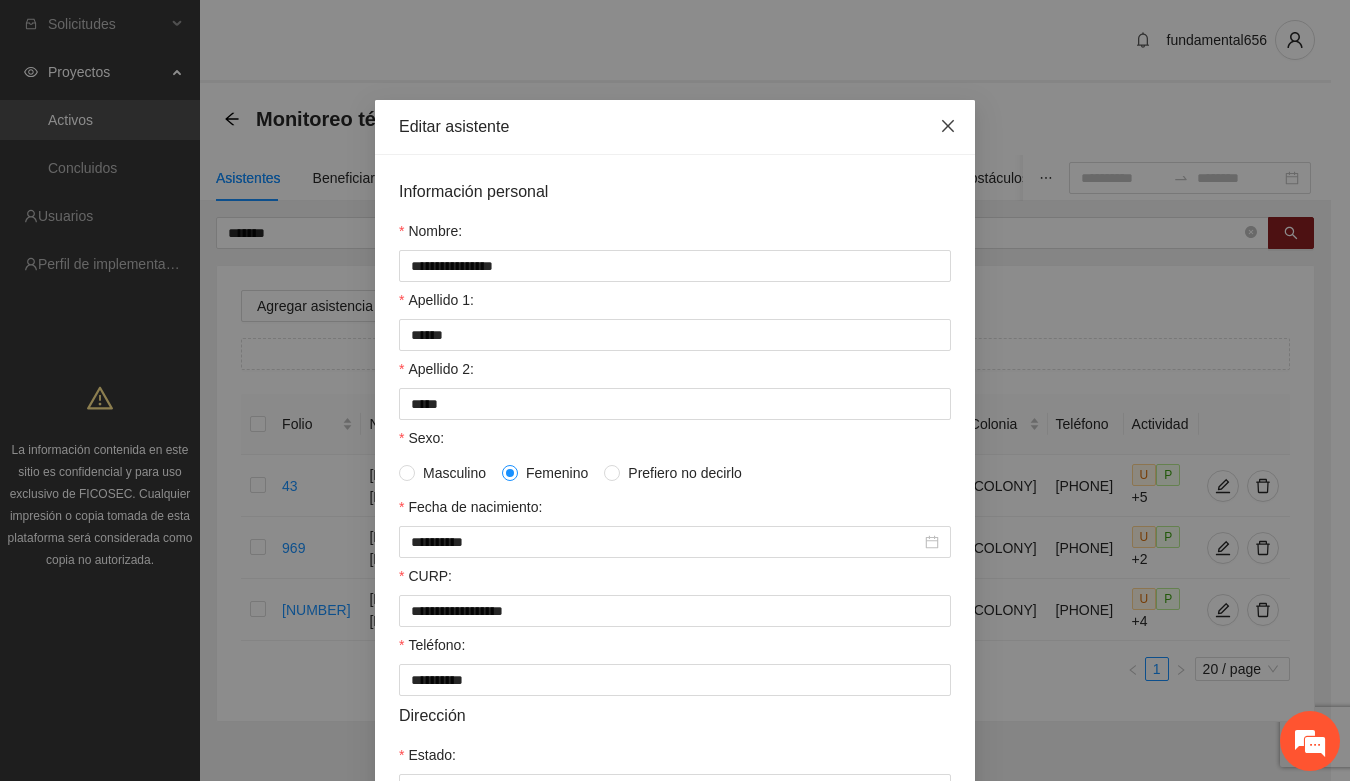 click at bounding box center (948, 127) 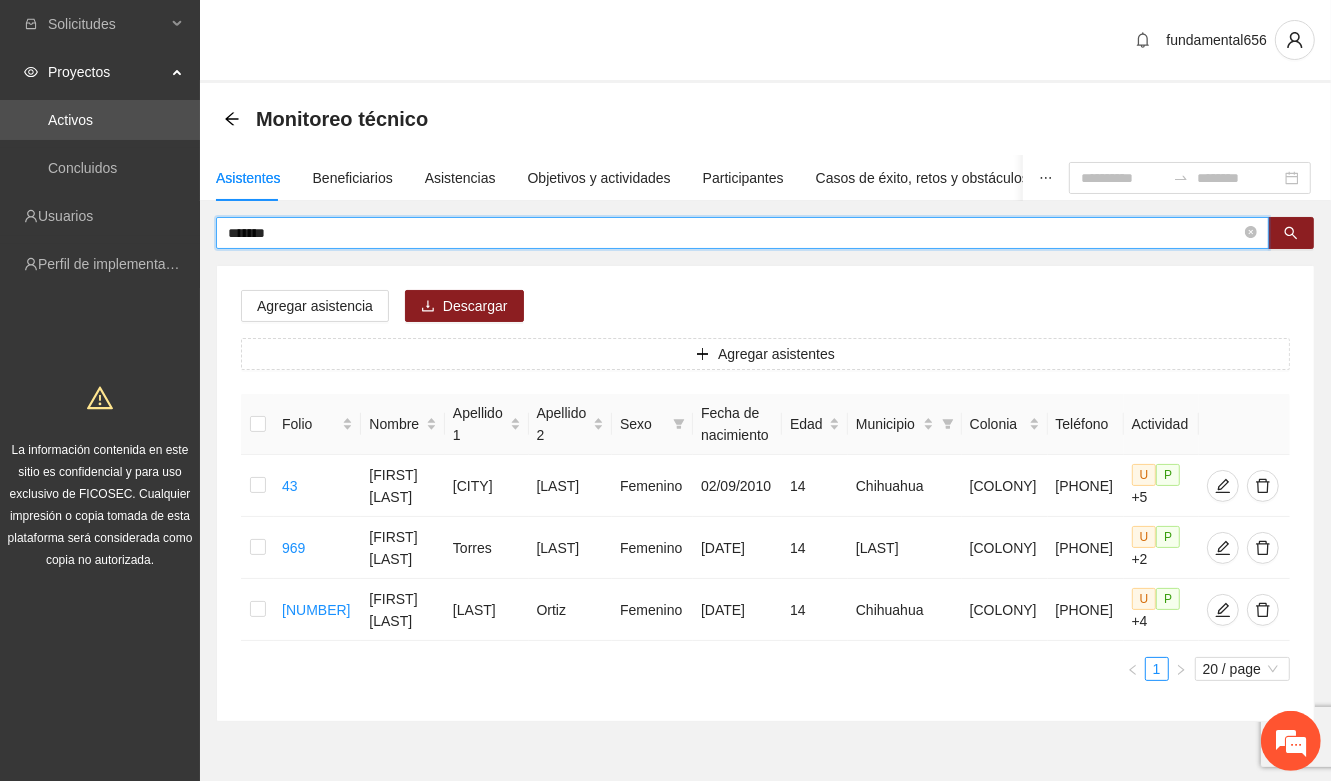 drag, startPoint x: 335, startPoint y: 236, endPoint x: 210, endPoint y: 242, distance: 125.14392 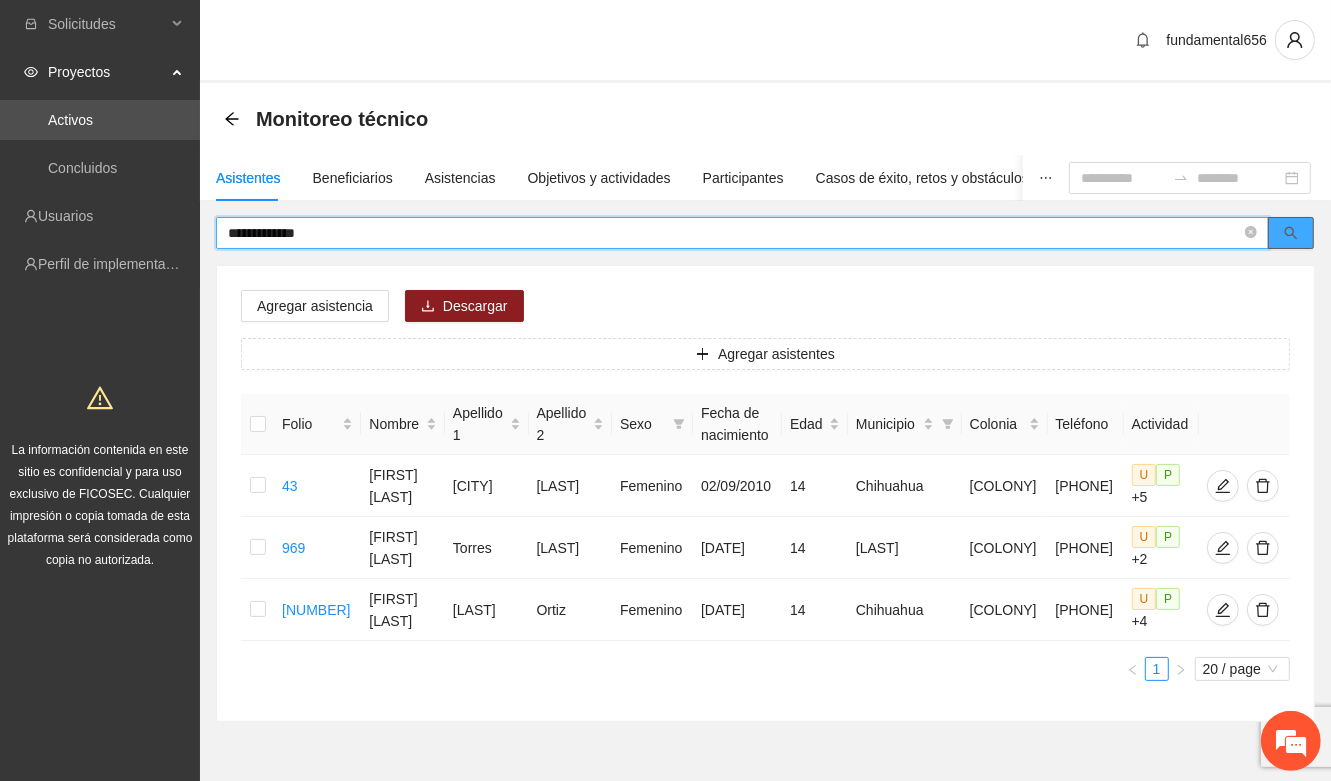 click 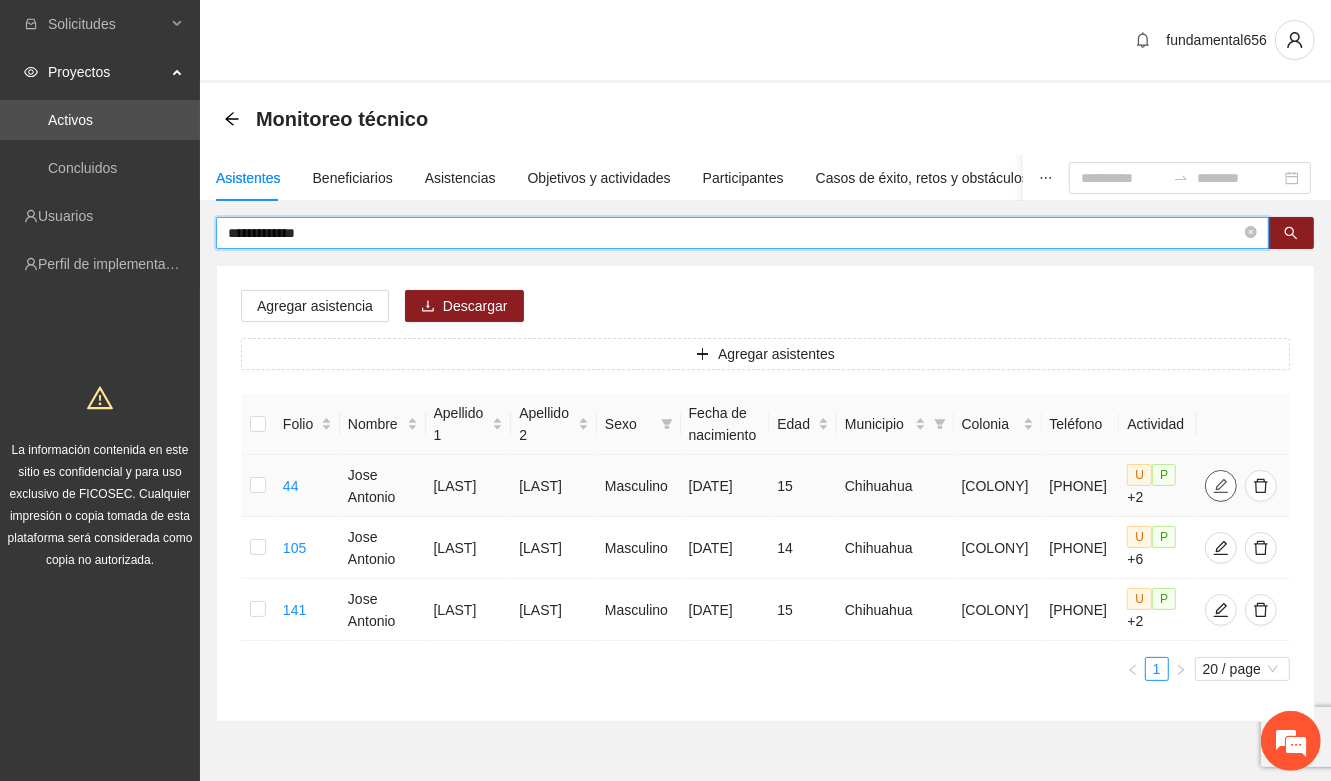 click 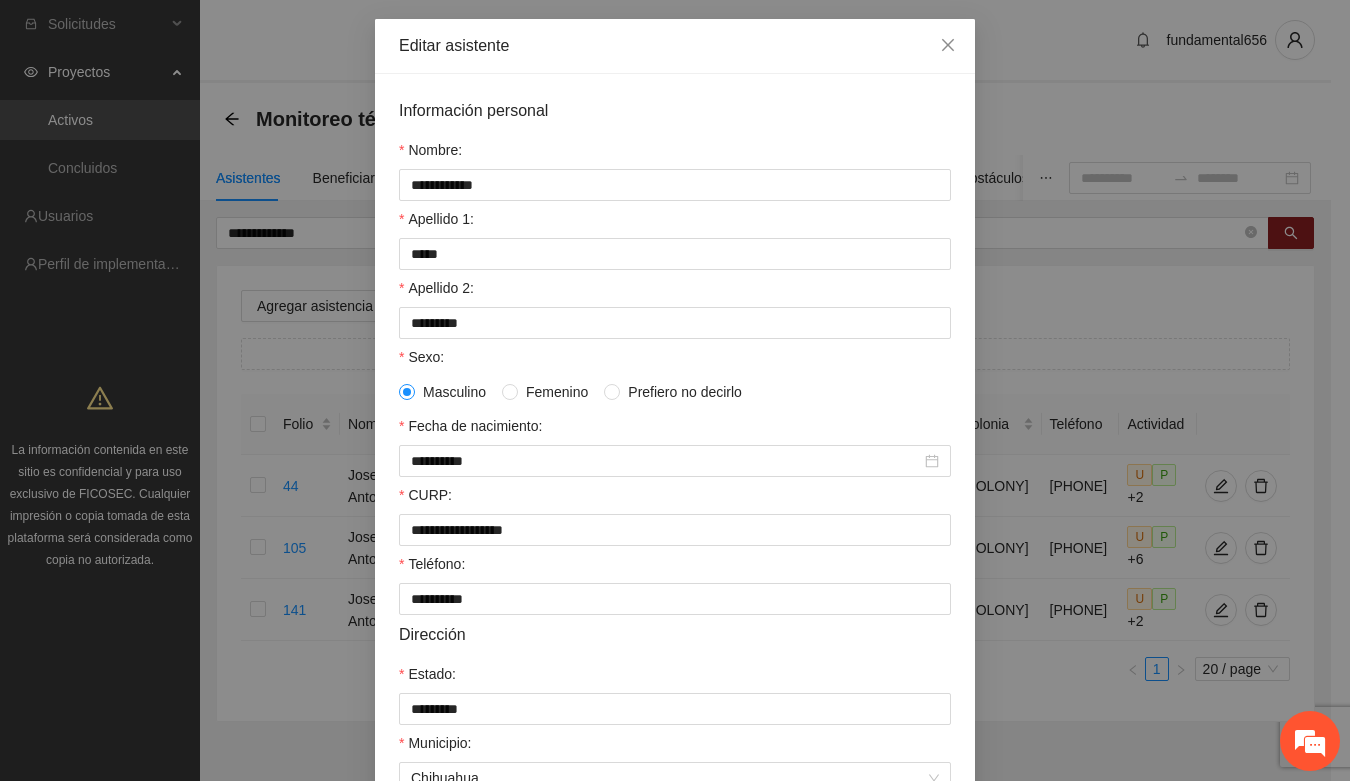 scroll, scrollTop: 125, scrollLeft: 0, axis: vertical 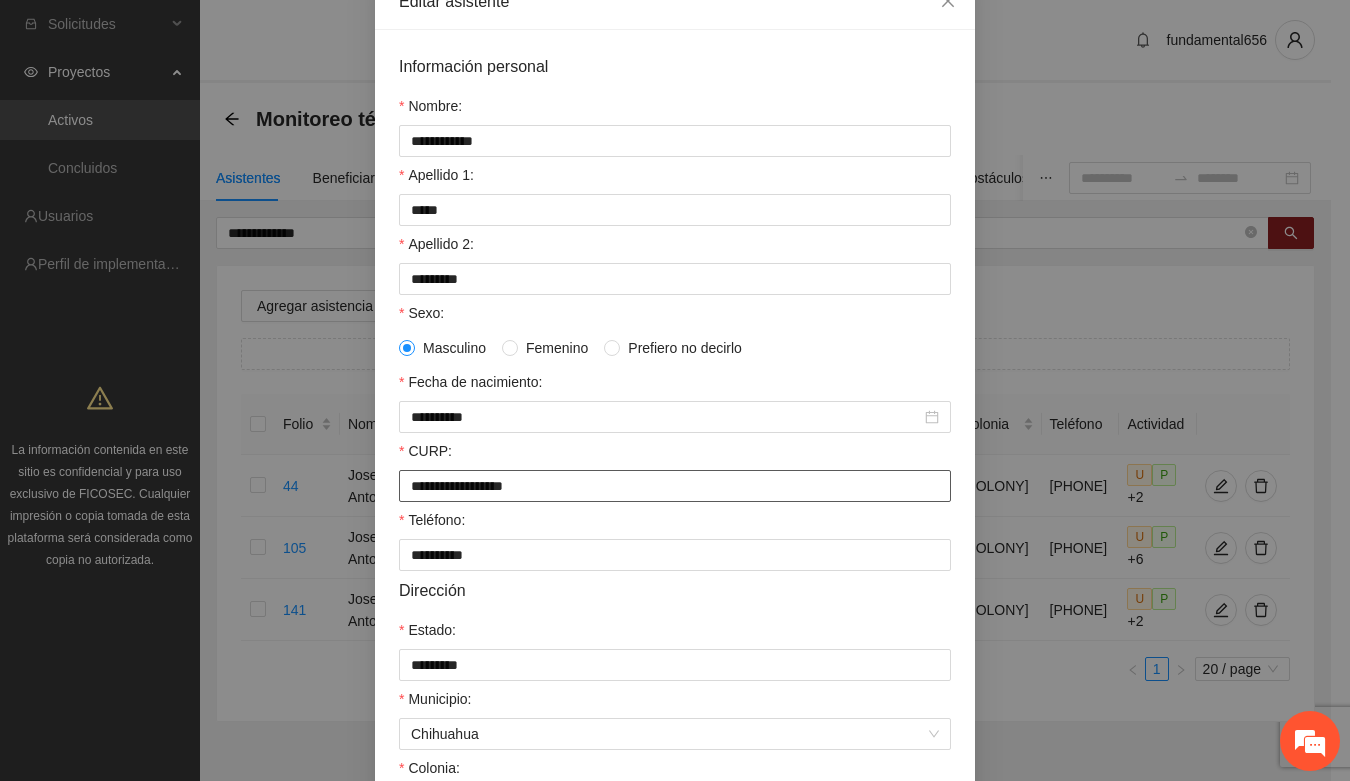 drag, startPoint x: 400, startPoint y: 500, endPoint x: 568, endPoint y: 513, distance: 168.50223 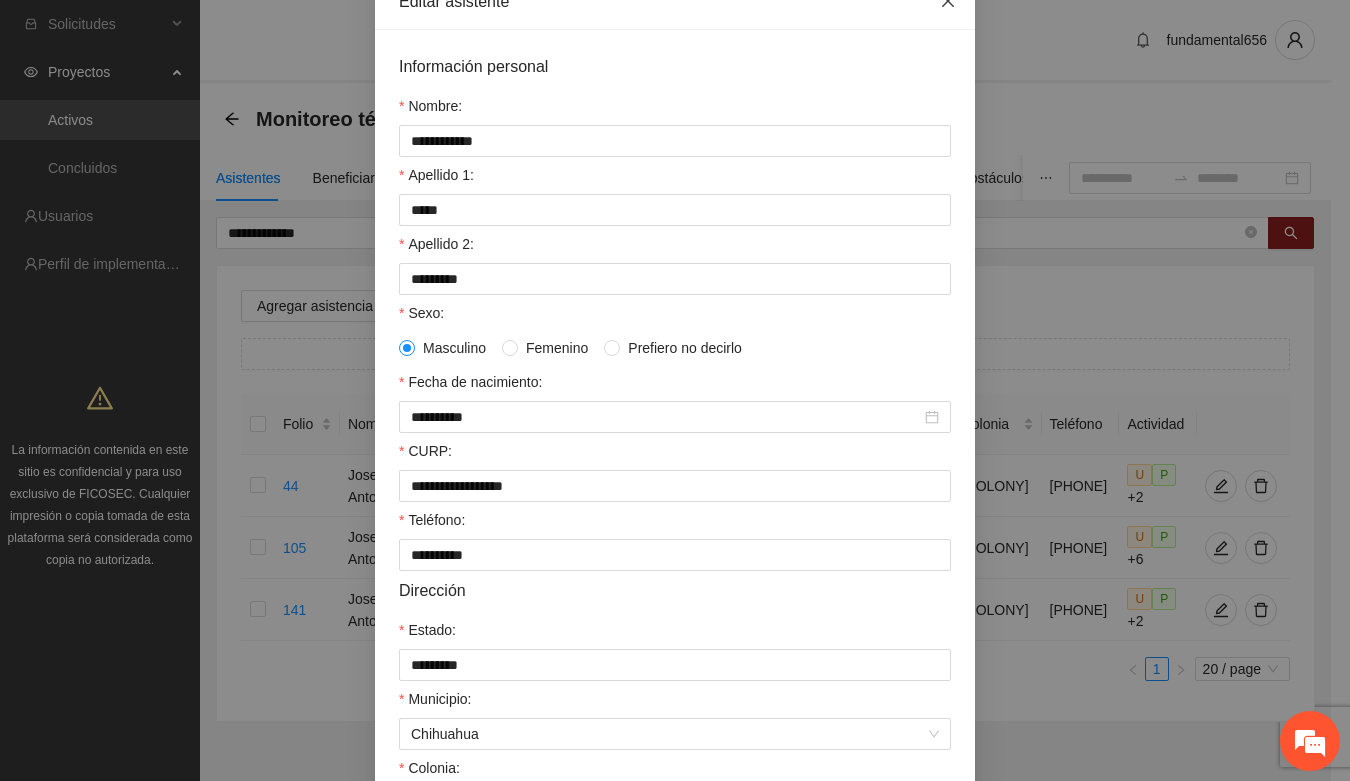 click 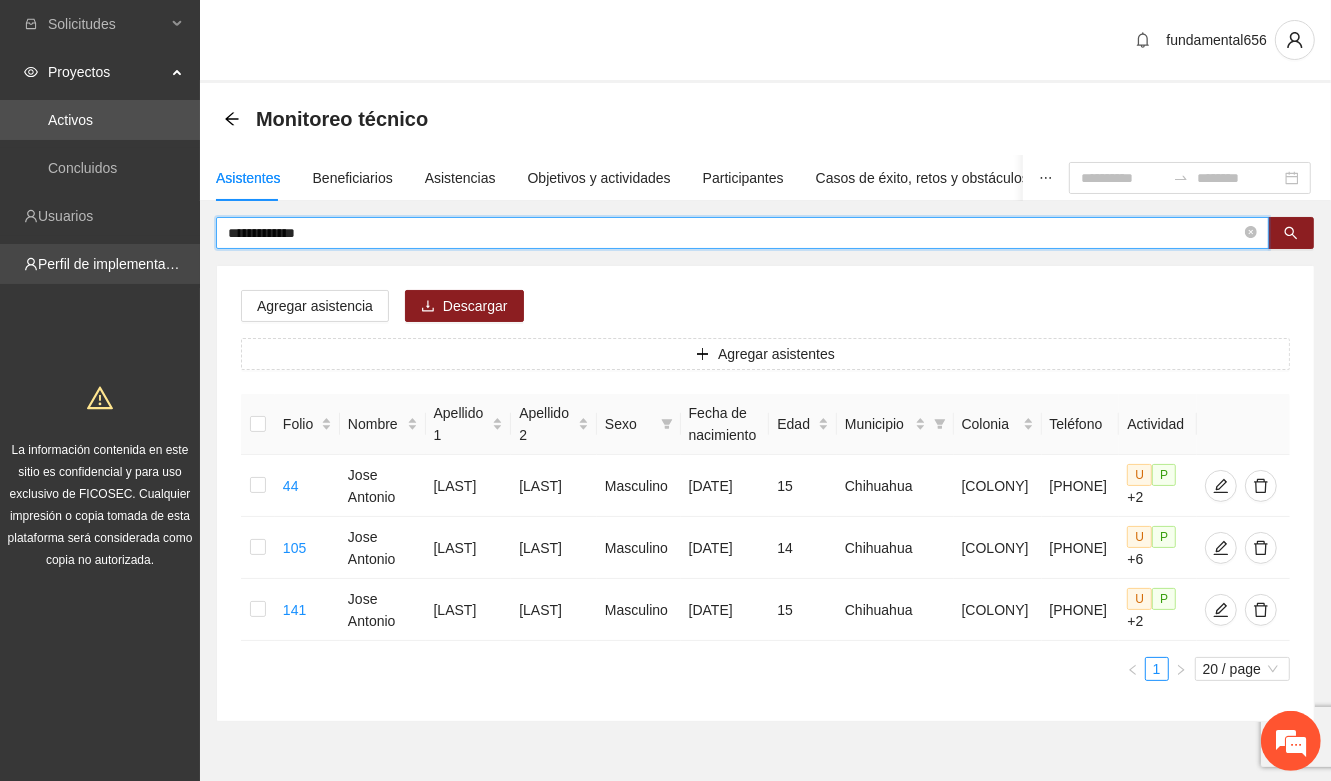 drag, startPoint x: 310, startPoint y: 228, endPoint x: 161, endPoint y: 245, distance: 149.96666 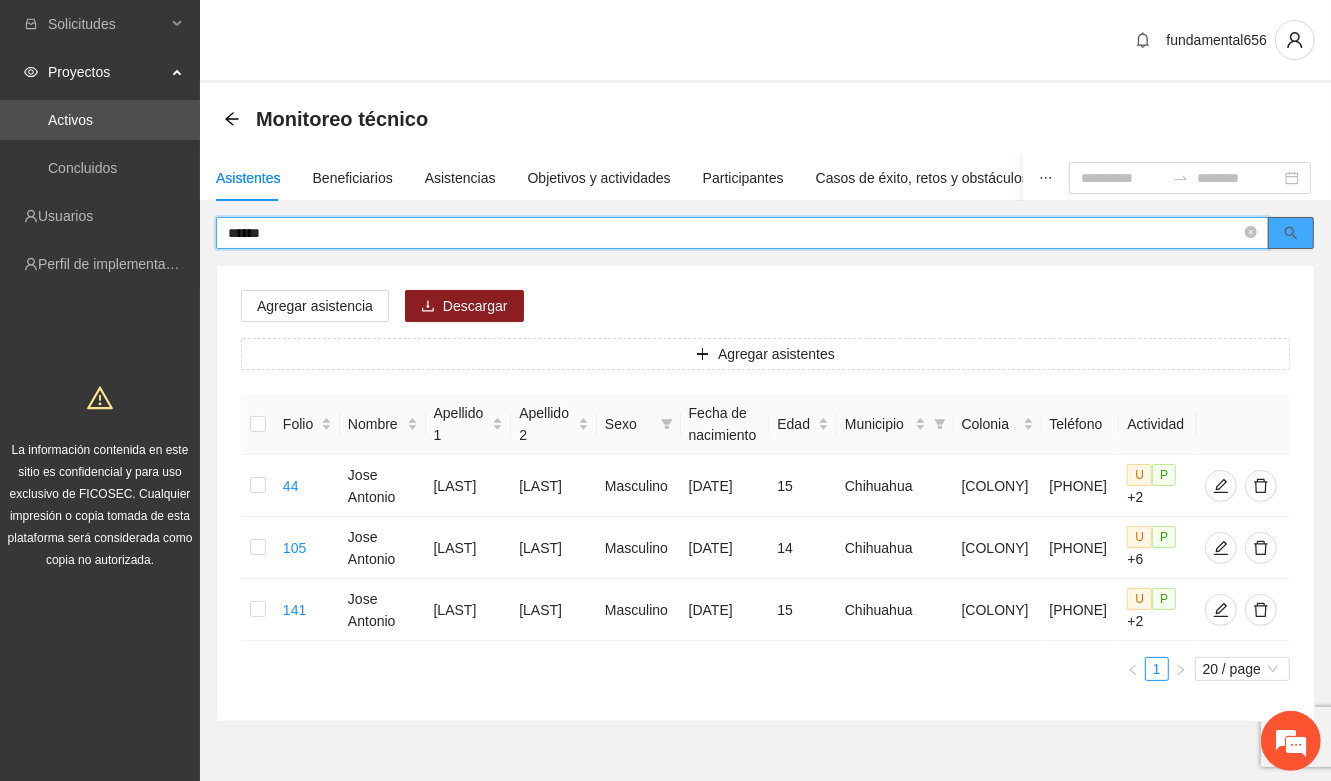 click 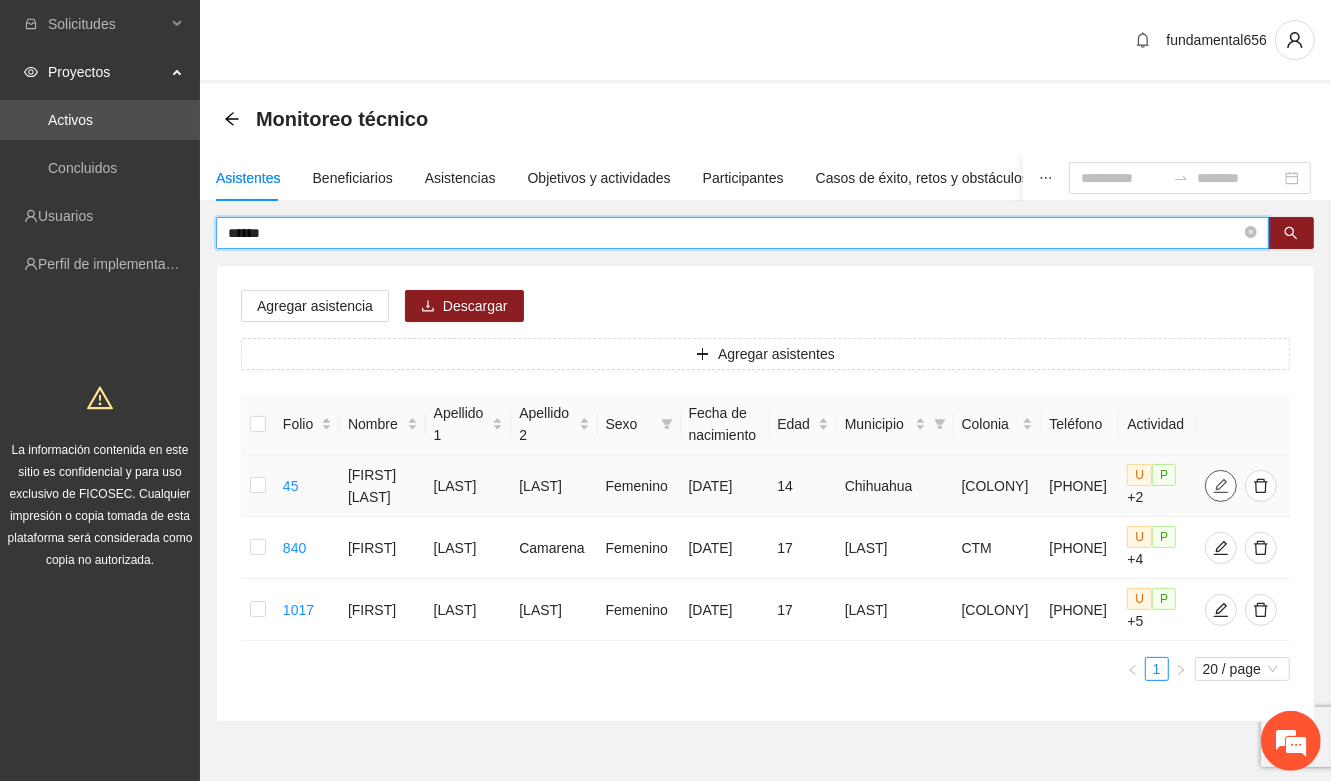 click 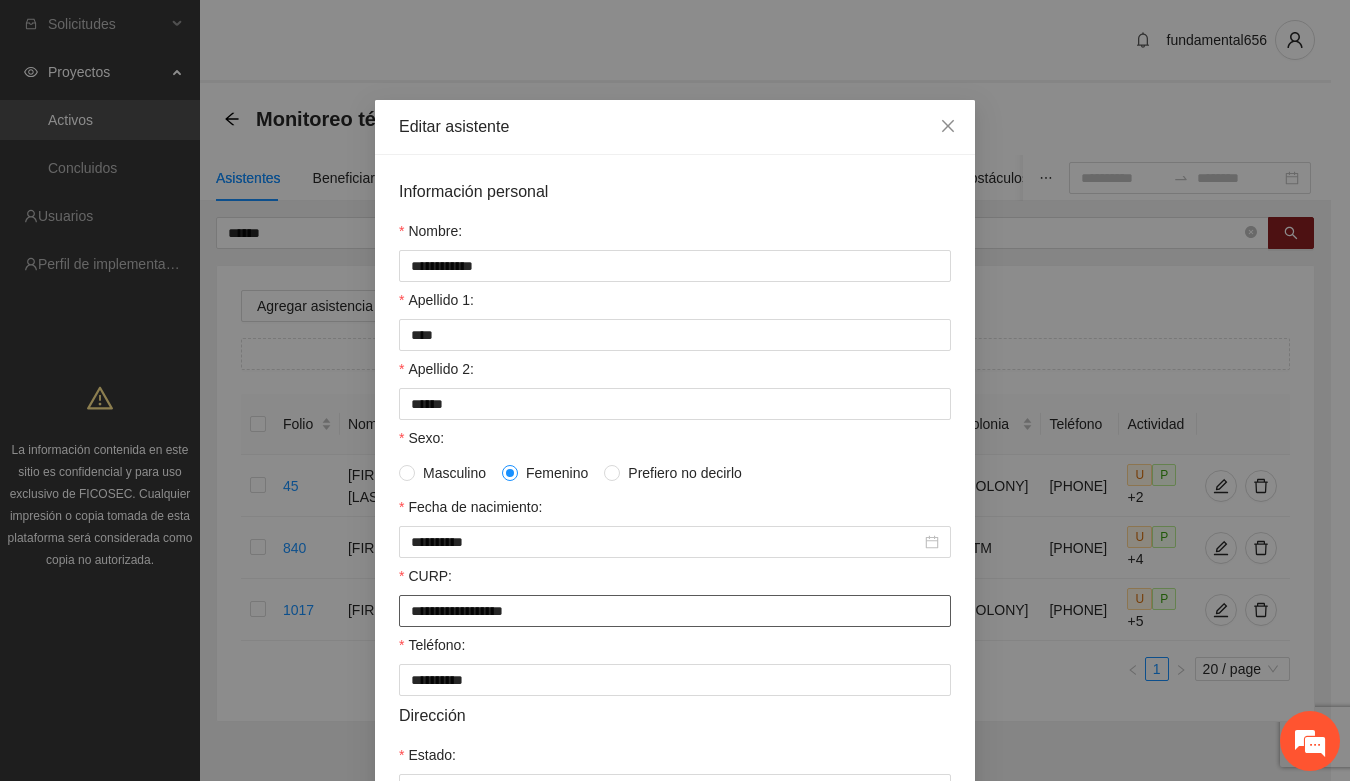 drag, startPoint x: 398, startPoint y: 627, endPoint x: 641, endPoint y: 647, distance: 243.82166 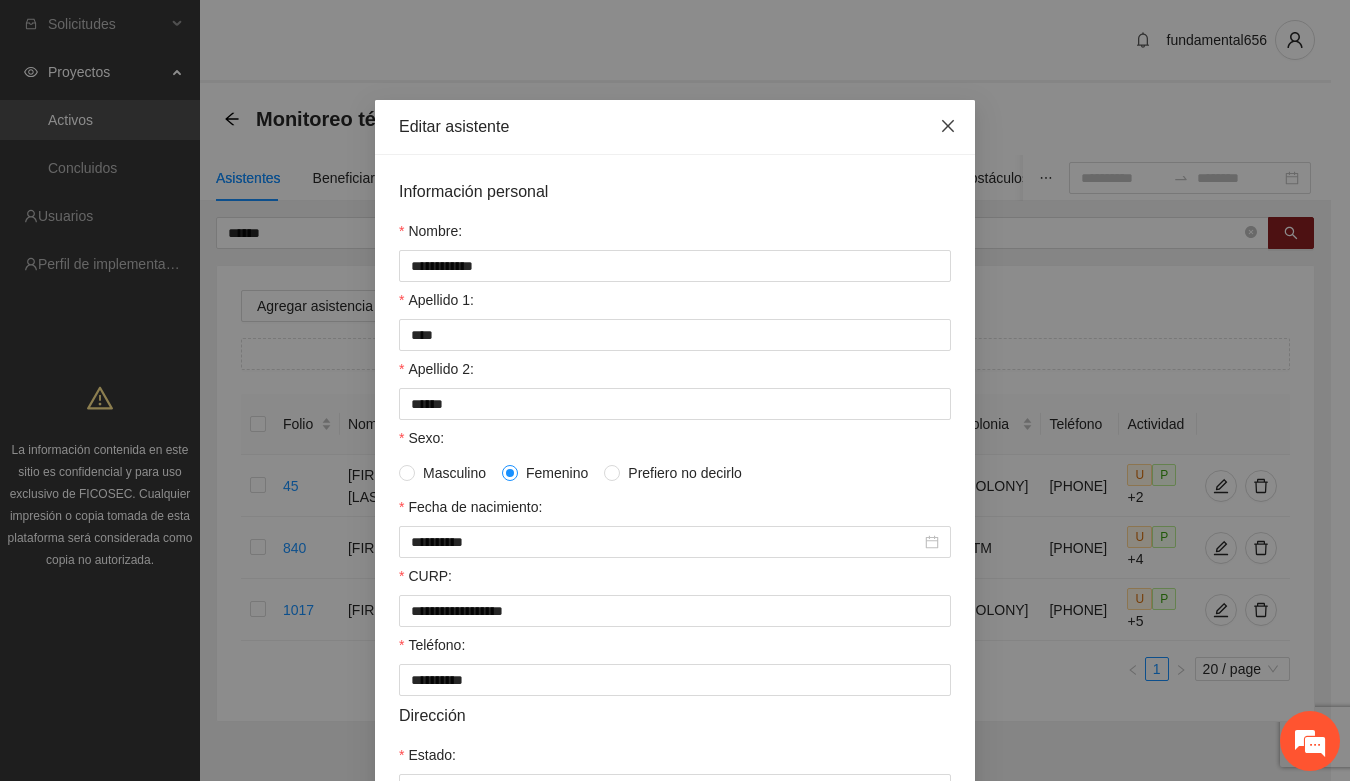 click 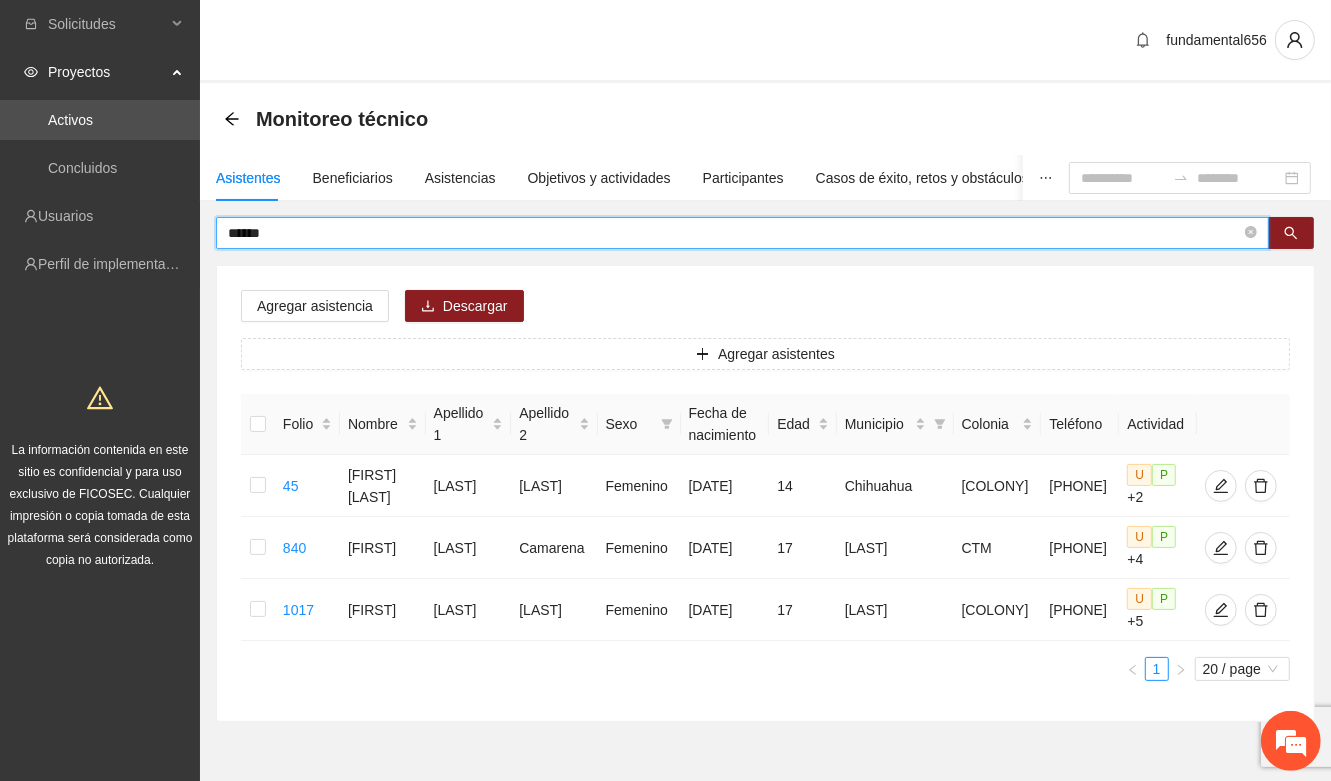 drag, startPoint x: 337, startPoint y: 240, endPoint x: 215, endPoint y: 250, distance: 122.40915 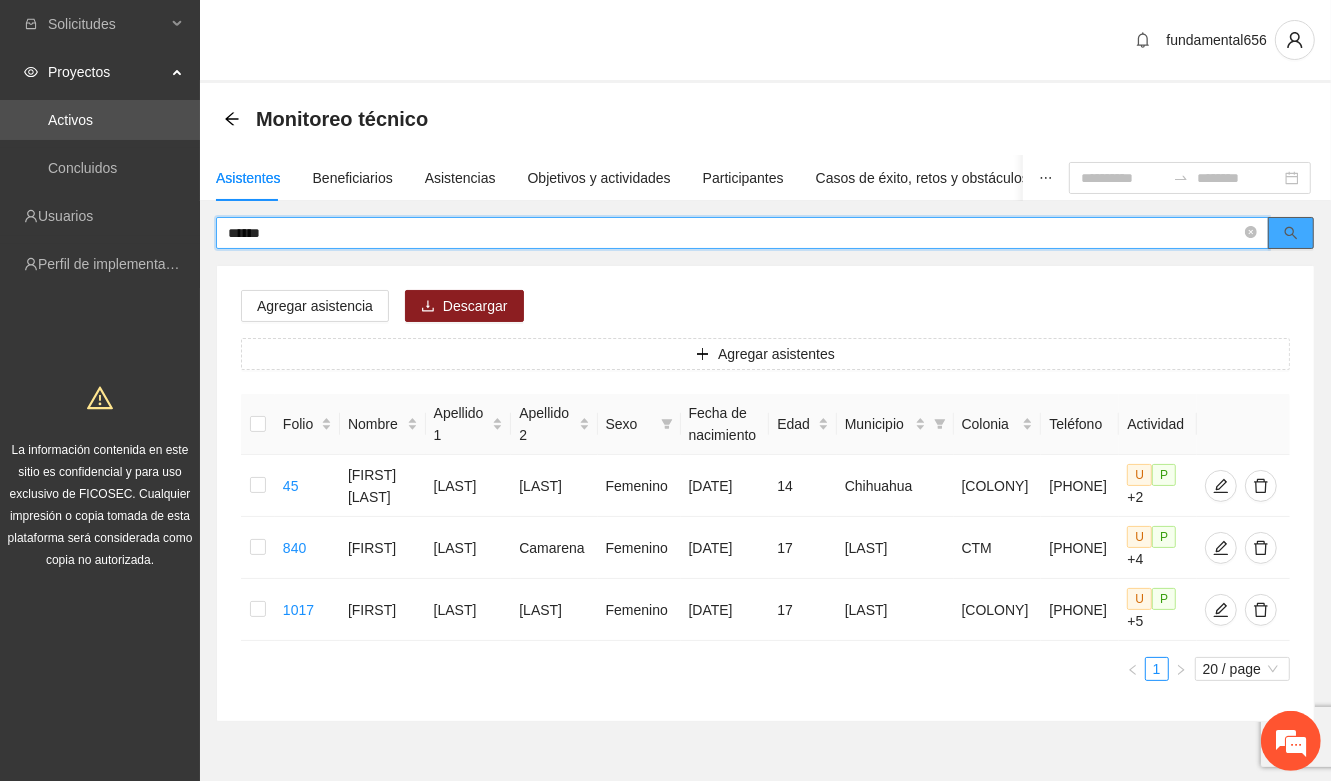 click at bounding box center (1291, 233) 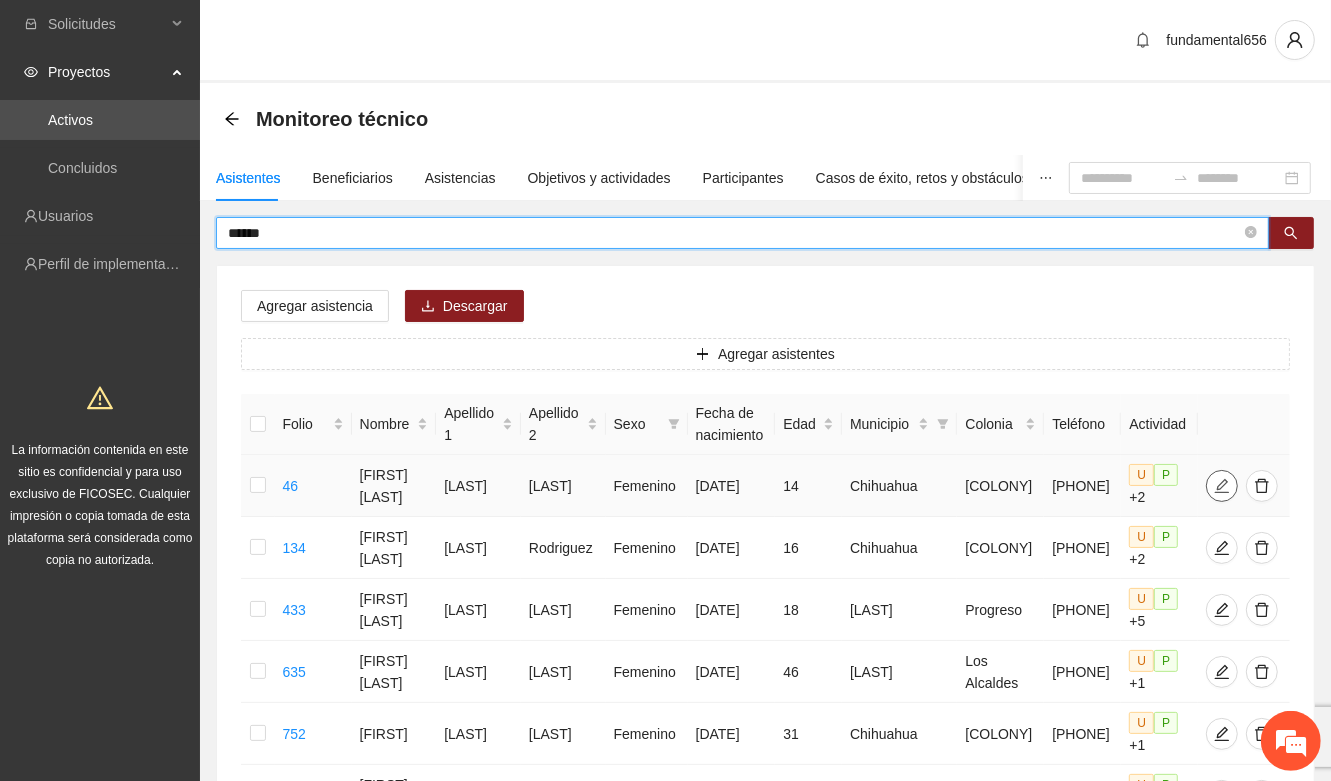 click at bounding box center [1222, 486] 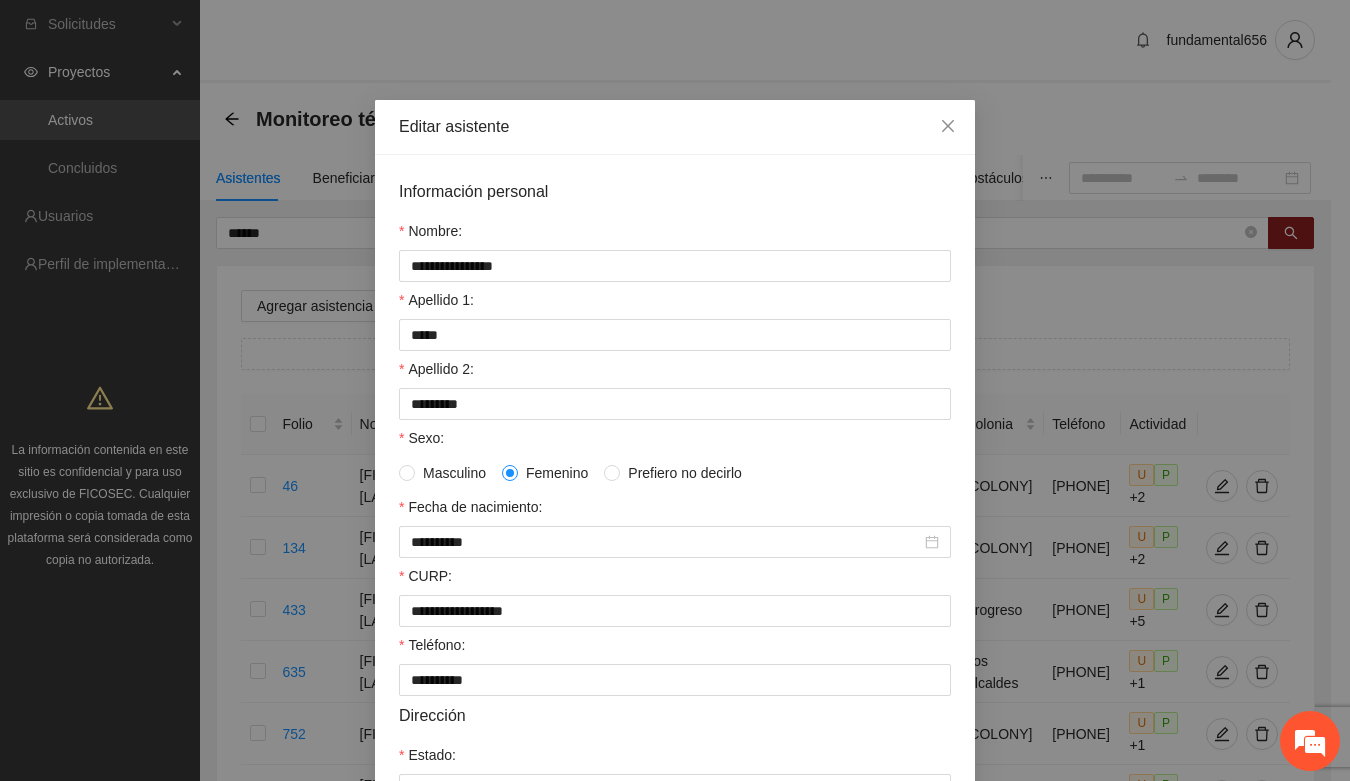 scroll, scrollTop: 125, scrollLeft: 0, axis: vertical 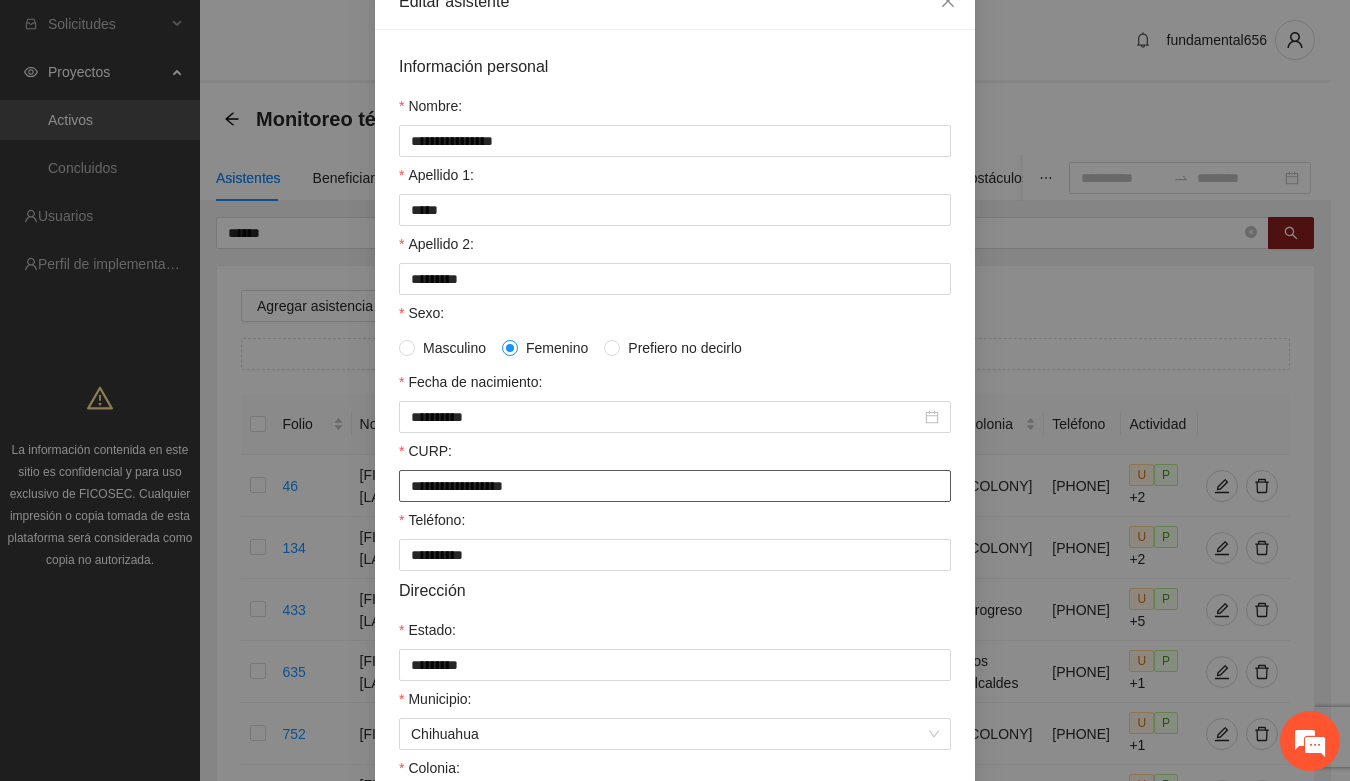 drag, startPoint x: 401, startPoint y: 501, endPoint x: 581, endPoint y: 490, distance: 180.3358 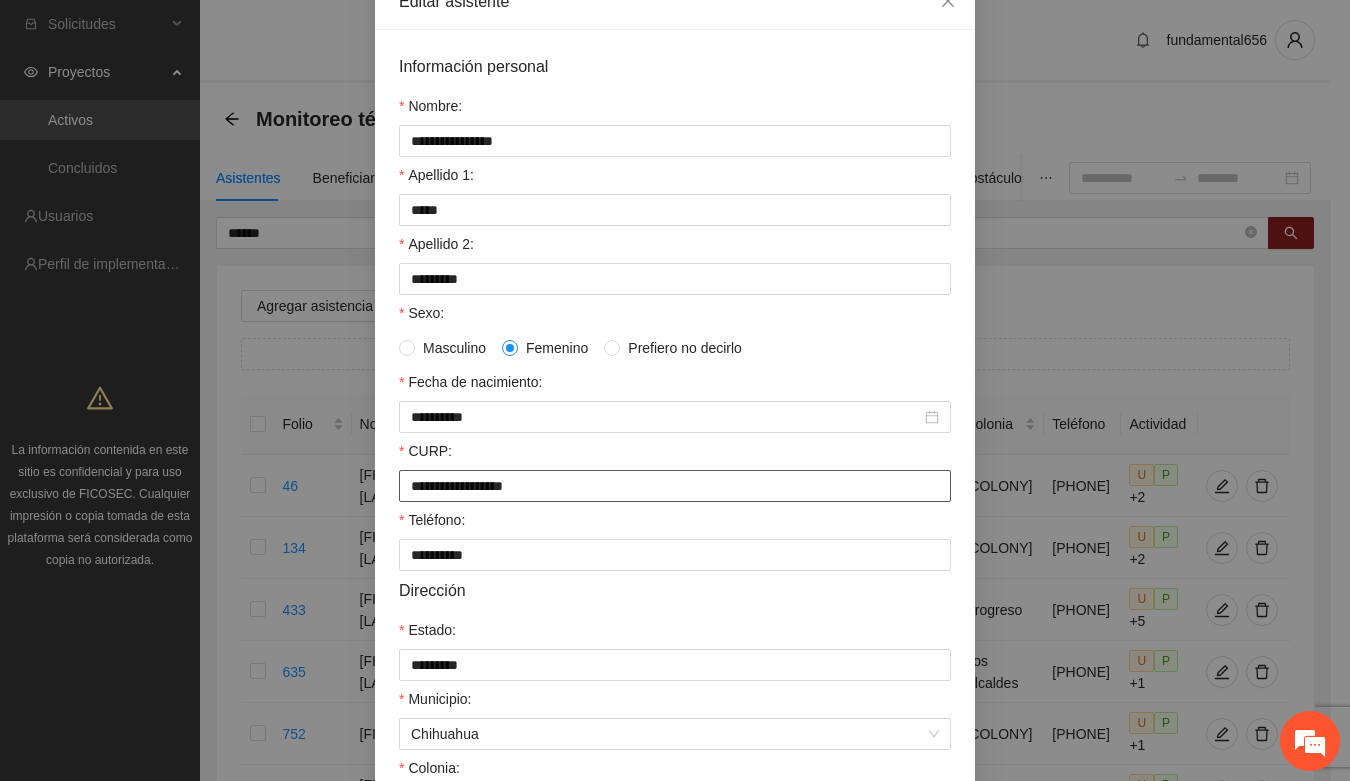 scroll, scrollTop: 0, scrollLeft: 0, axis: both 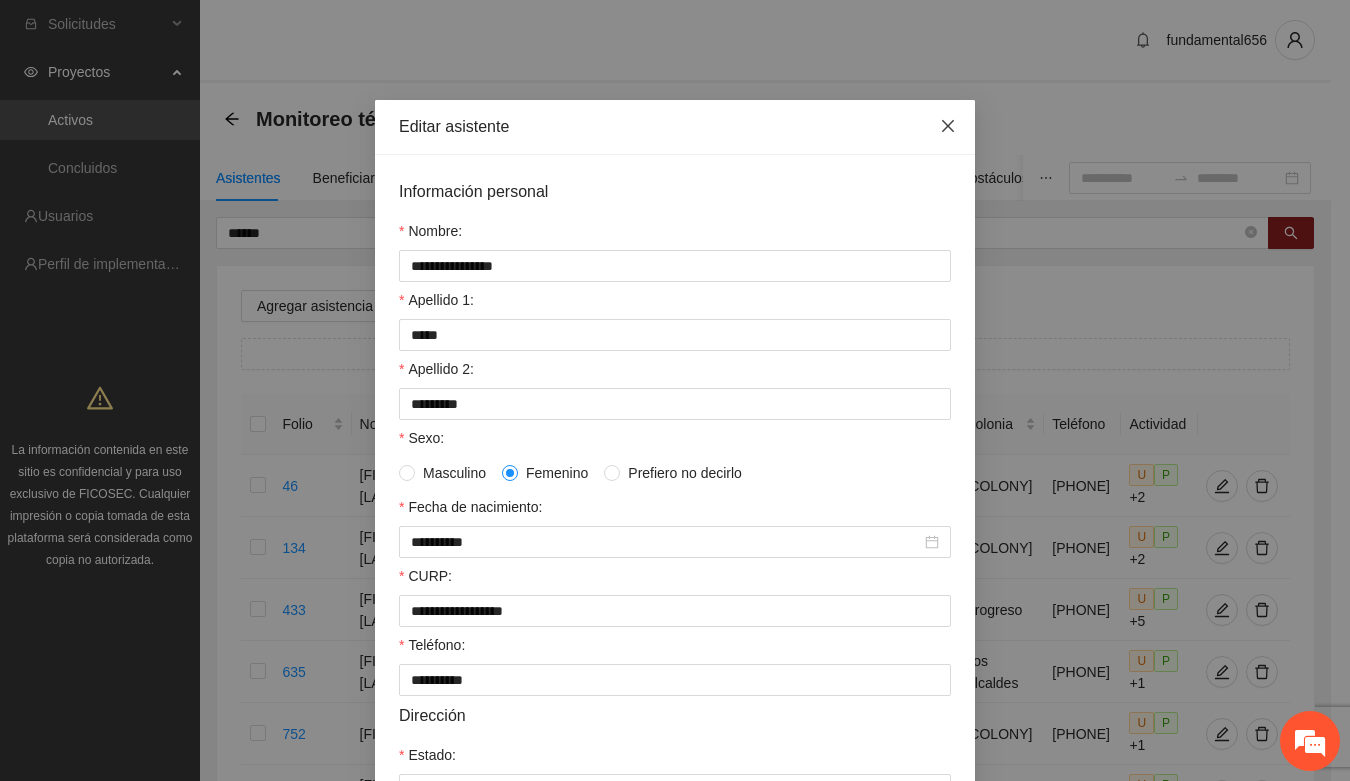 click 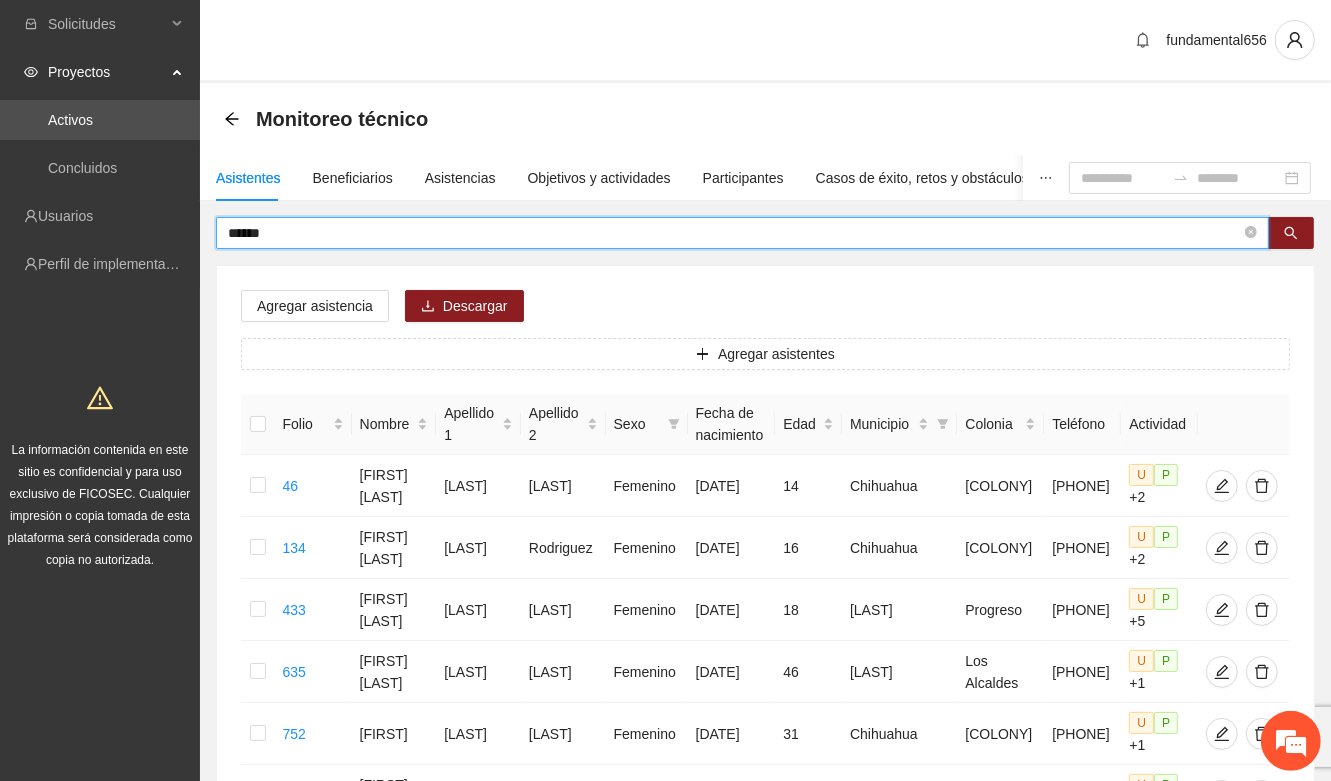 drag, startPoint x: 292, startPoint y: 233, endPoint x: 203, endPoint y: 236, distance: 89.050545 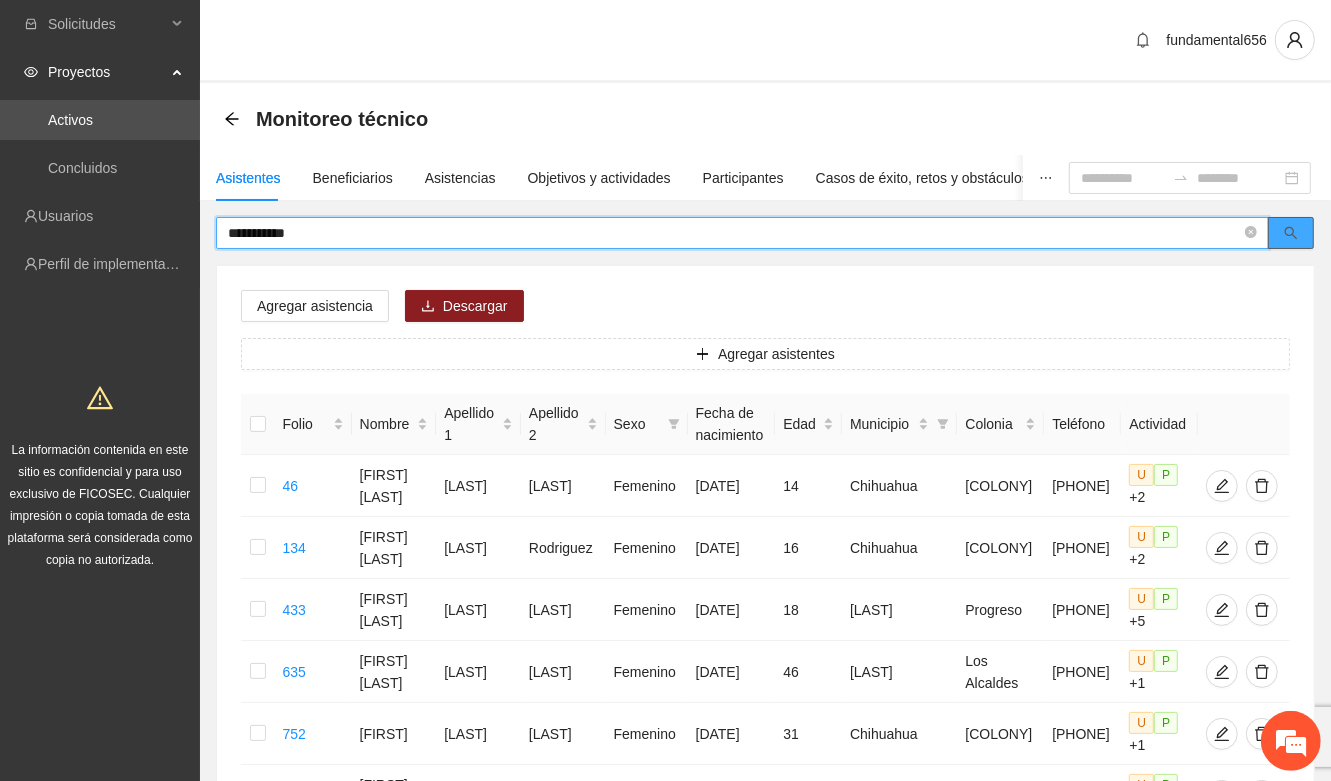 click at bounding box center [1291, 233] 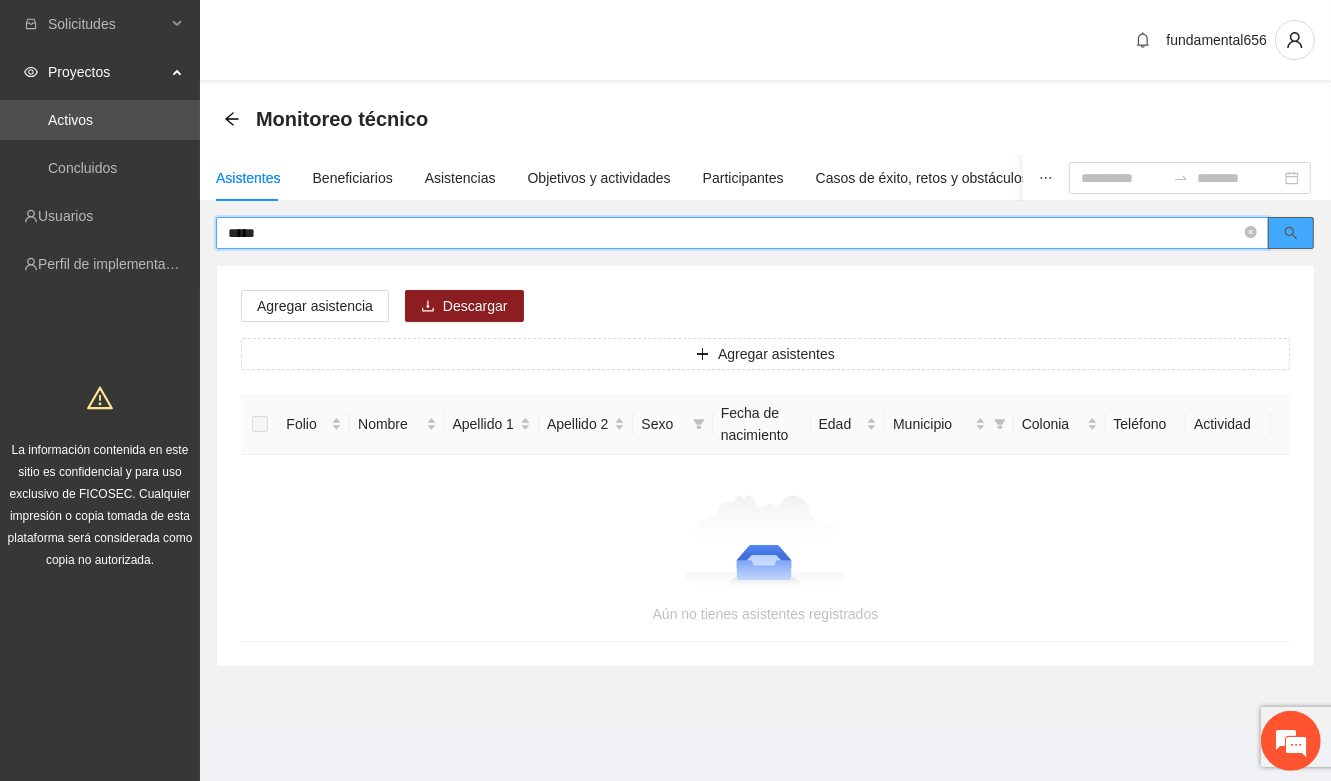 click 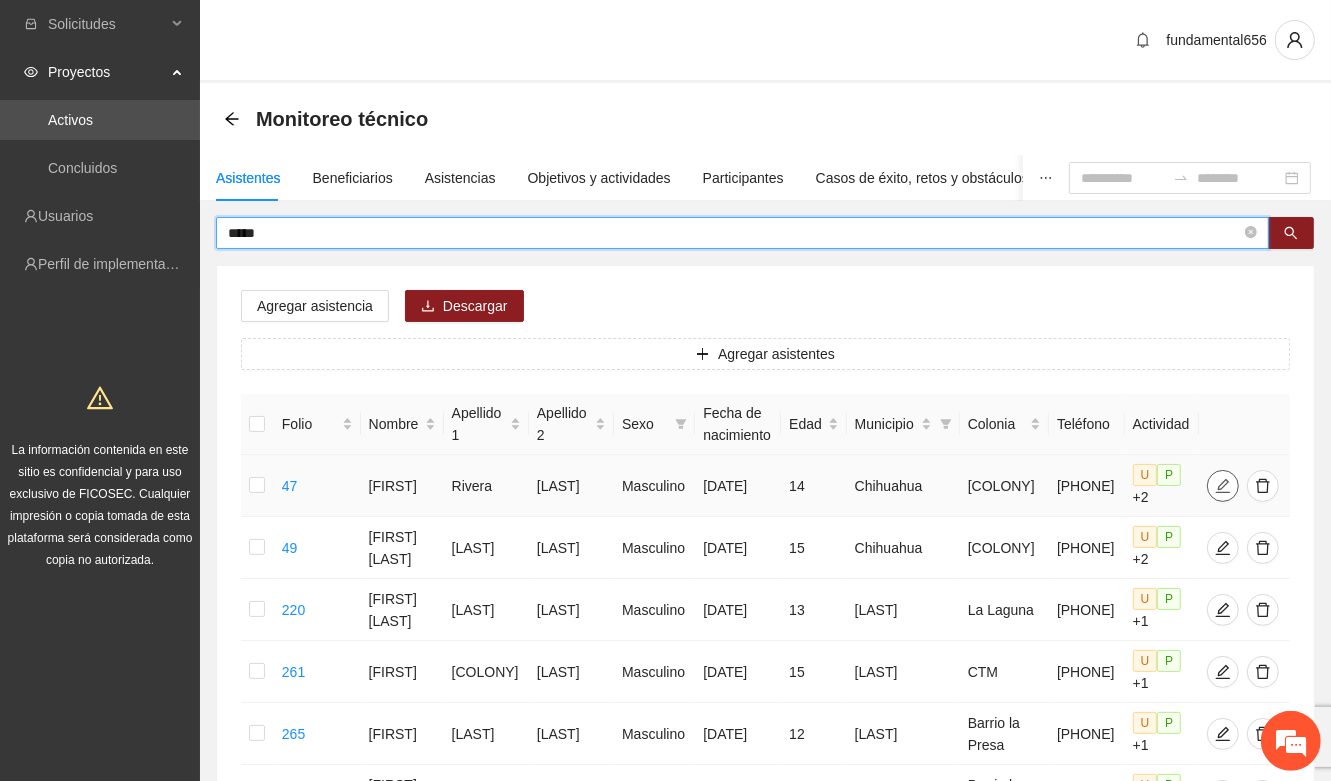 click 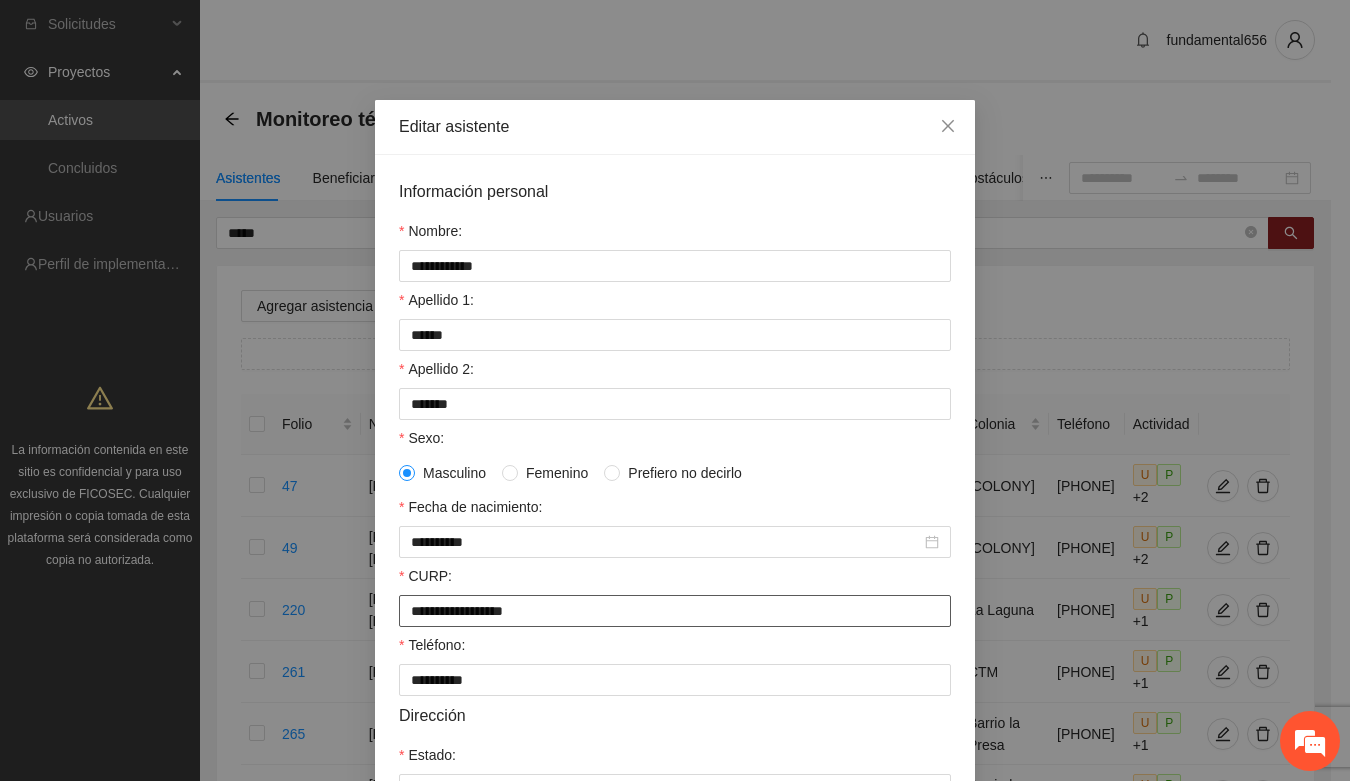 drag, startPoint x: 398, startPoint y: 627, endPoint x: 558, endPoint y: 617, distance: 160.3122 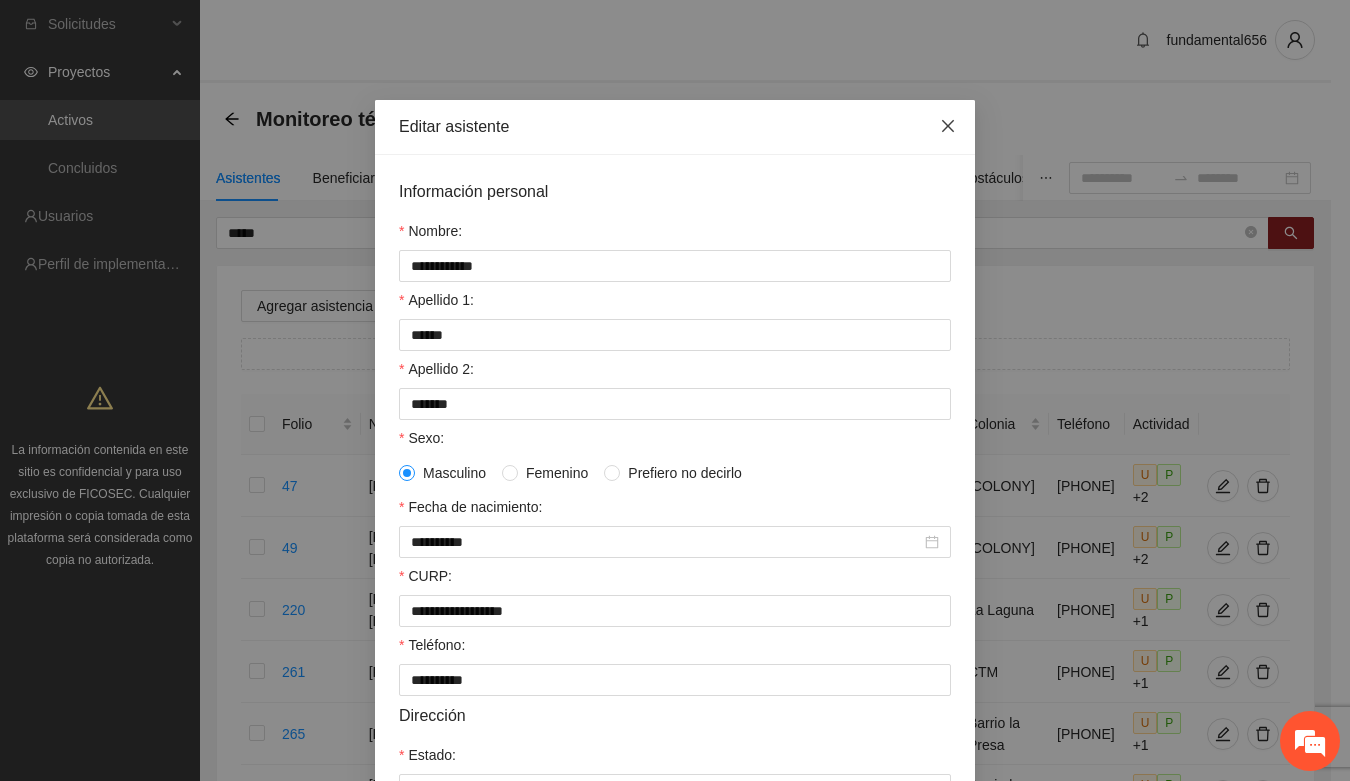 click 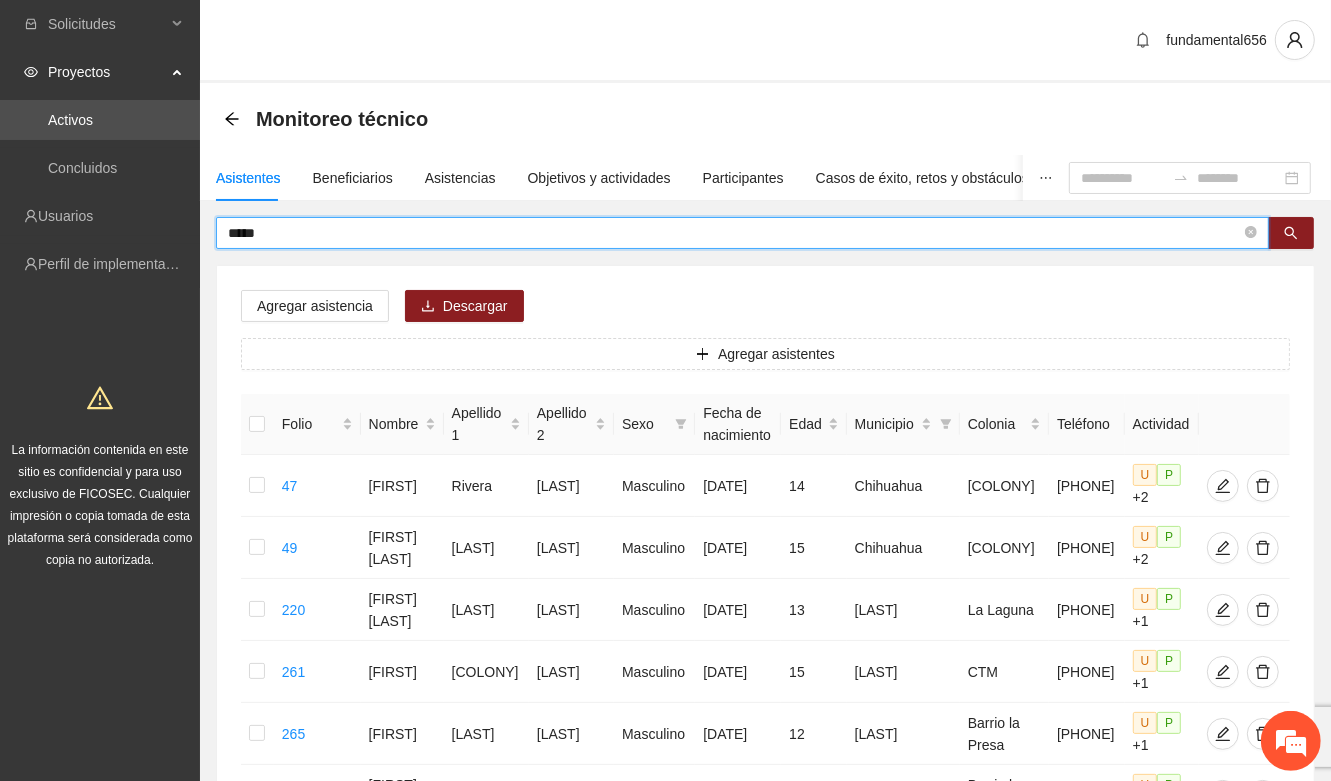 drag, startPoint x: 276, startPoint y: 237, endPoint x: 203, endPoint y: 237, distance: 73 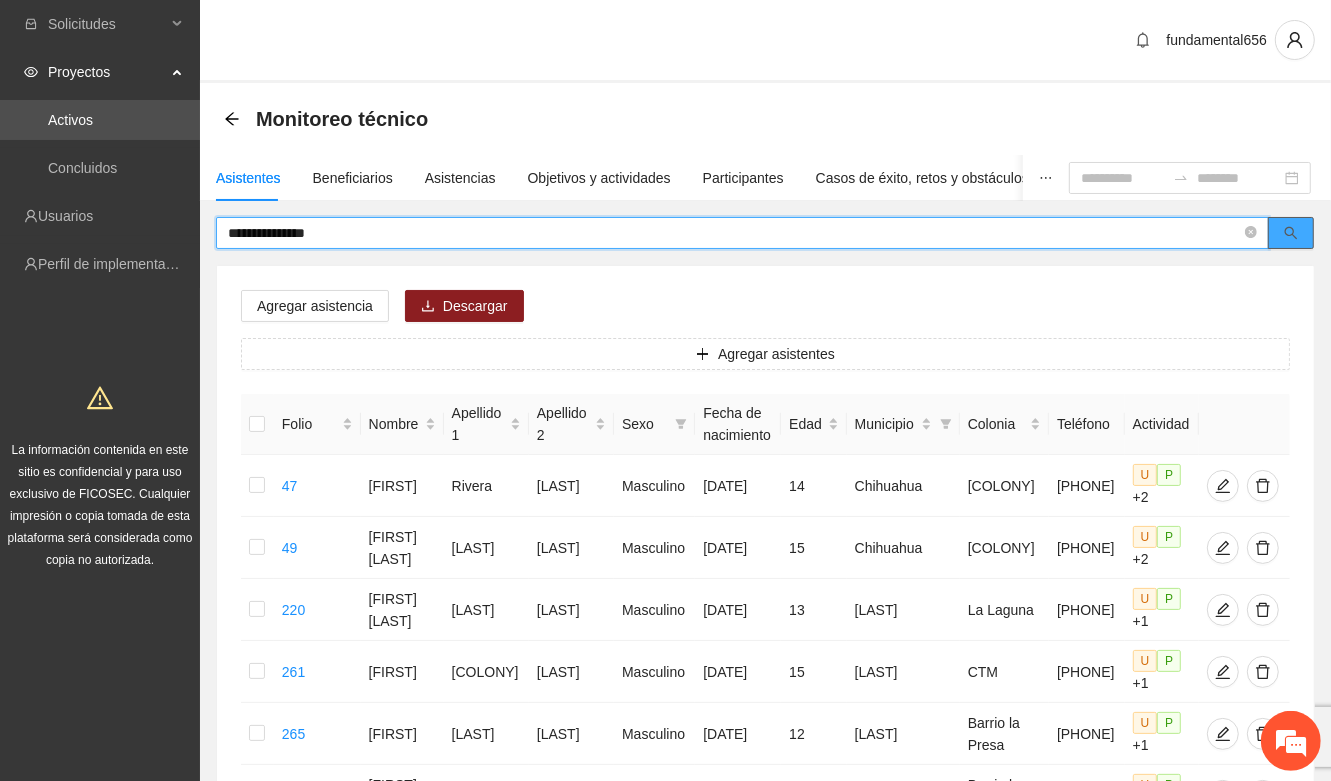 click 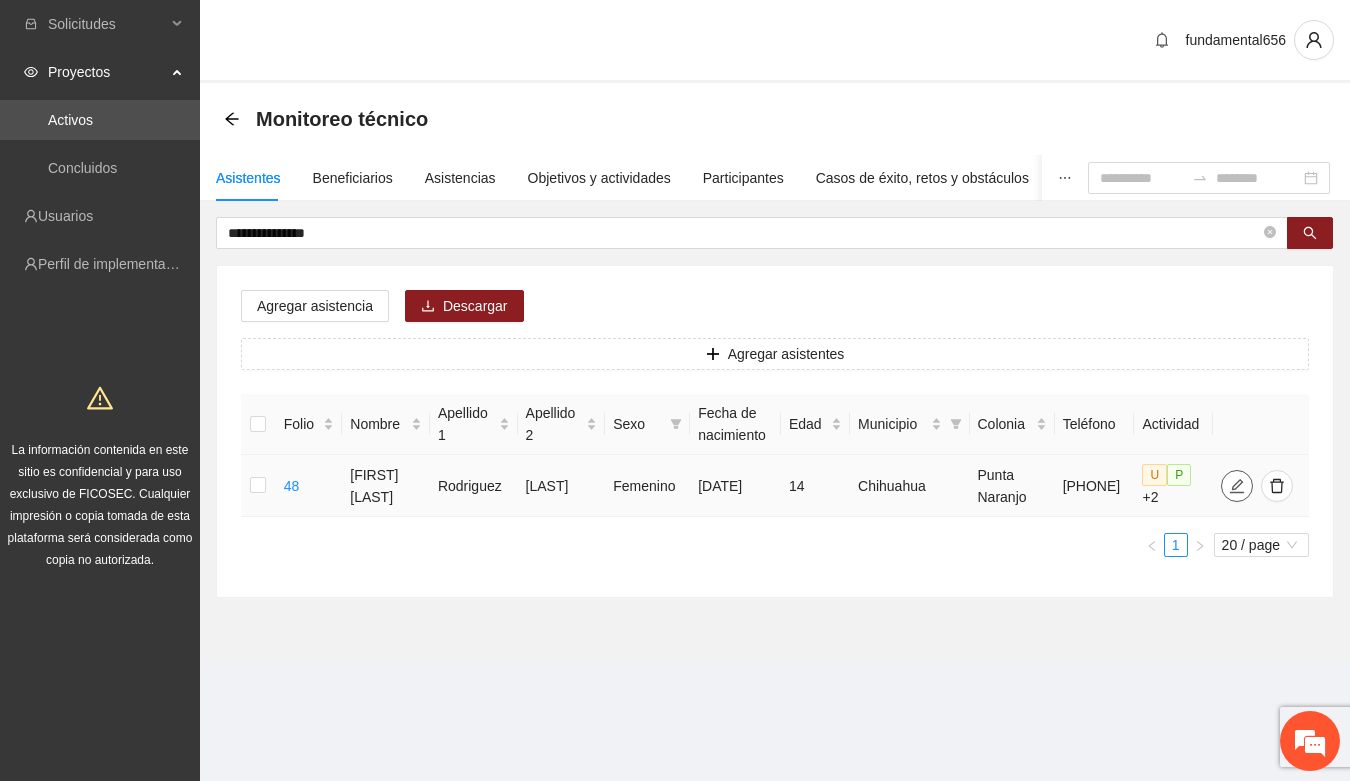 click 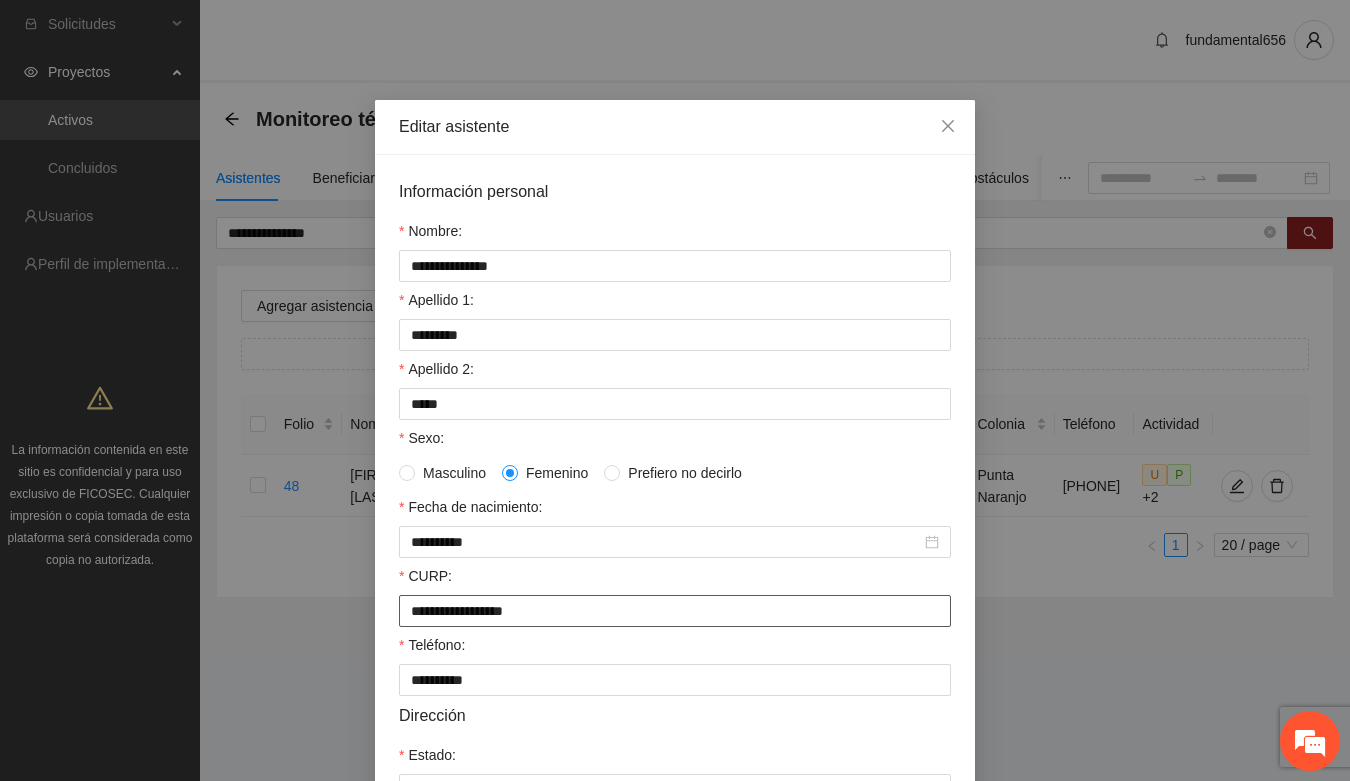 drag, startPoint x: 516, startPoint y: 631, endPoint x: 595, endPoint y: 628, distance: 79.05694 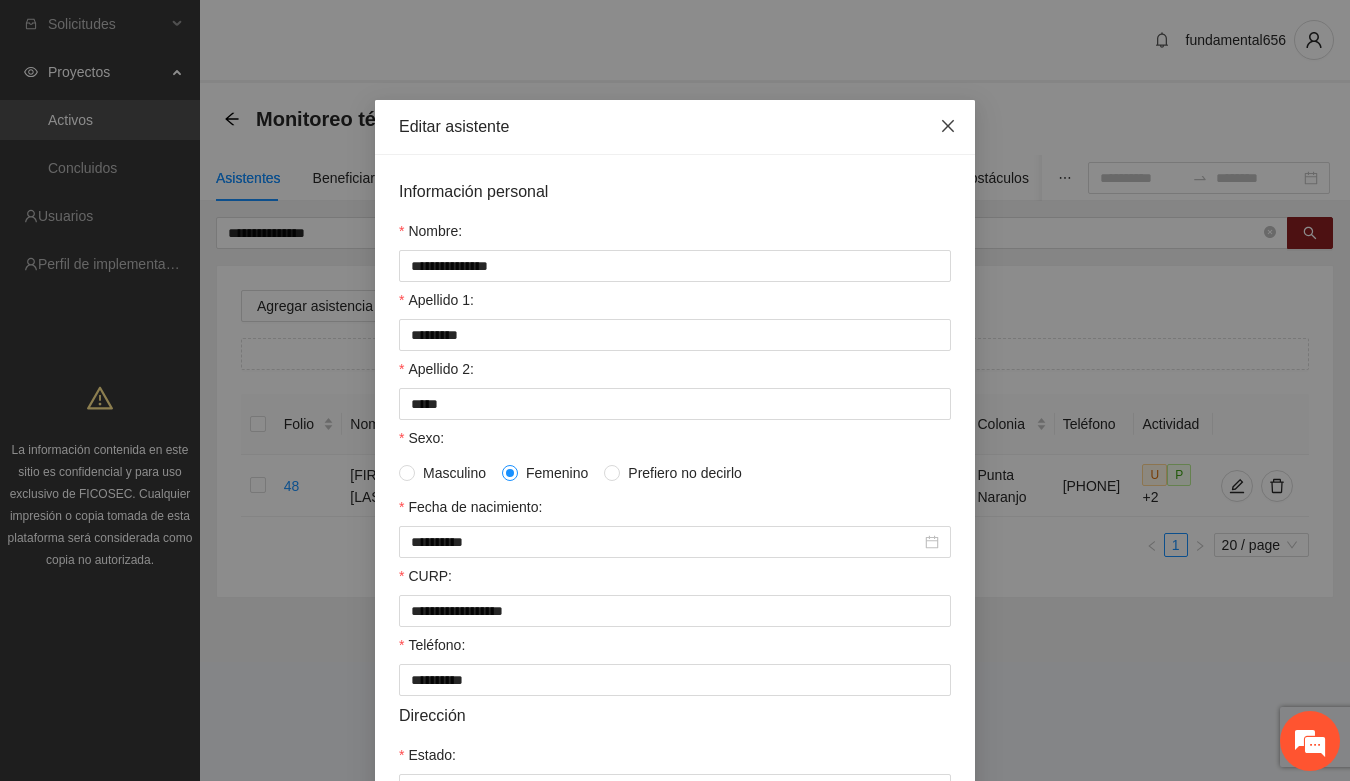 click 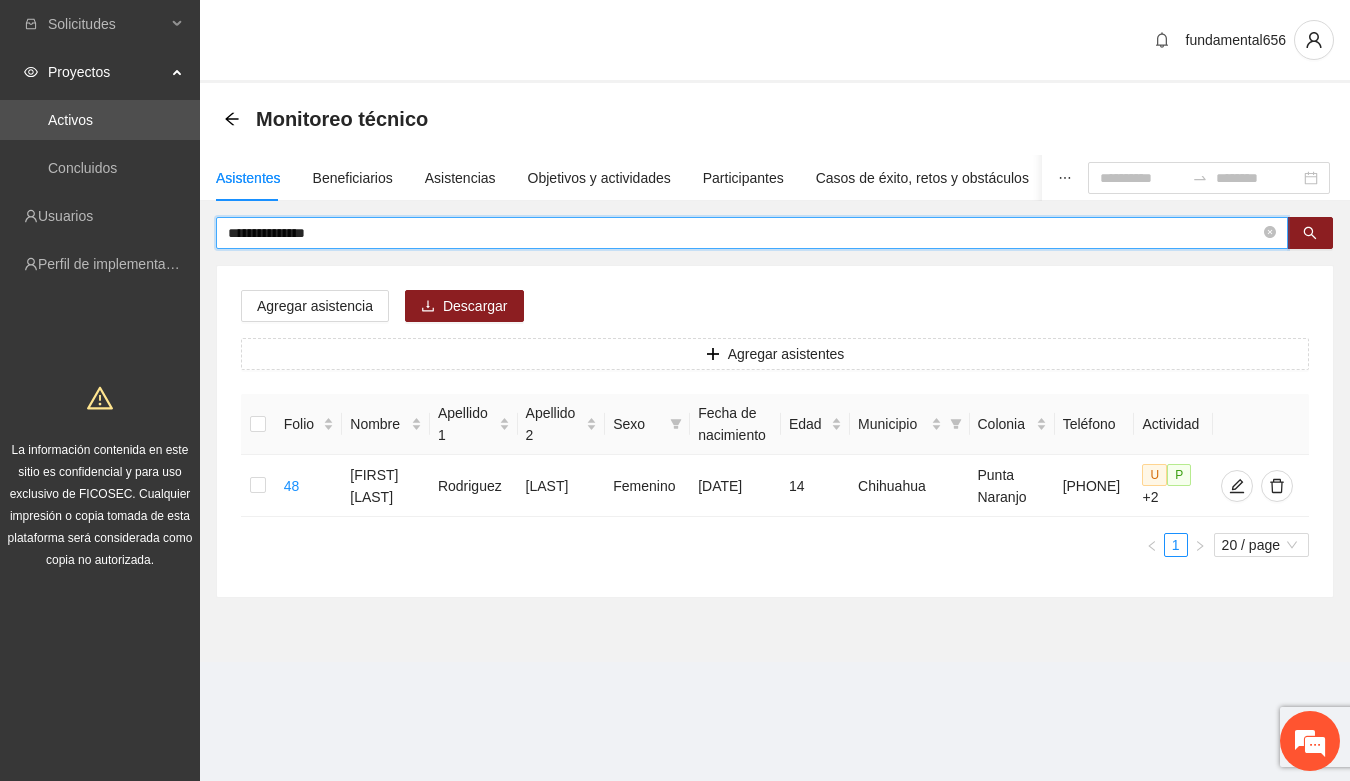 drag, startPoint x: 338, startPoint y: 233, endPoint x: 213, endPoint y: 247, distance: 125.781555 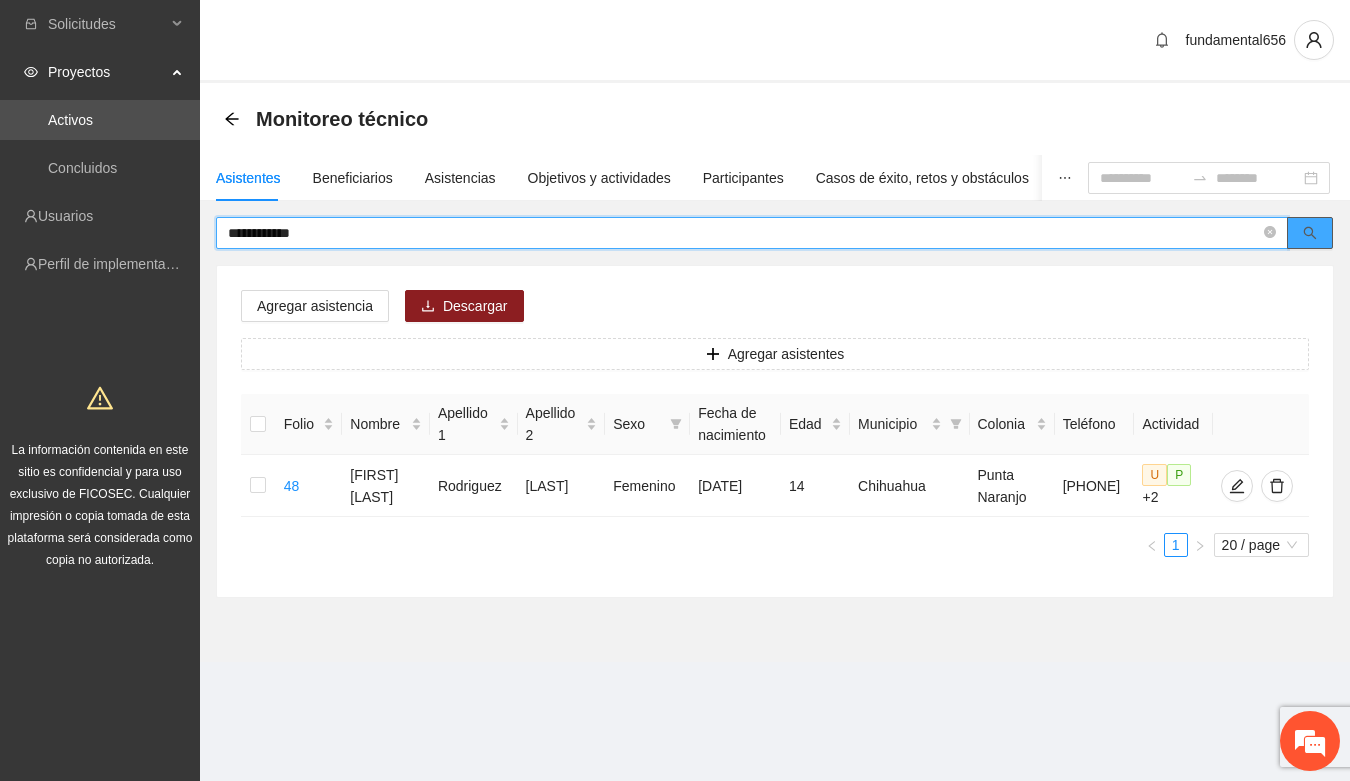click at bounding box center [1310, 233] 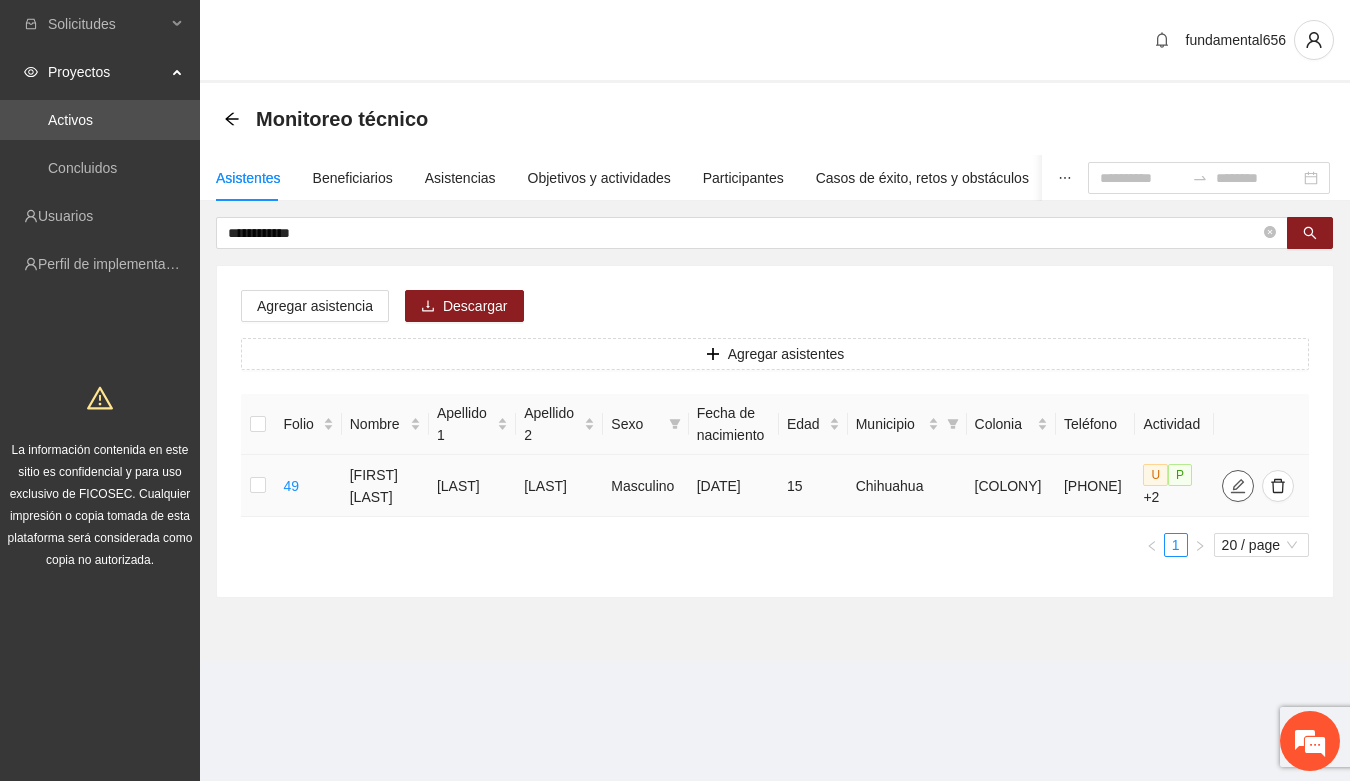 click at bounding box center [1238, 486] 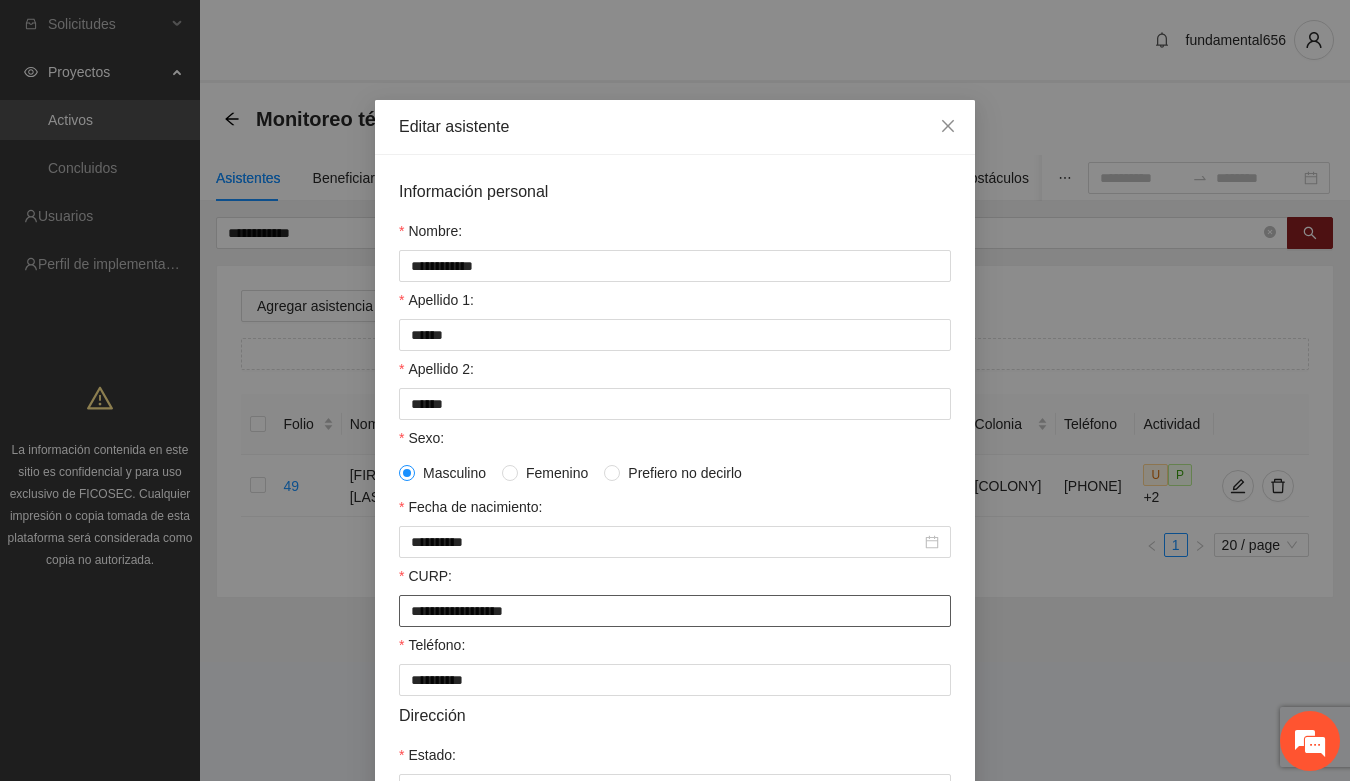 drag, startPoint x: 395, startPoint y: 605, endPoint x: 586, endPoint y: 625, distance: 192.04427 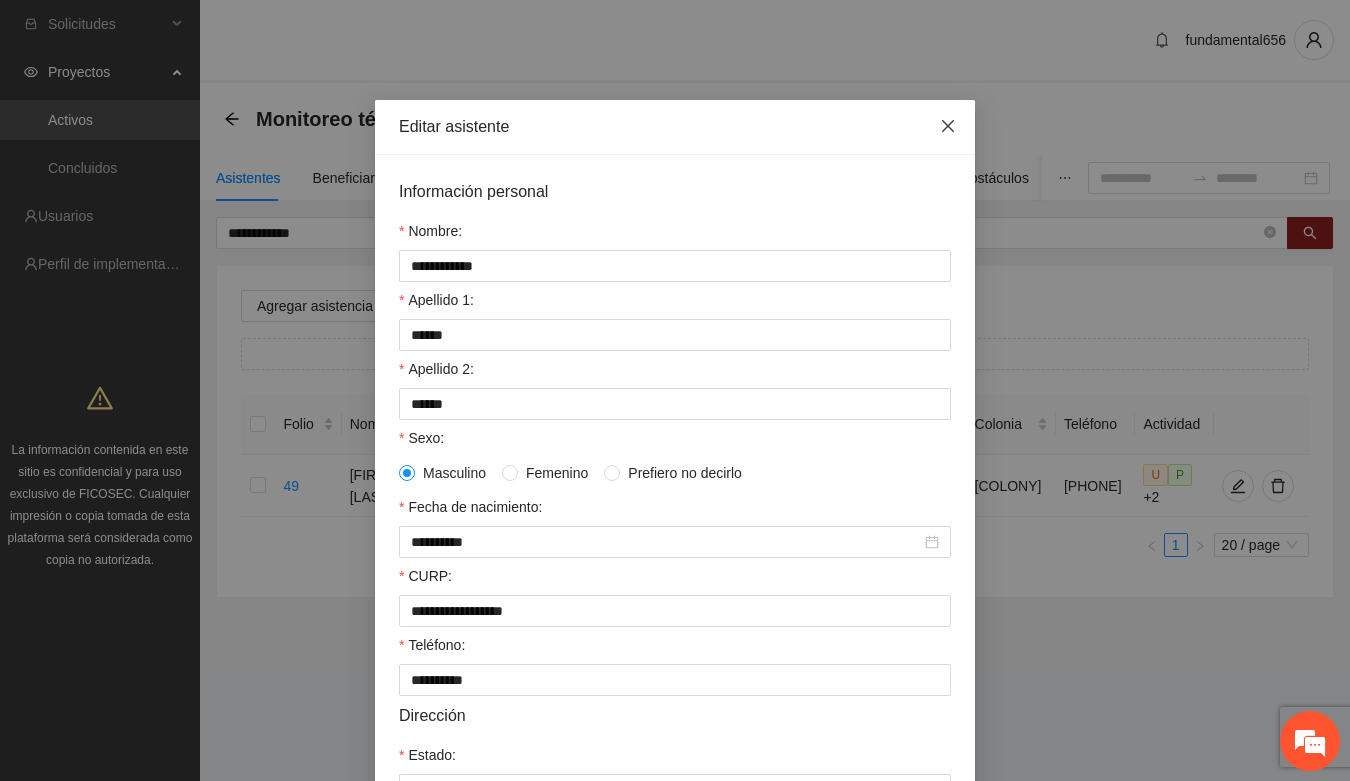 drag, startPoint x: 942, startPoint y: 125, endPoint x: 608, endPoint y: 241, distance: 353.57037 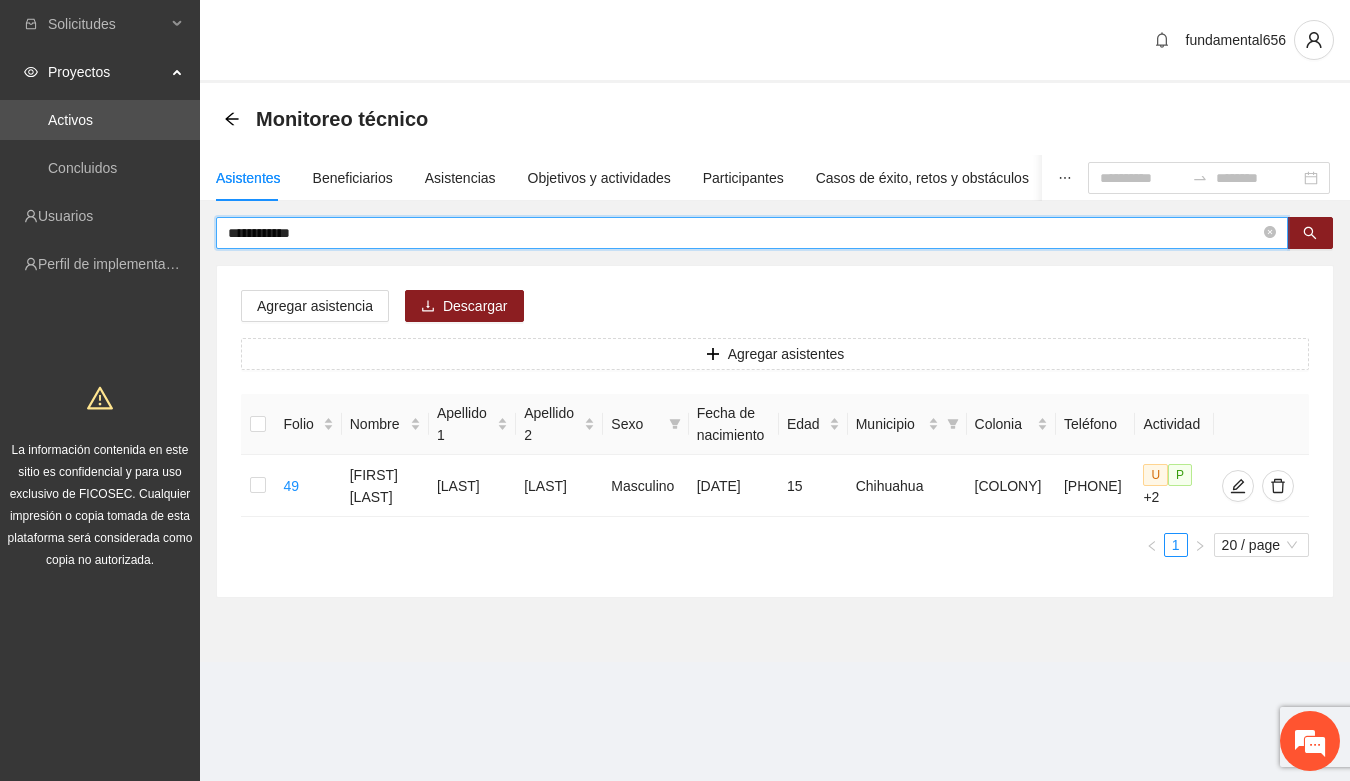 drag, startPoint x: 320, startPoint y: 238, endPoint x: 213, endPoint y: 245, distance: 107.22873 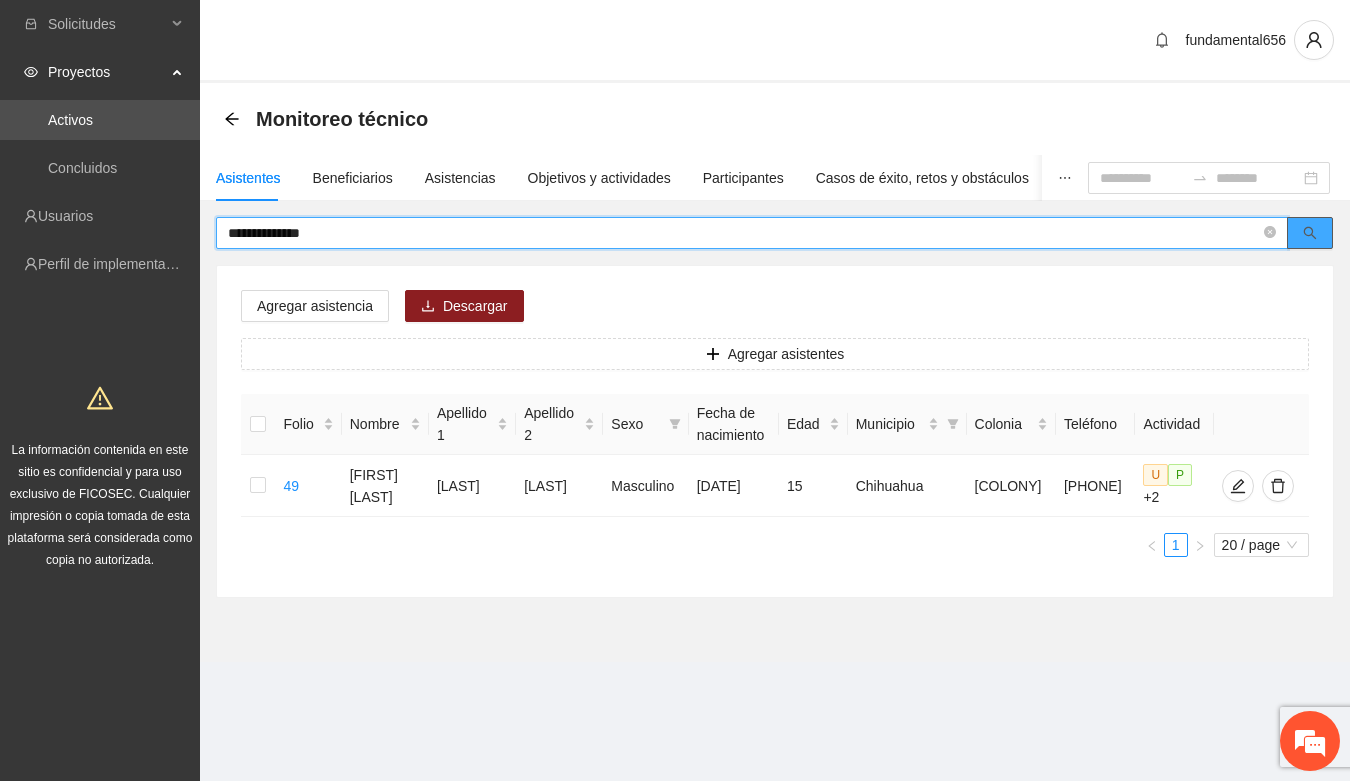 click 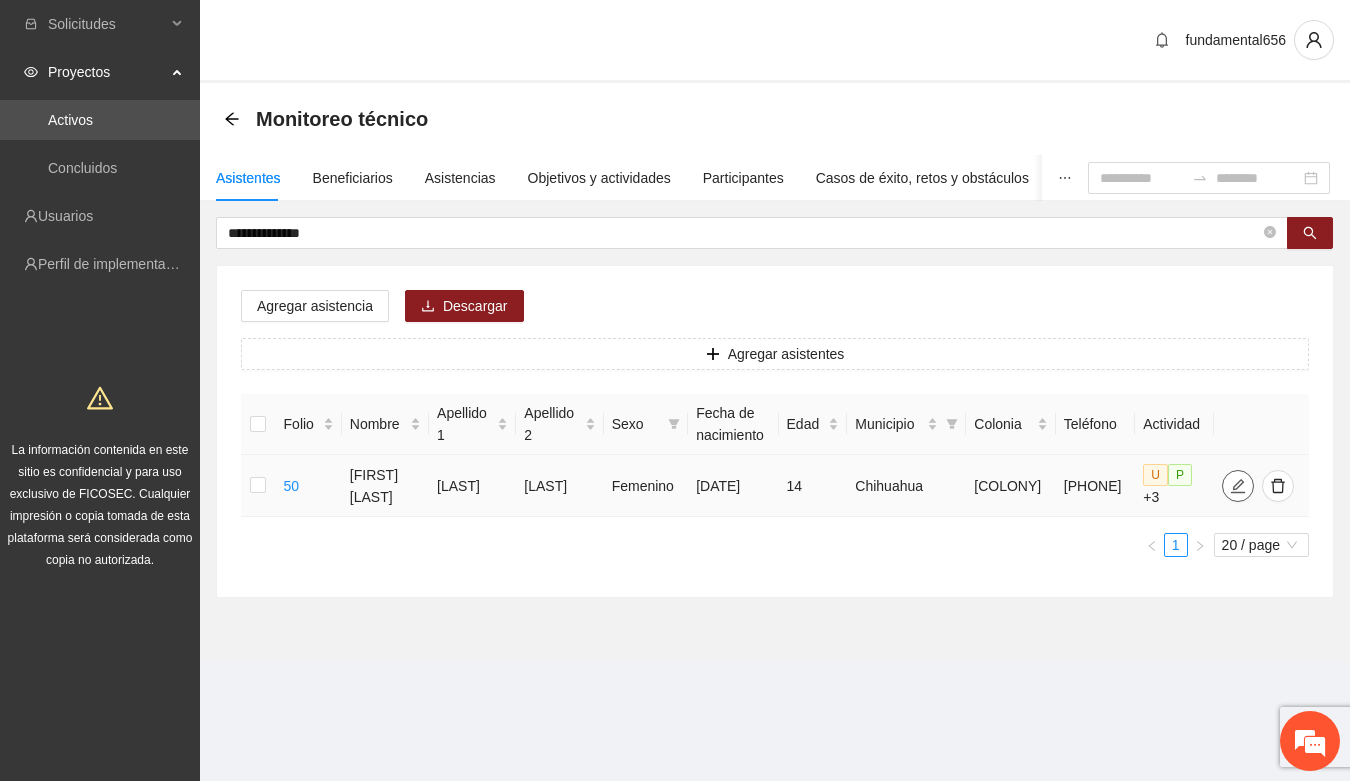 click 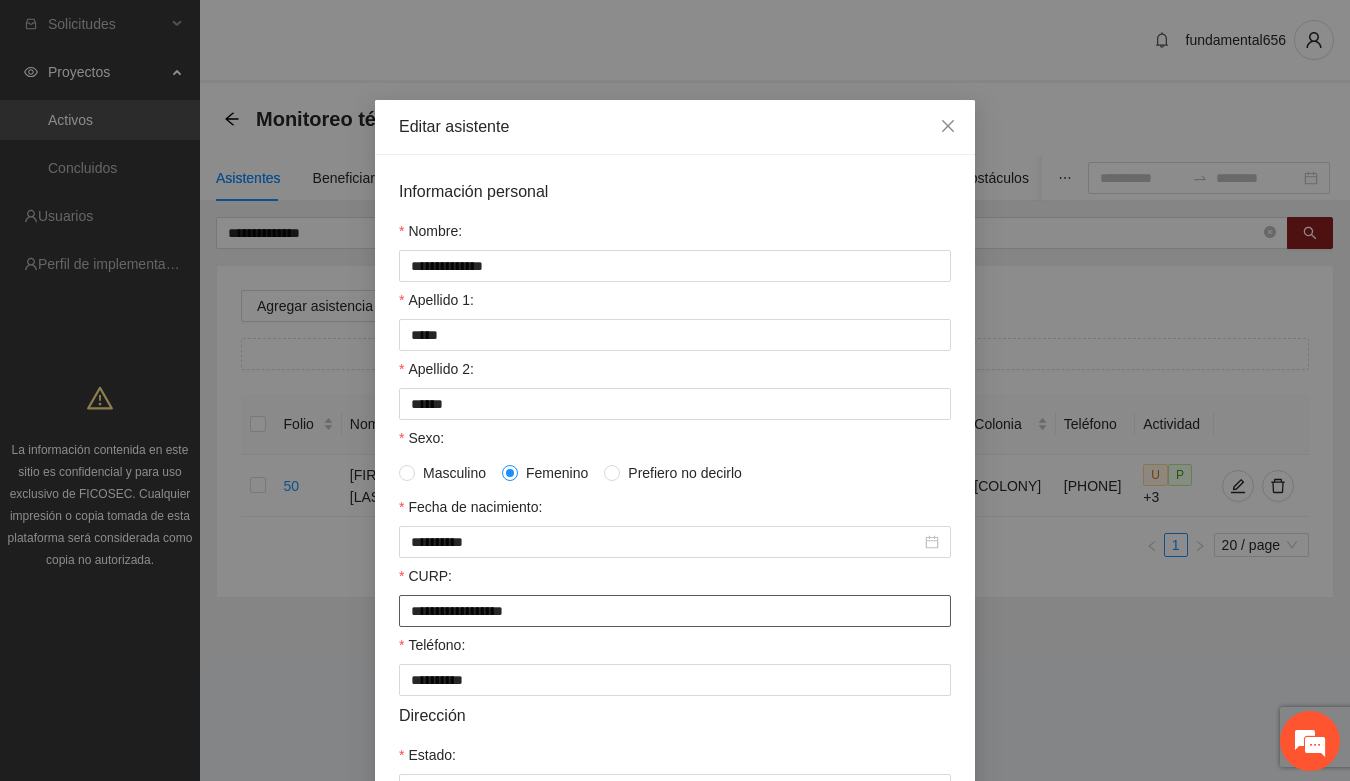 scroll, scrollTop: 125, scrollLeft: 0, axis: vertical 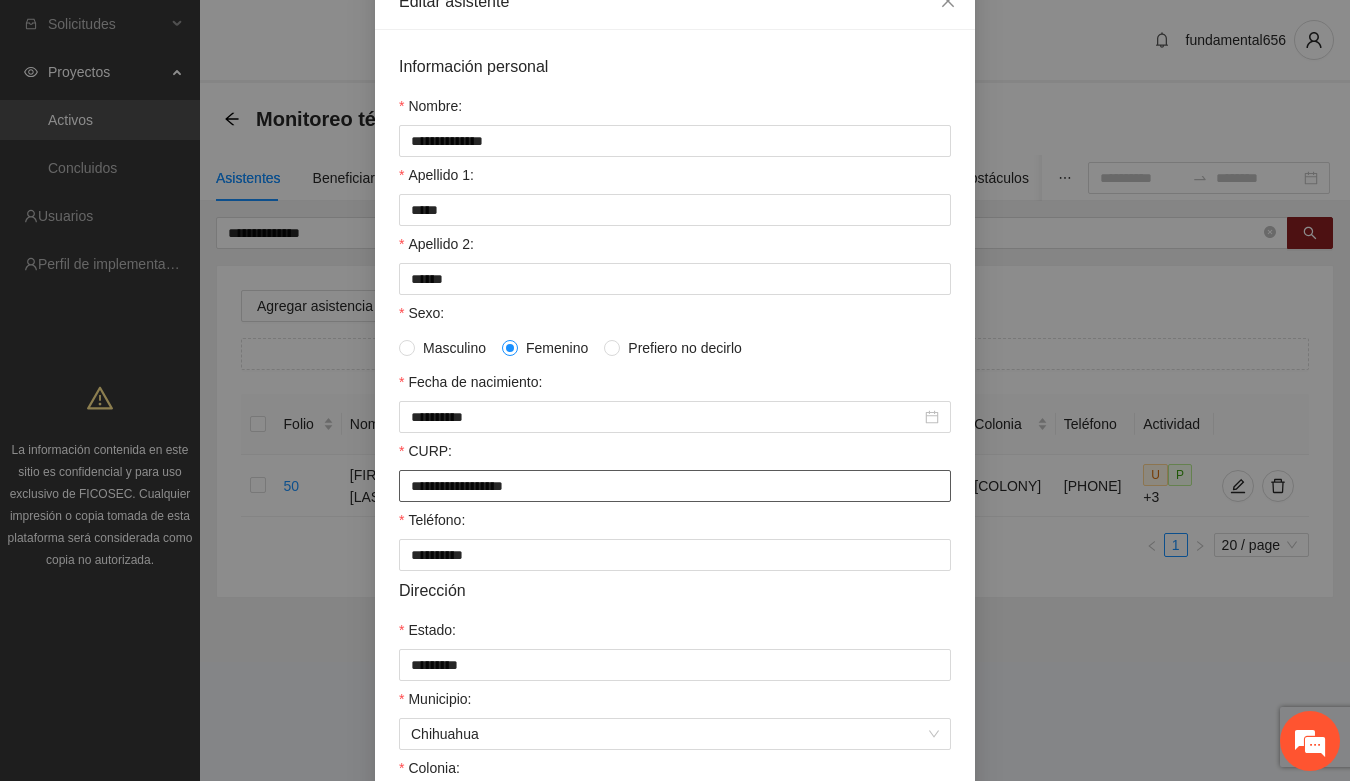 drag, startPoint x: 398, startPoint y: 502, endPoint x: 555, endPoint y: 502, distance: 157 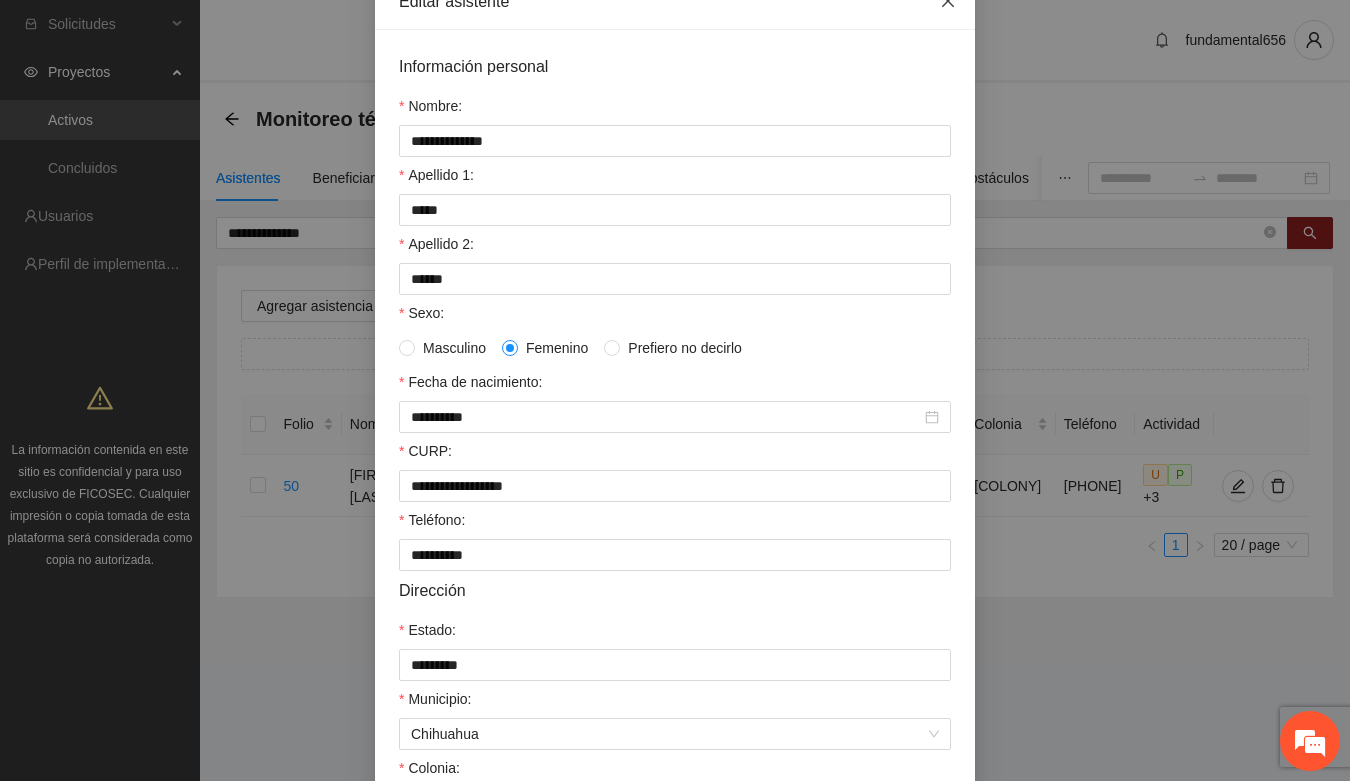 drag, startPoint x: 937, startPoint y: 7, endPoint x: 762, endPoint y: 76, distance: 188.11166 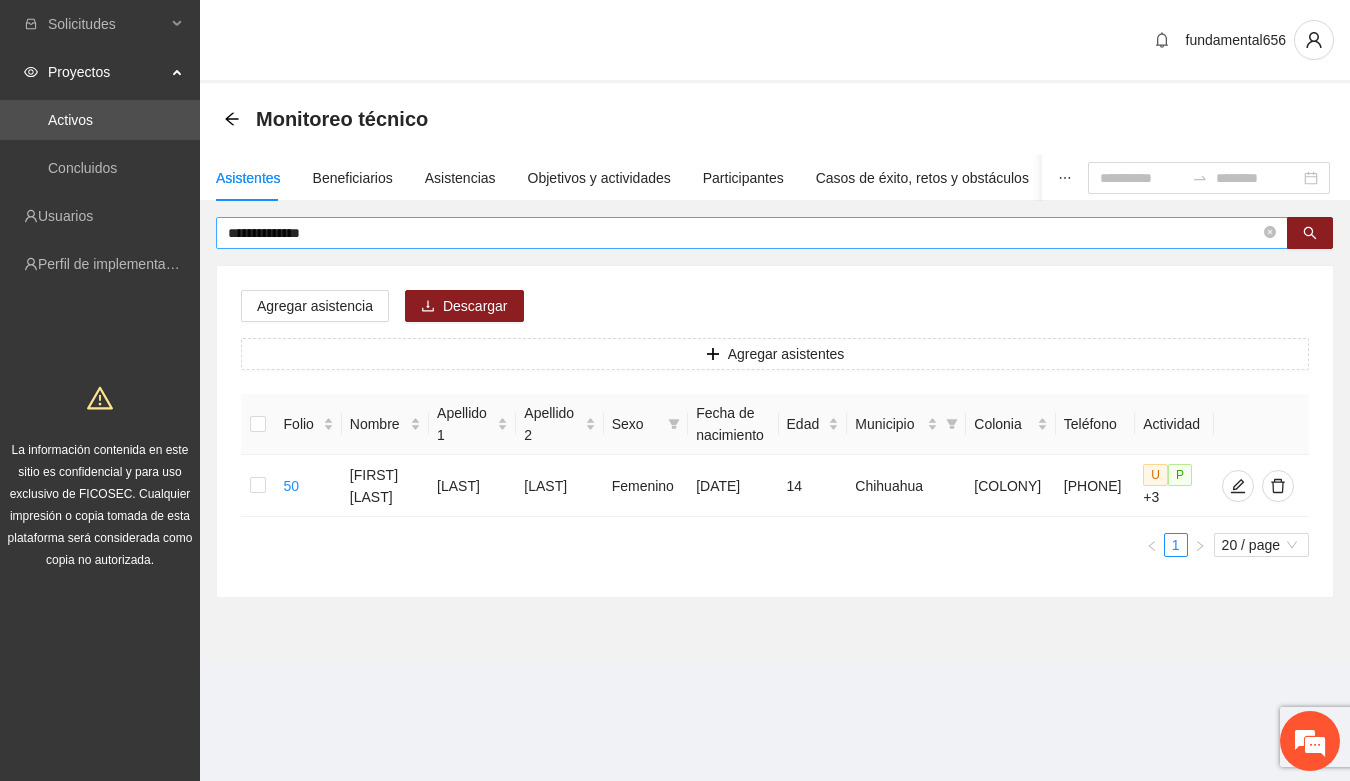 drag, startPoint x: 361, startPoint y: 213, endPoint x: 346, endPoint y: 220, distance: 16.552946 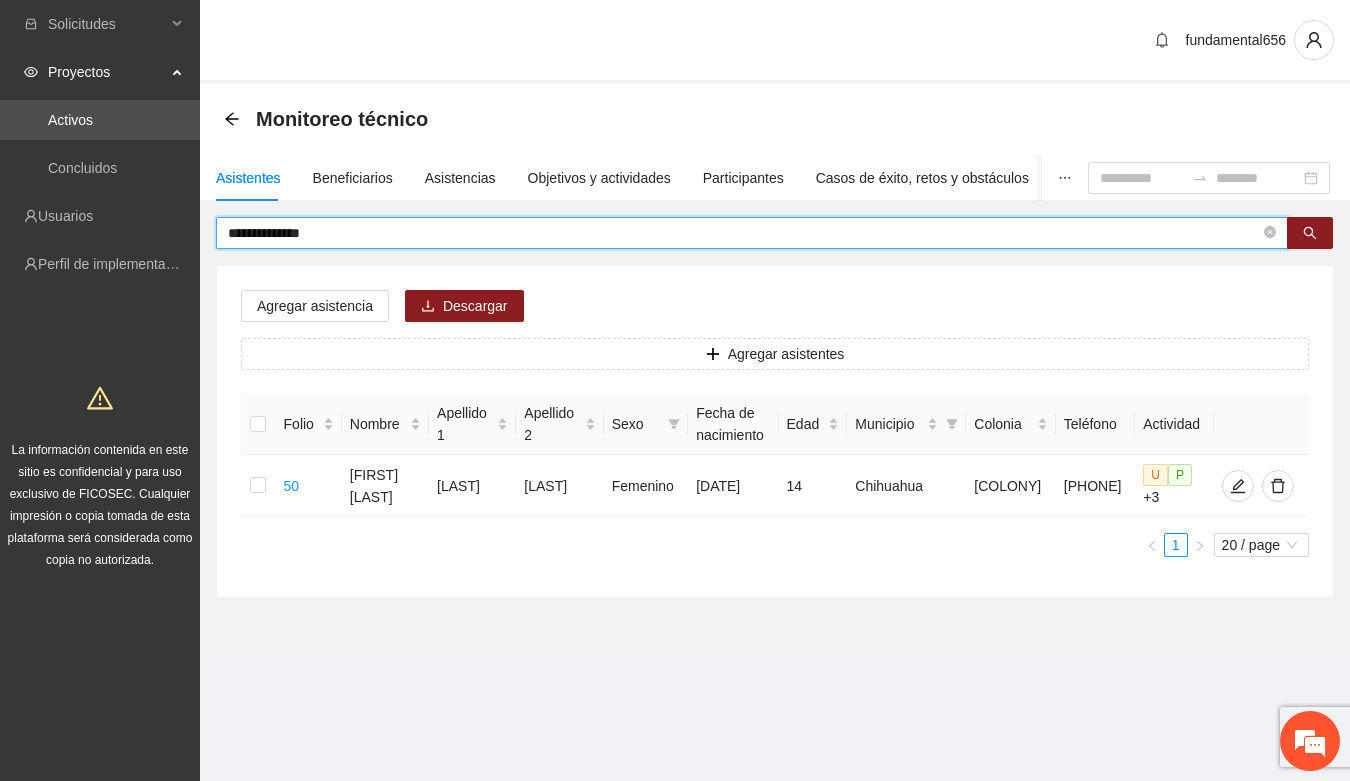 drag, startPoint x: 337, startPoint y: 230, endPoint x: 220, endPoint y: 246, distance: 118.08895 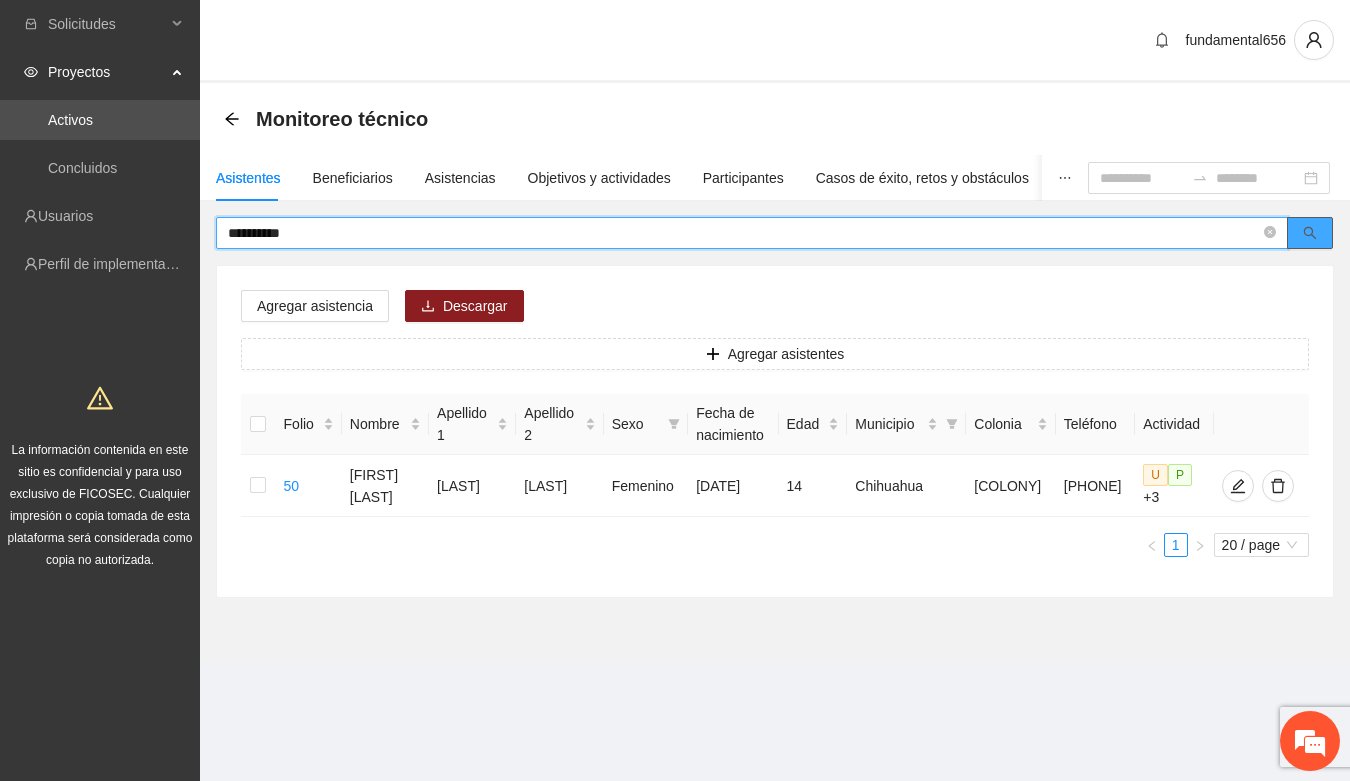 click at bounding box center (1310, 233) 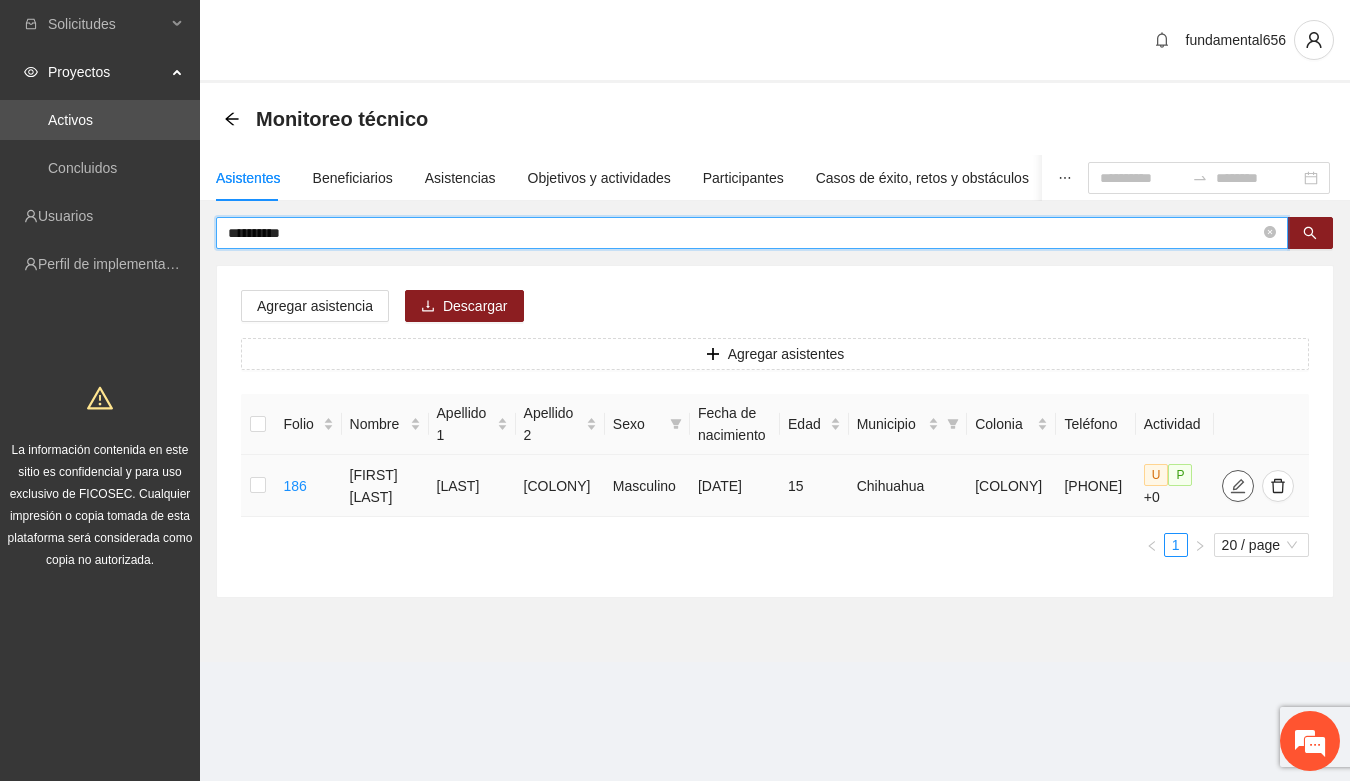 click 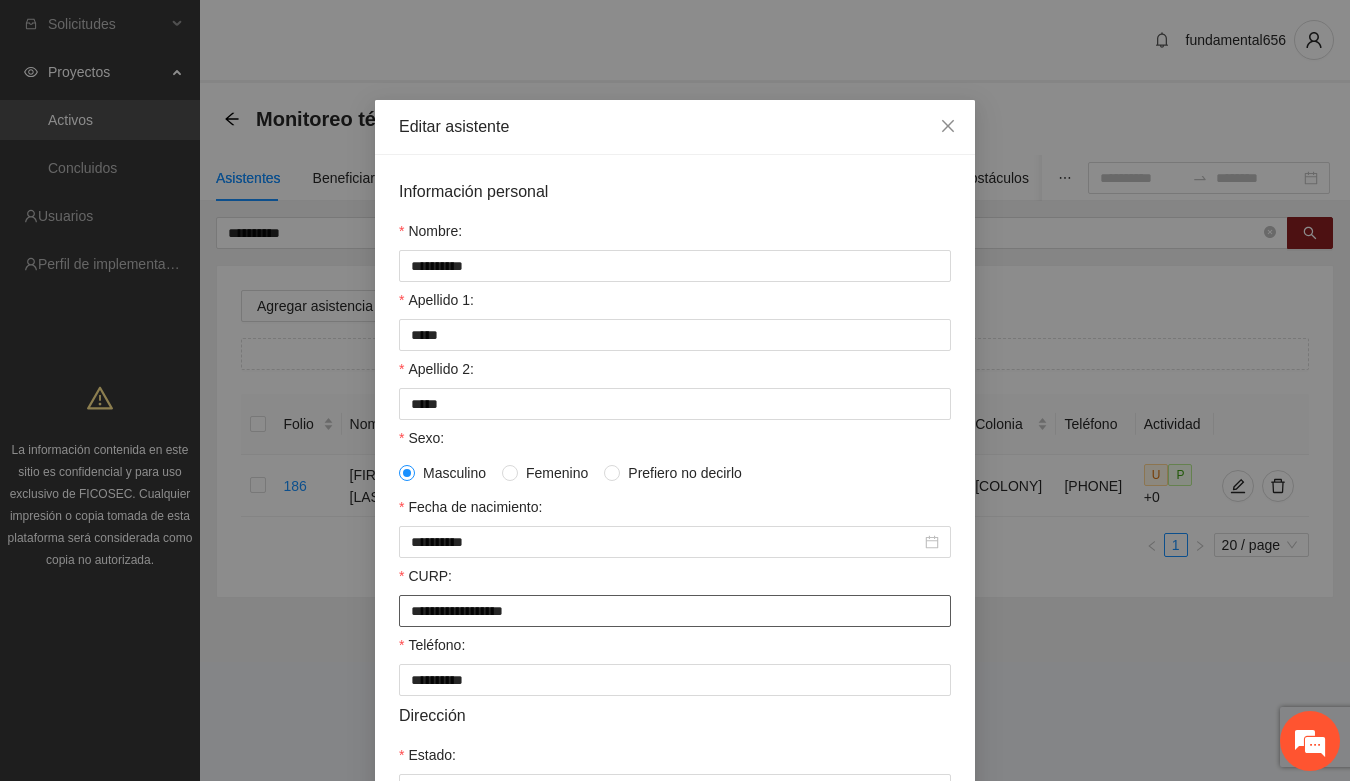 drag, startPoint x: 398, startPoint y: 630, endPoint x: 606, endPoint y: 630, distance: 208 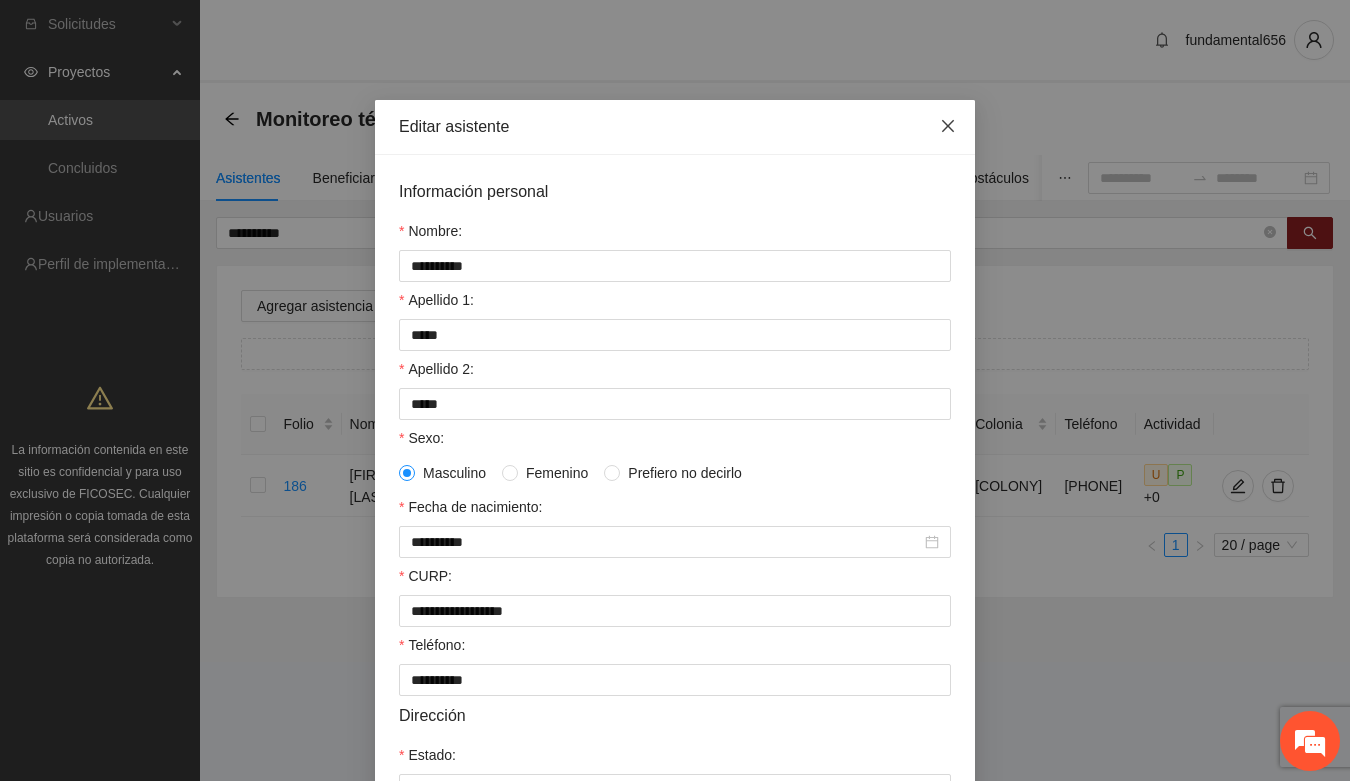click 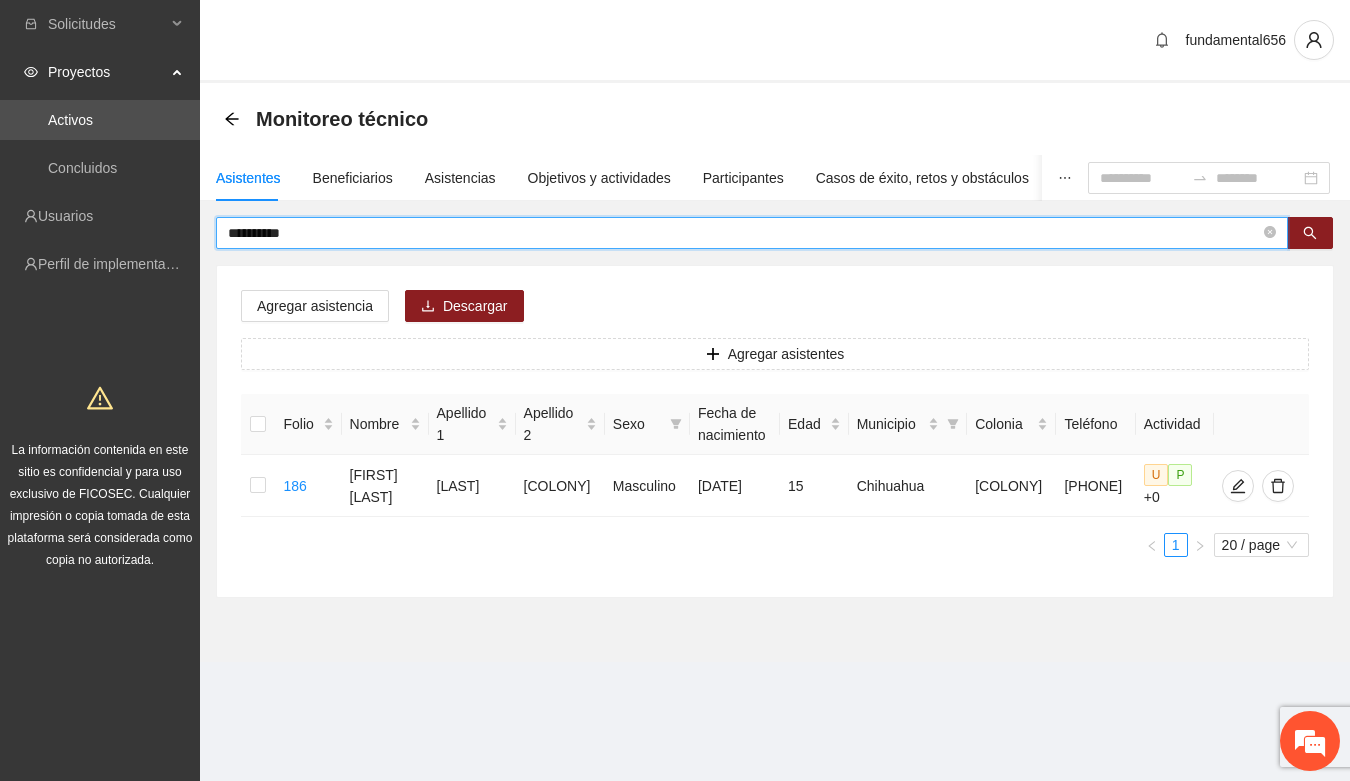 drag, startPoint x: 311, startPoint y: 231, endPoint x: 212, endPoint y: 241, distance: 99.50377 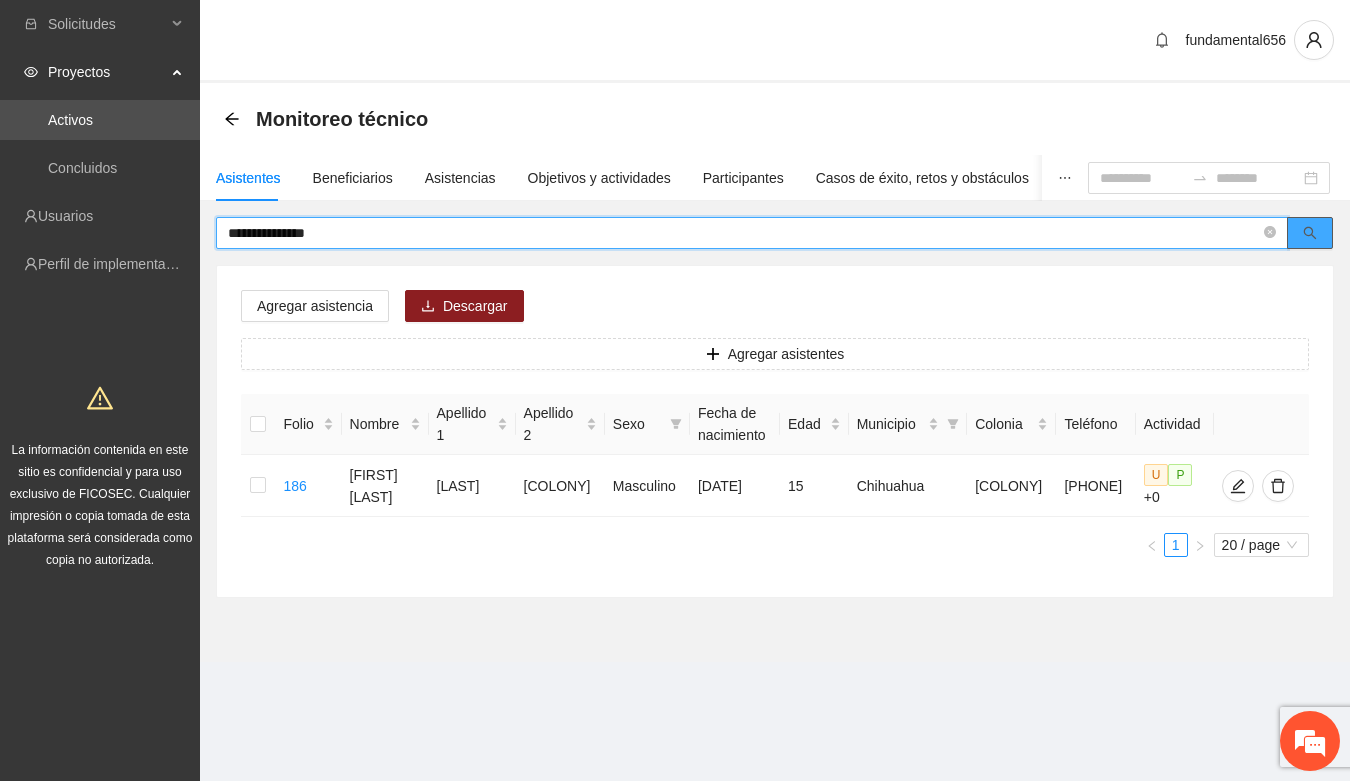 click at bounding box center (1310, 233) 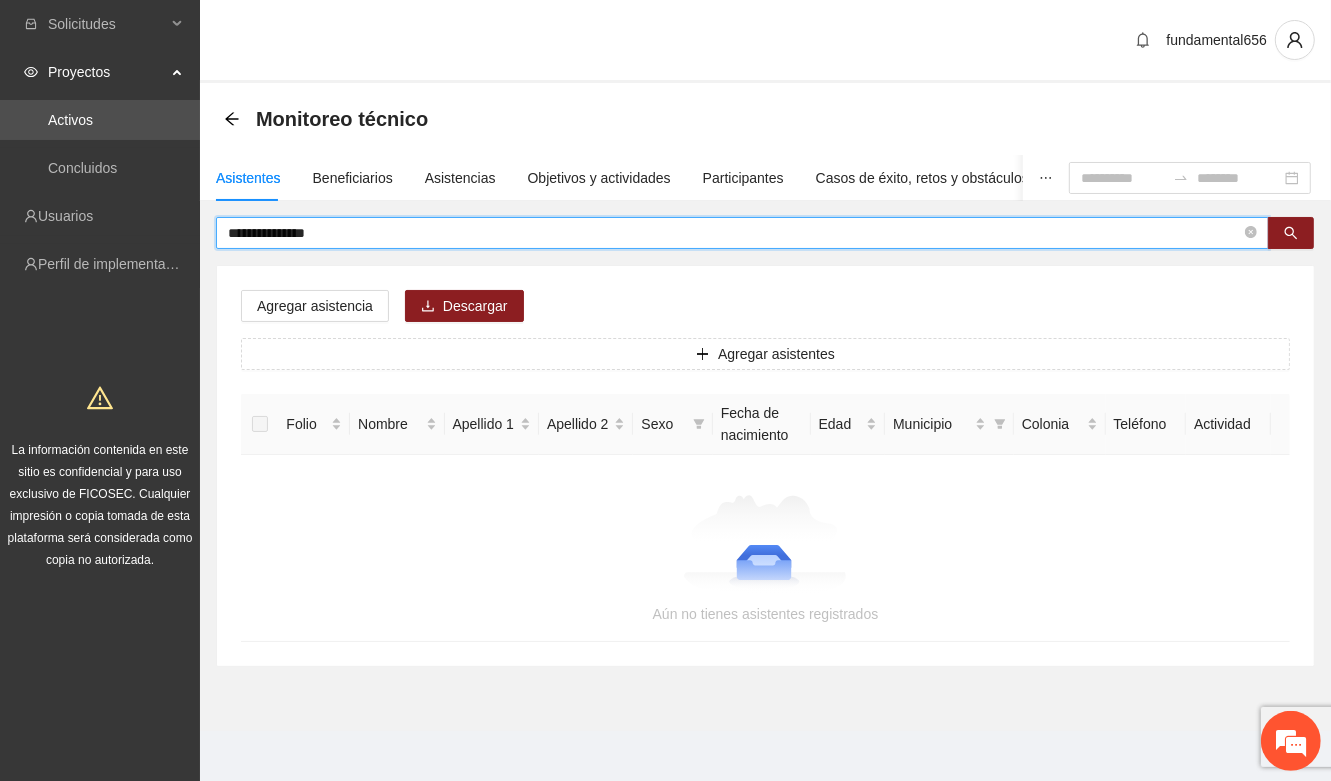 click on "**********" at bounding box center (734, 233) 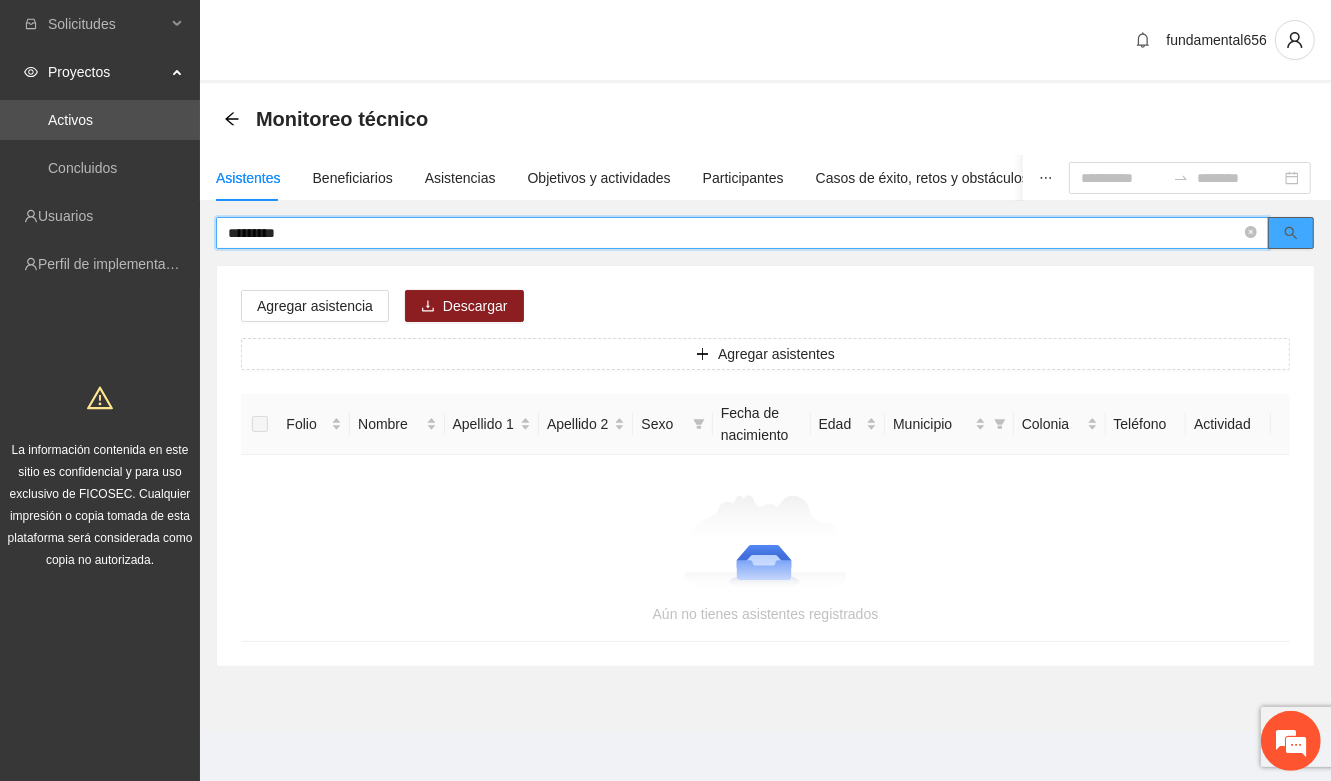 click at bounding box center (1291, 233) 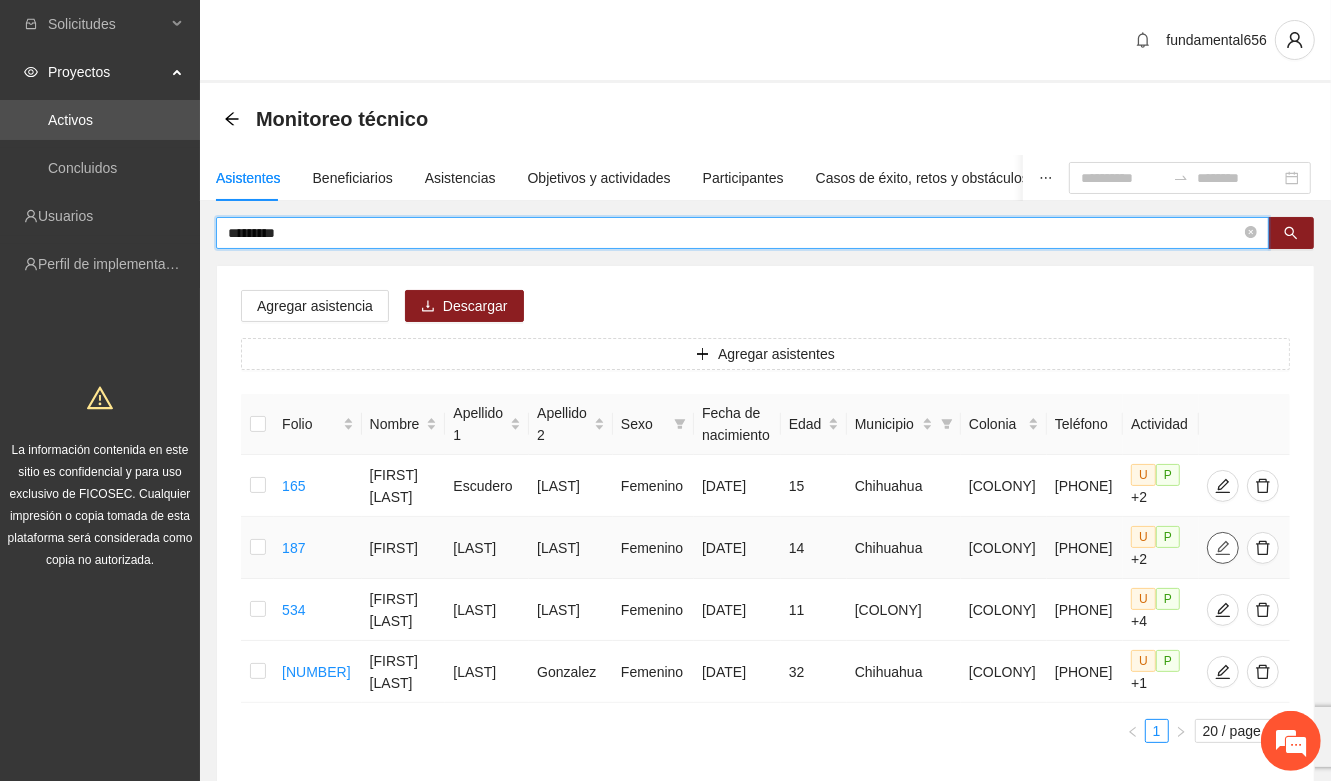 click at bounding box center [1223, 548] 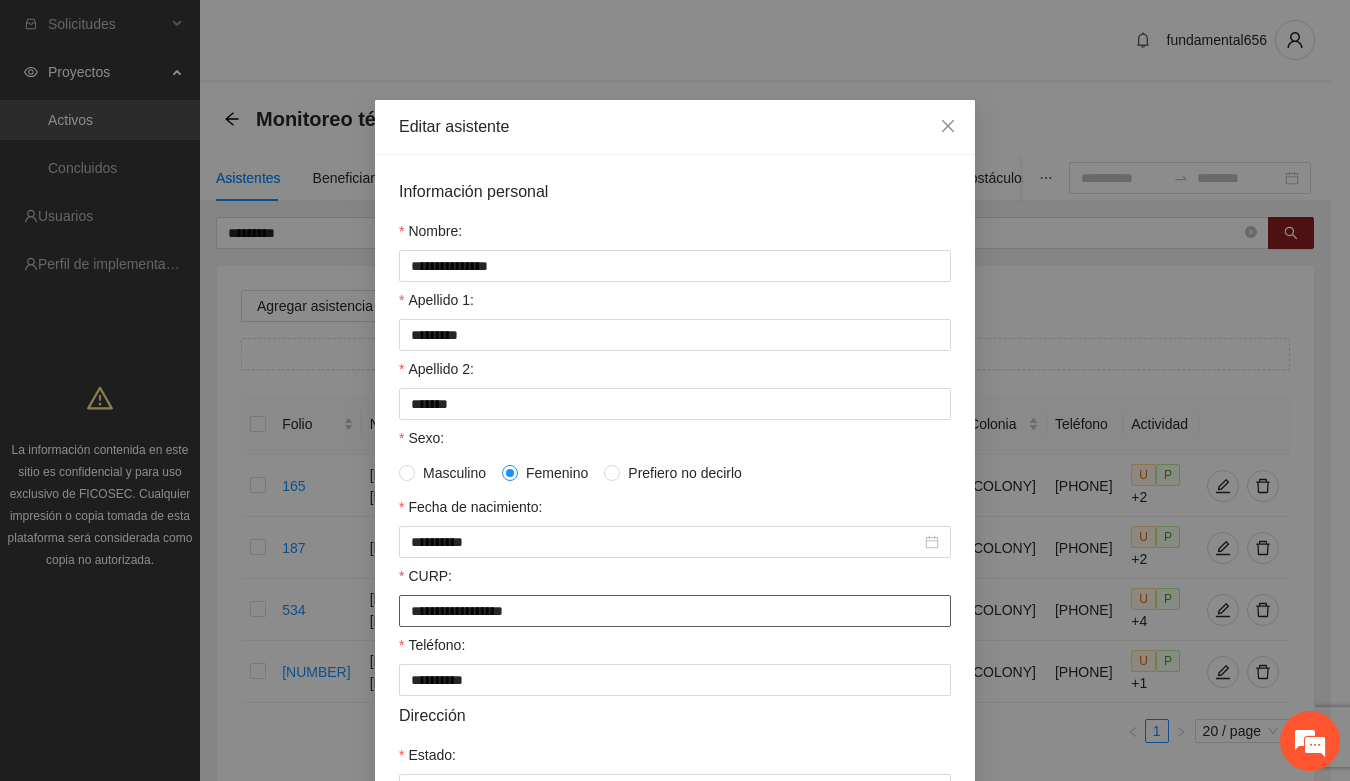 drag, startPoint x: 462, startPoint y: 618, endPoint x: 592, endPoint y: 618, distance: 130 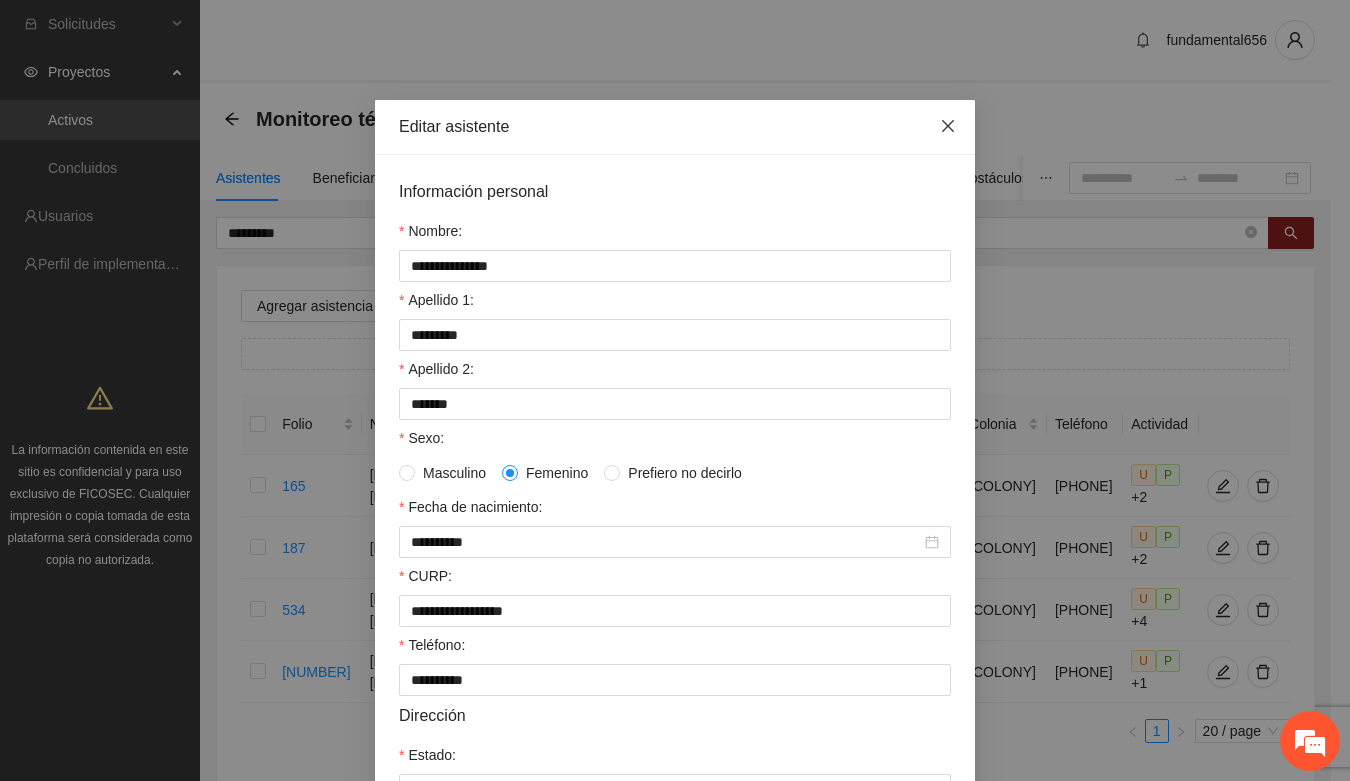 drag, startPoint x: 935, startPoint y: 127, endPoint x: 870, endPoint y: 147, distance: 68.007355 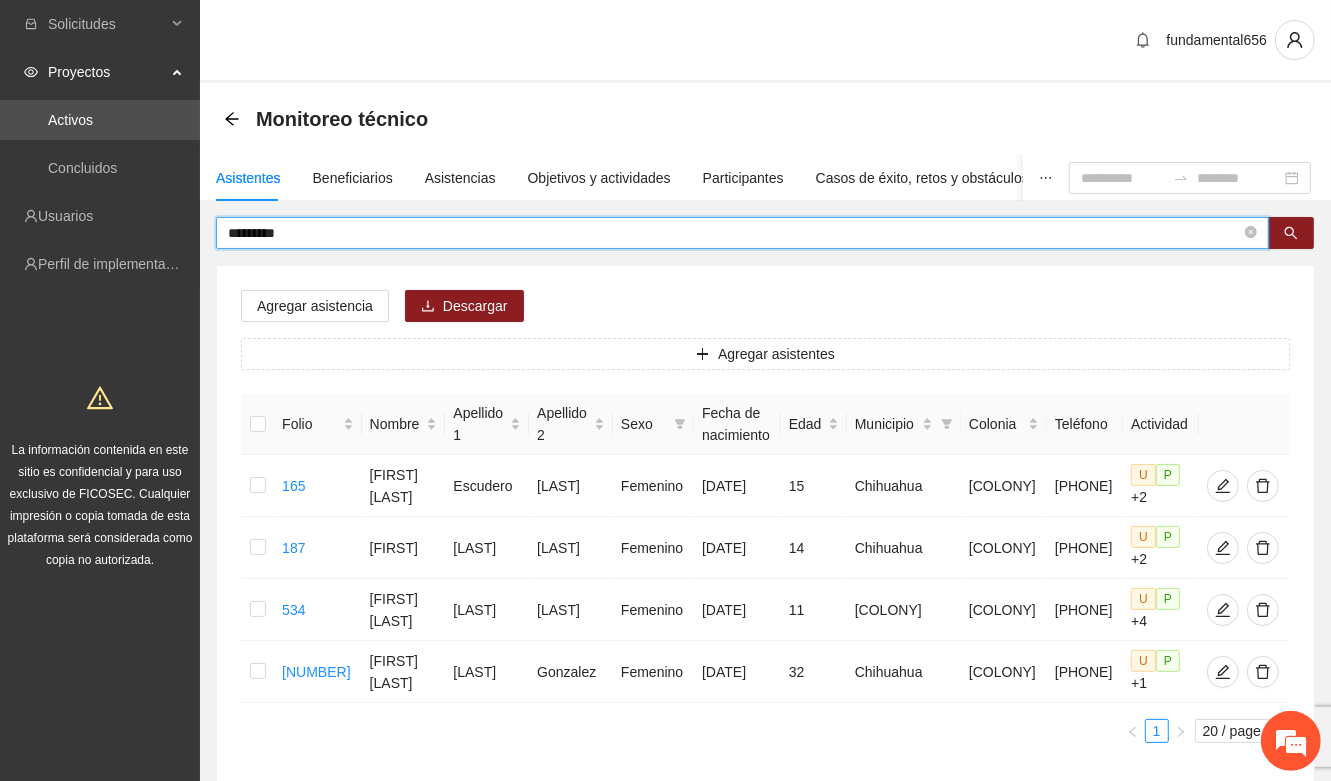 drag, startPoint x: 288, startPoint y: 240, endPoint x: 197, endPoint y: 240, distance: 91 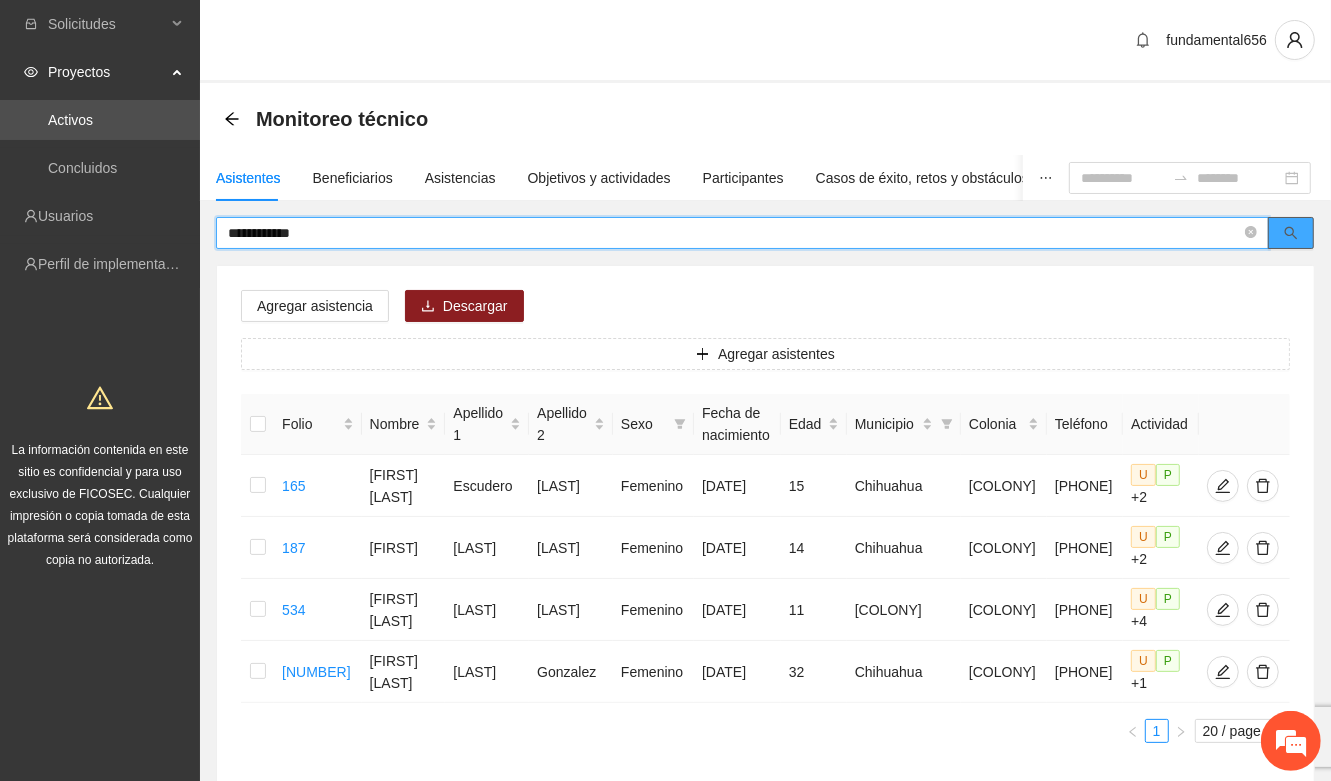 click 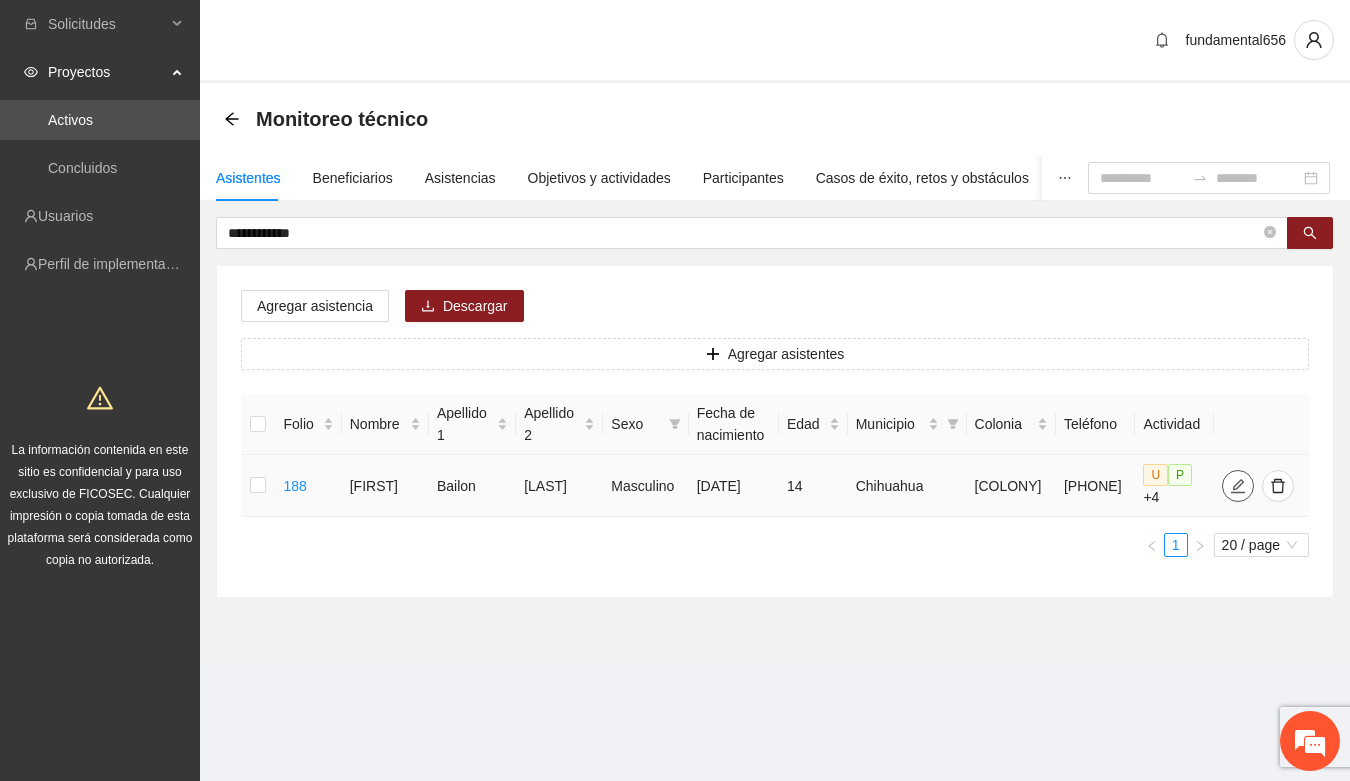 click 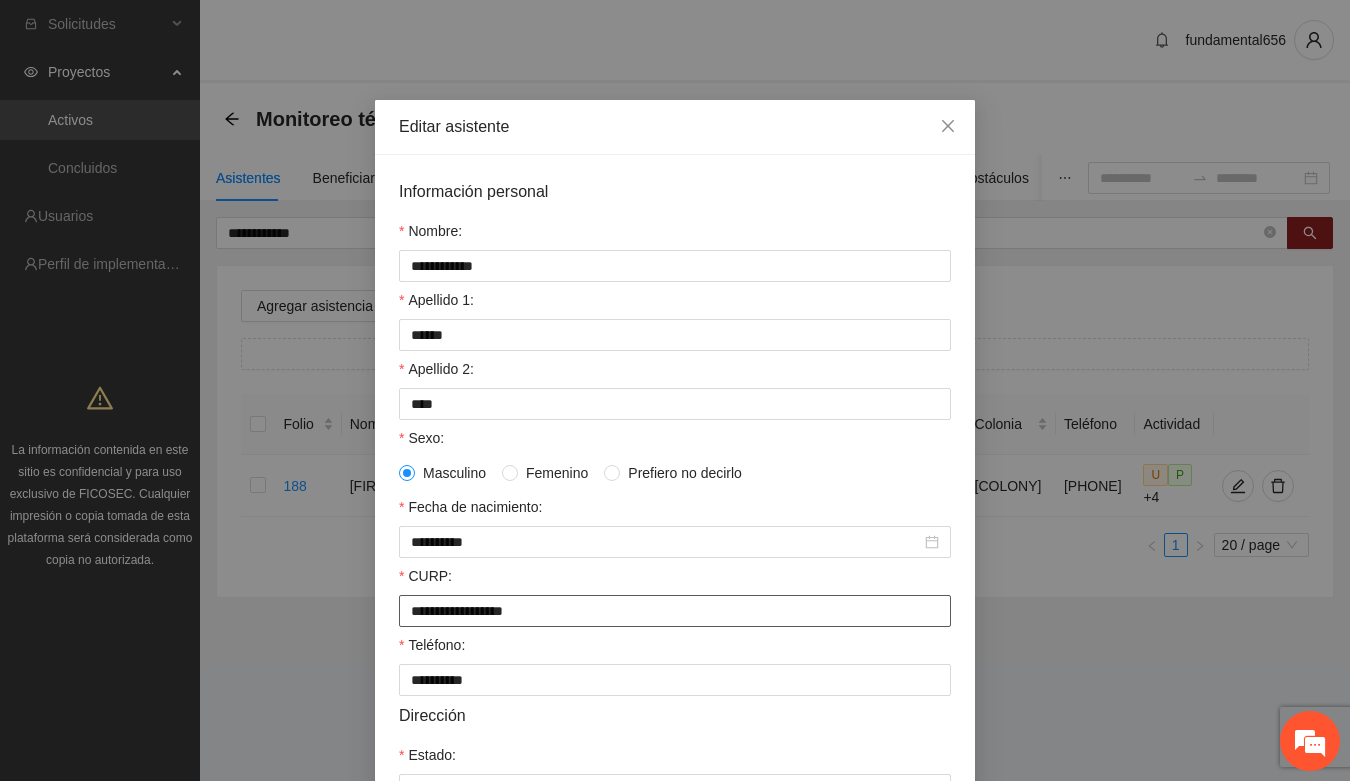 drag, startPoint x: 395, startPoint y: 625, endPoint x: 590, endPoint y: 650, distance: 196.59604 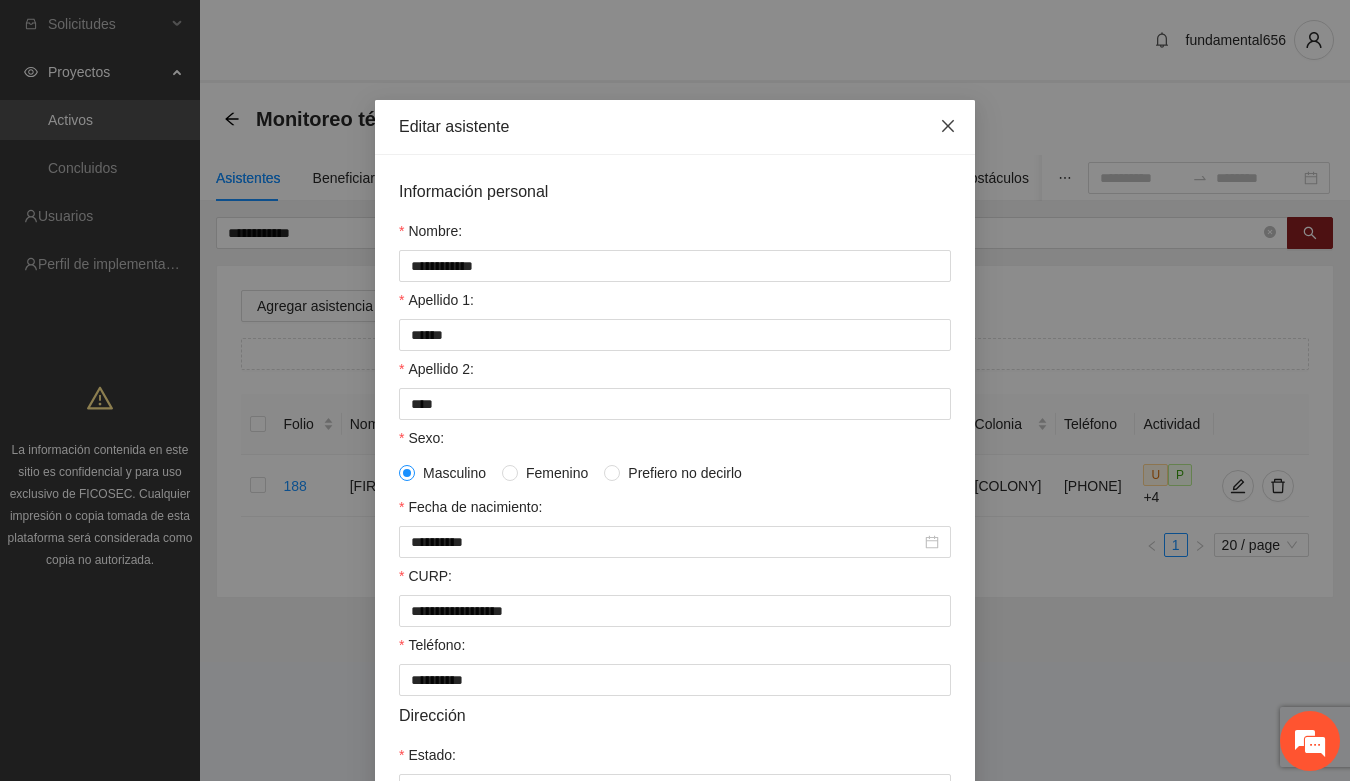 drag, startPoint x: 936, startPoint y: 125, endPoint x: 850, endPoint y: 140, distance: 87.29834 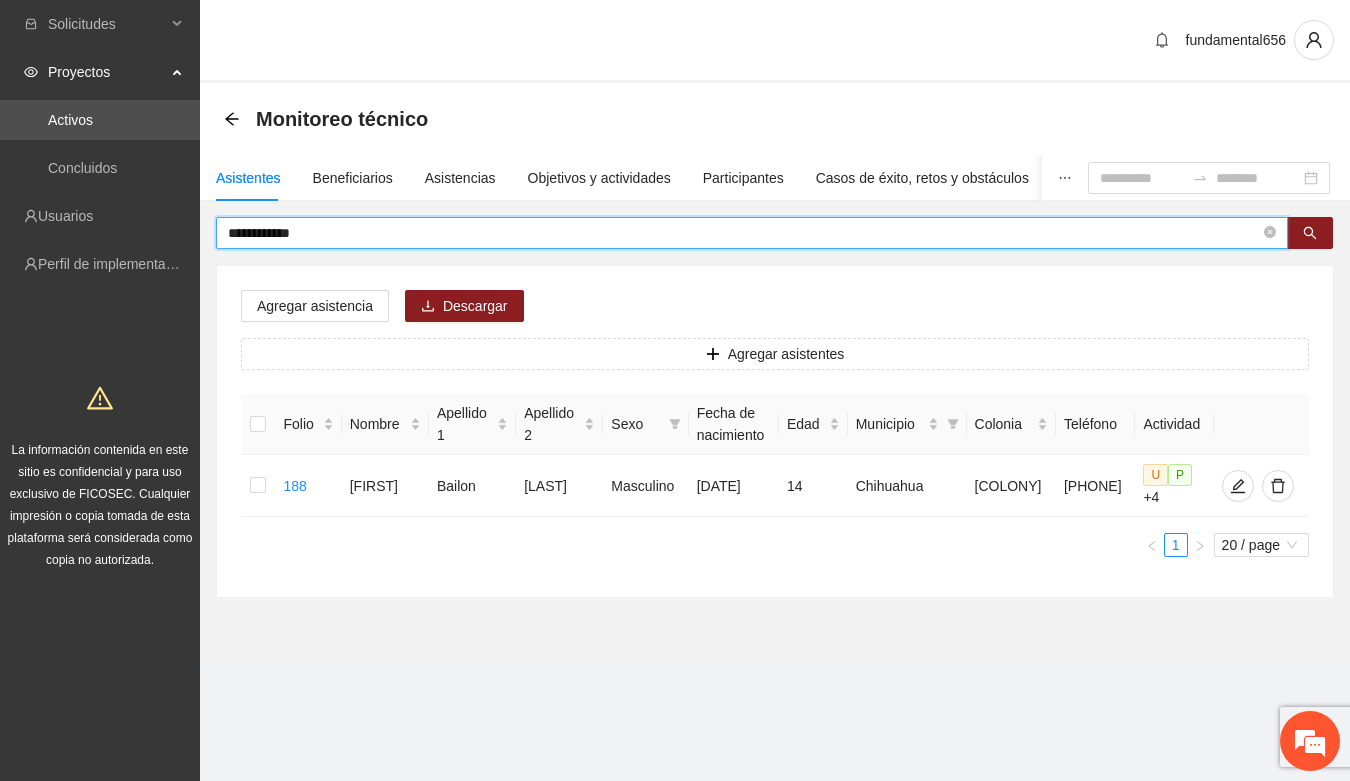 drag, startPoint x: 256, startPoint y: 235, endPoint x: 207, endPoint y: 242, distance: 49.497475 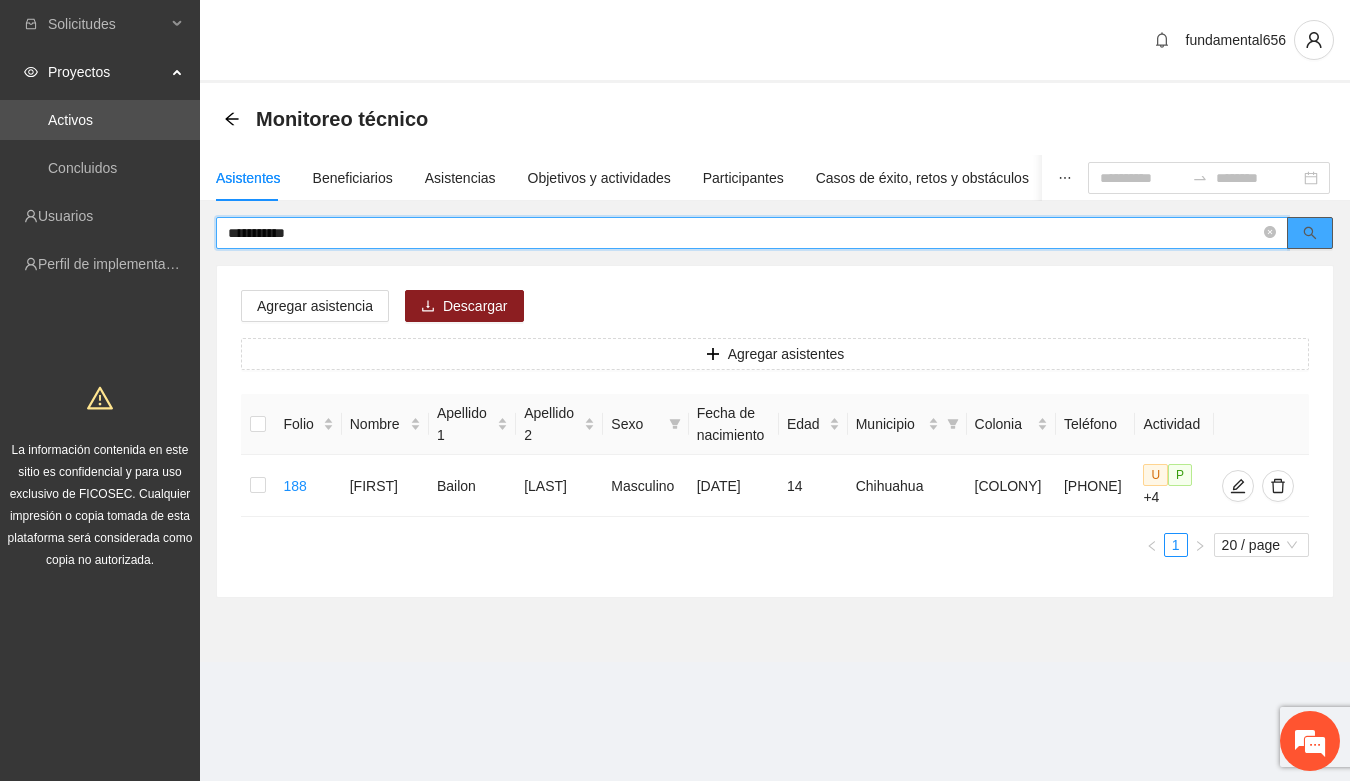 click at bounding box center (1310, 233) 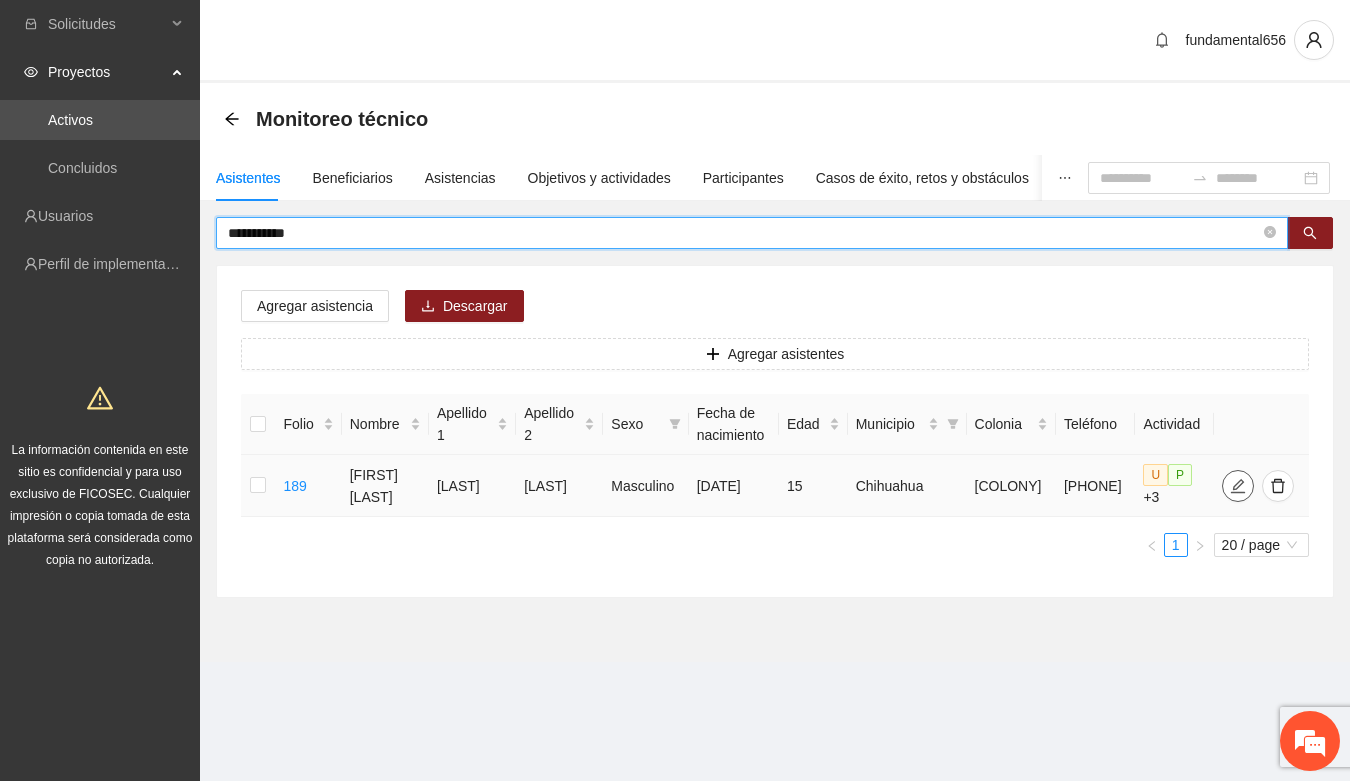 click at bounding box center [1238, 486] 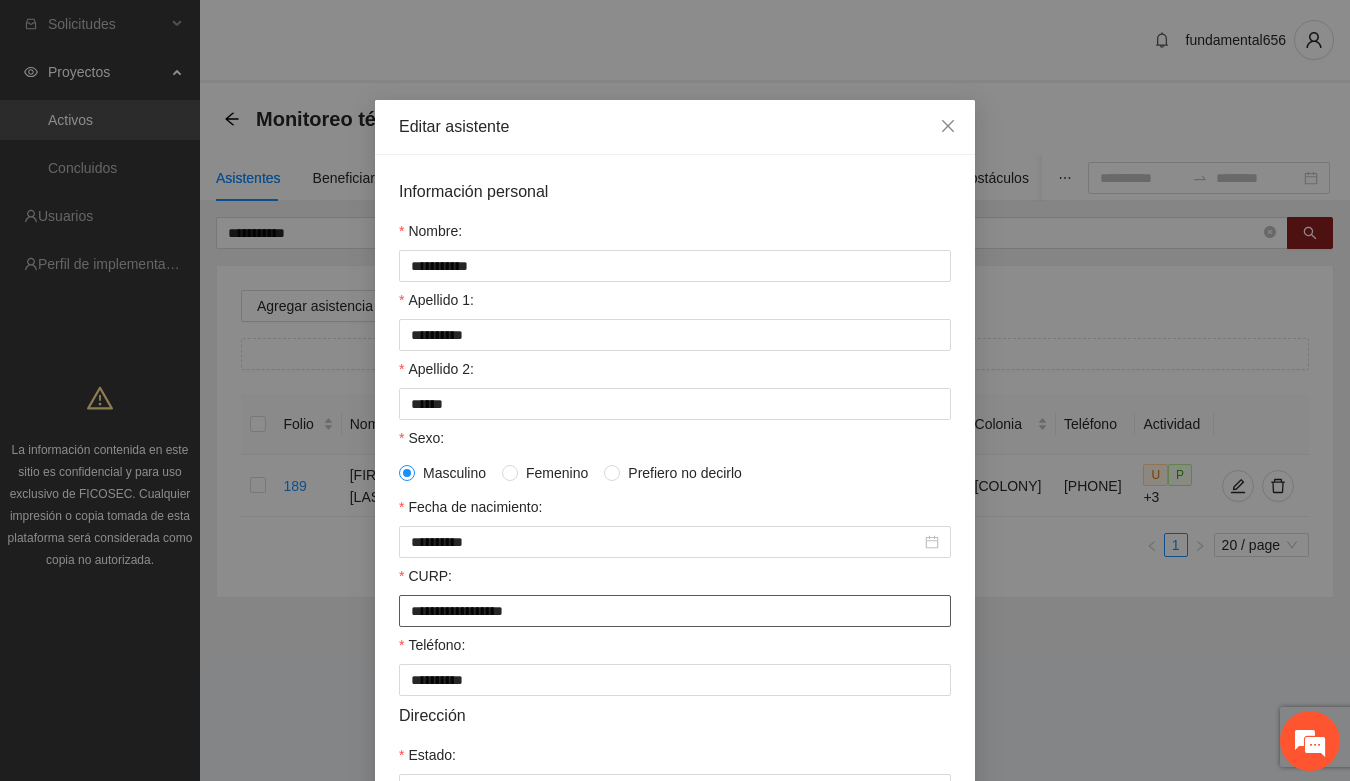drag, startPoint x: 396, startPoint y: 623, endPoint x: 630, endPoint y: 653, distance: 235.91524 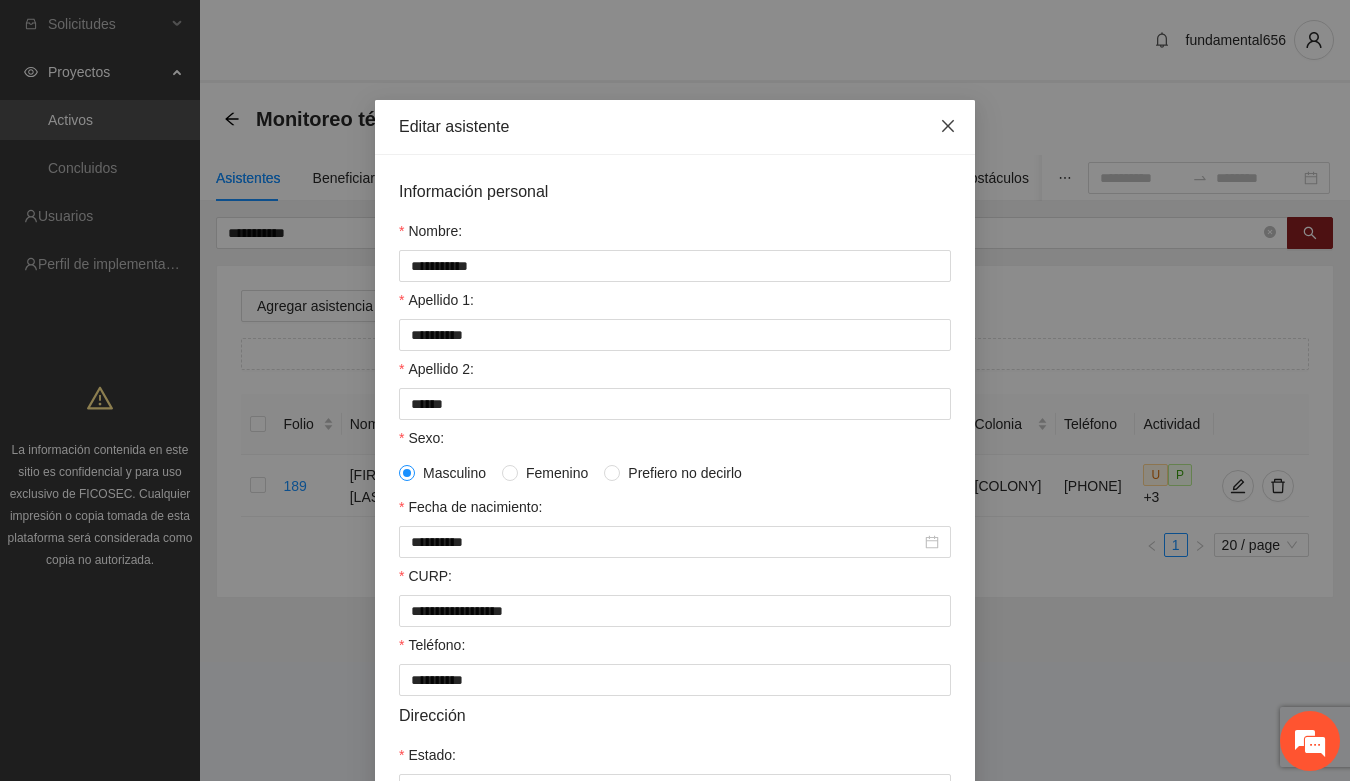 click 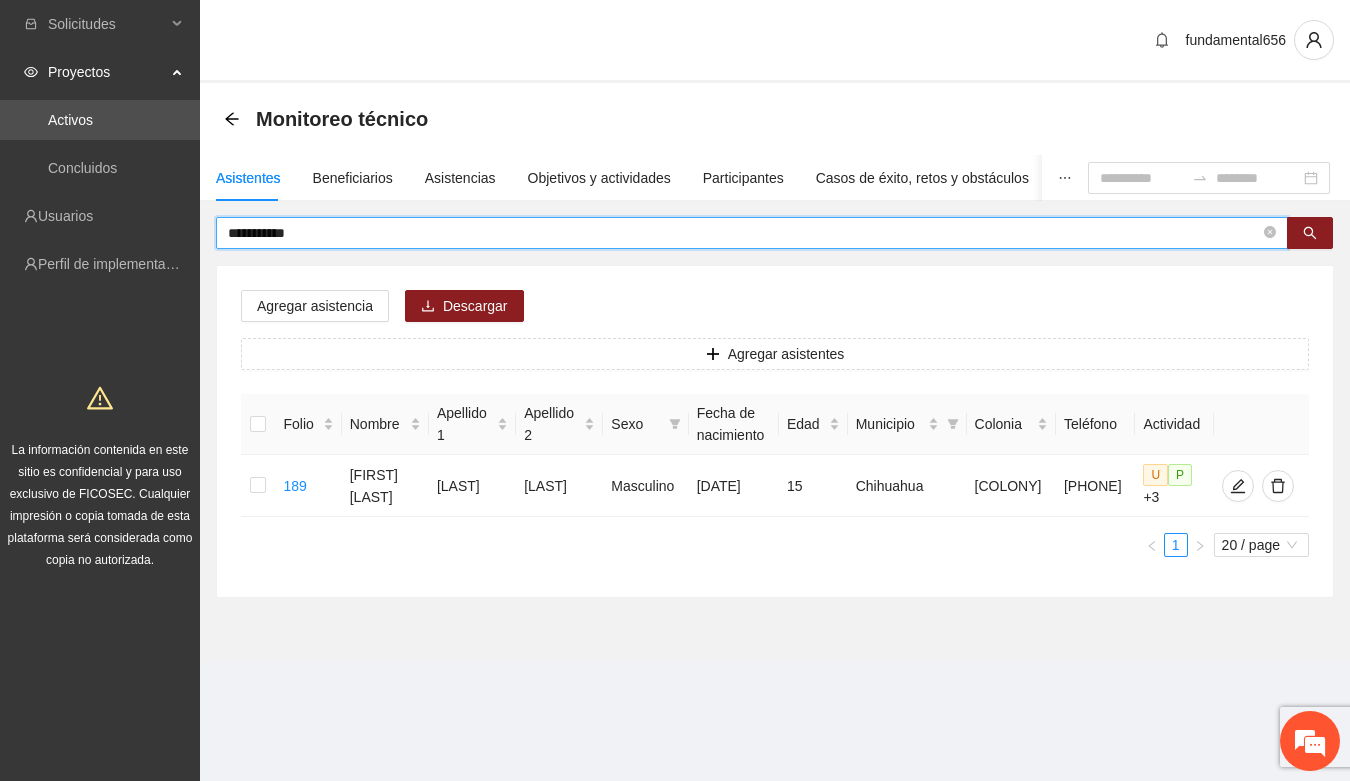 drag, startPoint x: 296, startPoint y: 235, endPoint x: 215, endPoint y: 236, distance: 81.00617 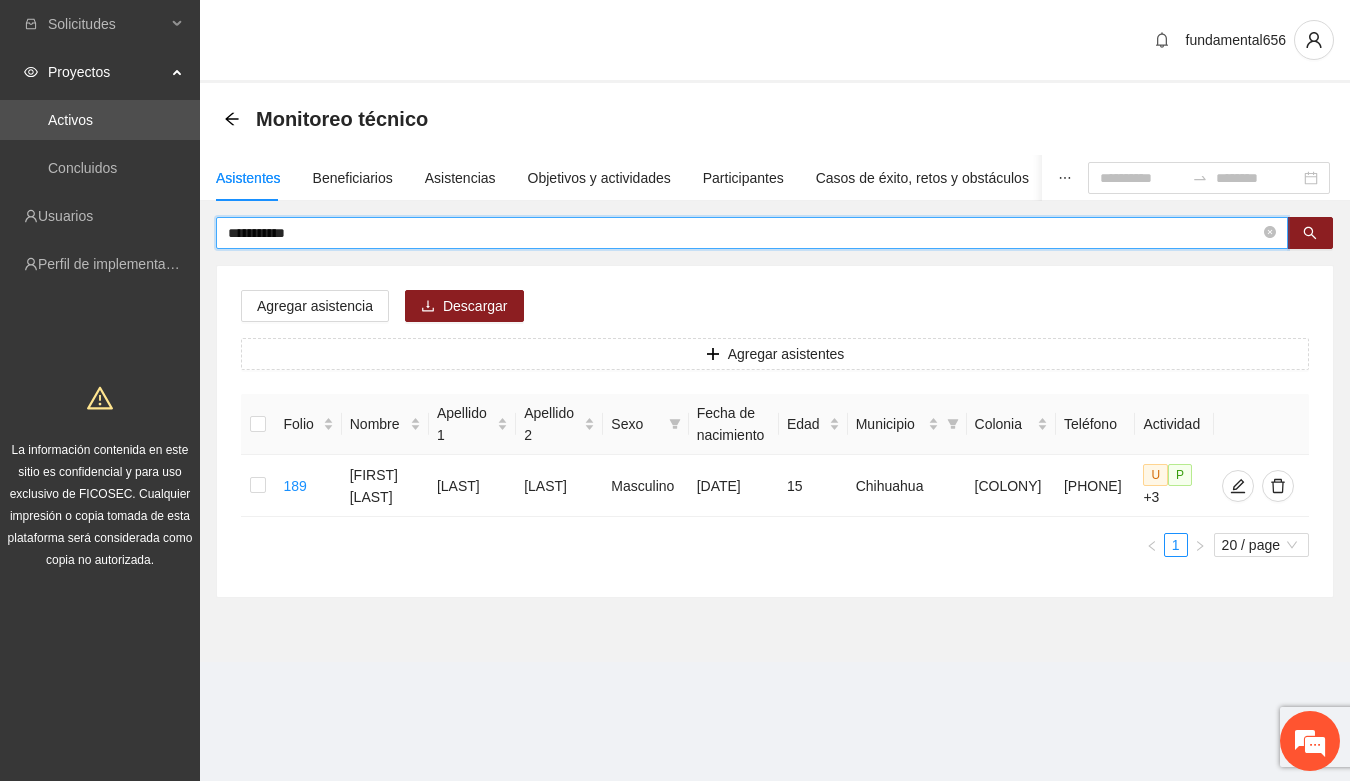 paste on "*" 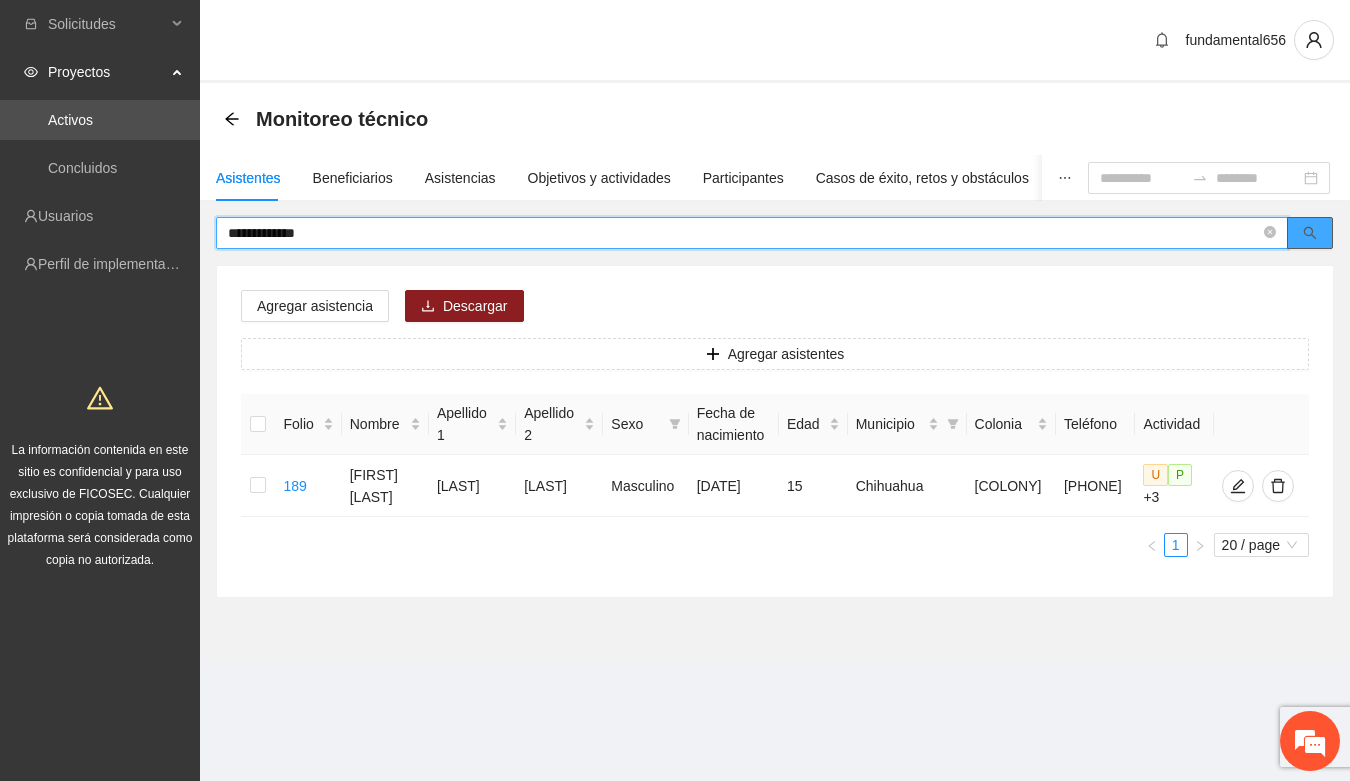 click 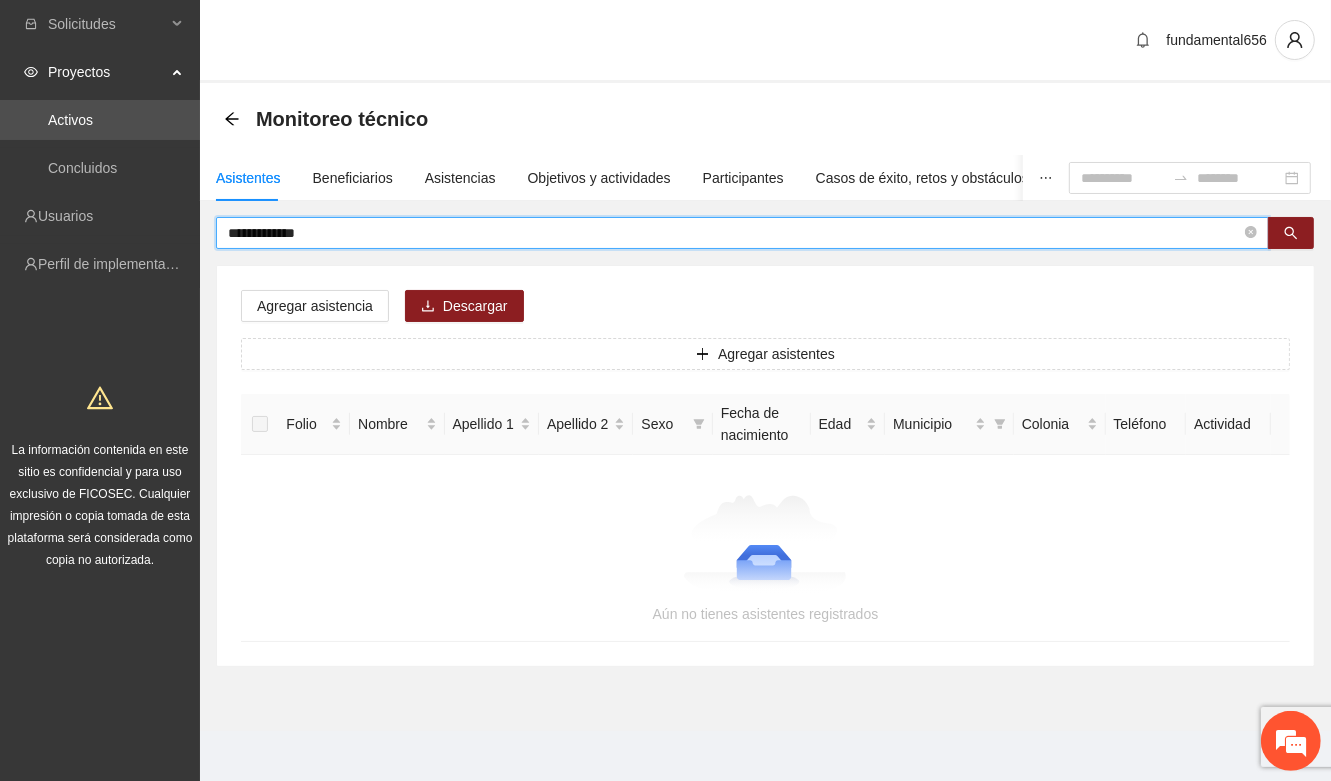 click on "**********" at bounding box center [734, 233] 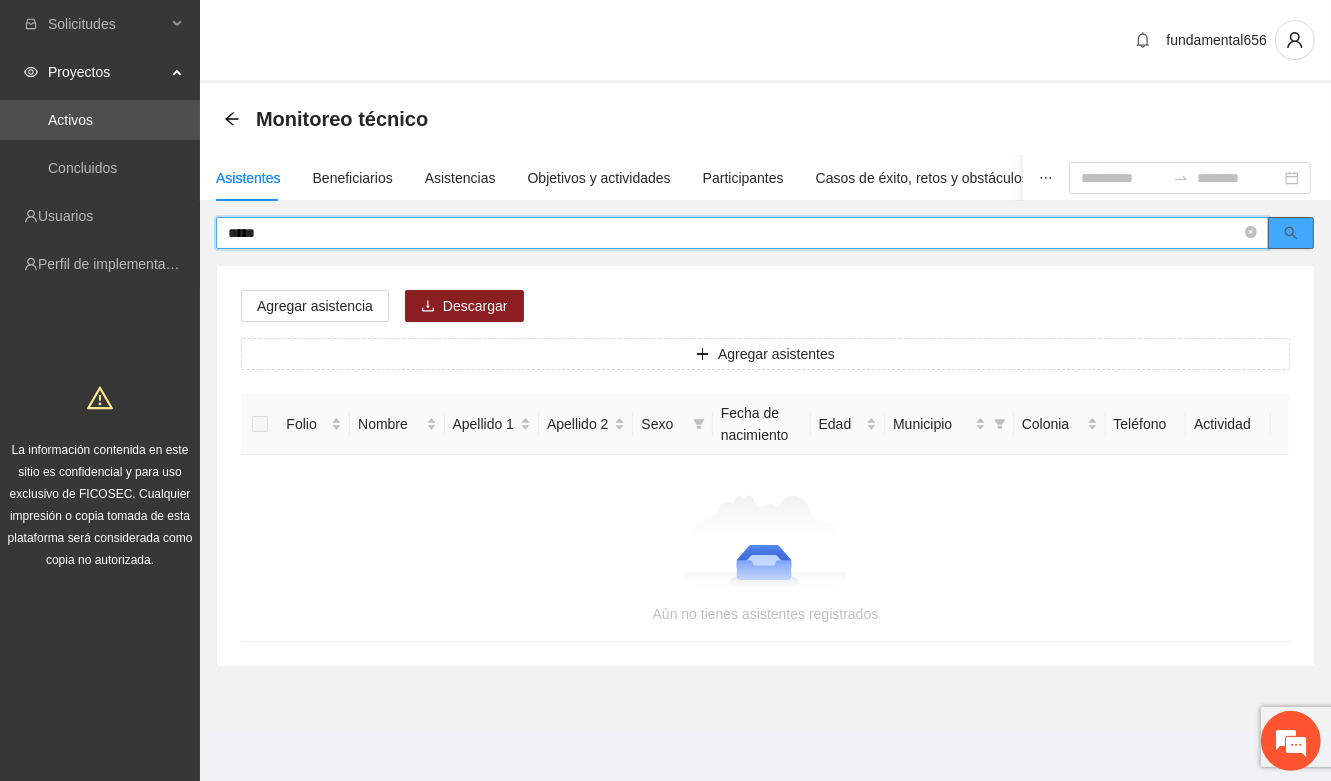 click at bounding box center [1291, 233] 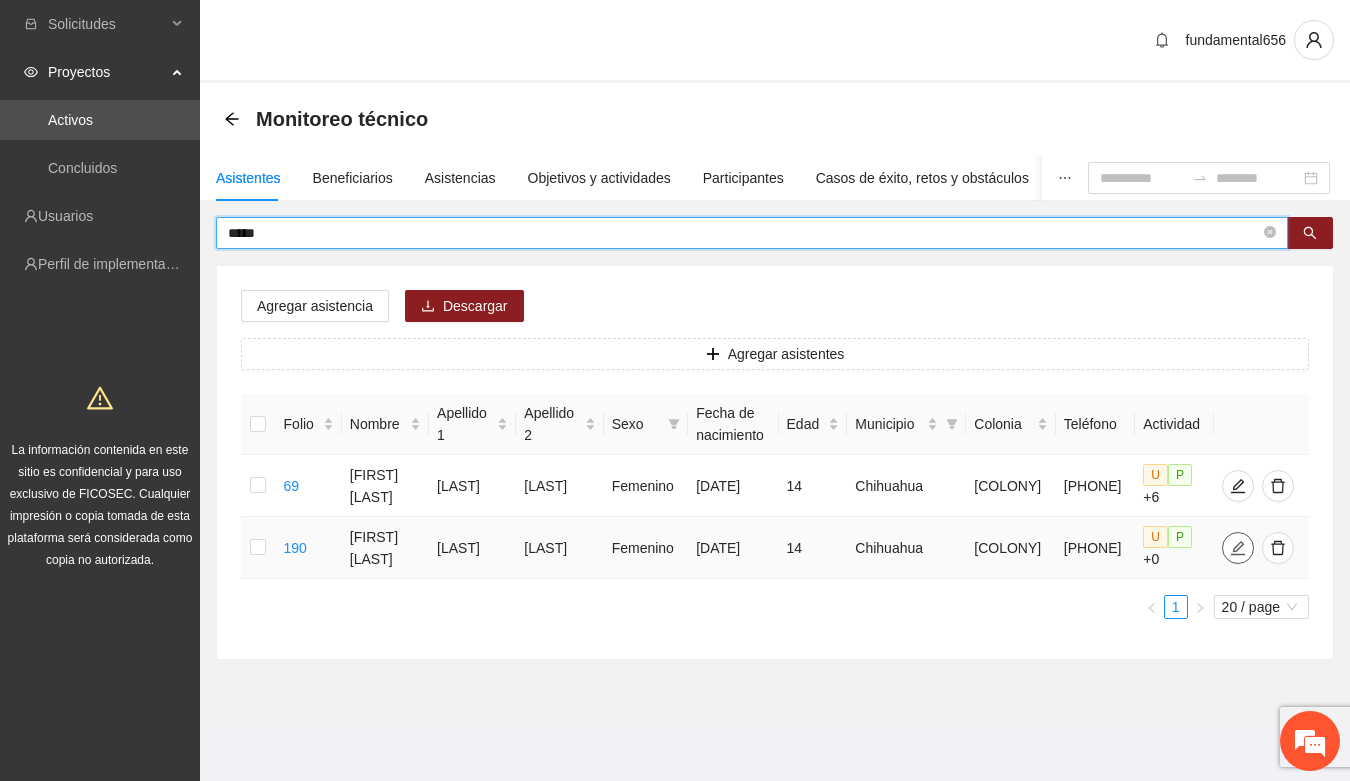 click 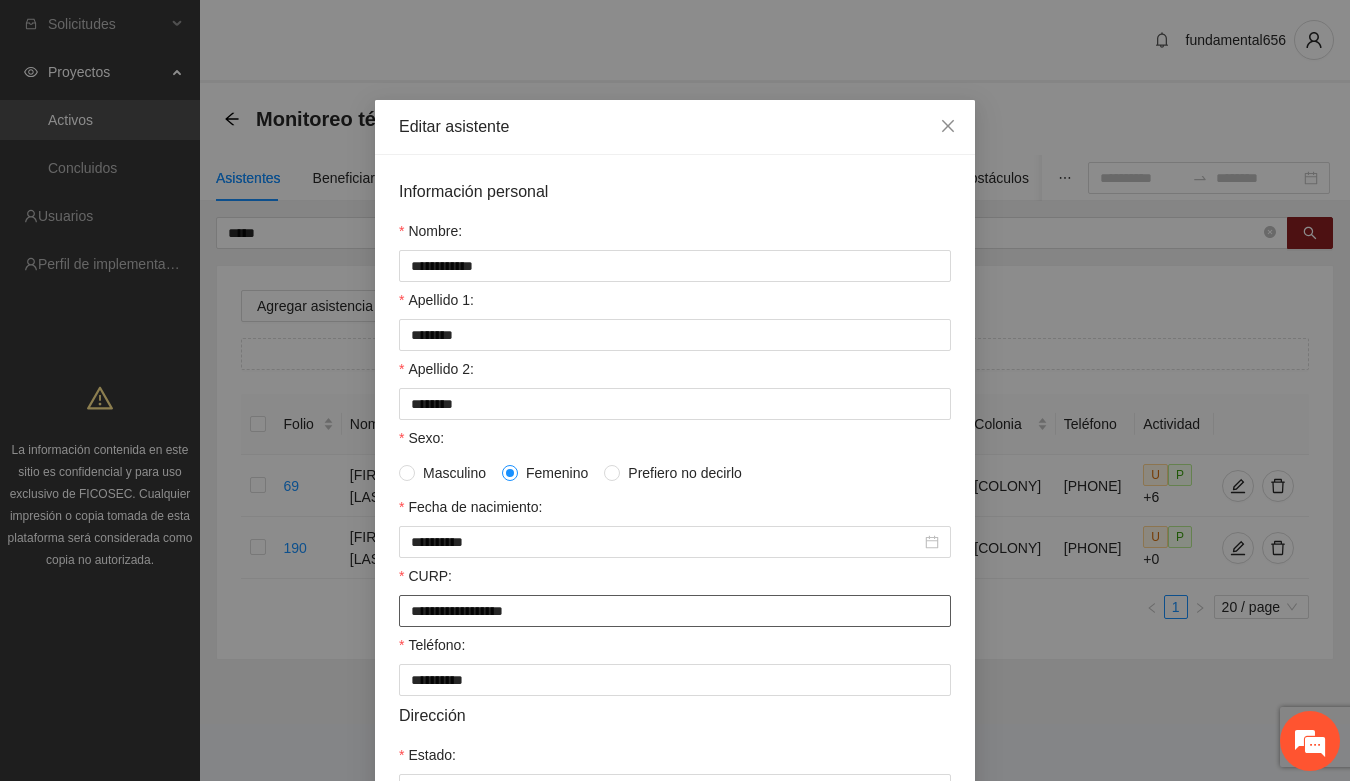drag, startPoint x: 402, startPoint y: 618, endPoint x: 611, endPoint y: 637, distance: 209.86186 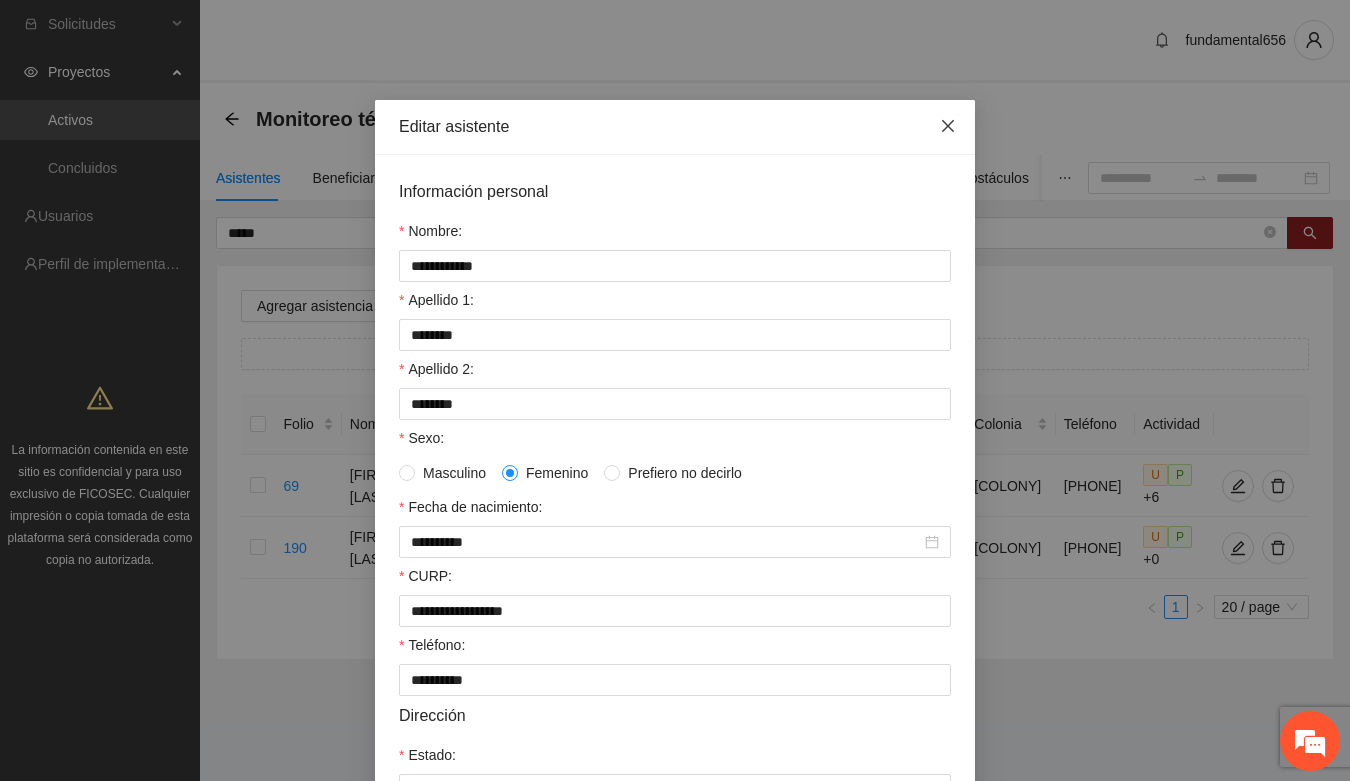 click 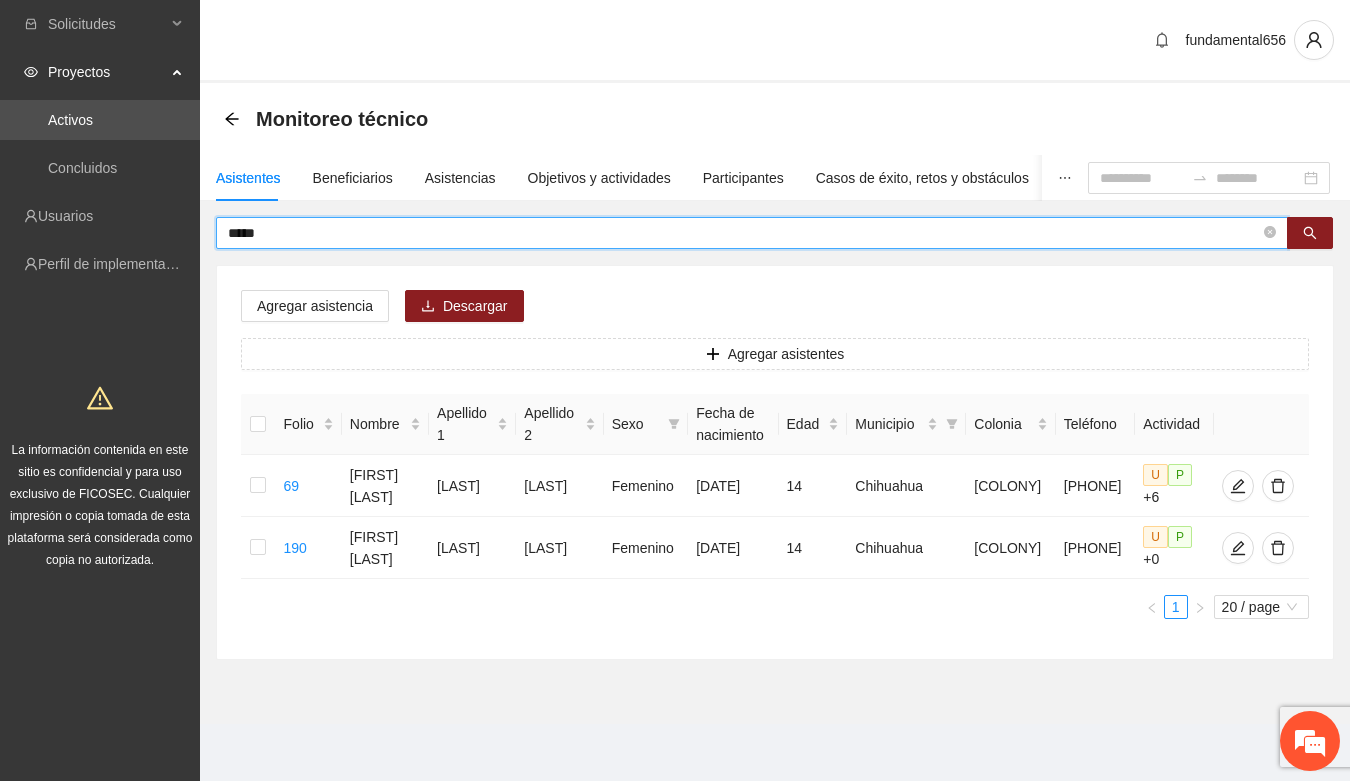 drag, startPoint x: 273, startPoint y: 235, endPoint x: 222, endPoint y: 238, distance: 51.088158 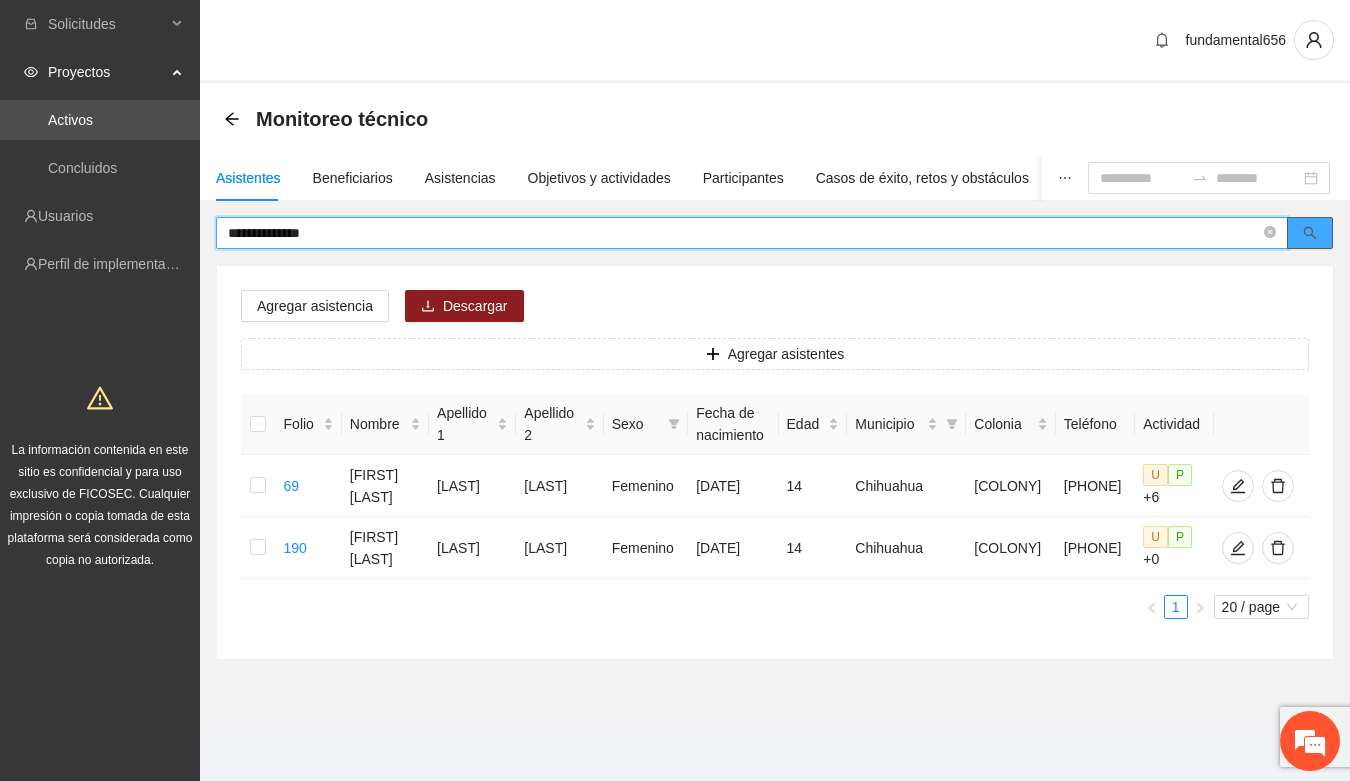 click 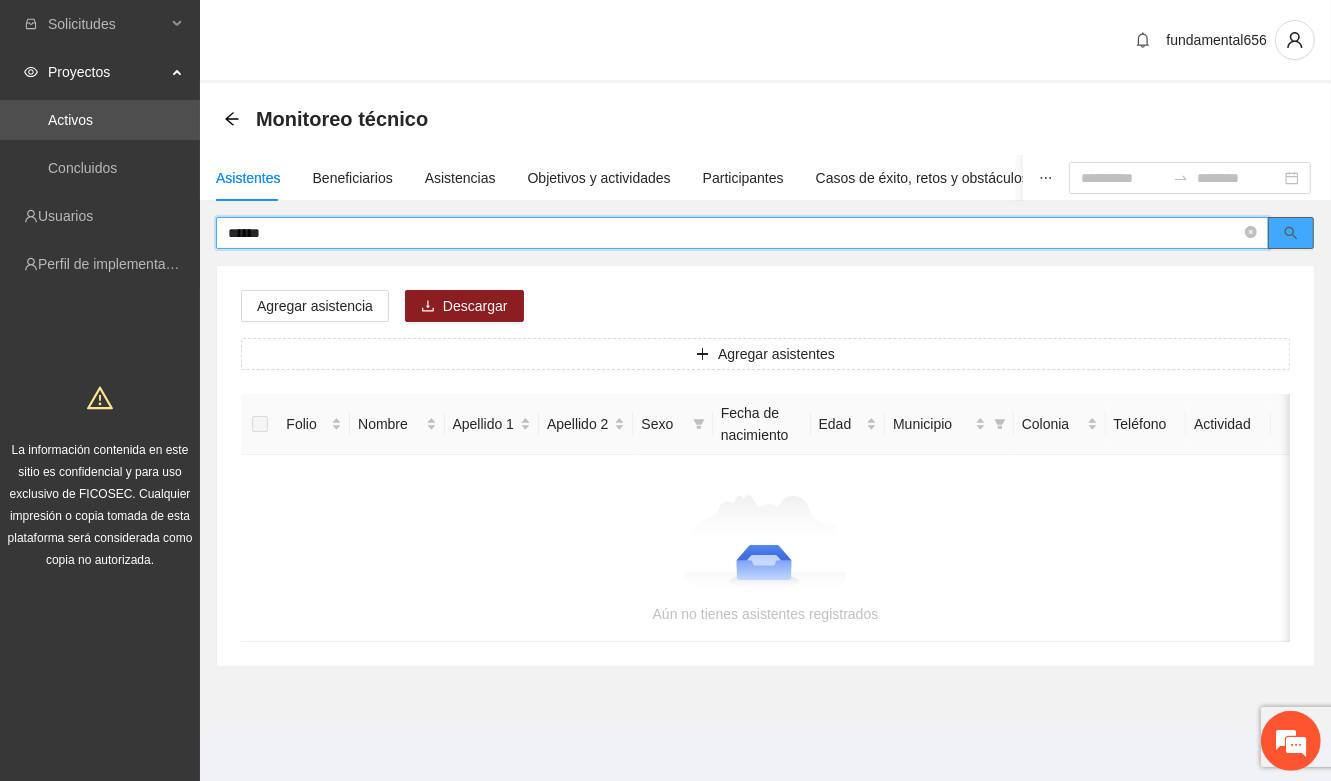 click 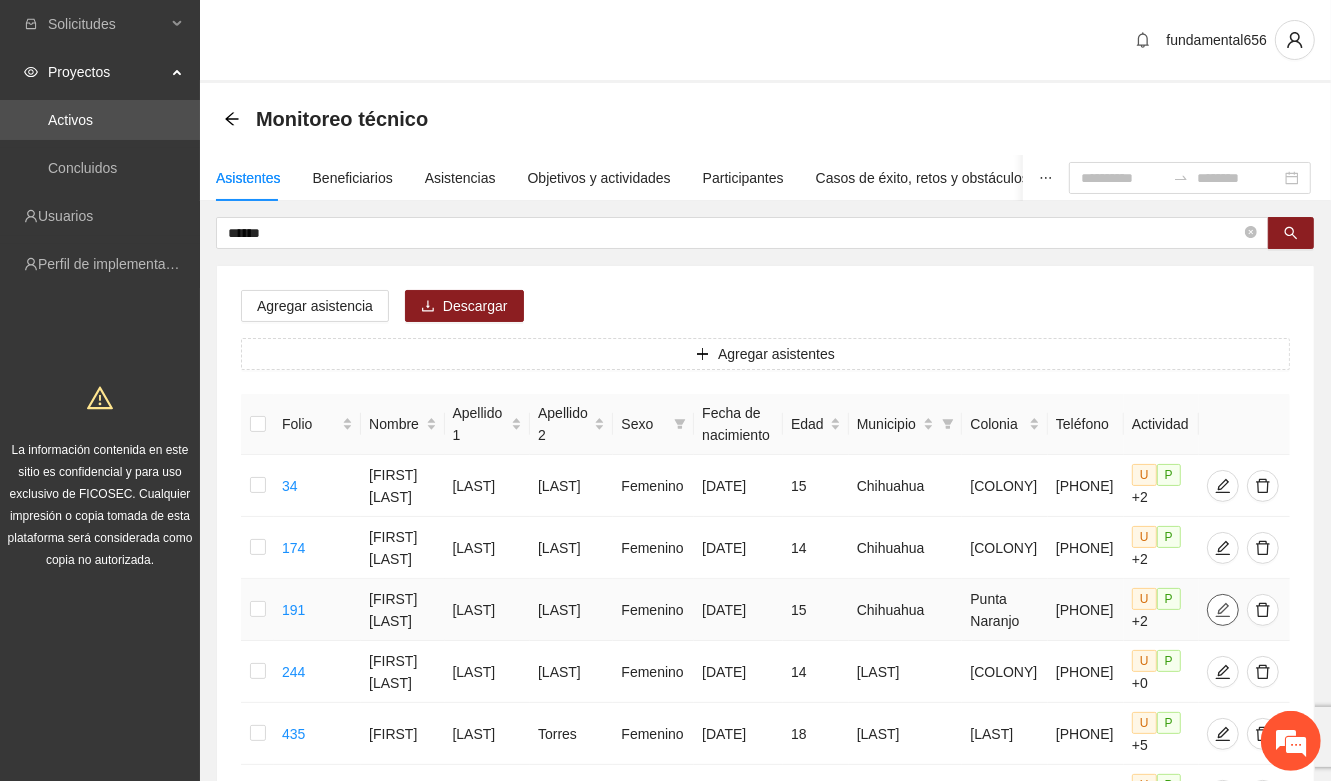 click 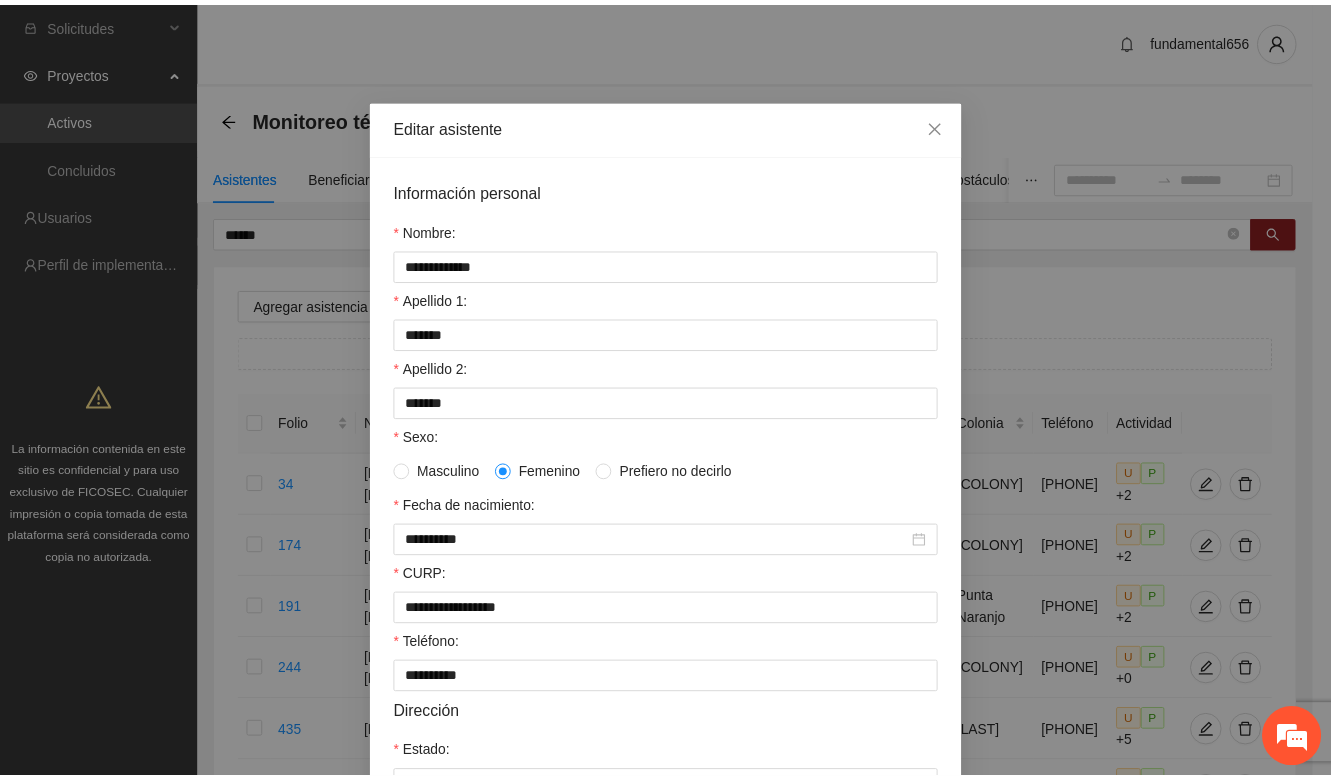 scroll, scrollTop: 125, scrollLeft: 0, axis: vertical 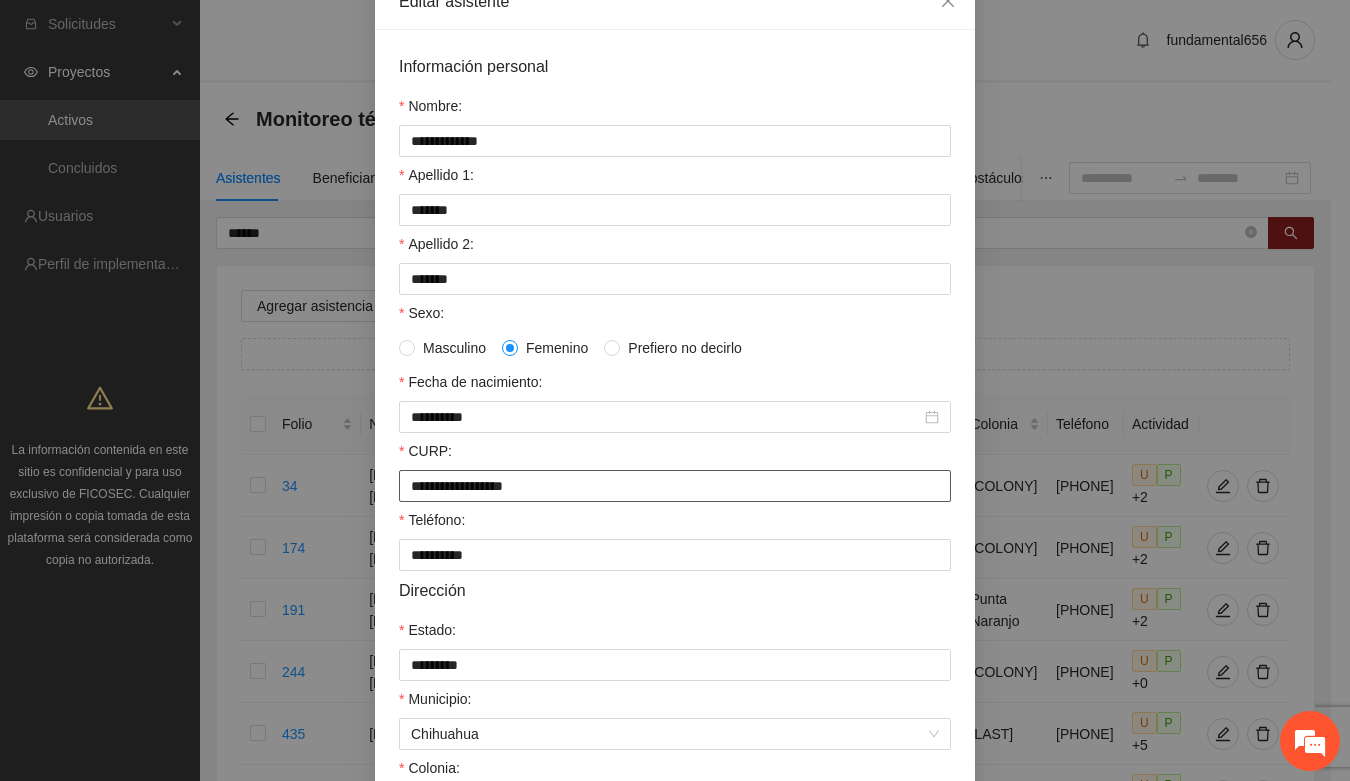 drag, startPoint x: 455, startPoint y: 497, endPoint x: 593, endPoint y: 505, distance: 138.23169 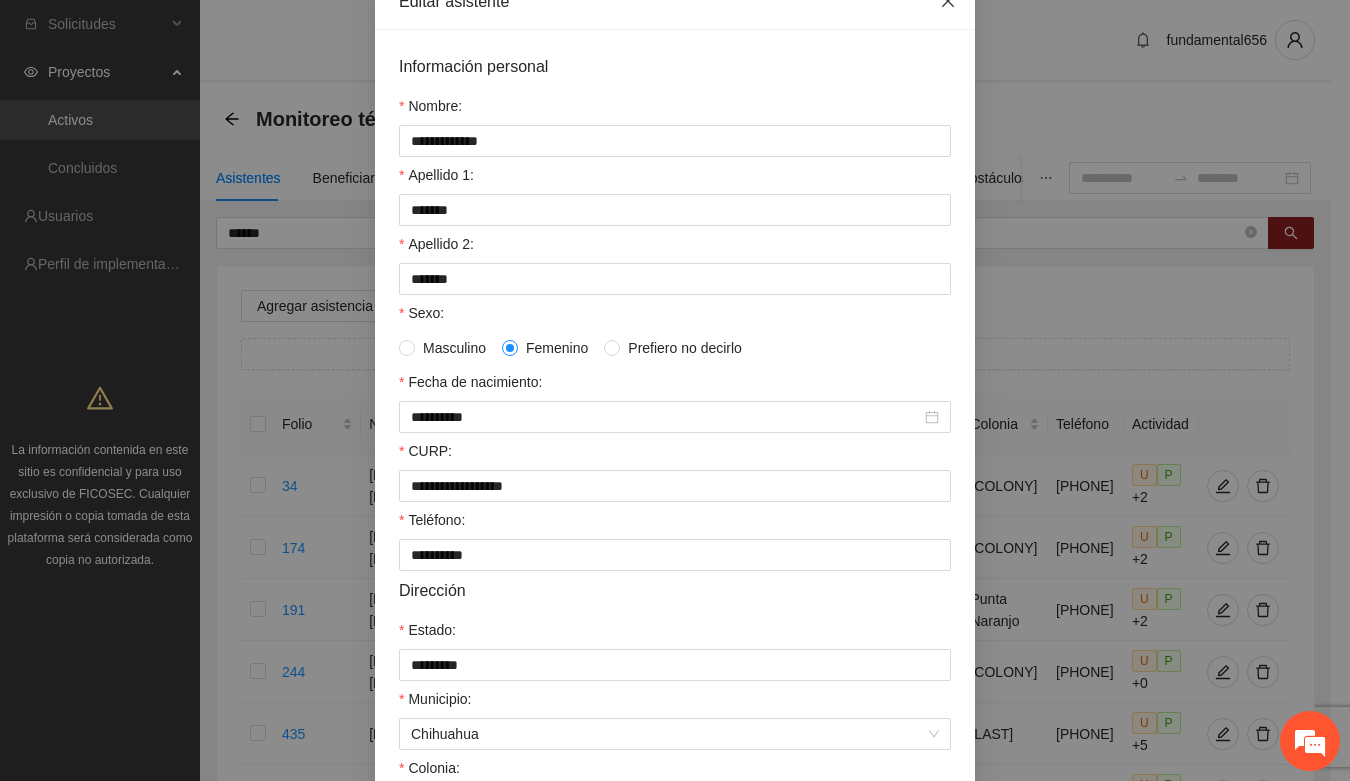 click 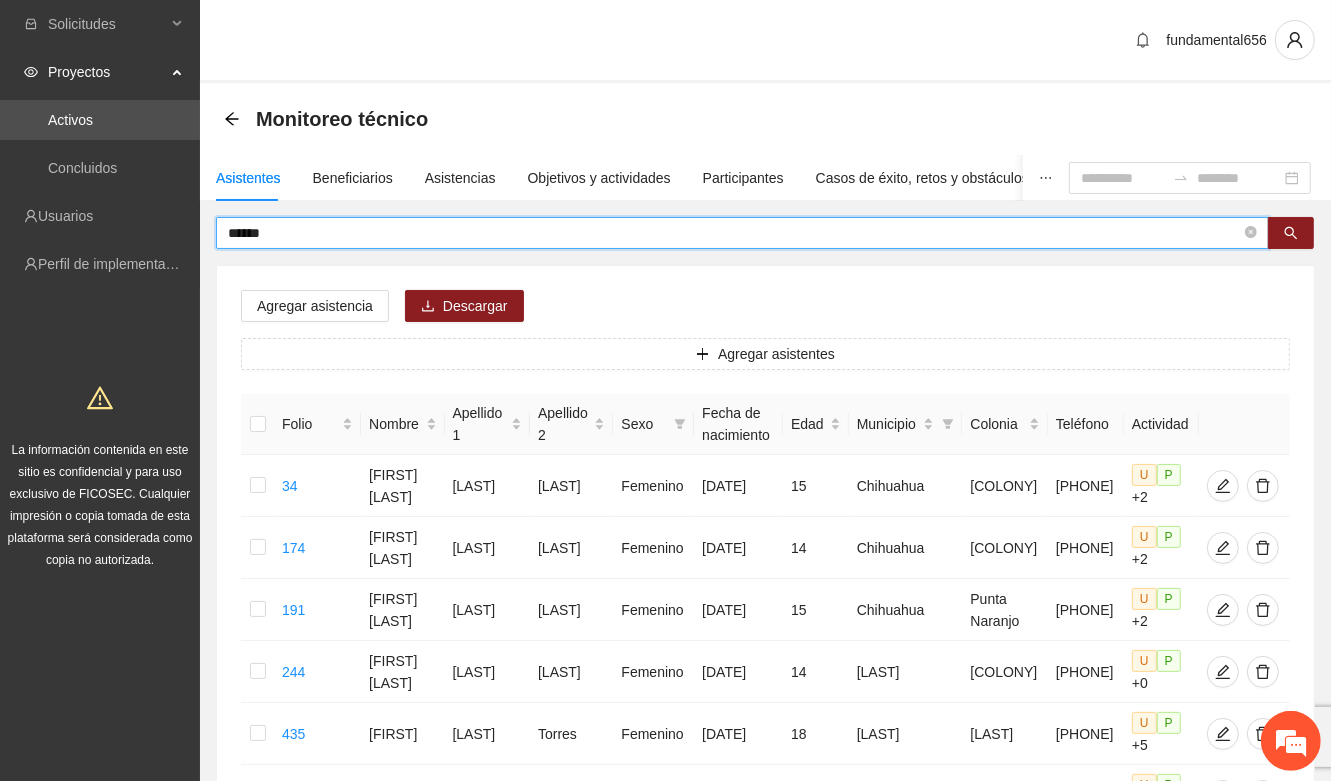 drag, startPoint x: 275, startPoint y: 238, endPoint x: 215, endPoint y: 238, distance: 60 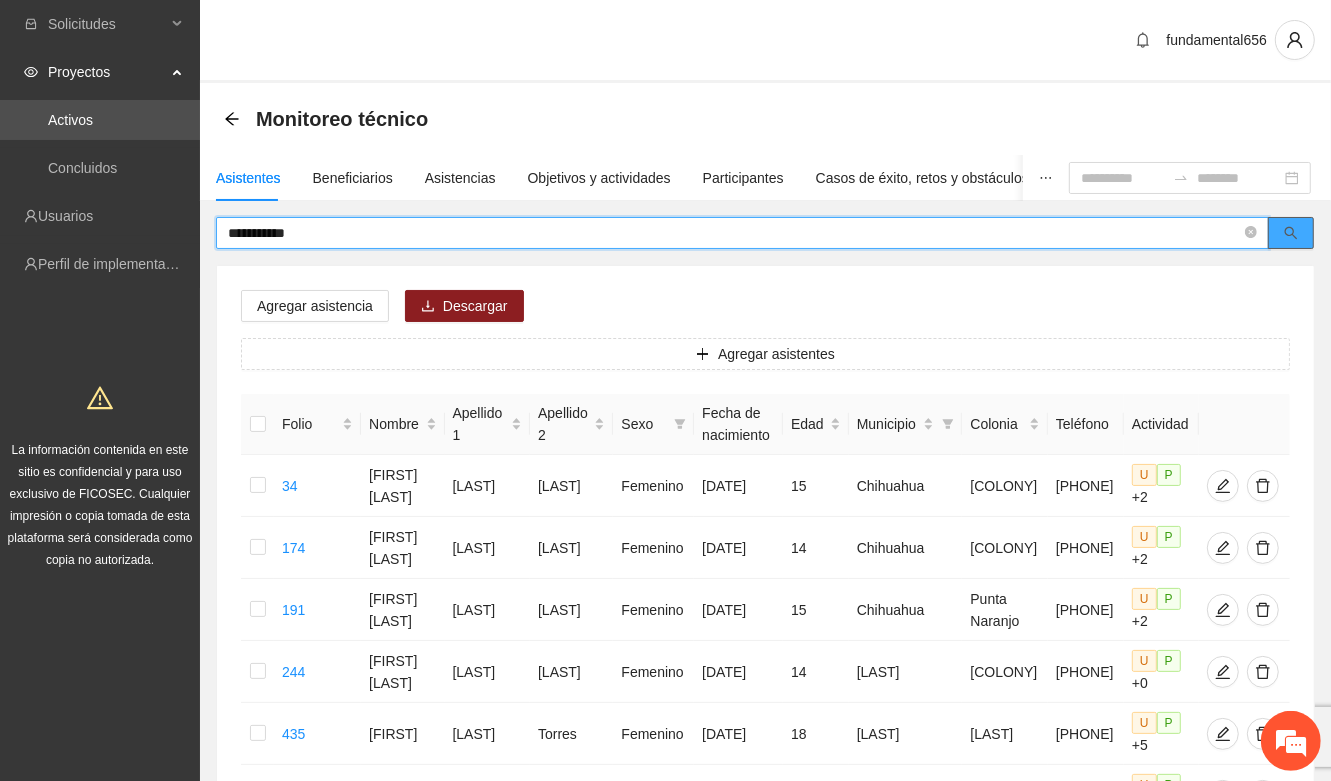 click at bounding box center [1291, 234] 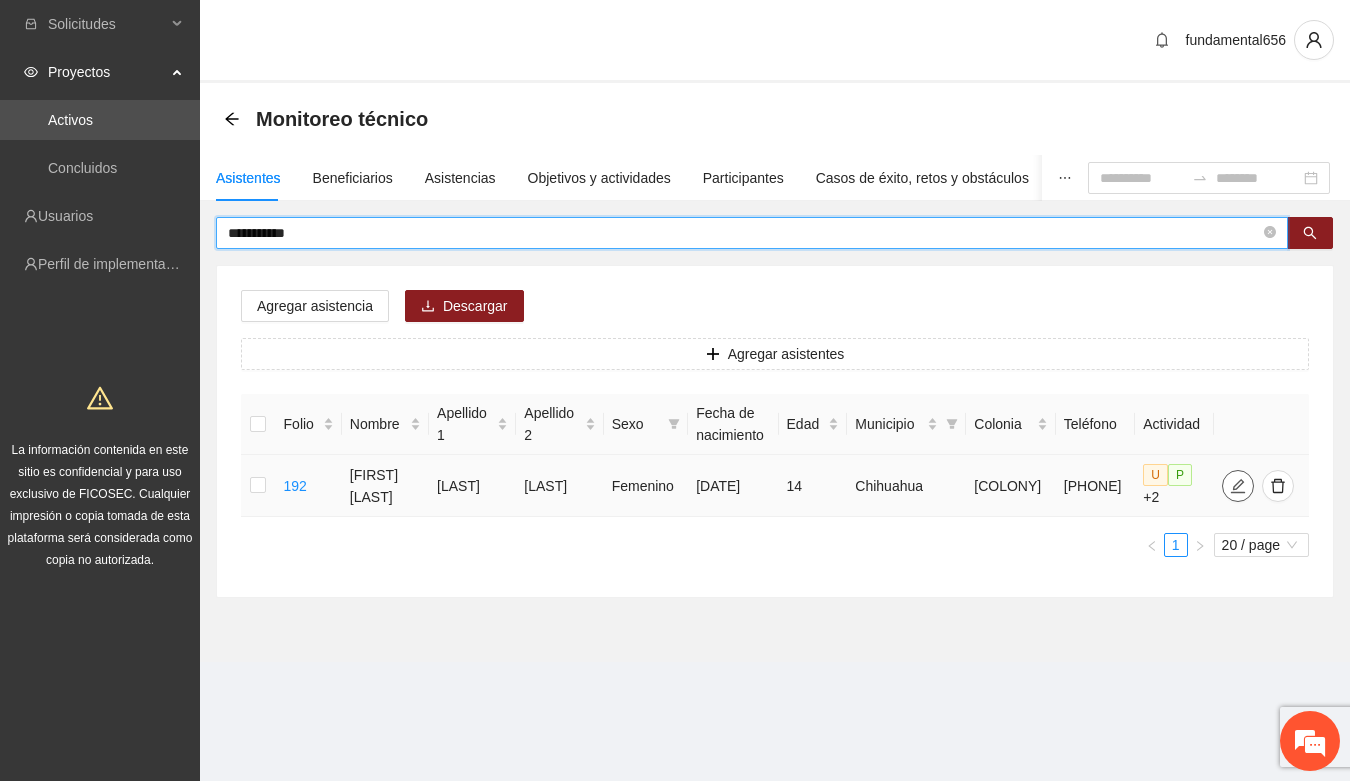 click 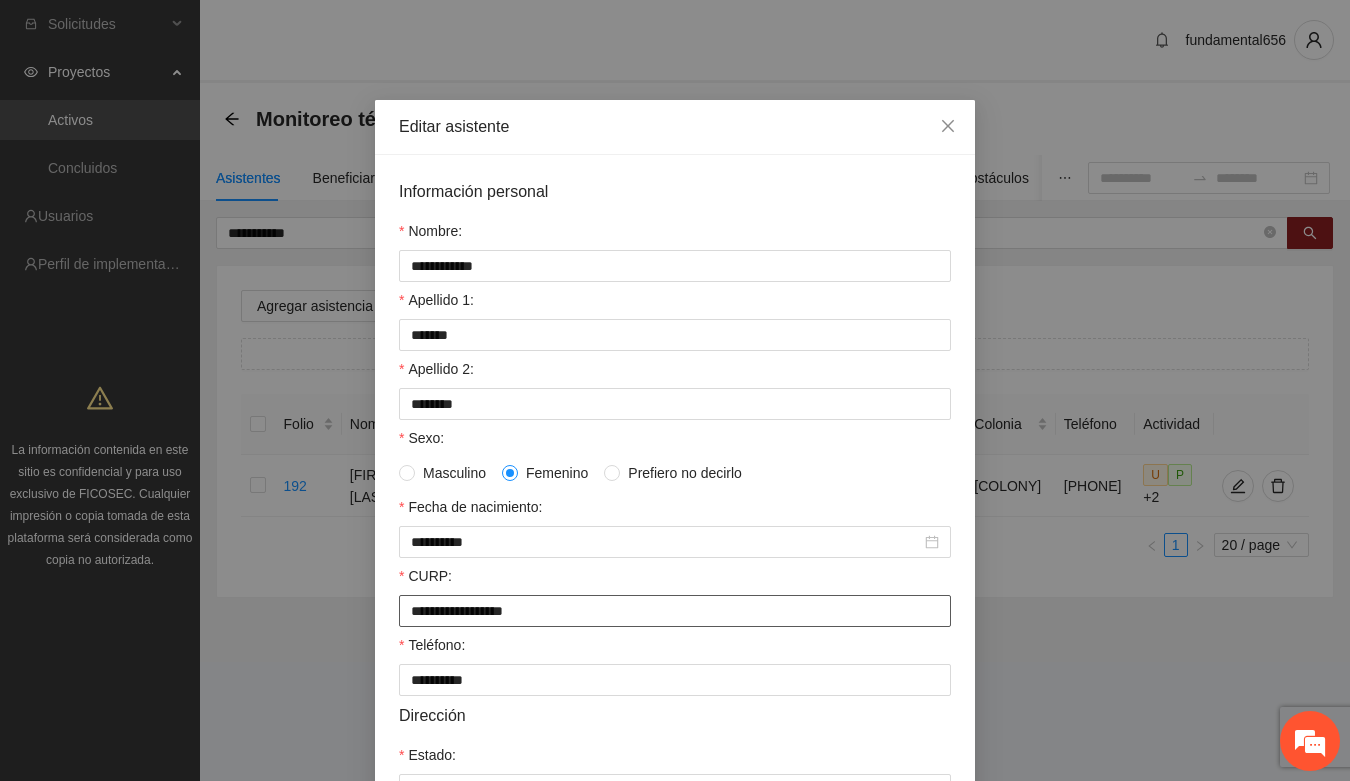 drag, startPoint x: 401, startPoint y: 625, endPoint x: 573, endPoint y: 627, distance: 172.01163 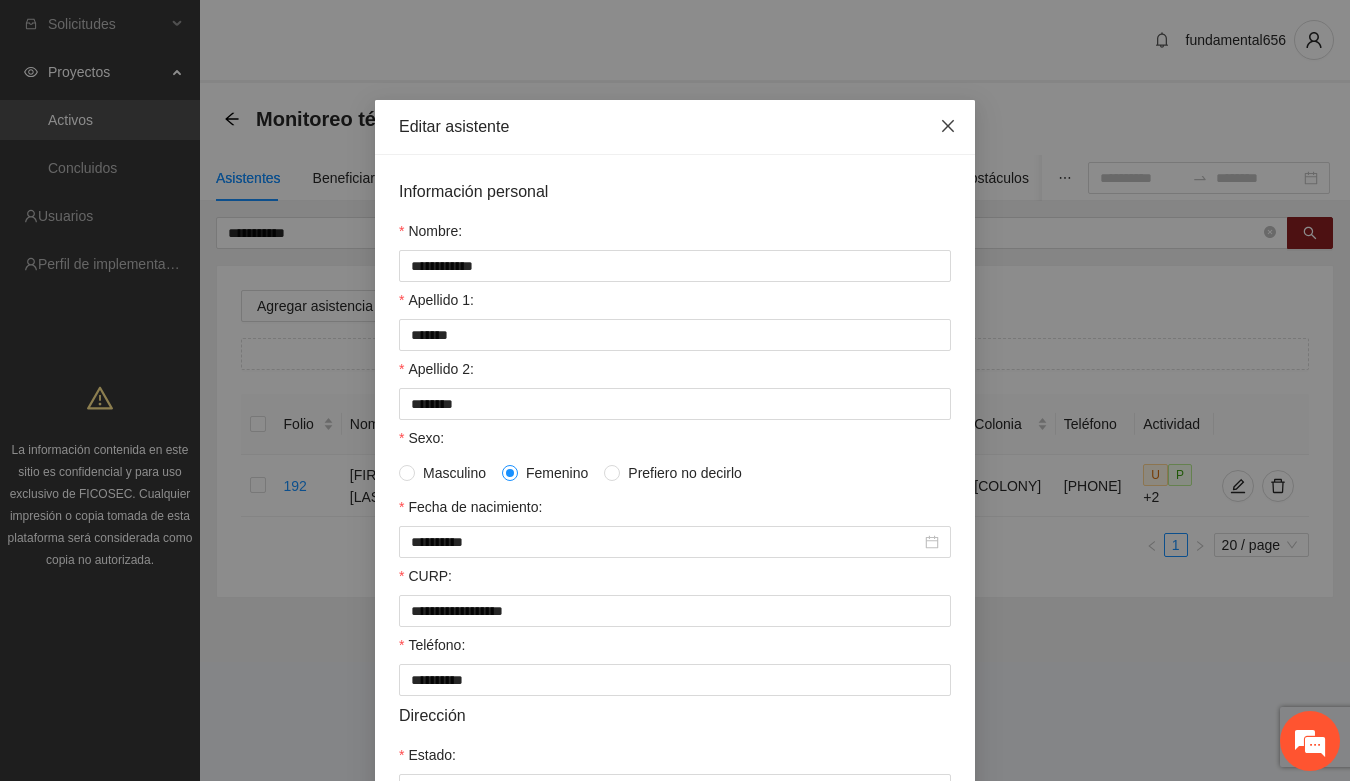 click 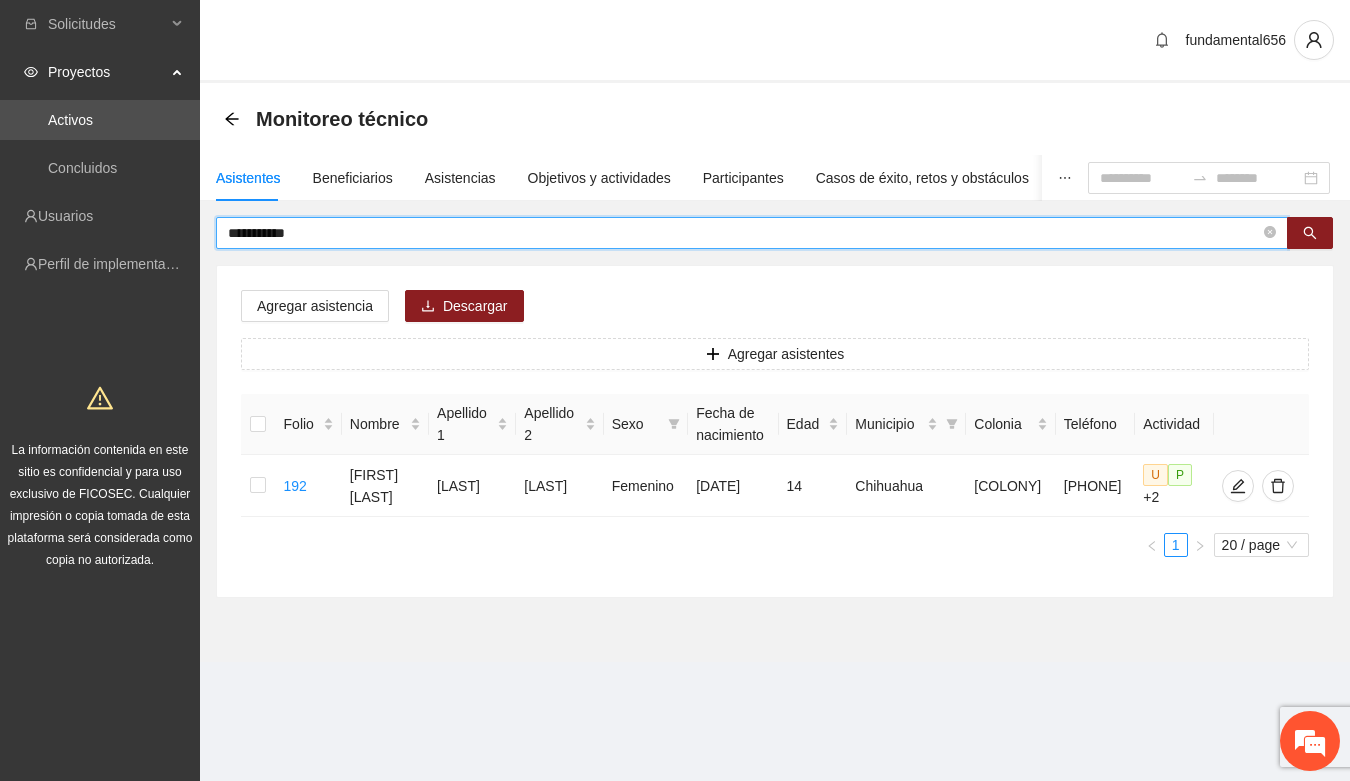 drag, startPoint x: 306, startPoint y: 230, endPoint x: 220, endPoint y: 233, distance: 86.05231 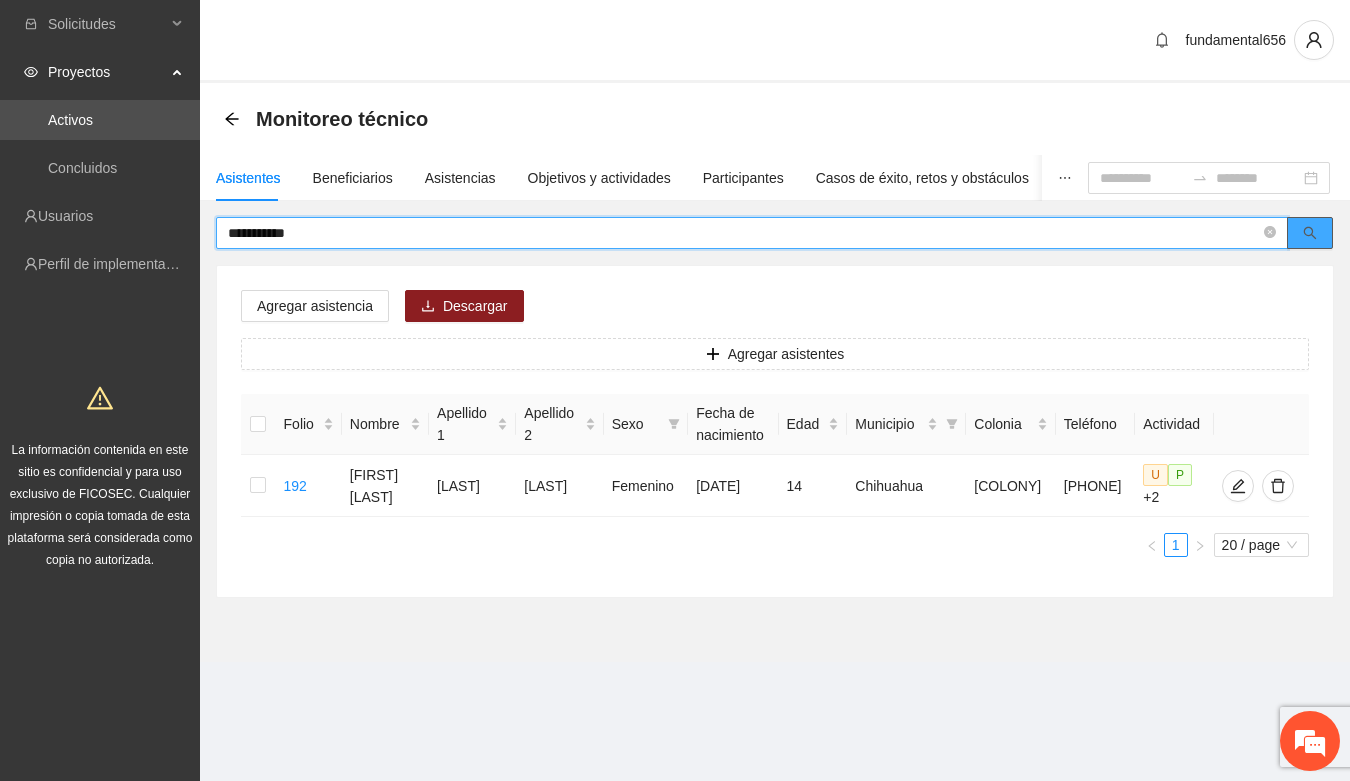 click at bounding box center (1310, 233) 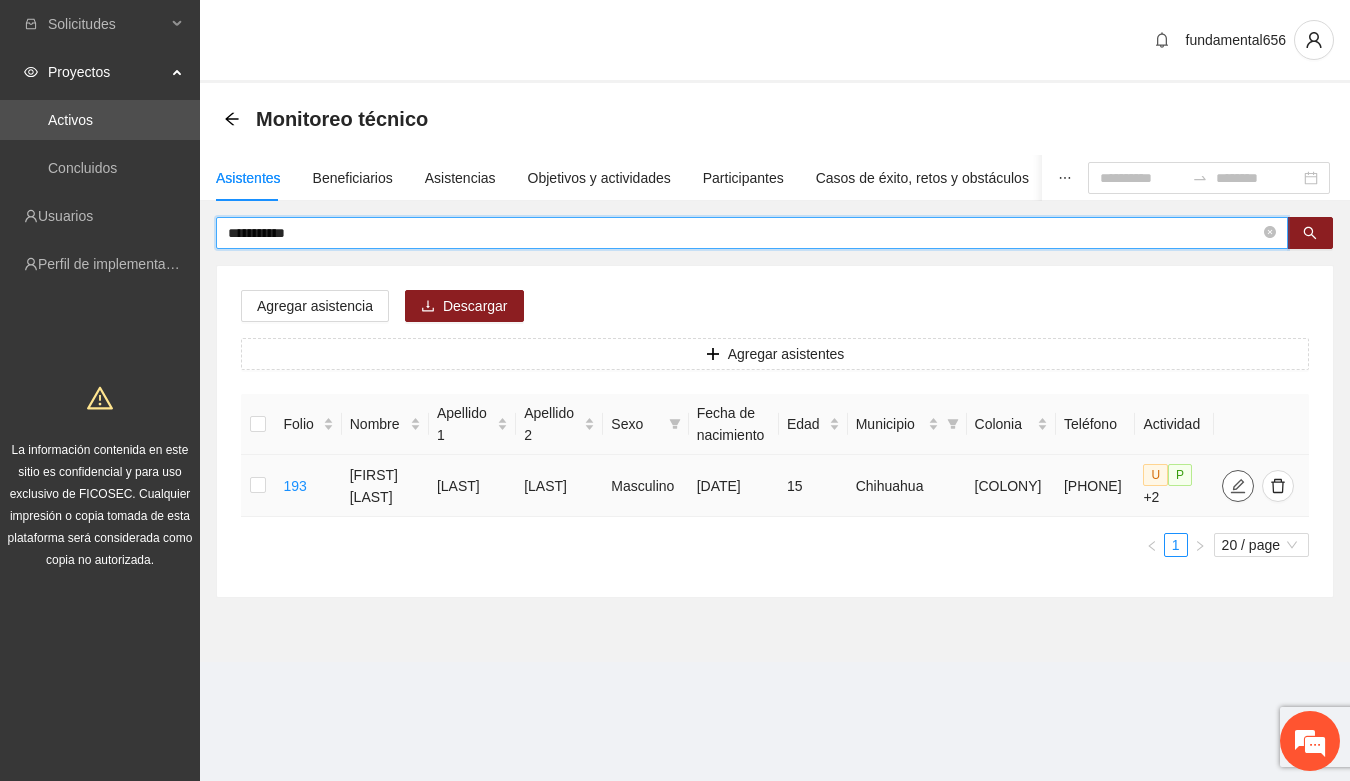 click at bounding box center [1238, 486] 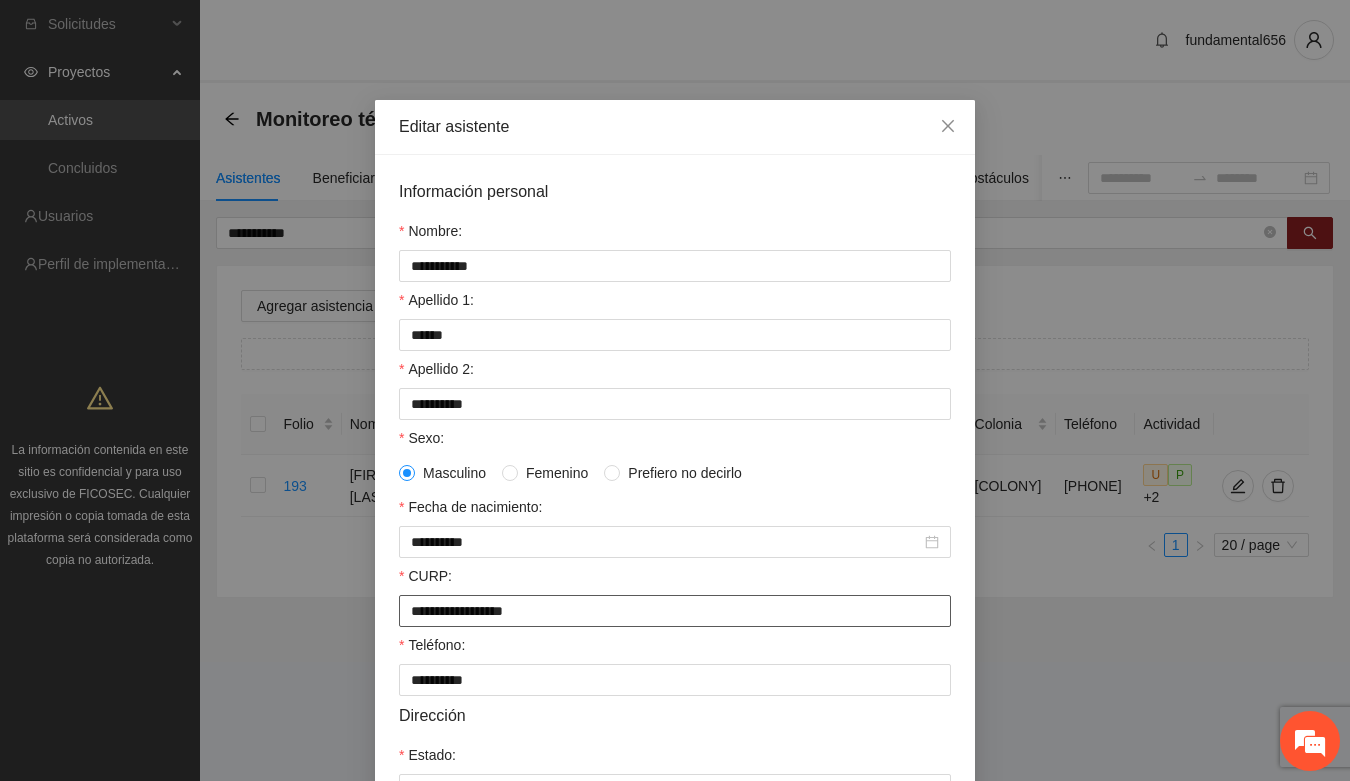 drag, startPoint x: 401, startPoint y: 621, endPoint x: 577, endPoint y: 638, distance: 176.81912 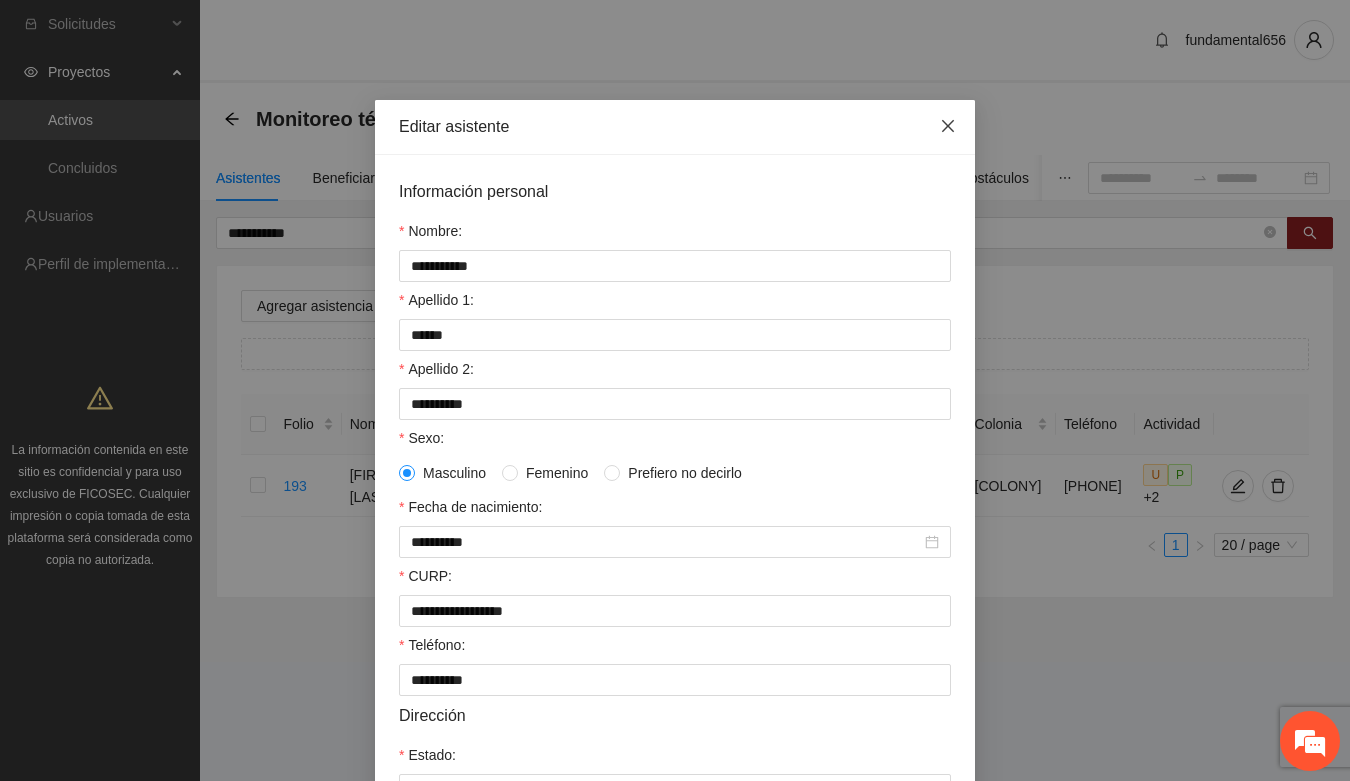 click 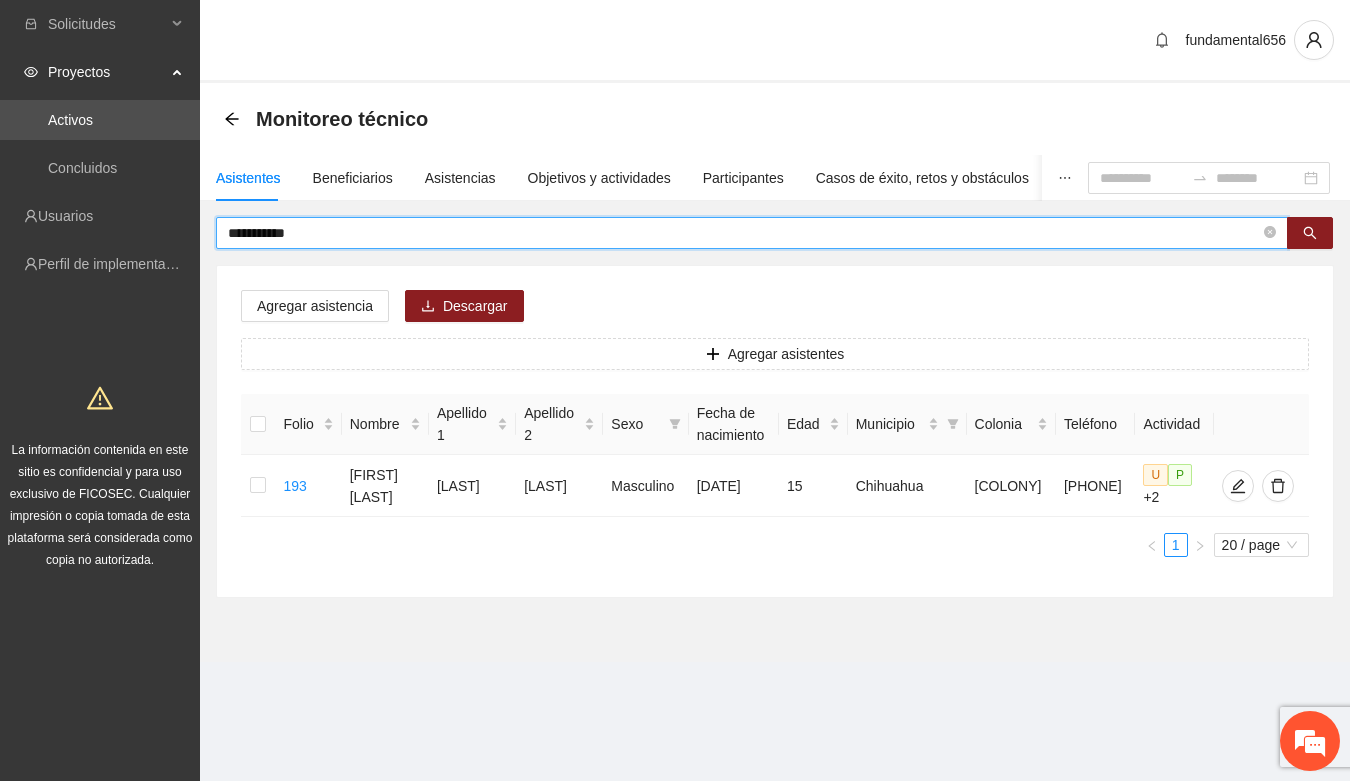 drag, startPoint x: 323, startPoint y: 238, endPoint x: 217, endPoint y: 238, distance: 106 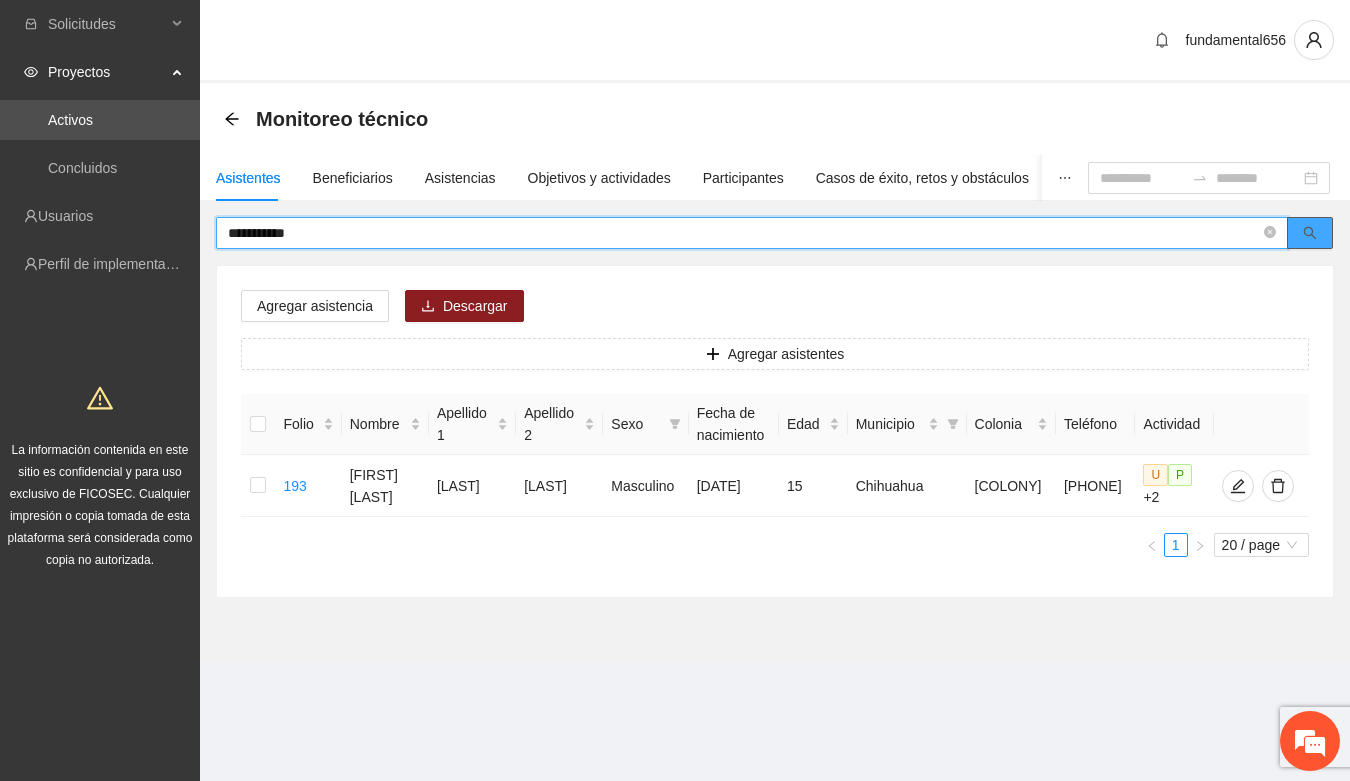 click at bounding box center [1310, 233] 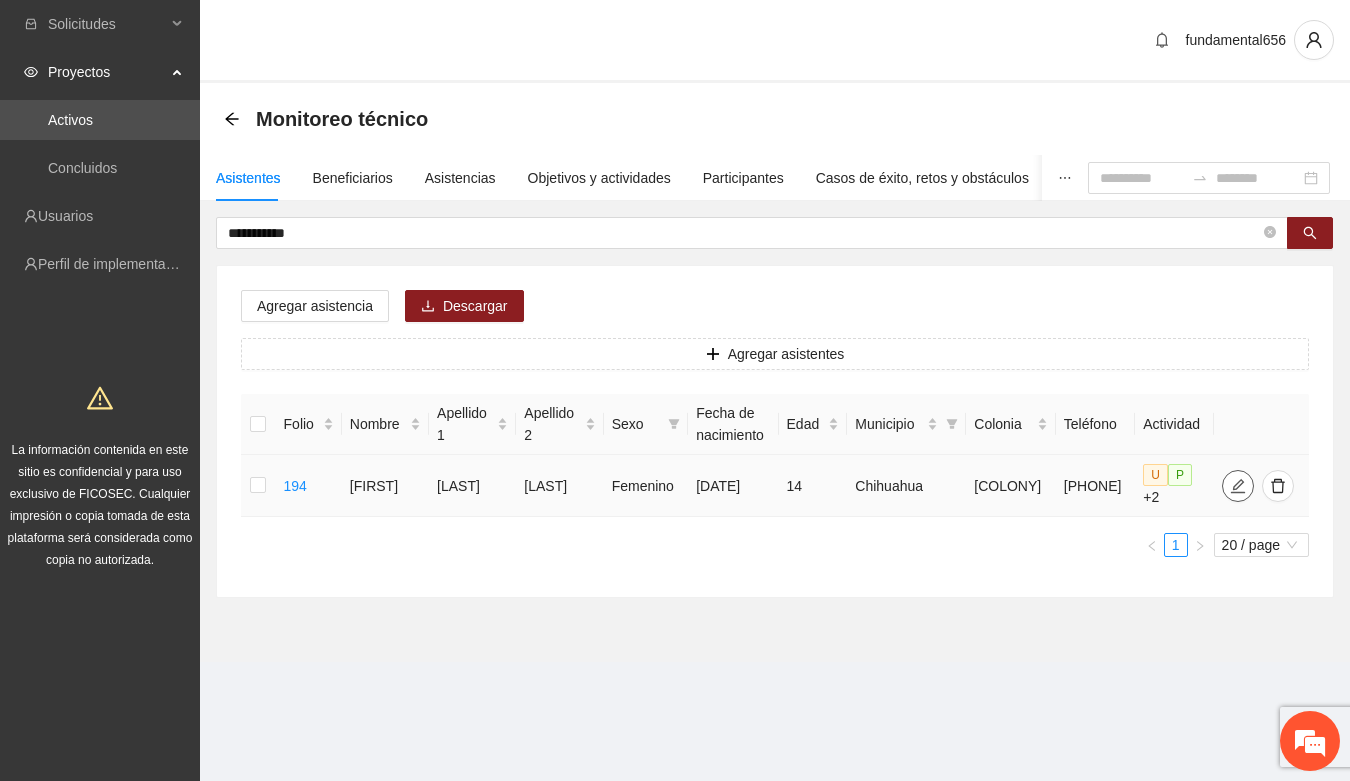 click 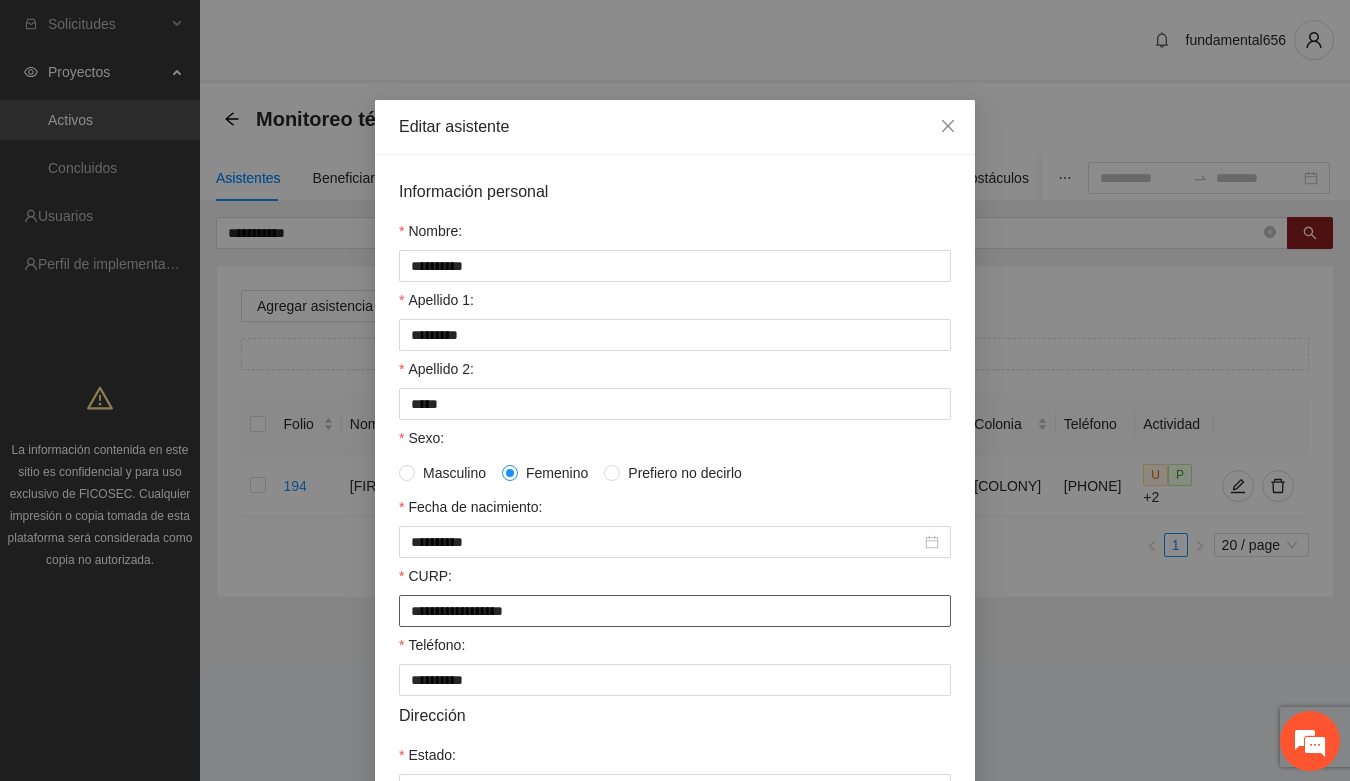 drag, startPoint x: 401, startPoint y: 622, endPoint x: 571, endPoint y: 628, distance: 170.10585 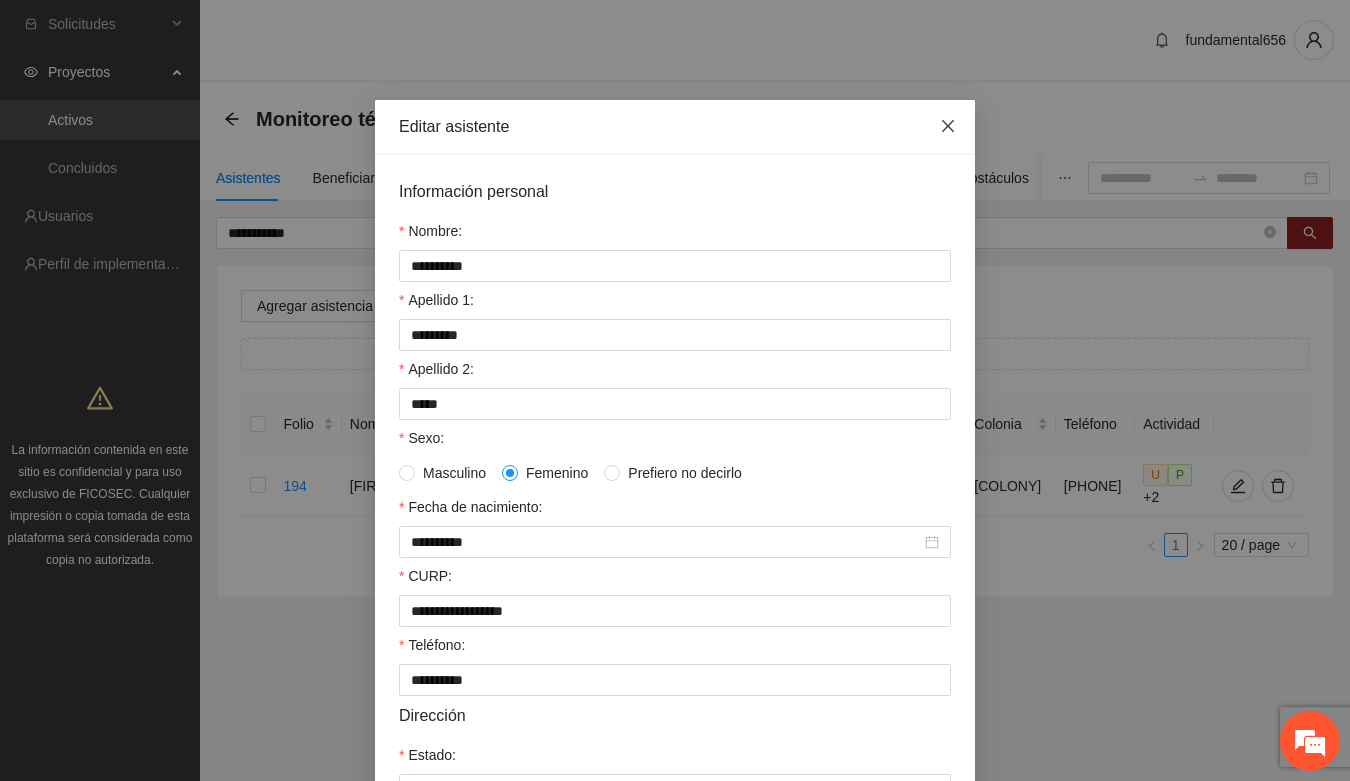 click at bounding box center (948, 127) 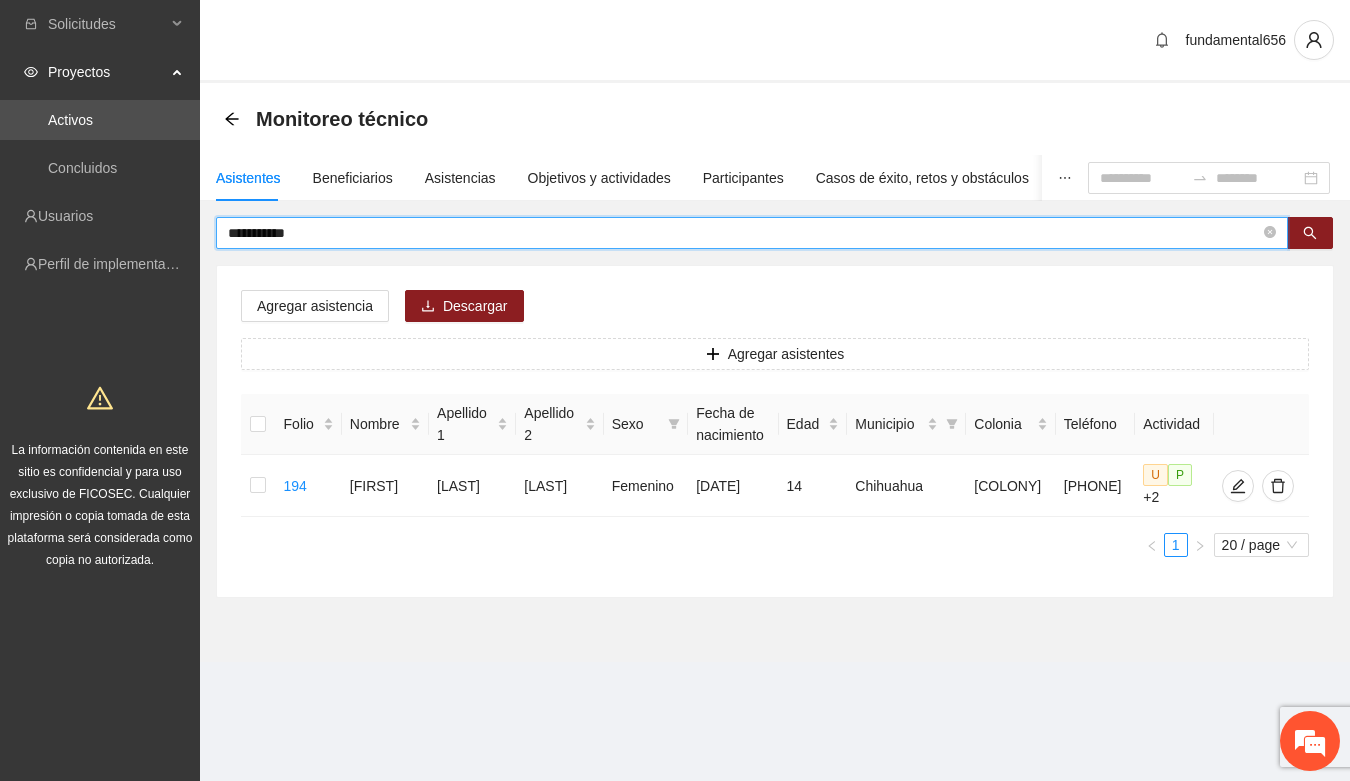 drag, startPoint x: 300, startPoint y: 240, endPoint x: 213, endPoint y: 248, distance: 87.36704 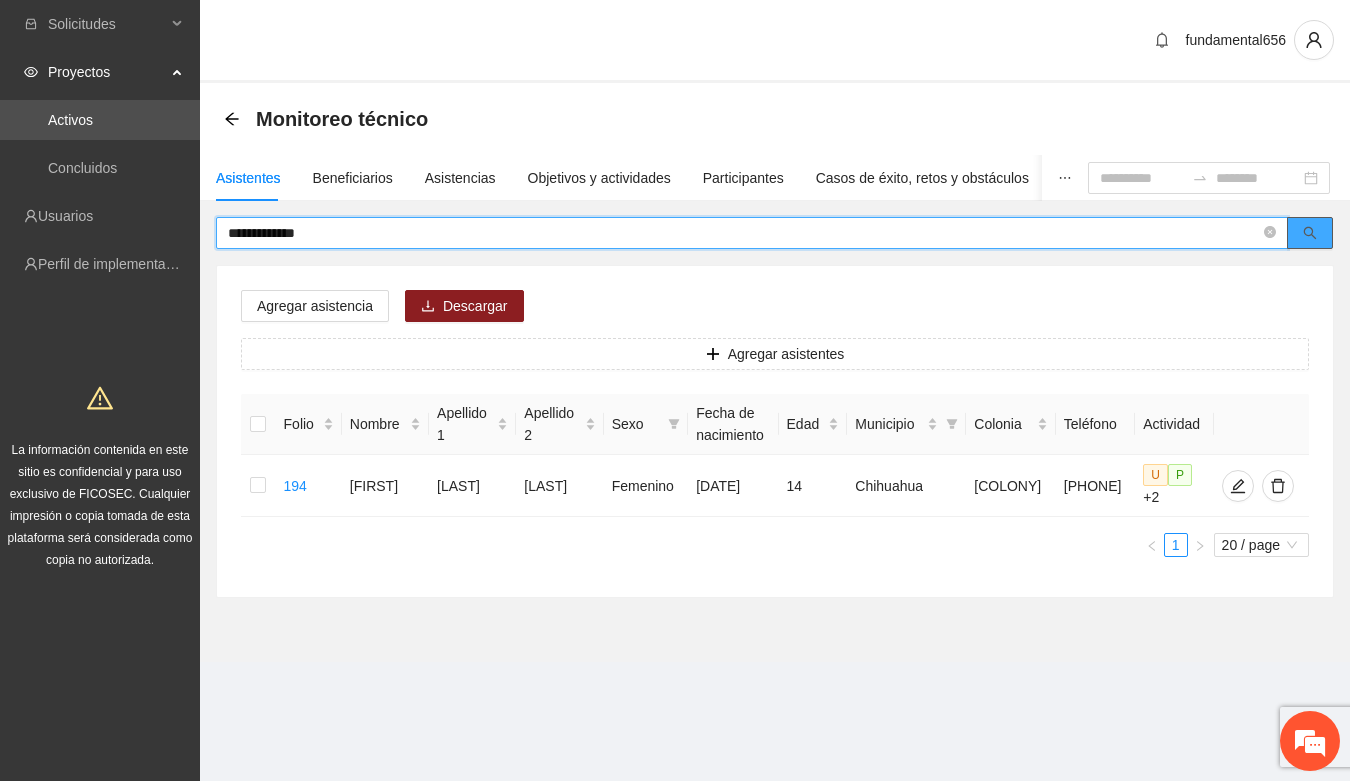 click at bounding box center (1310, 233) 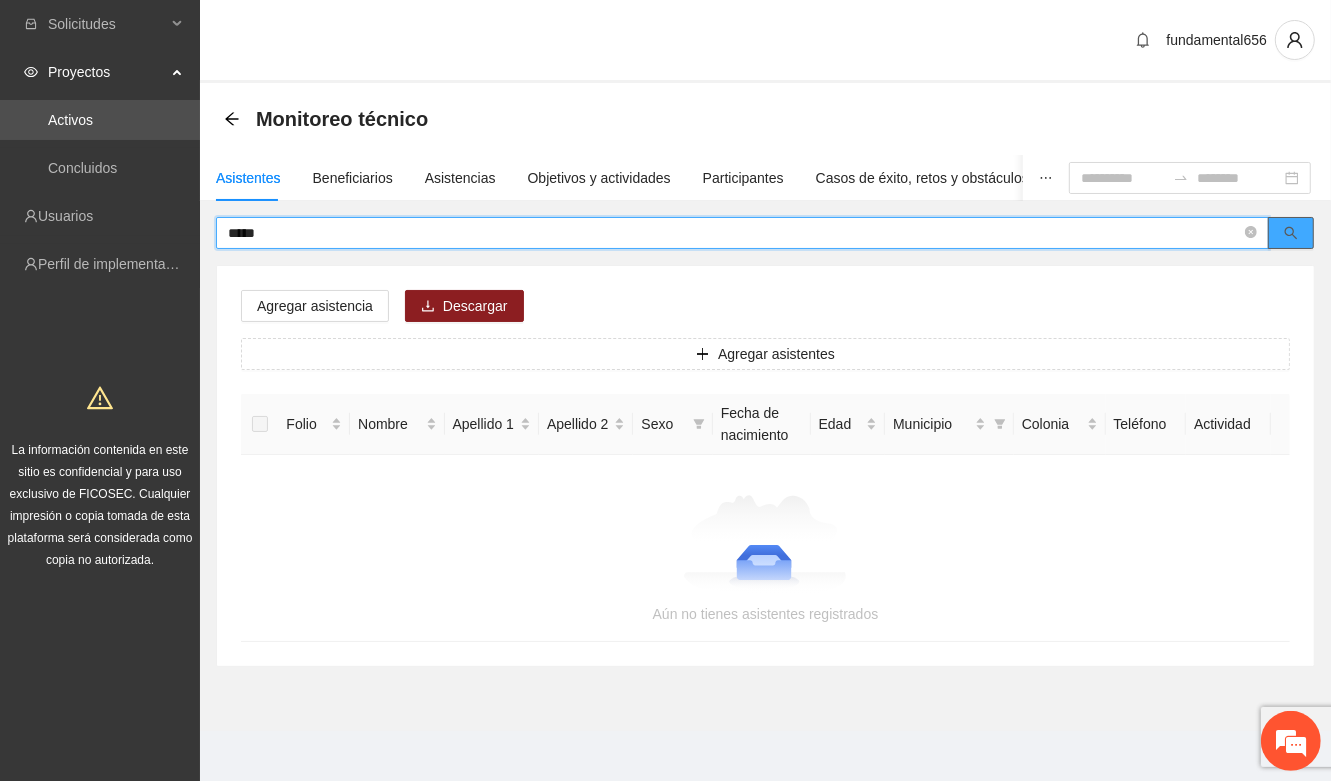 click at bounding box center [1291, 233] 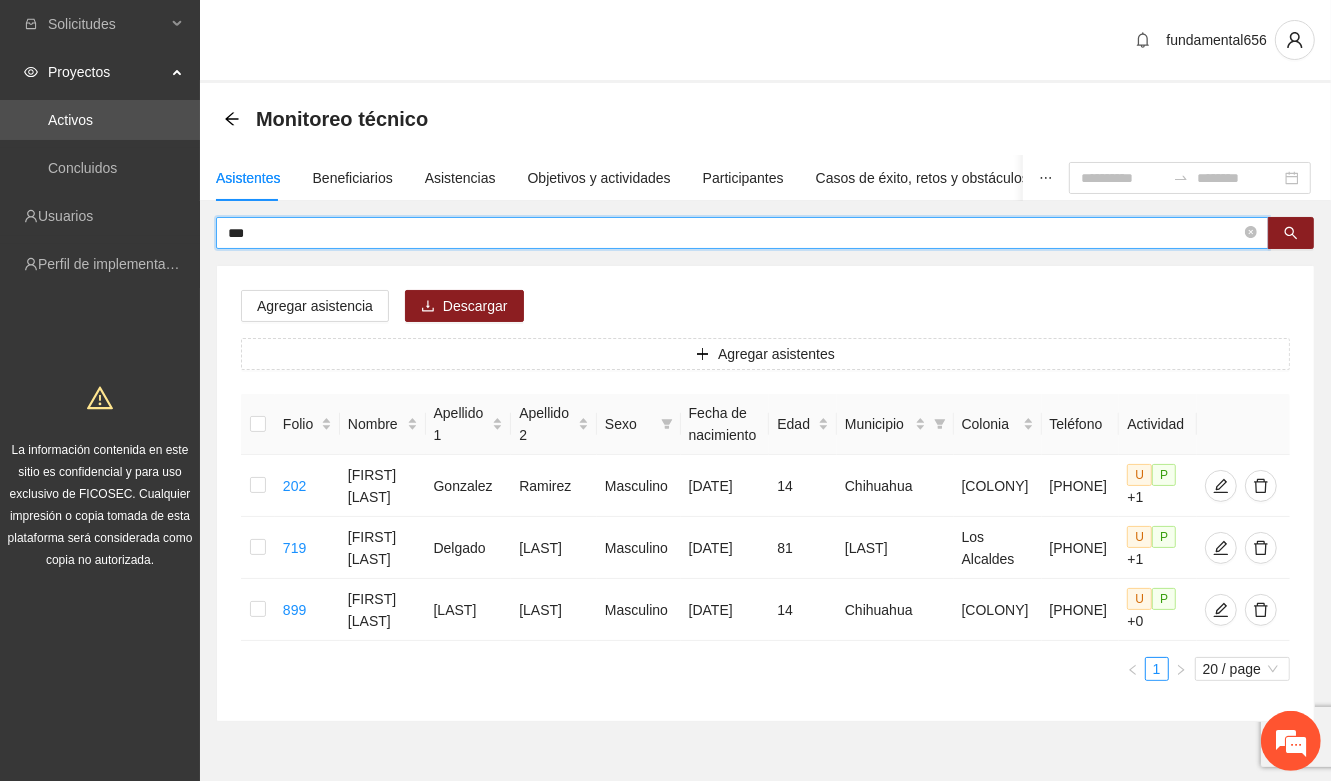 type on "*" 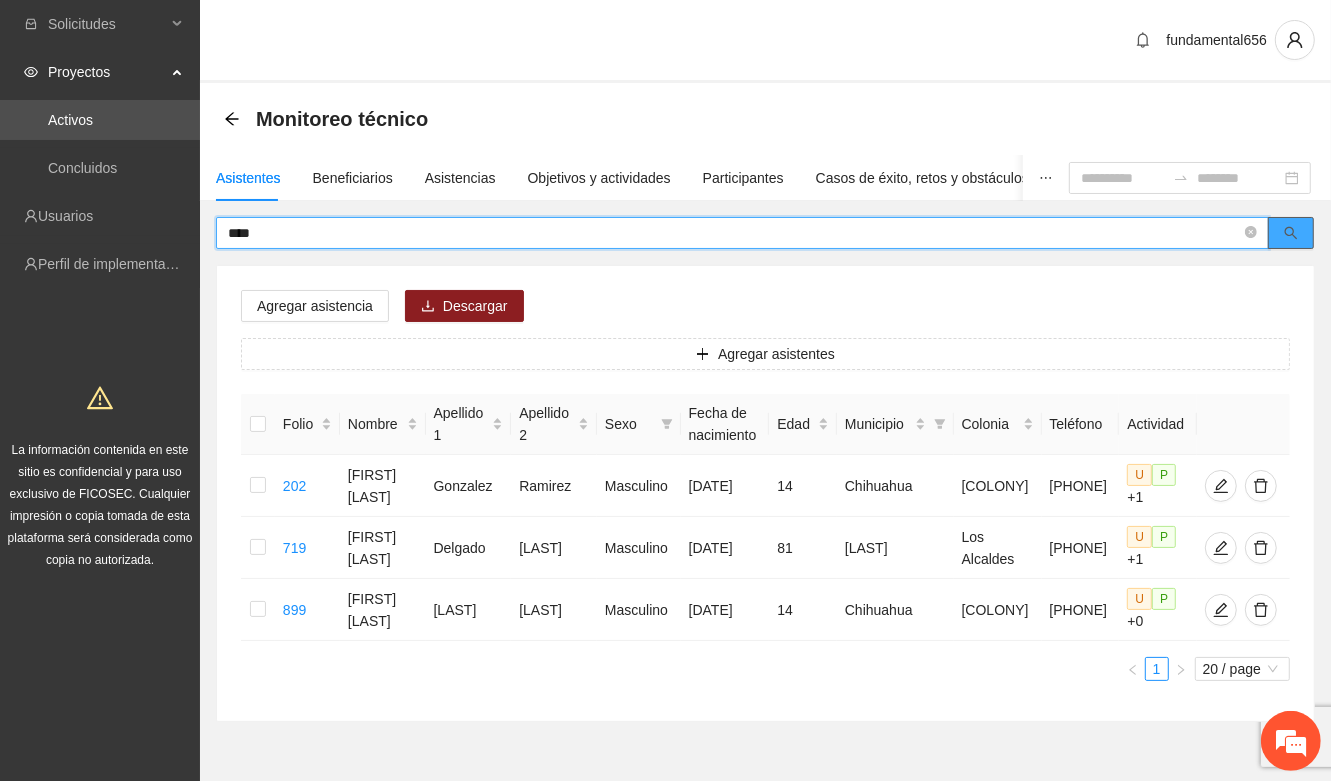 click 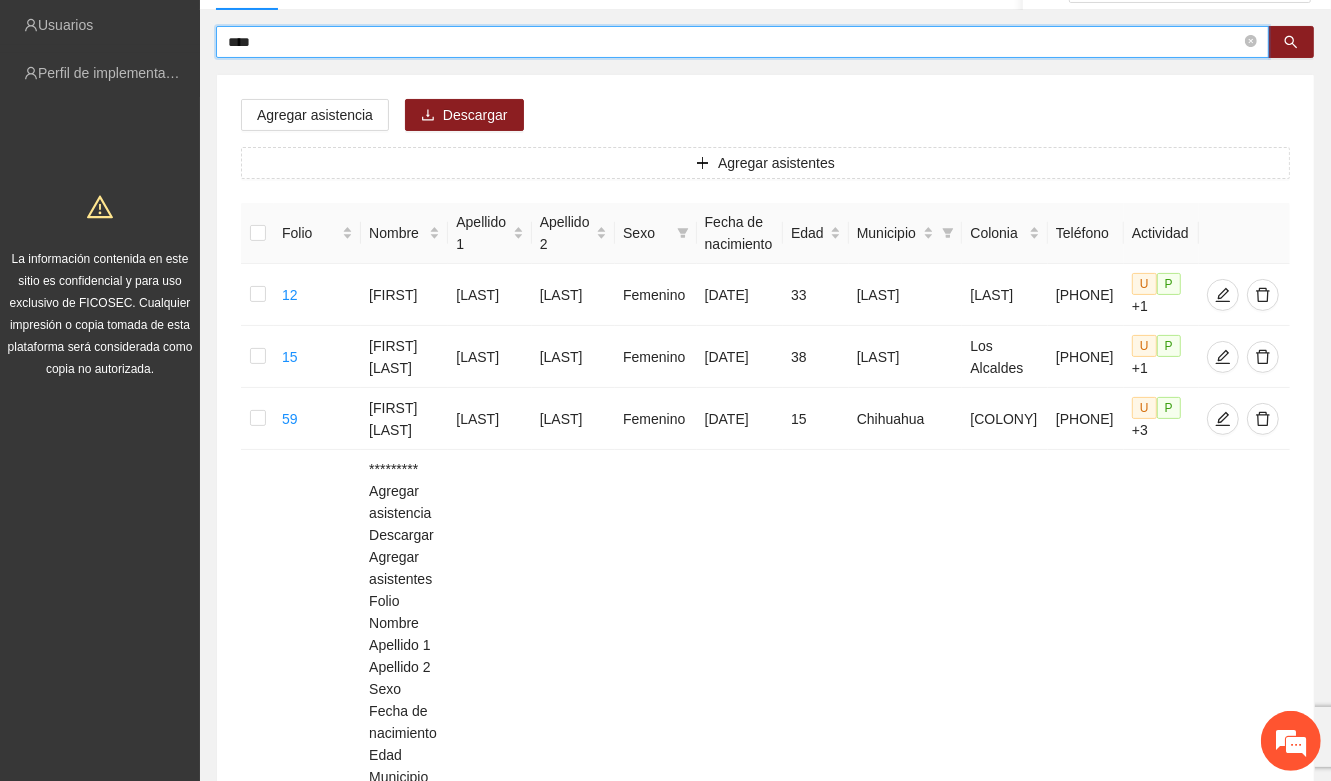scroll, scrollTop: 250, scrollLeft: 0, axis: vertical 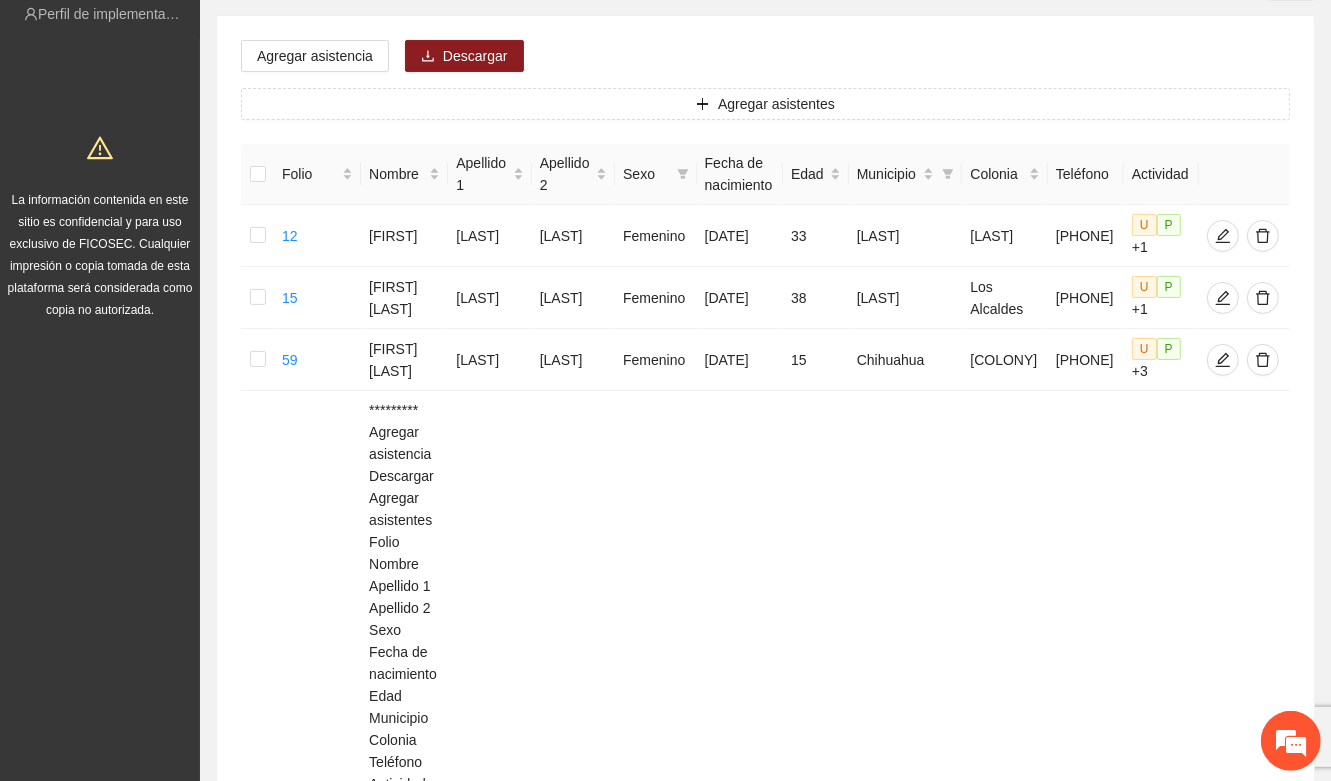 click 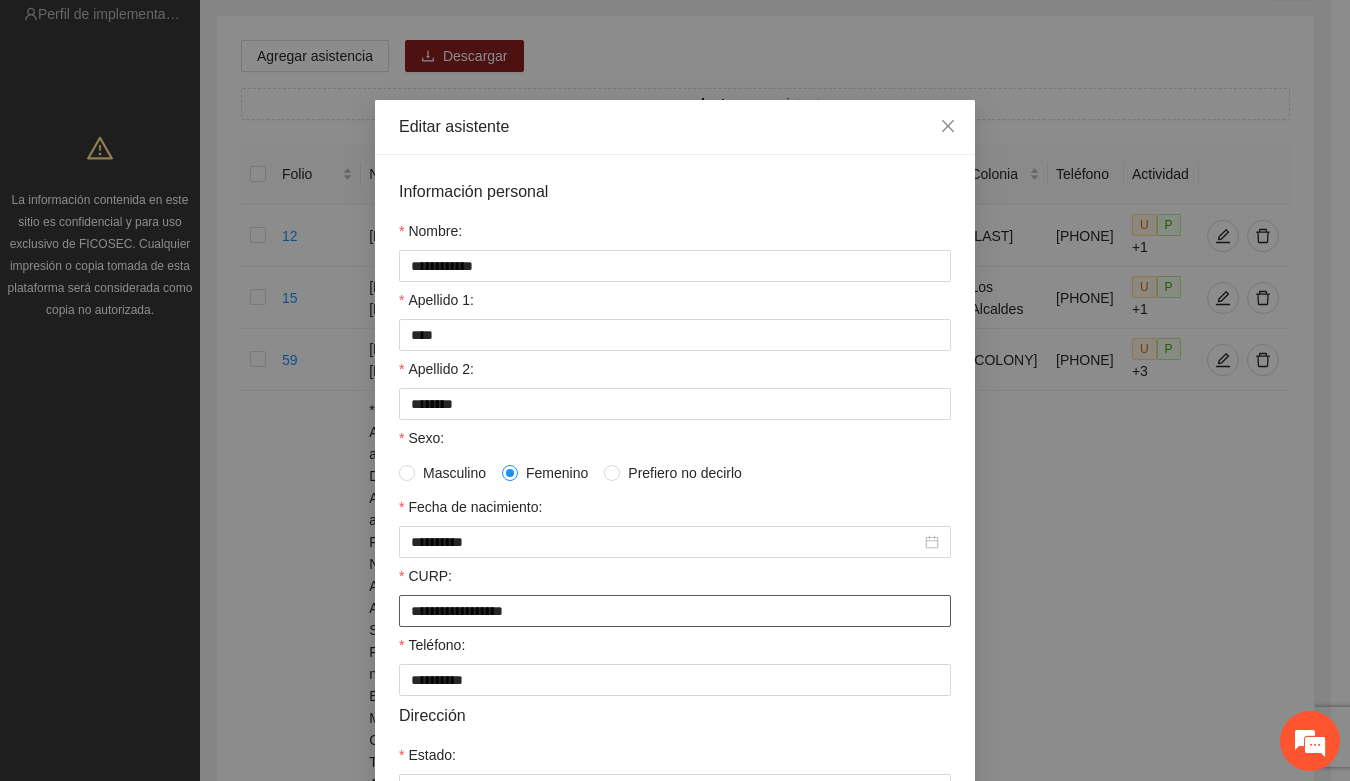 drag, startPoint x: 400, startPoint y: 622, endPoint x: 571, endPoint y: 633, distance: 171.35344 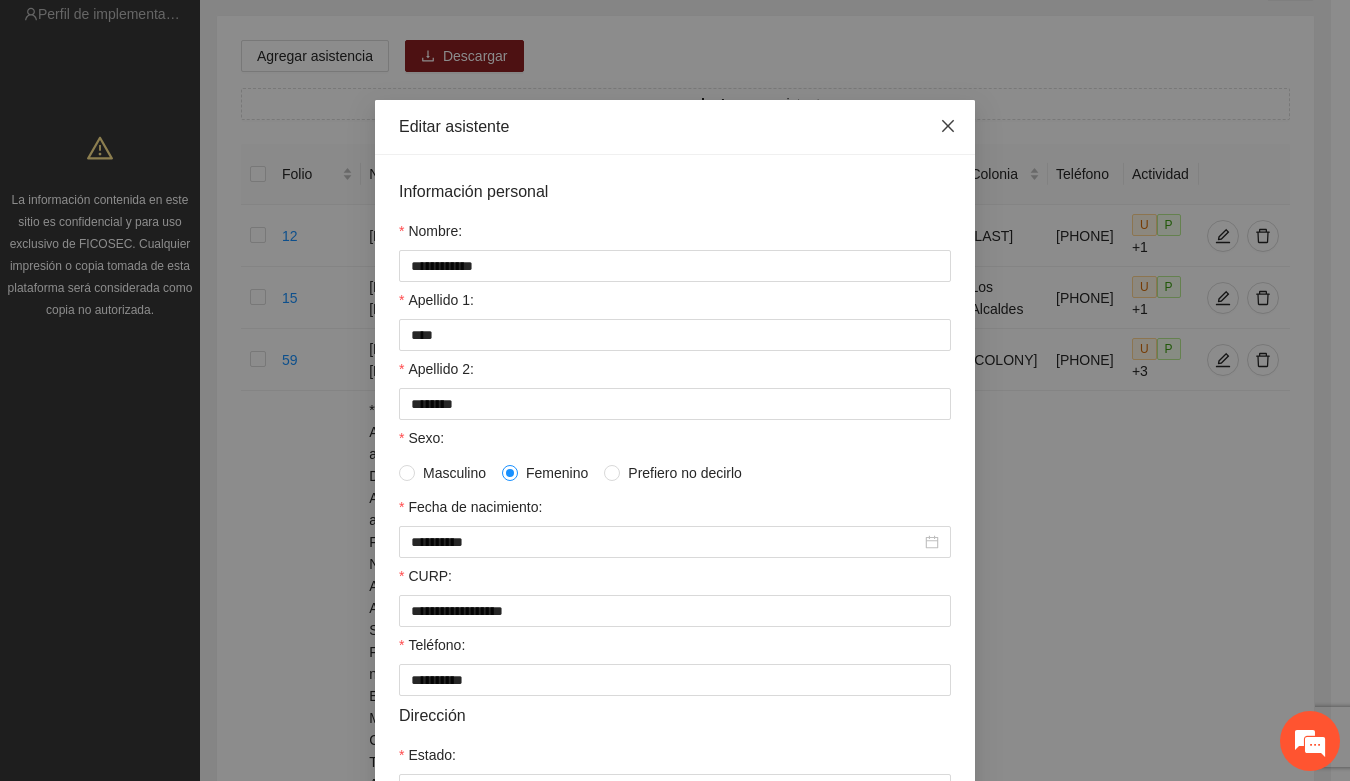 click 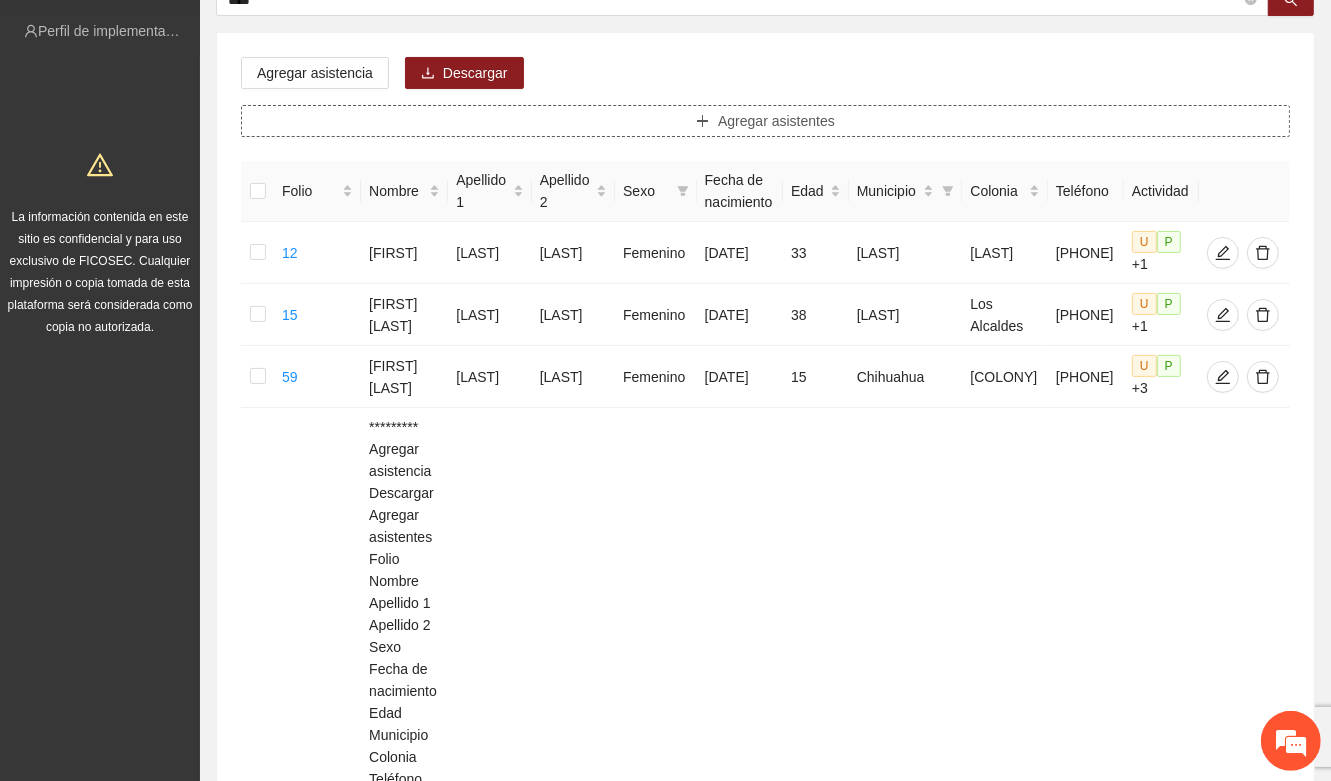 scroll, scrollTop: 0, scrollLeft: 0, axis: both 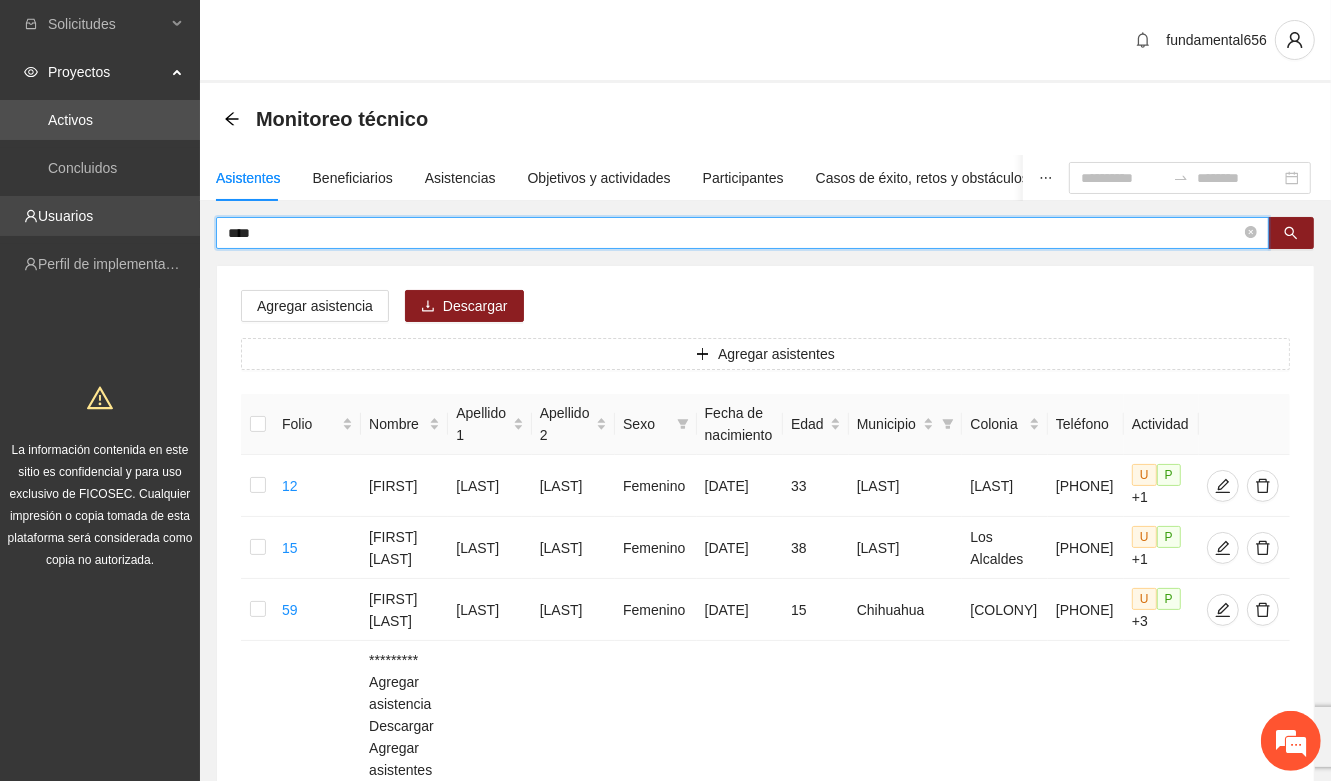 drag, startPoint x: 282, startPoint y: 235, endPoint x: 178, endPoint y: 235, distance: 104 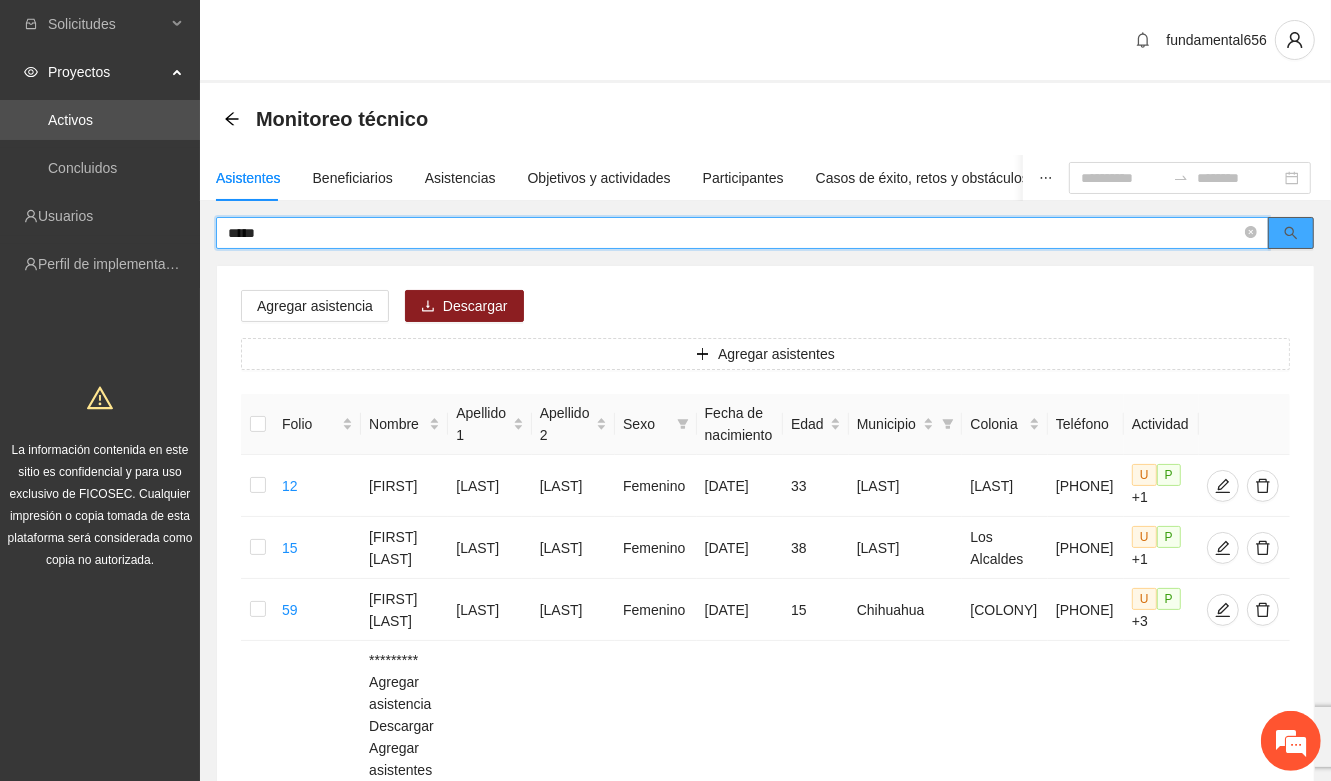 click 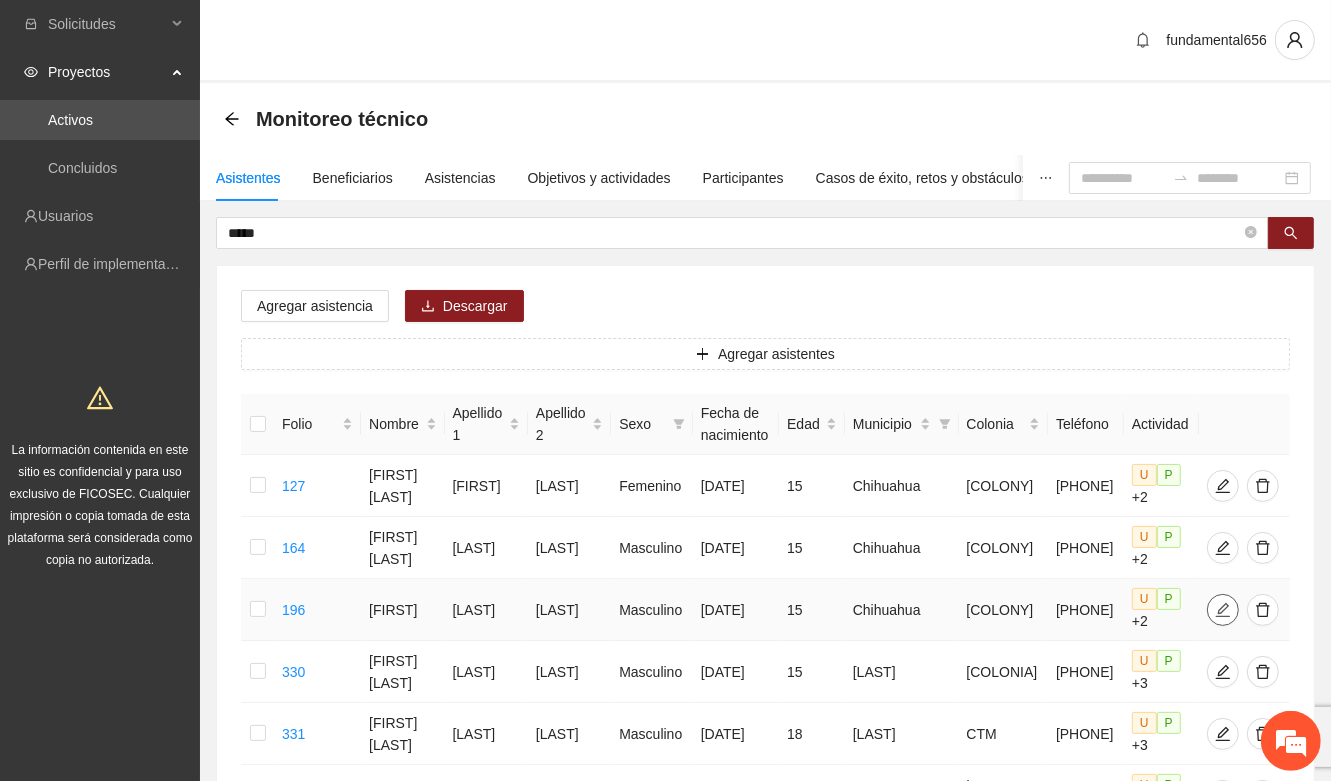 click 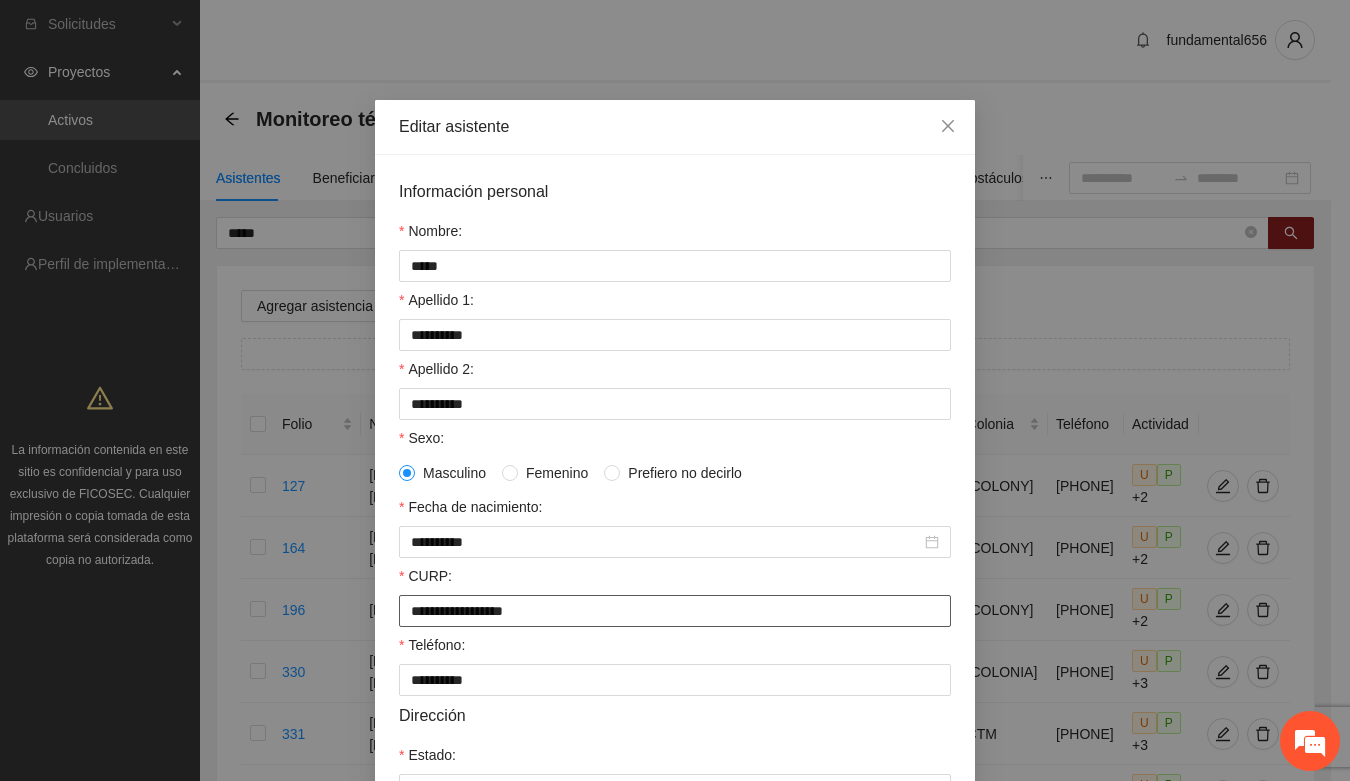 drag, startPoint x: 397, startPoint y: 623, endPoint x: 592, endPoint y: 620, distance: 195.02307 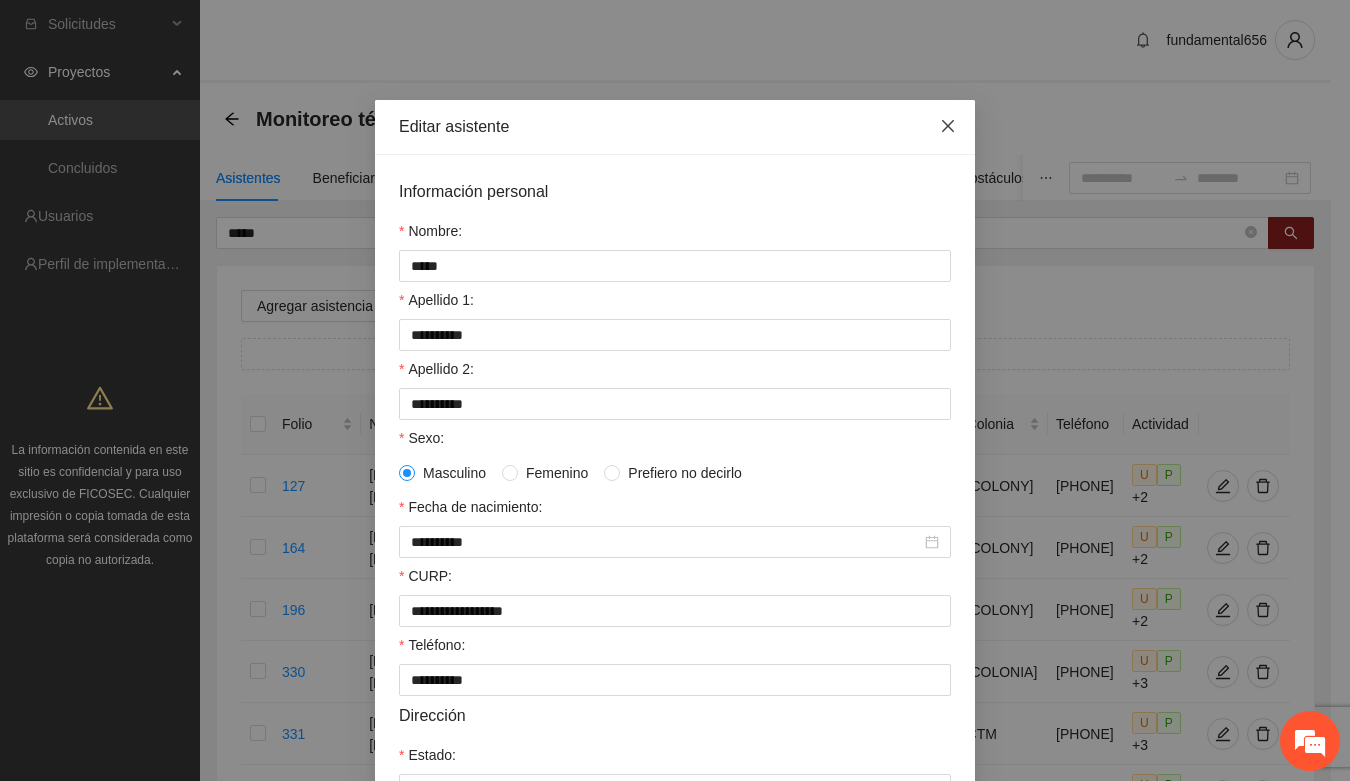click 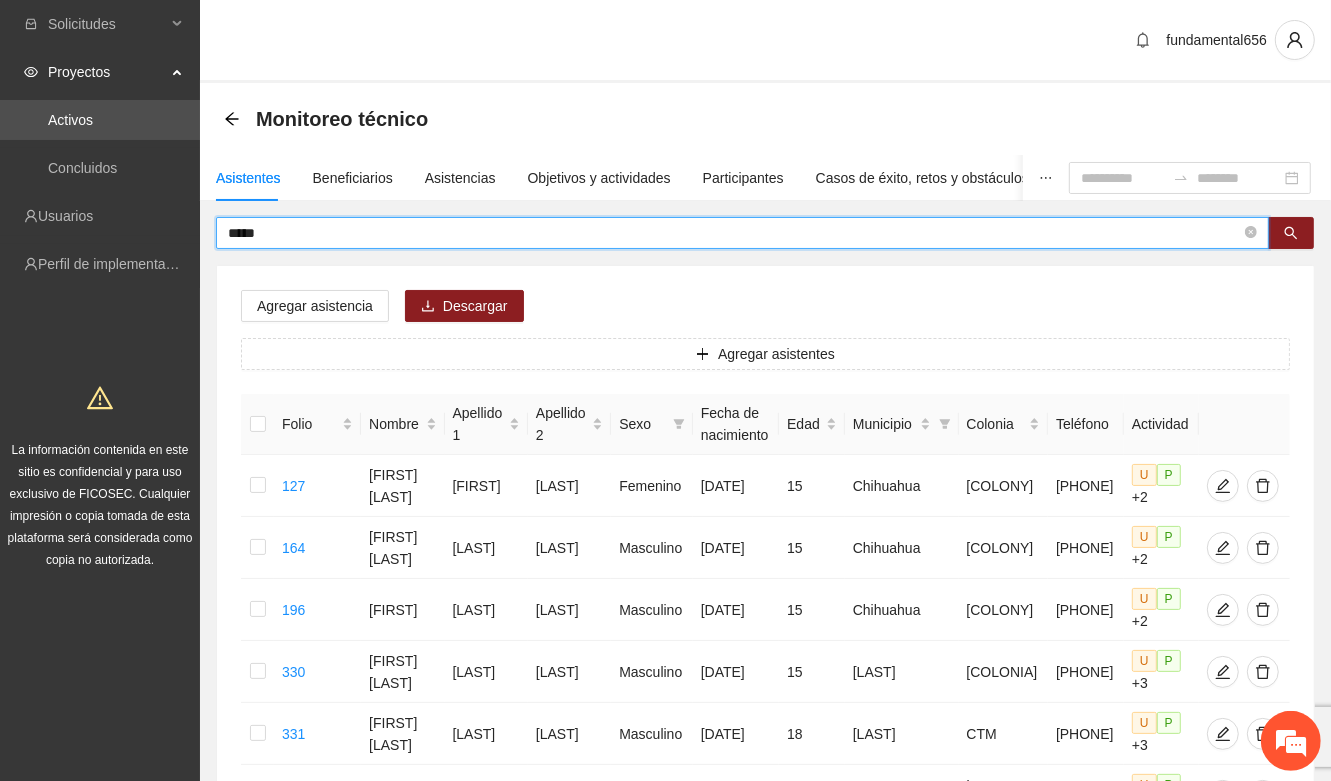 drag, startPoint x: 273, startPoint y: 240, endPoint x: 206, endPoint y: 240, distance: 67 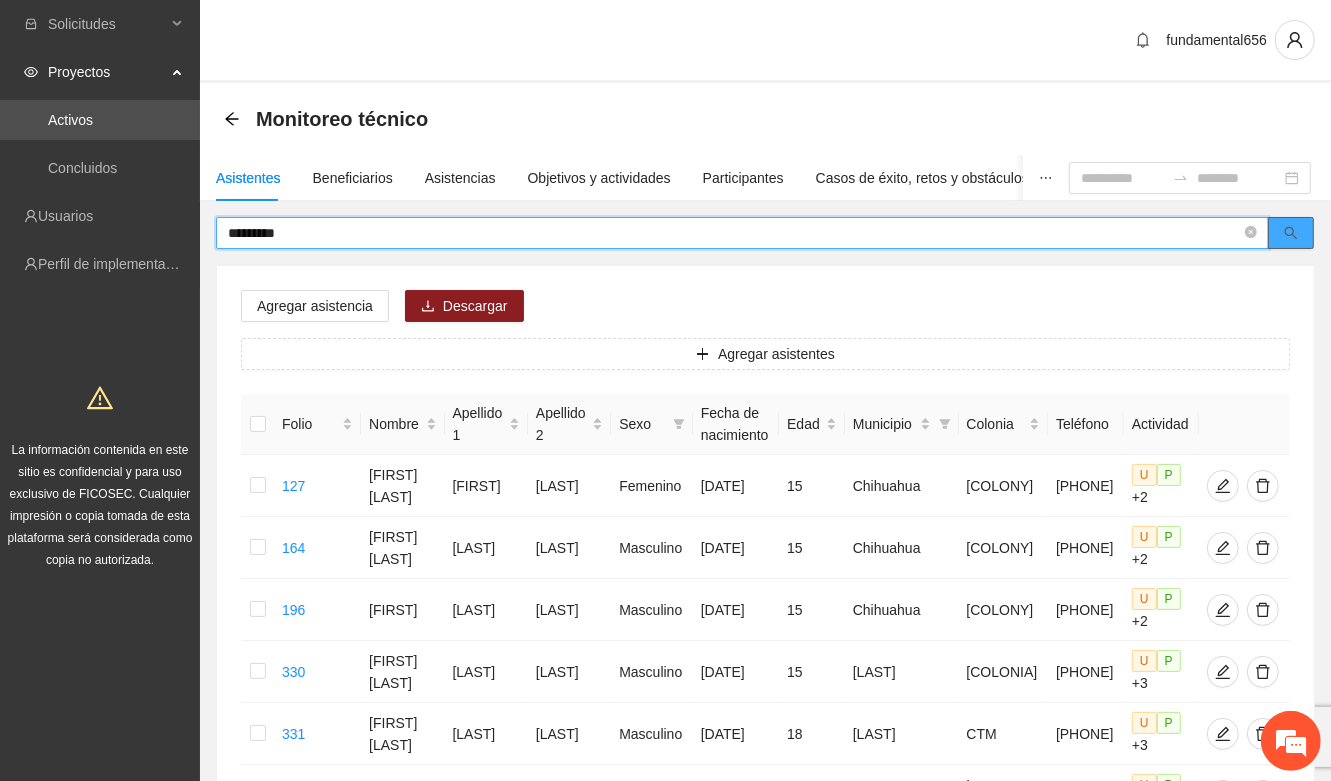 click 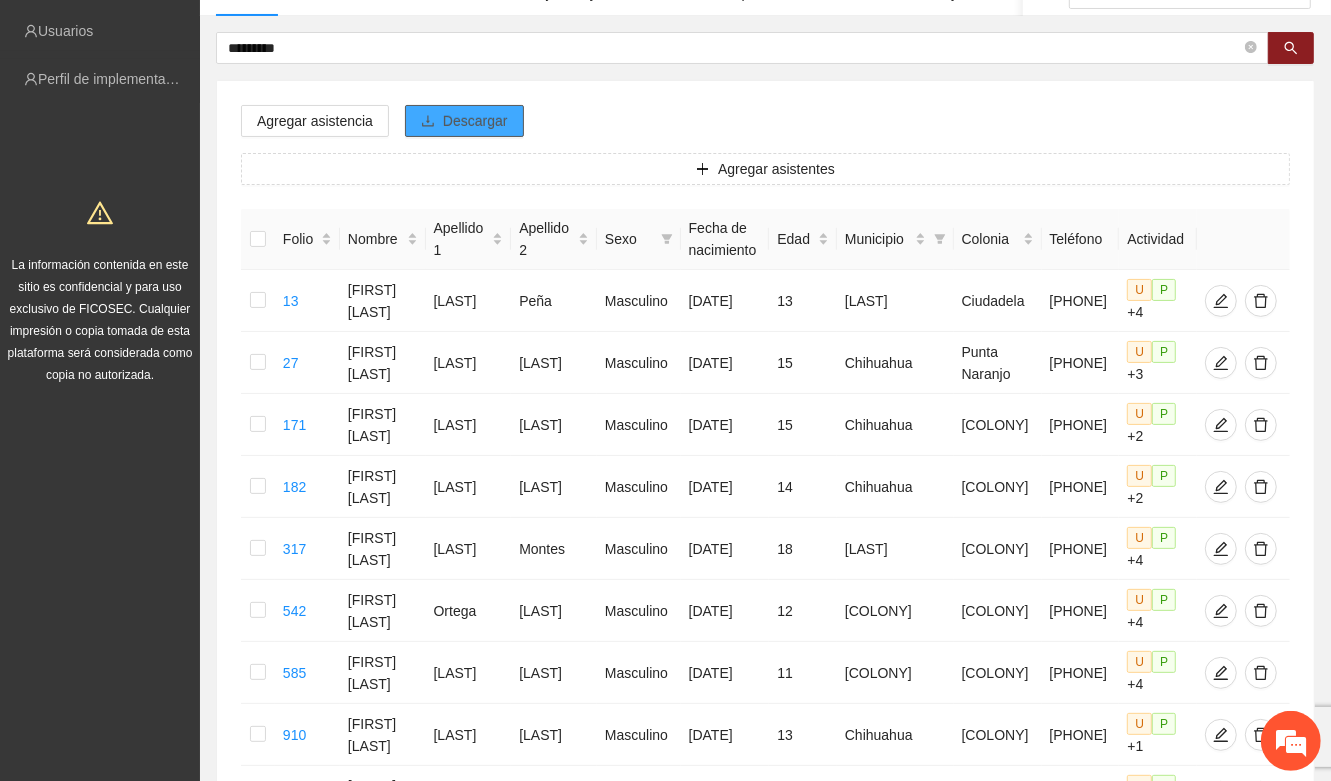 scroll, scrollTop: 125, scrollLeft: 0, axis: vertical 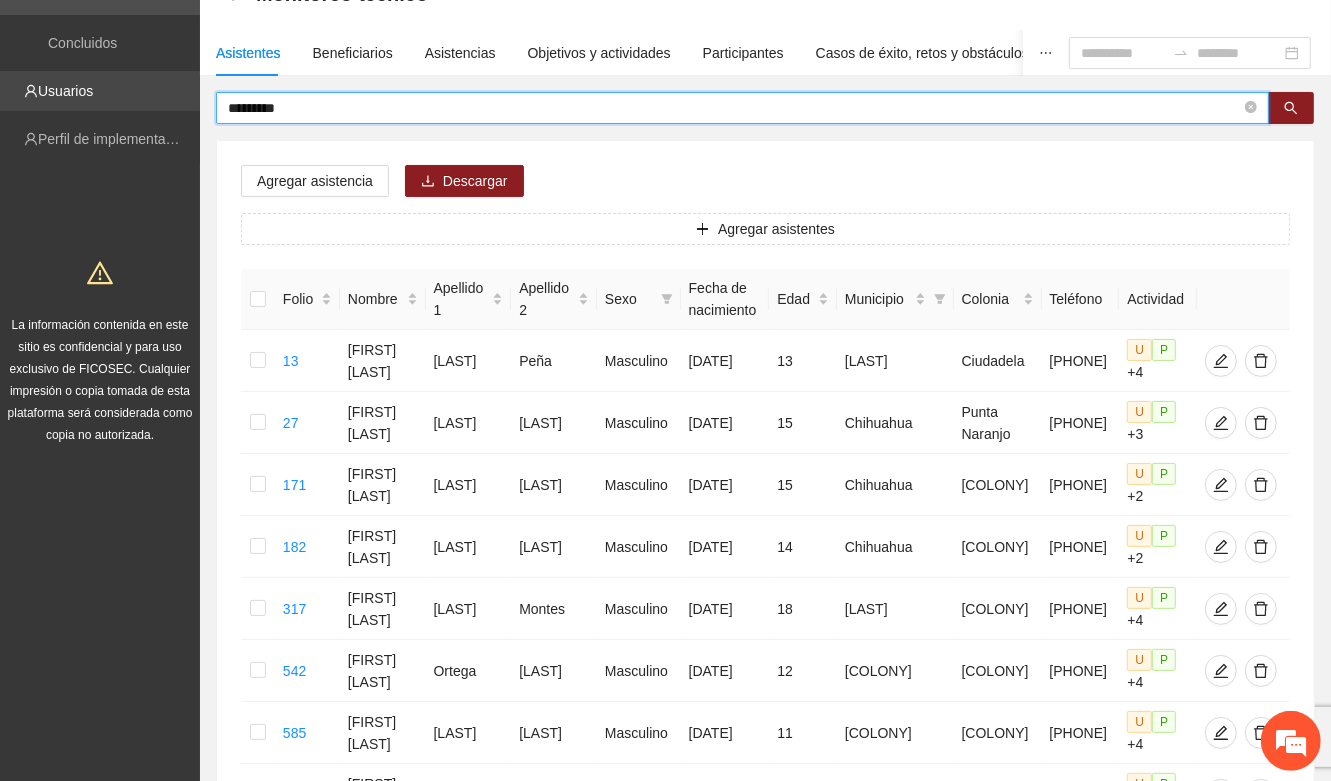 drag, startPoint x: 291, startPoint y: 102, endPoint x: 198, endPoint y: 102, distance: 93 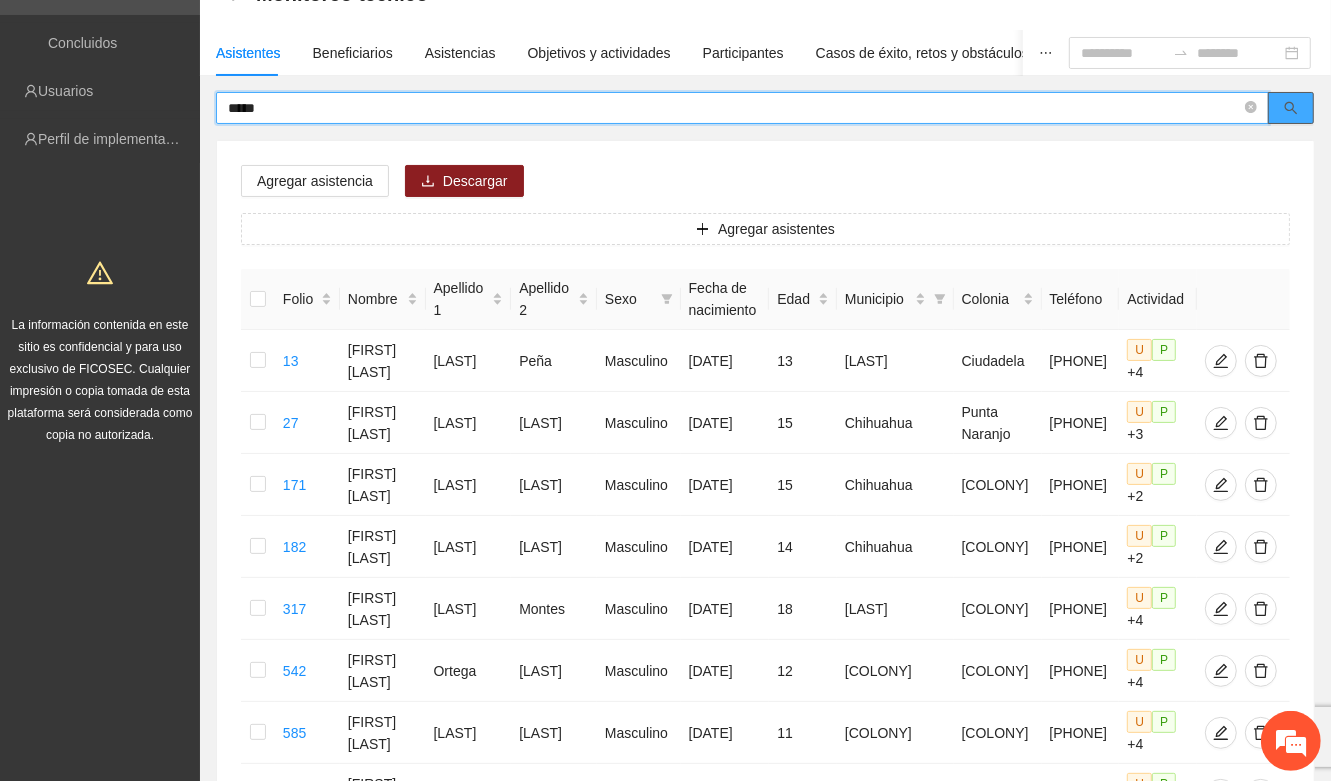 click at bounding box center [1291, 108] 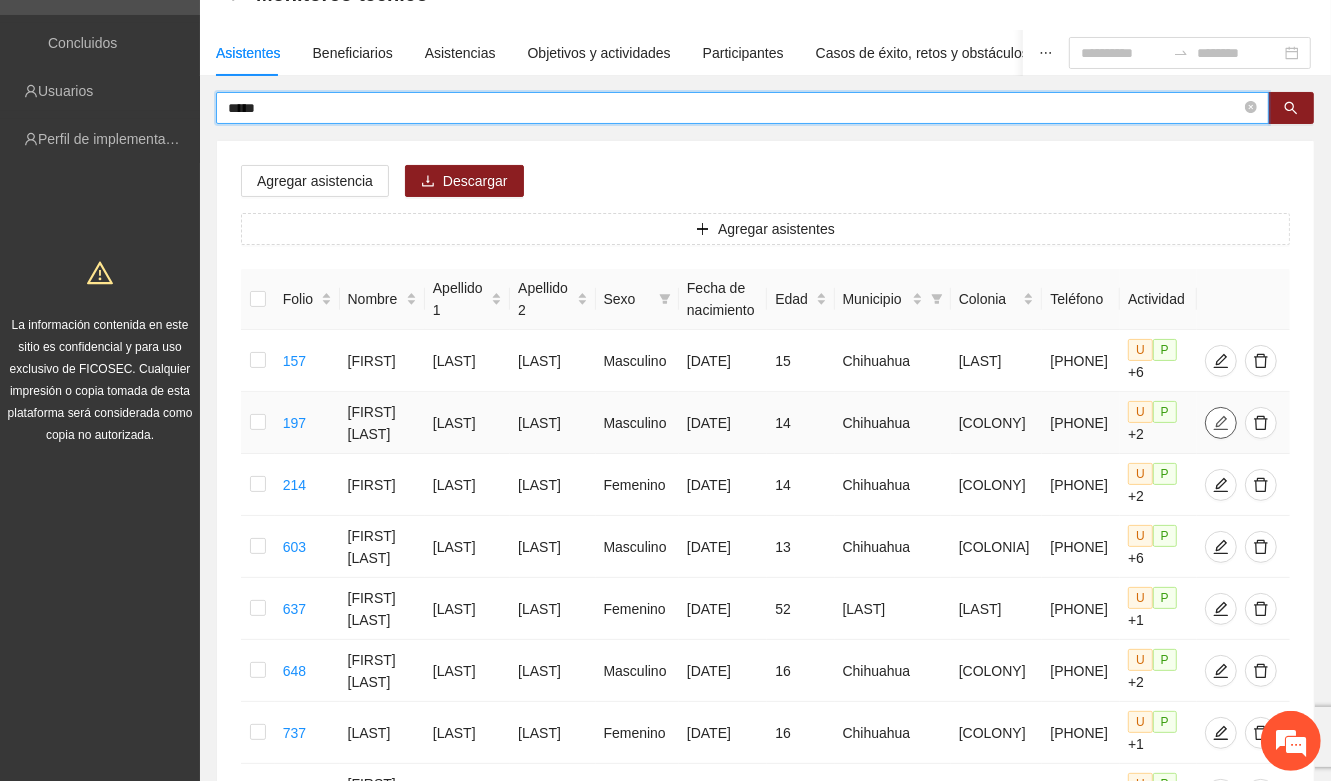 click 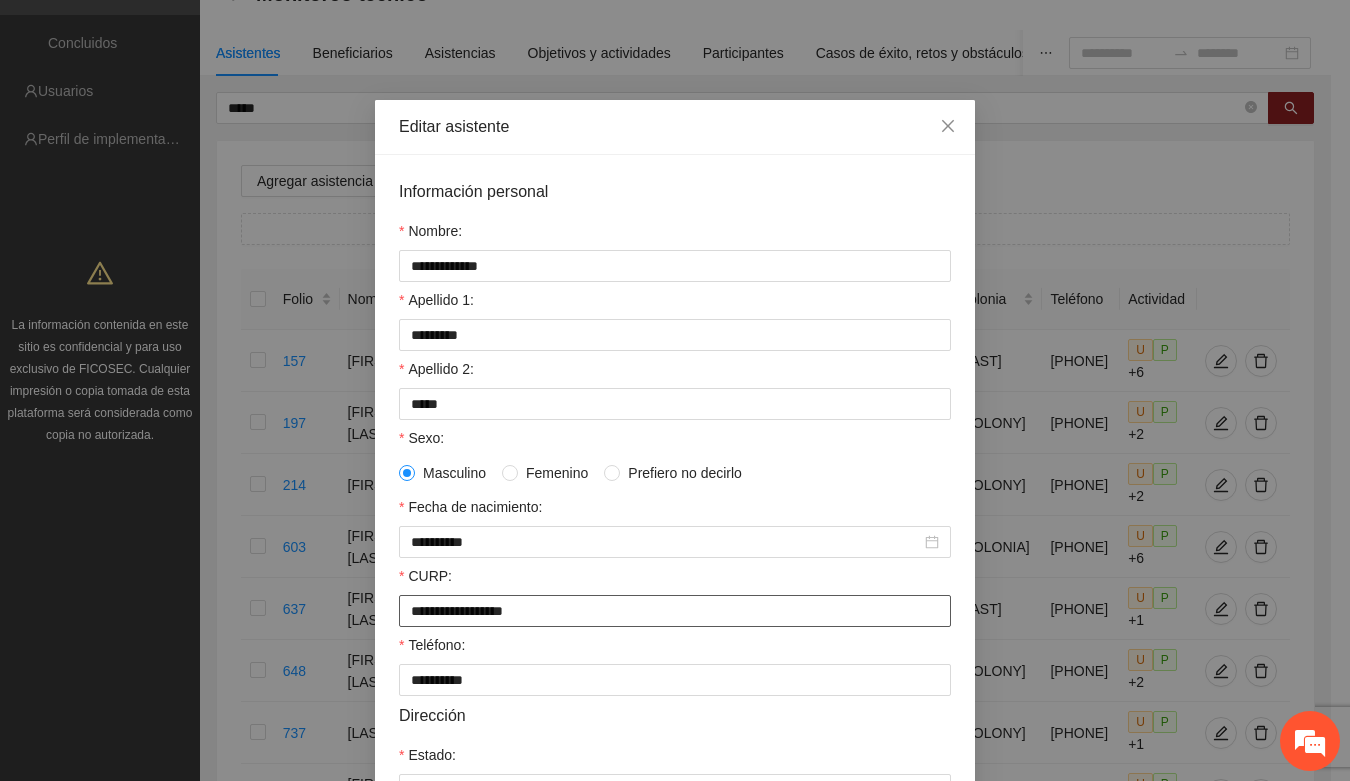 drag, startPoint x: 398, startPoint y: 621, endPoint x: 571, endPoint y: 625, distance: 173.04623 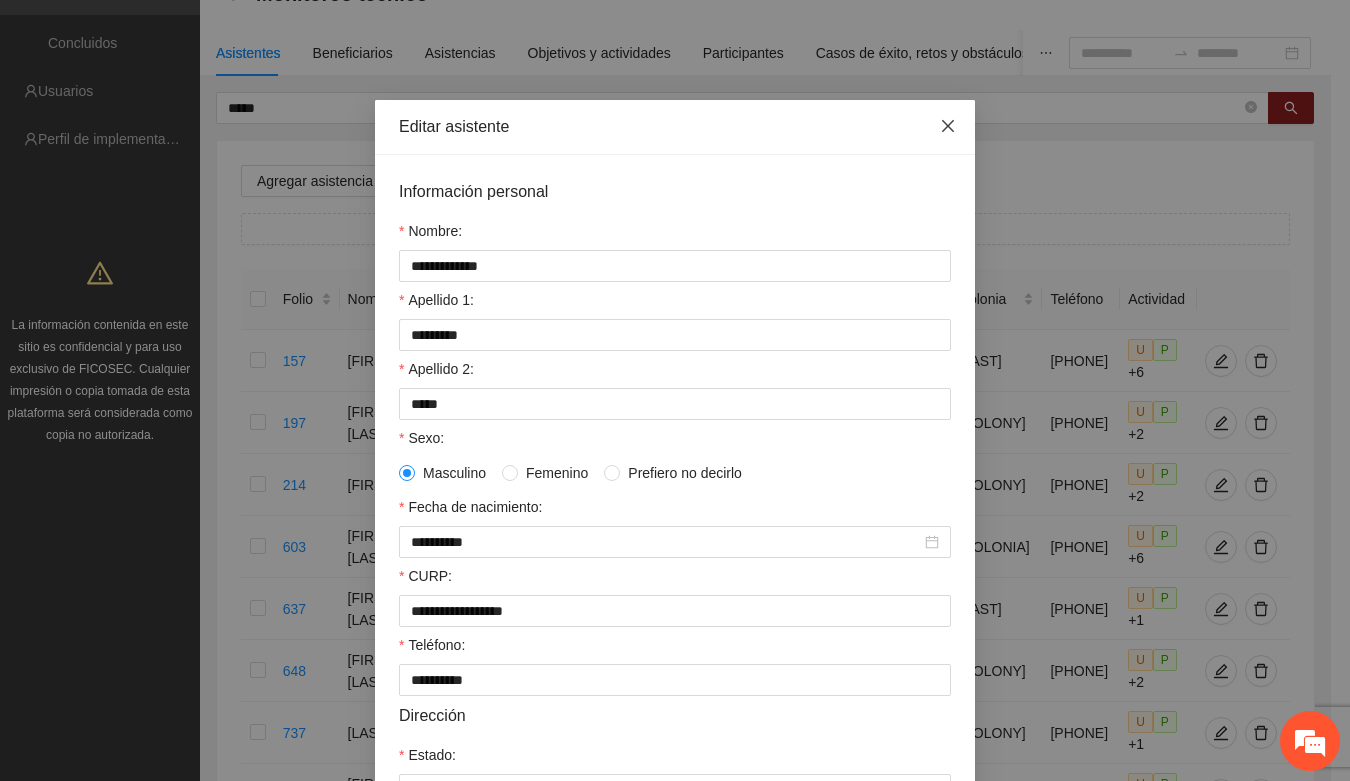 drag, startPoint x: 935, startPoint y: 133, endPoint x: 817, endPoint y: 131, distance: 118.016945 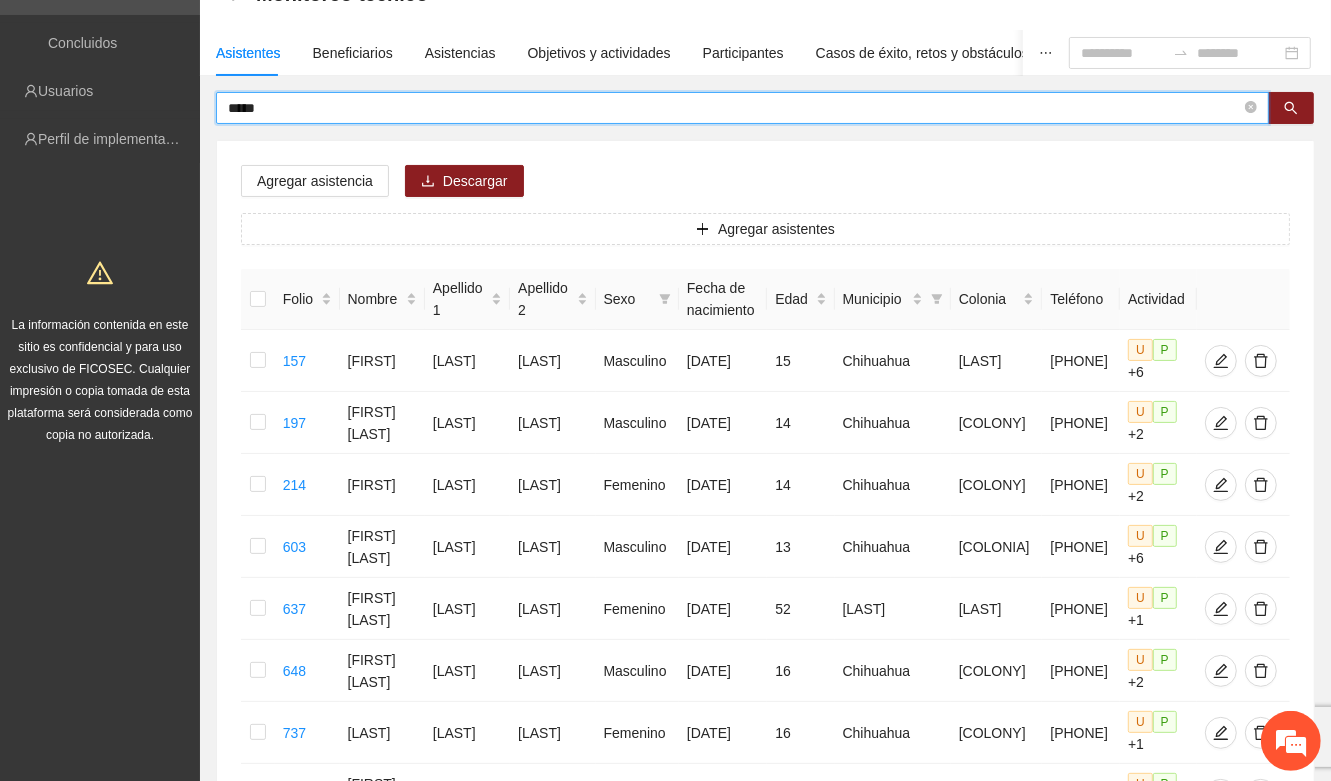 drag, startPoint x: 263, startPoint y: 103, endPoint x: 202, endPoint y: 103, distance: 61 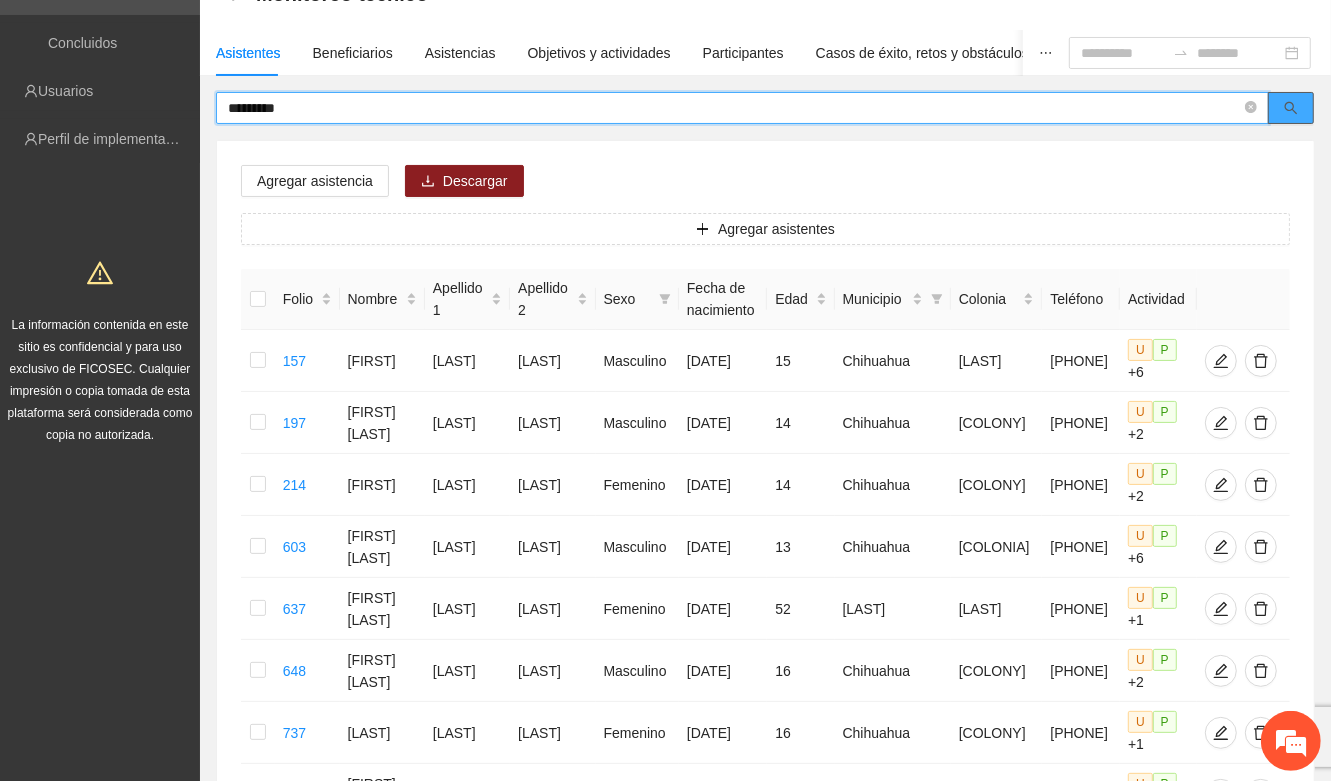 click 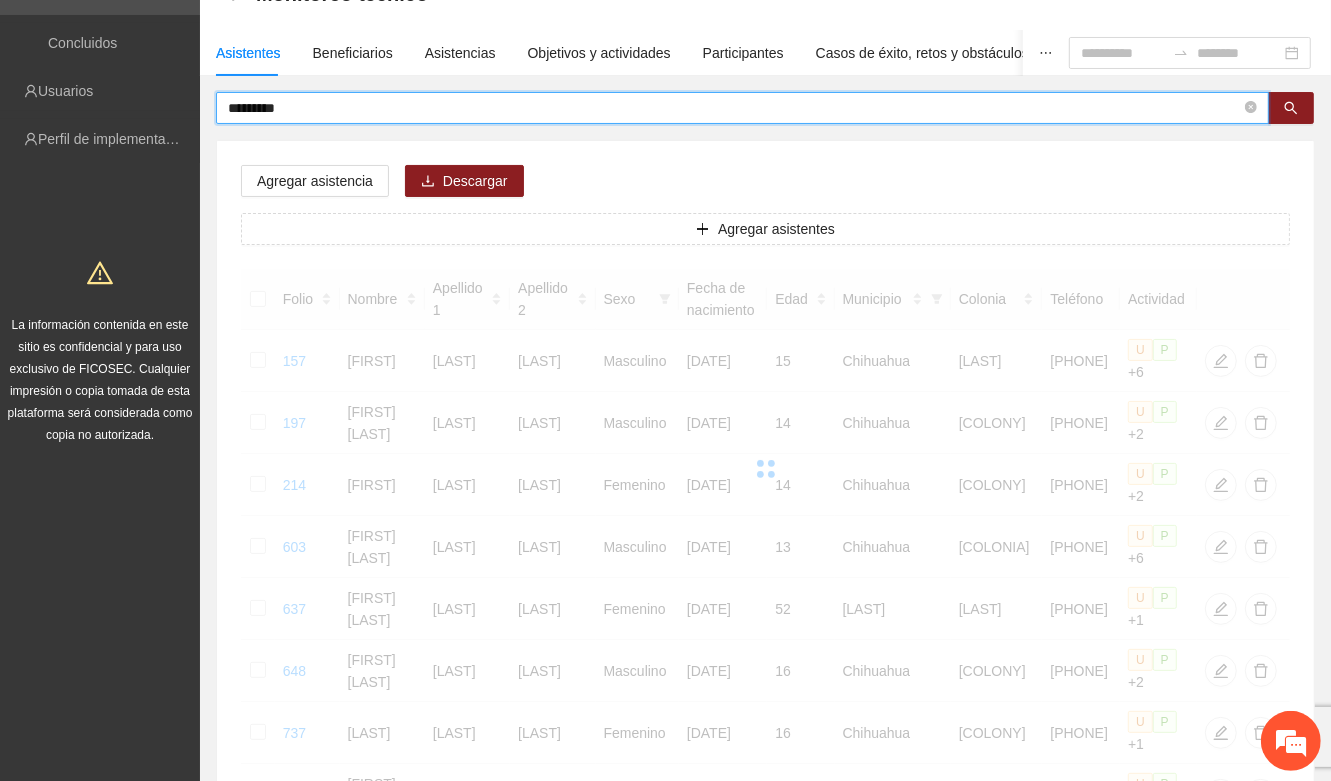 scroll, scrollTop: 6, scrollLeft: 0, axis: vertical 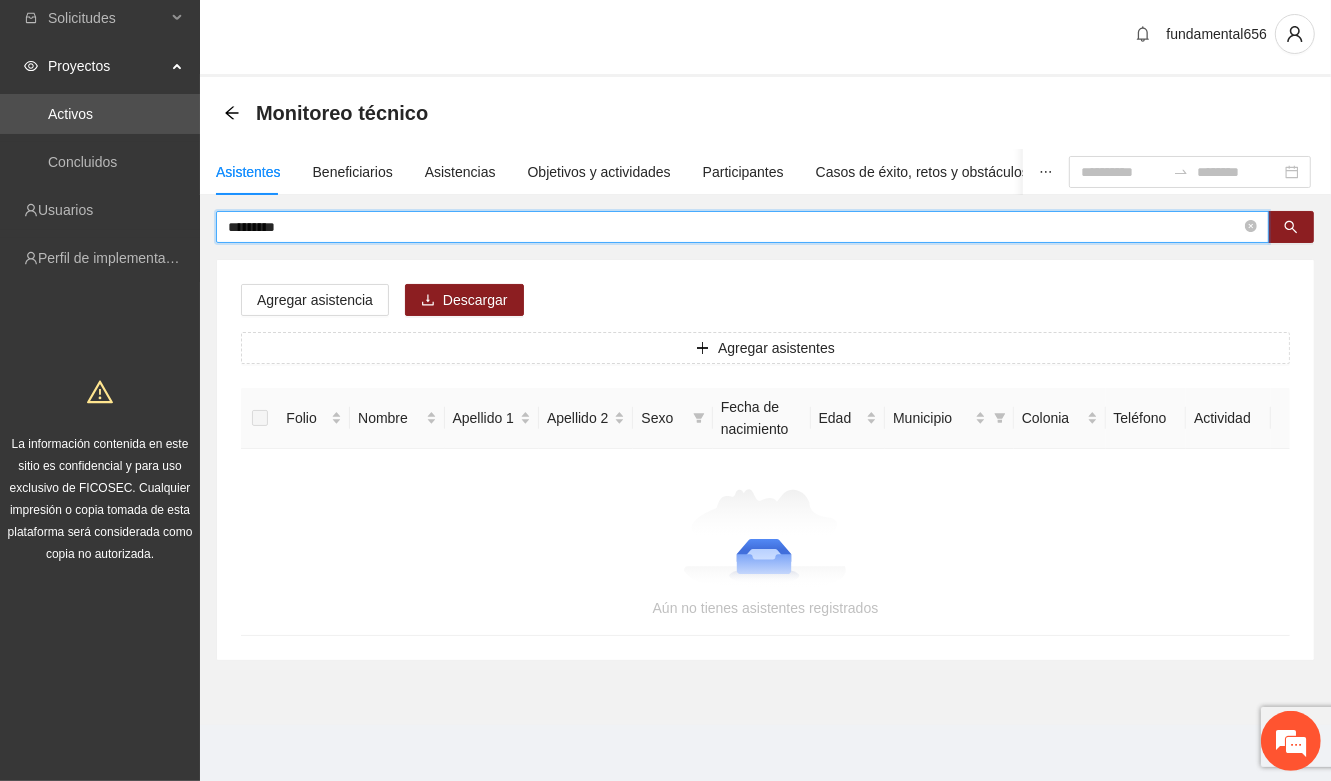 drag, startPoint x: 273, startPoint y: 218, endPoint x: 198, endPoint y: 235, distance: 76.902534 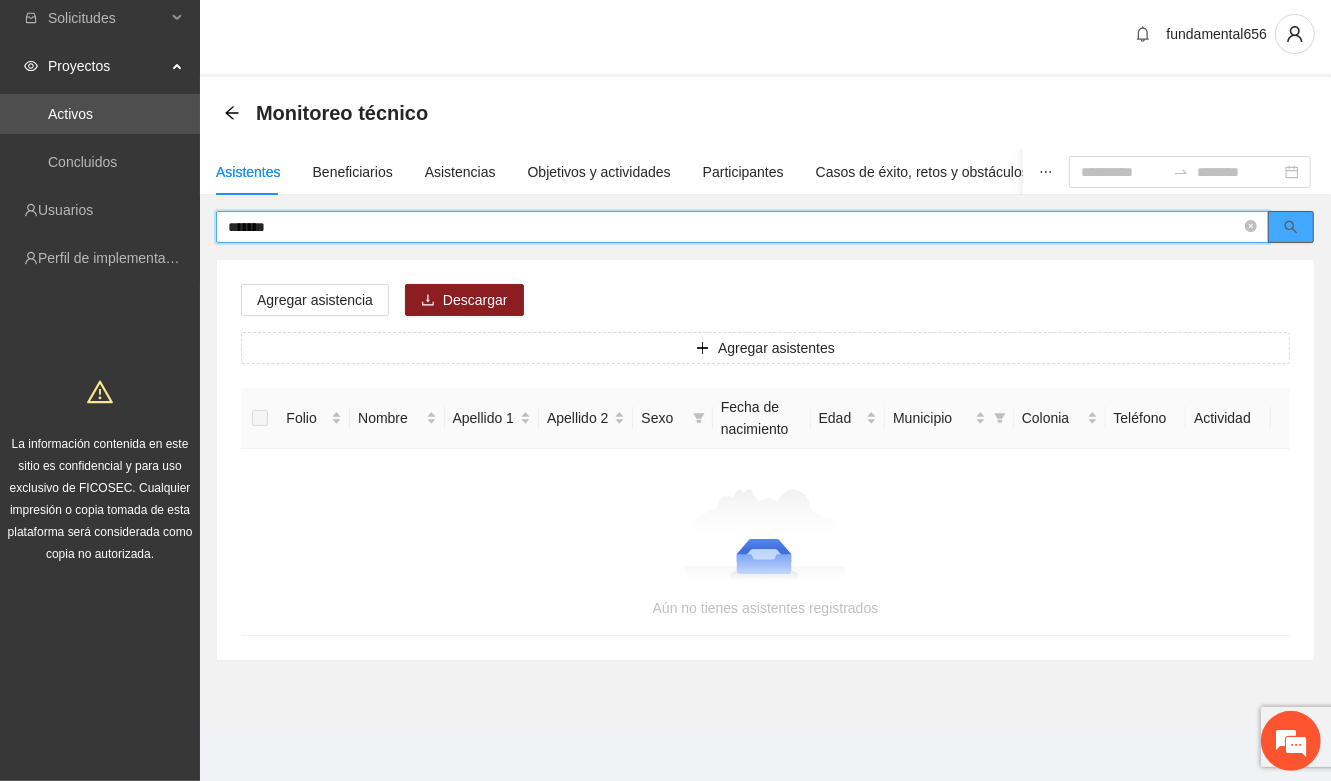 click at bounding box center [1291, 227] 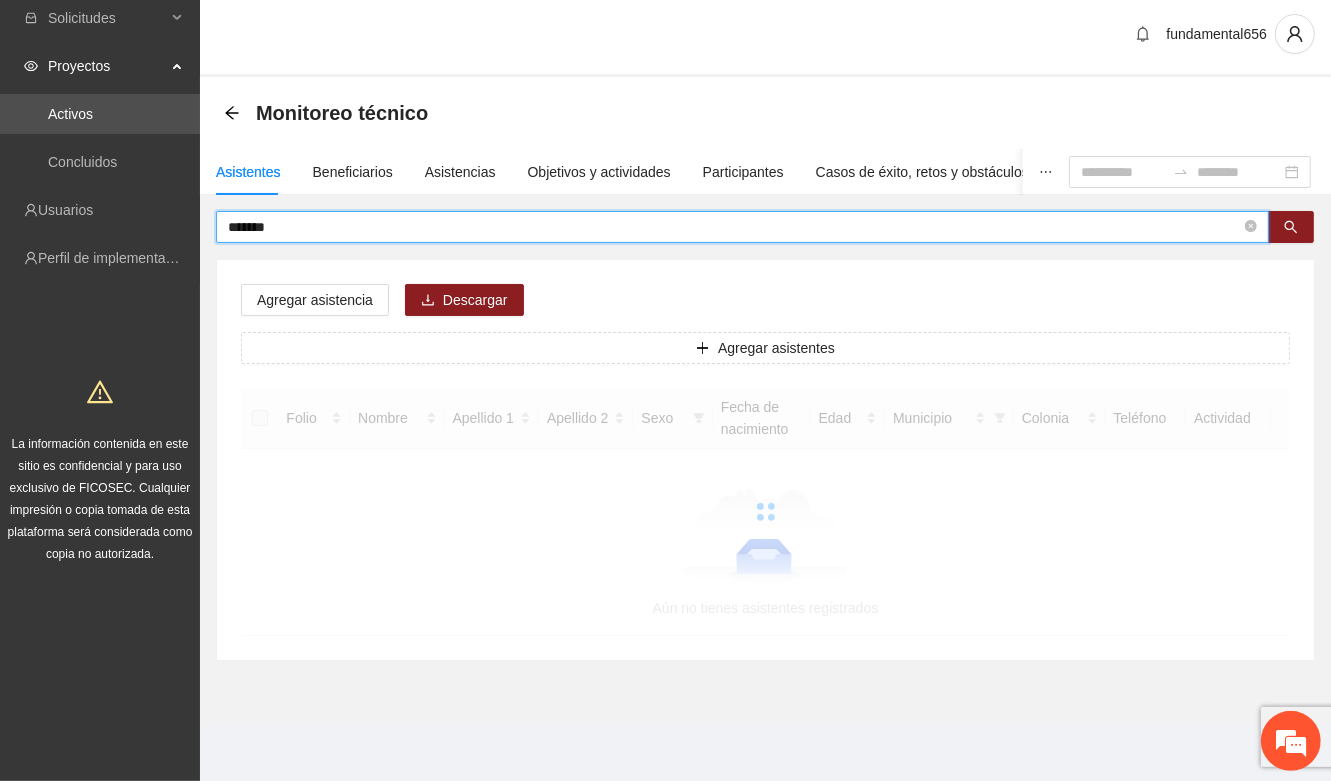 scroll, scrollTop: 125, scrollLeft: 0, axis: vertical 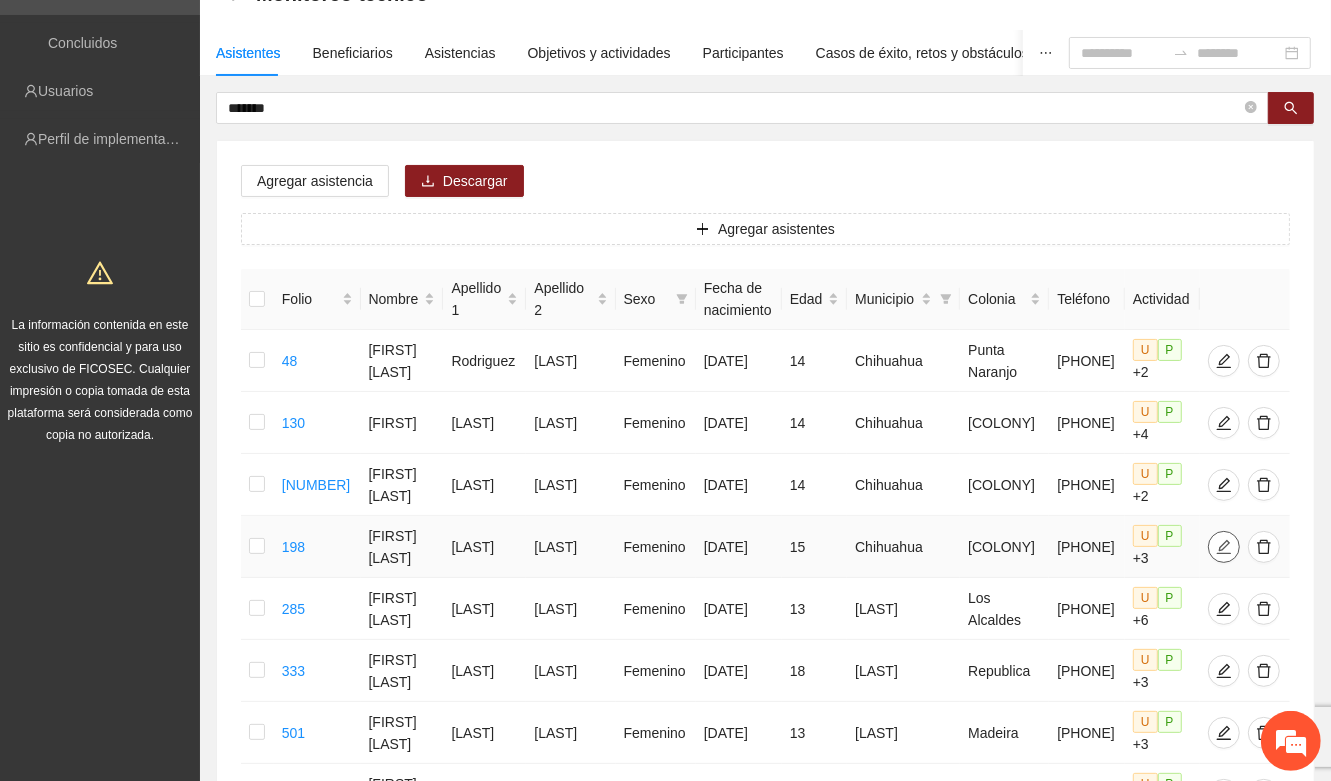 click 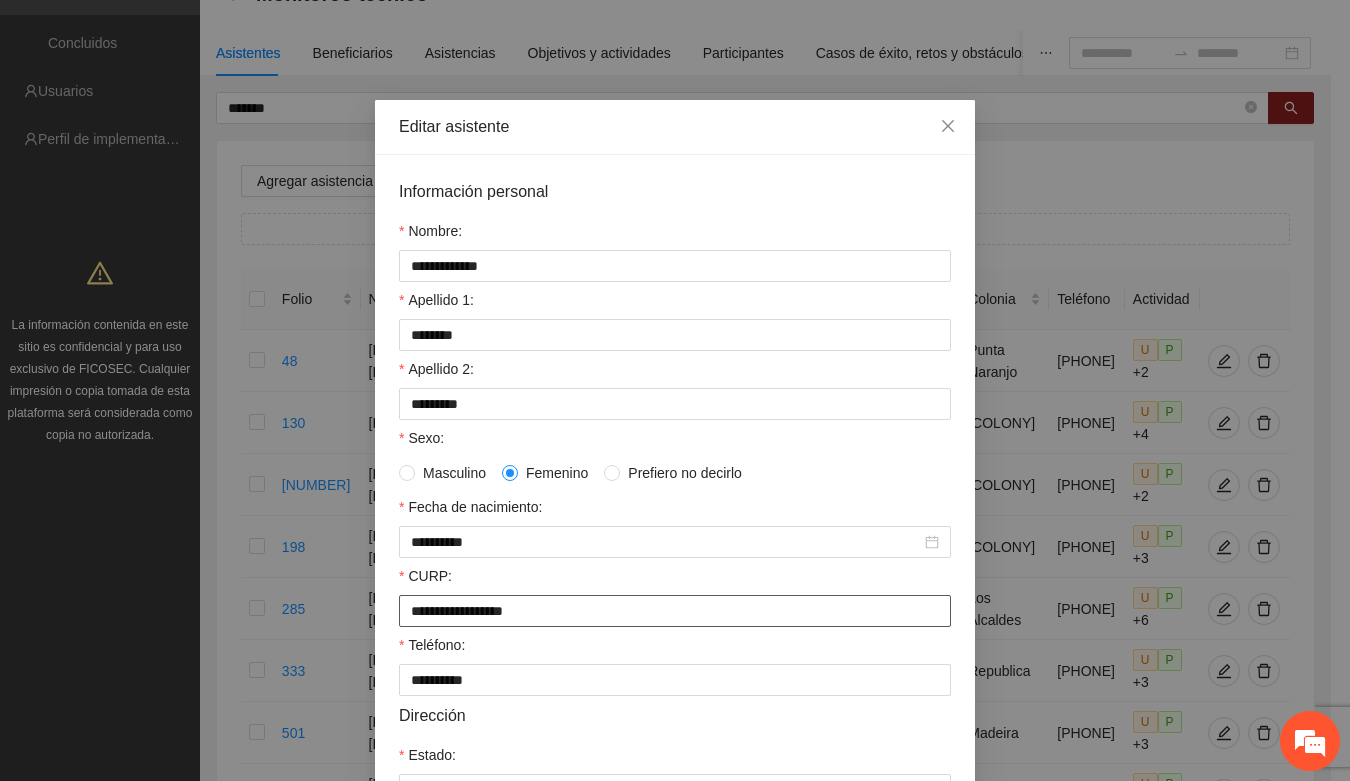 drag, startPoint x: 398, startPoint y: 621, endPoint x: 568, endPoint y: 620, distance: 170.00294 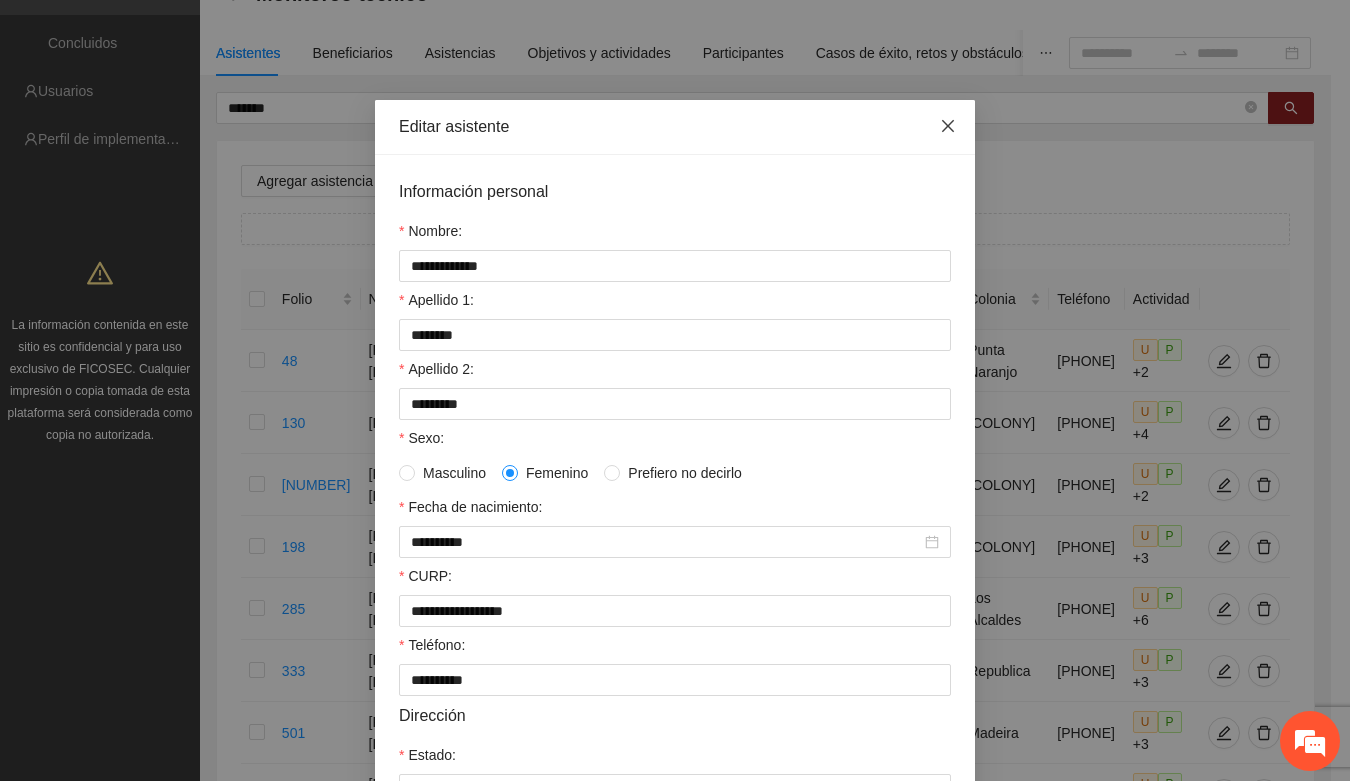 click 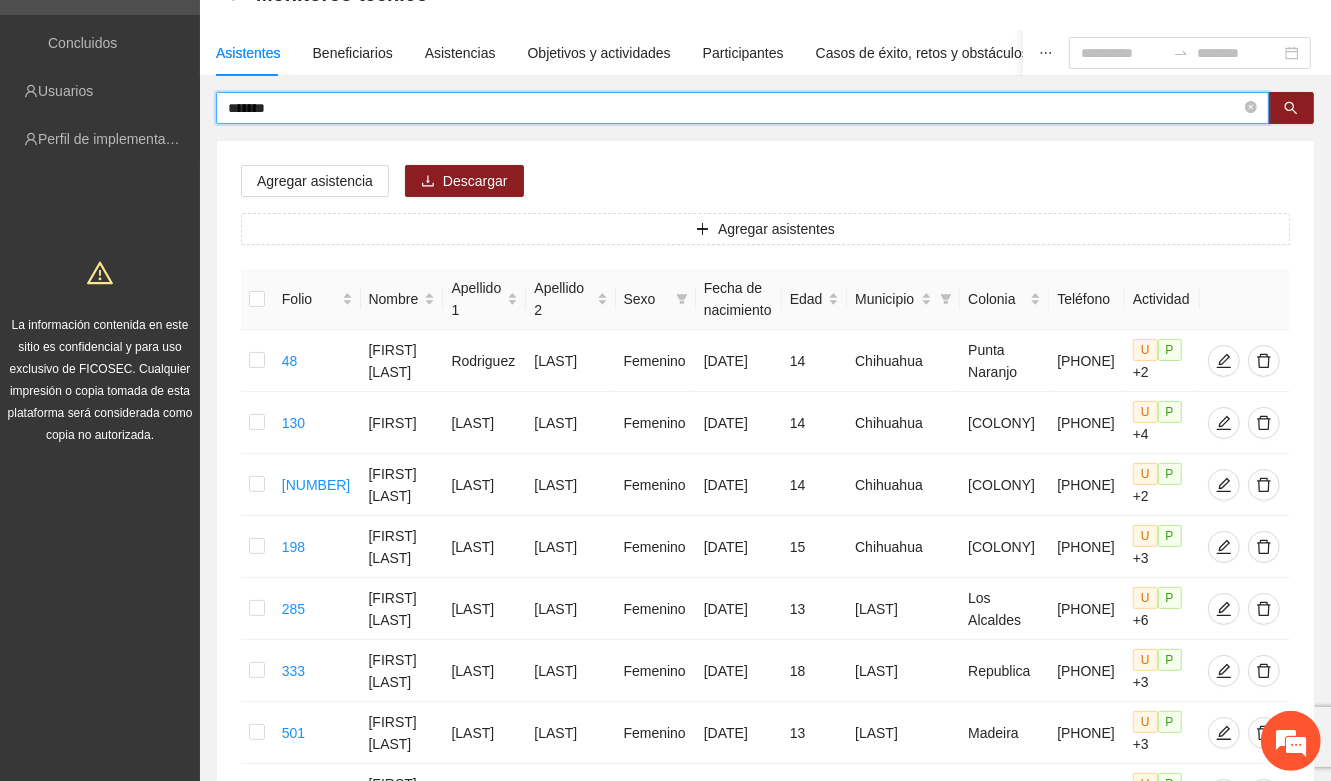 drag, startPoint x: 285, startPoint y: 115, endPoint x: 212, endPoint y: 115, distance: 73 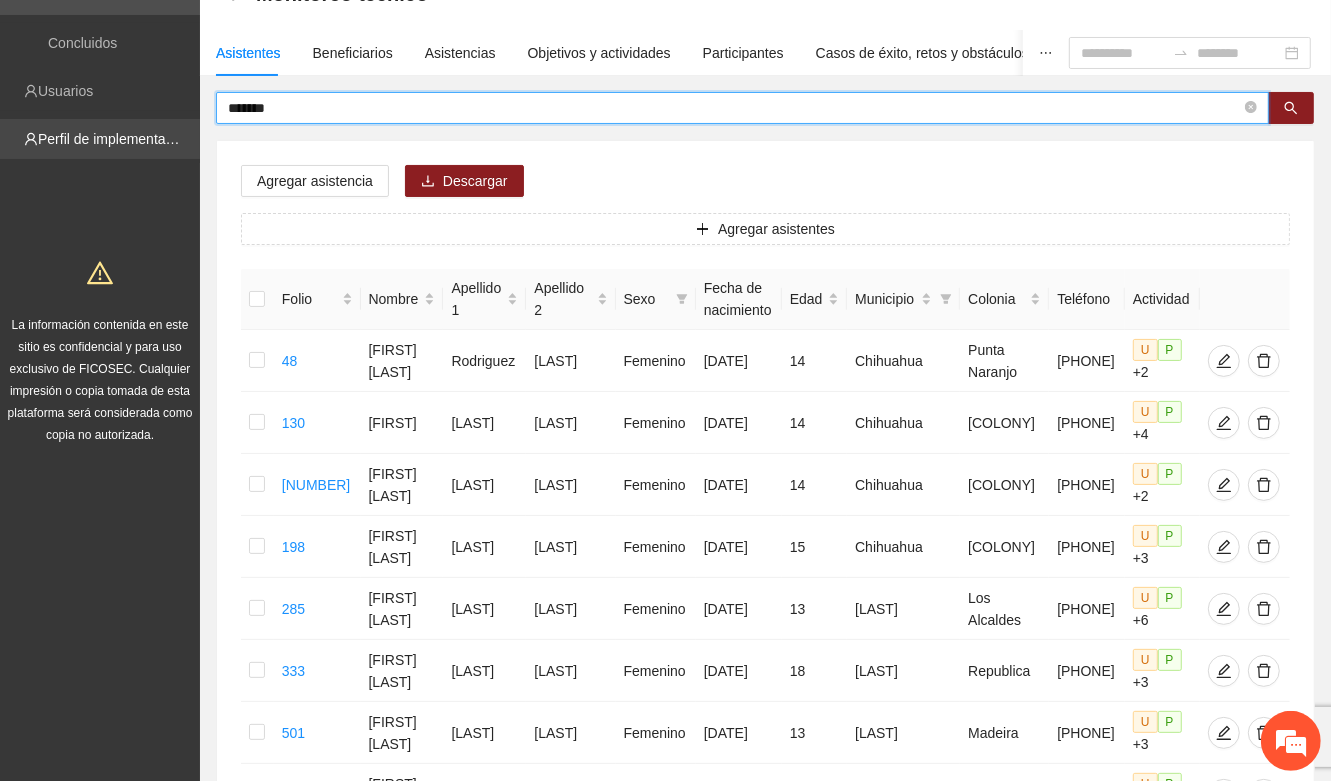 paste on "****" 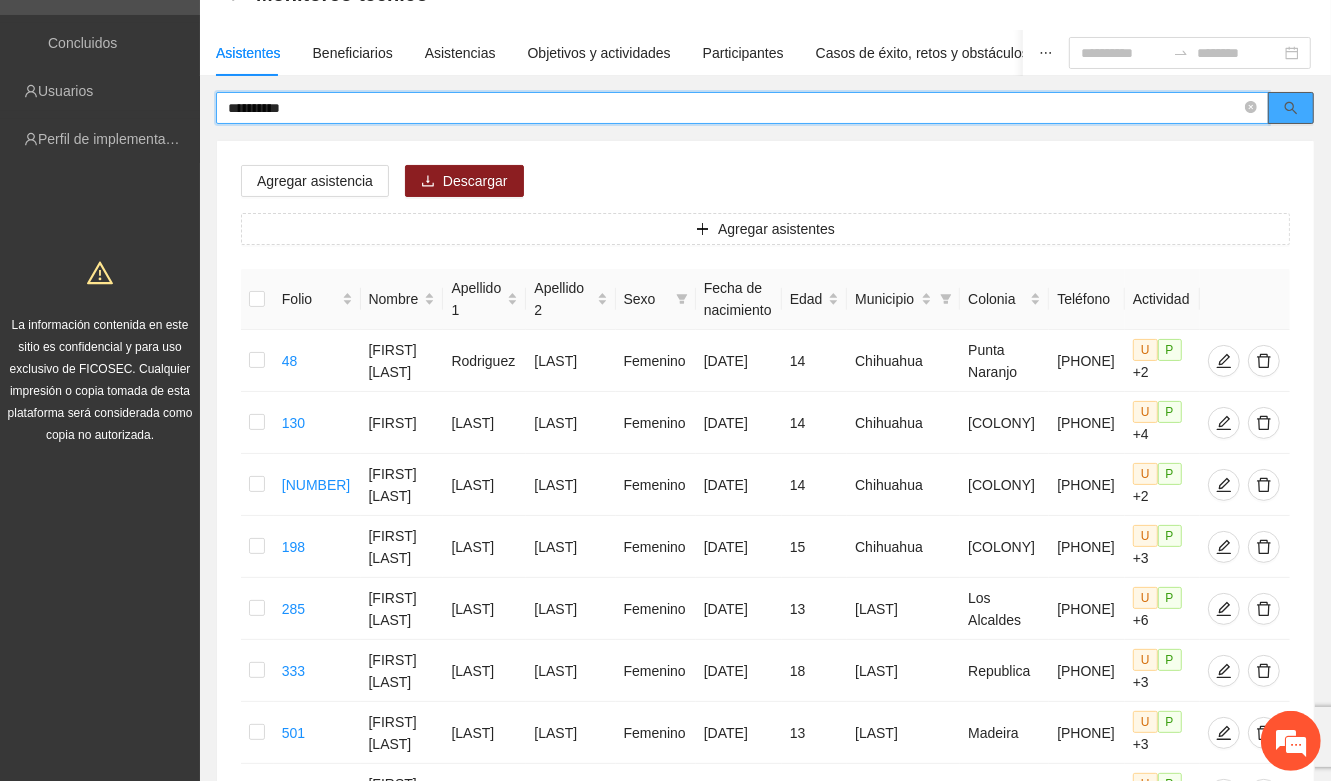 click 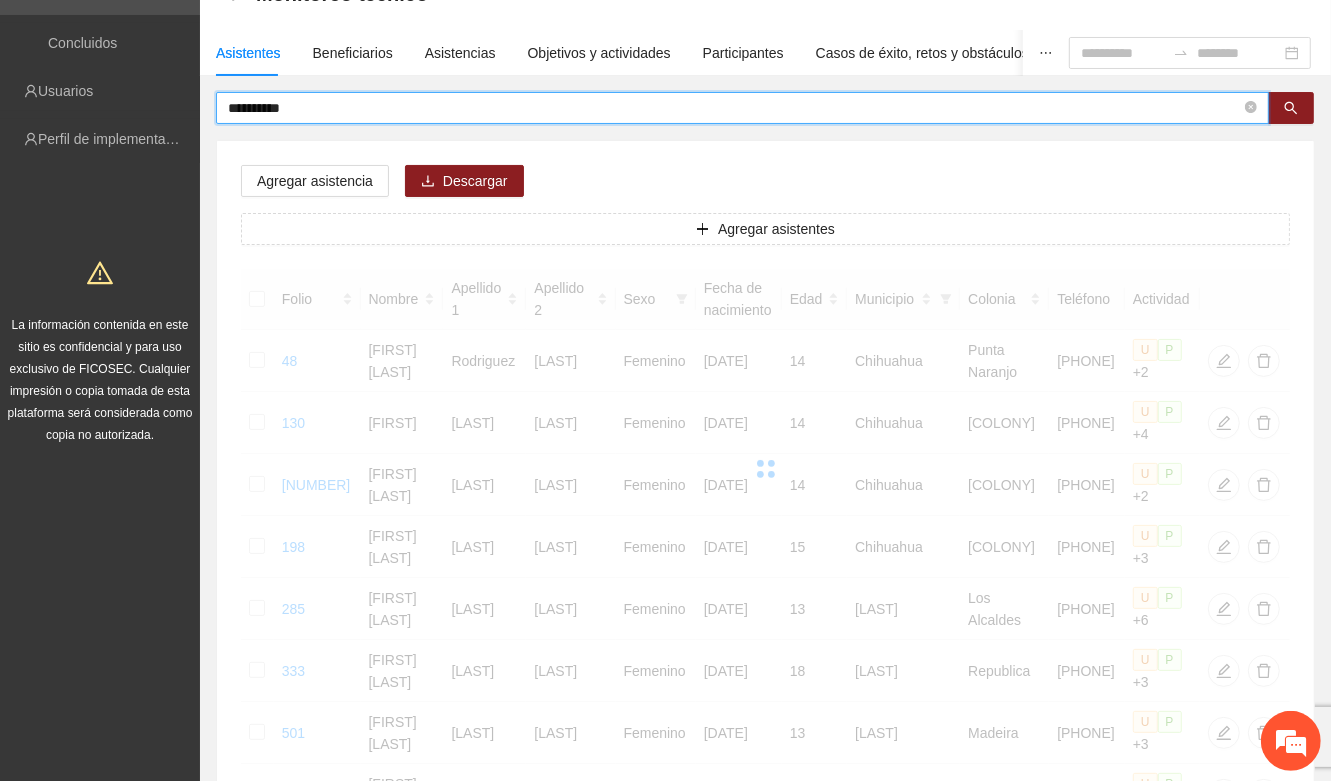 scroll, scrollTop: 0, scrollLeft: 0, axis: both 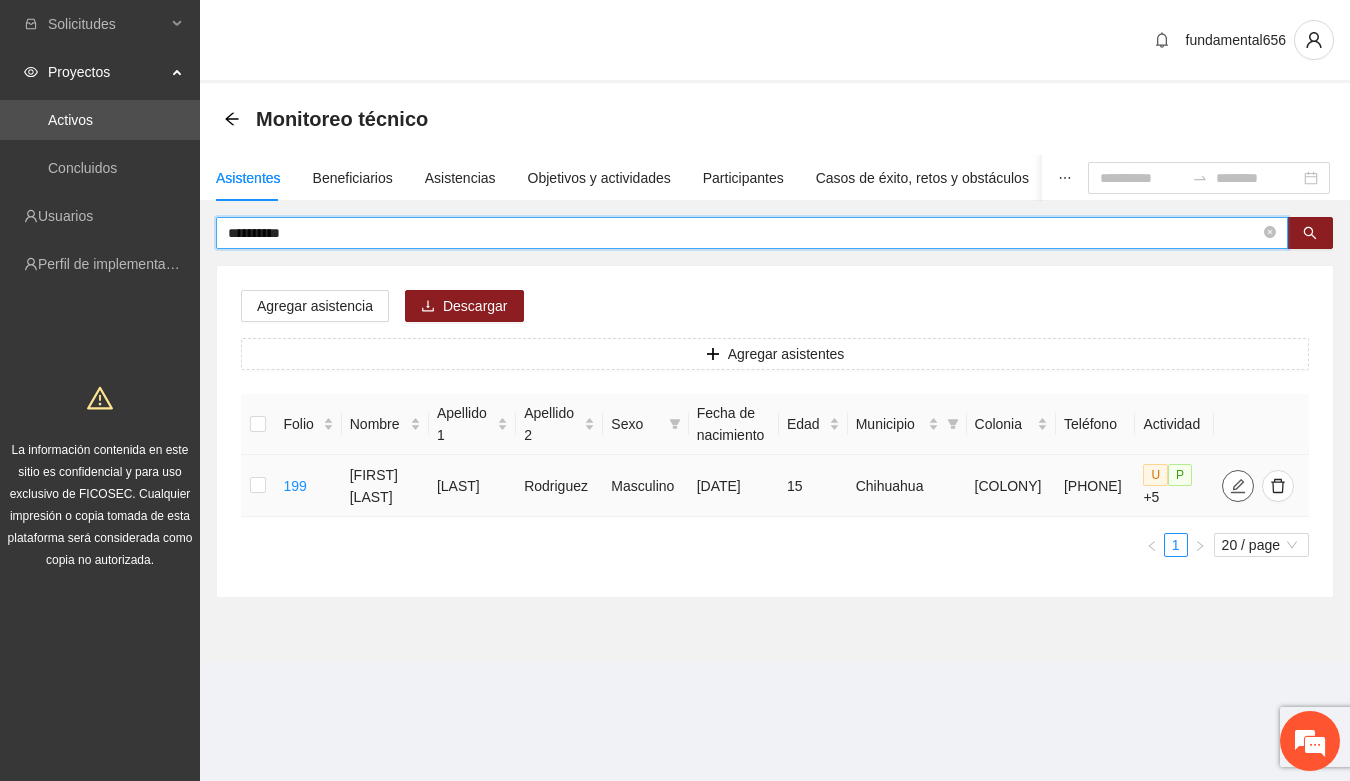 click 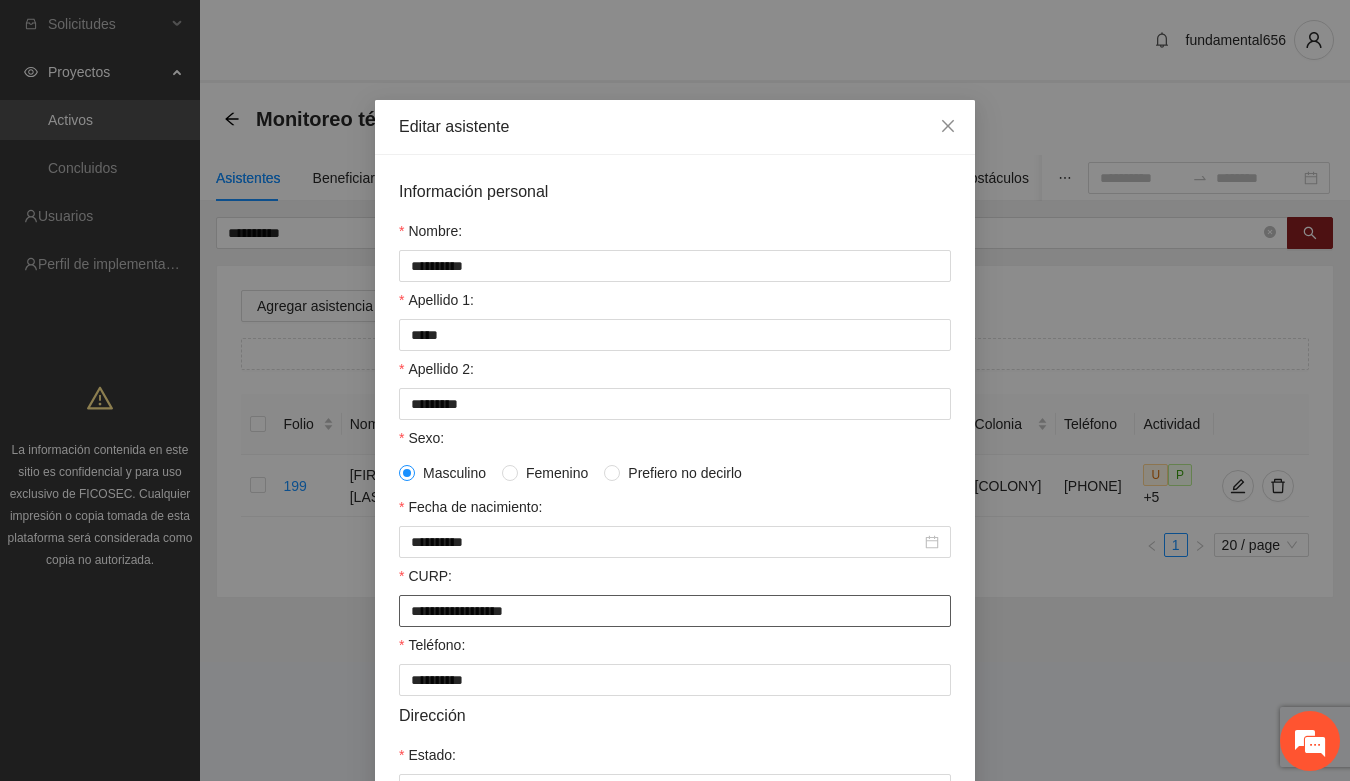 drag, startPoint x: 401, startPoint y: 627, endPoint x: 571, endPoint y: 635, distance: 170.18813 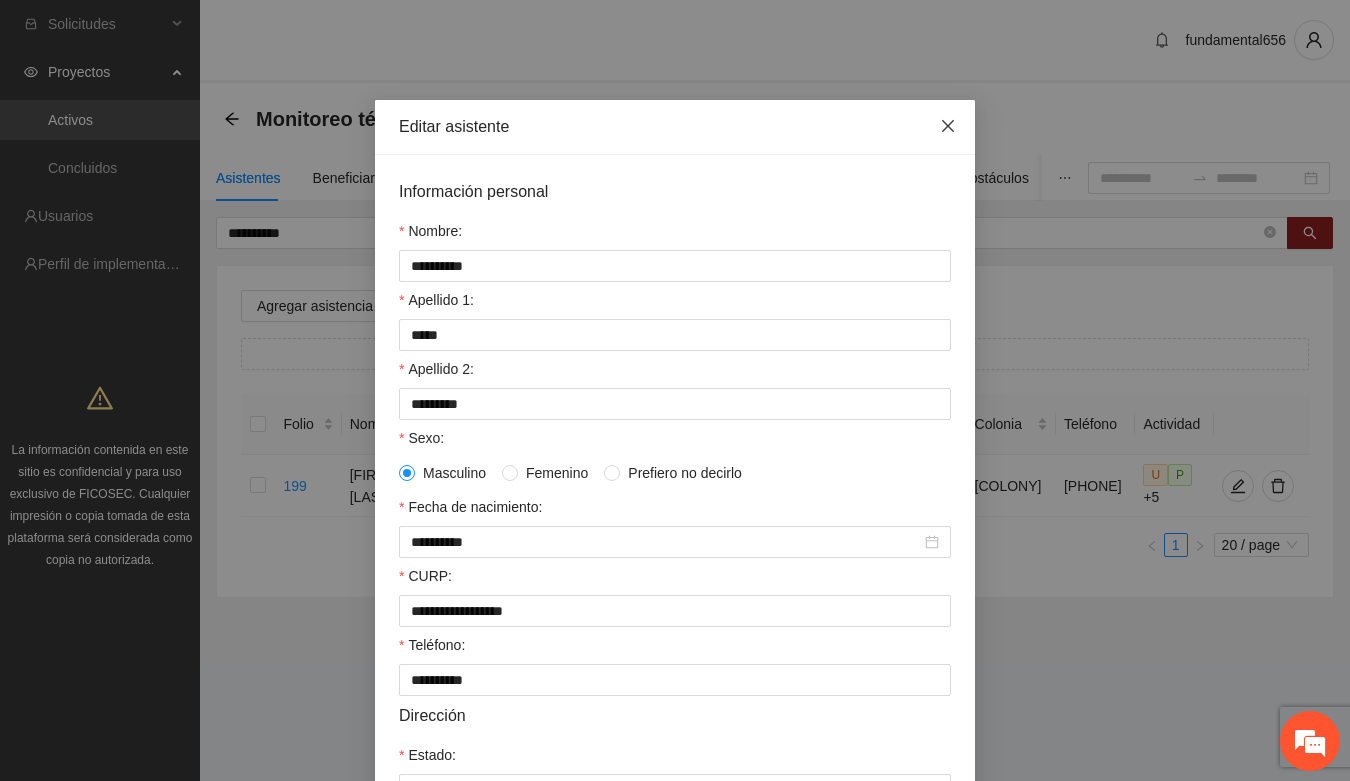 click 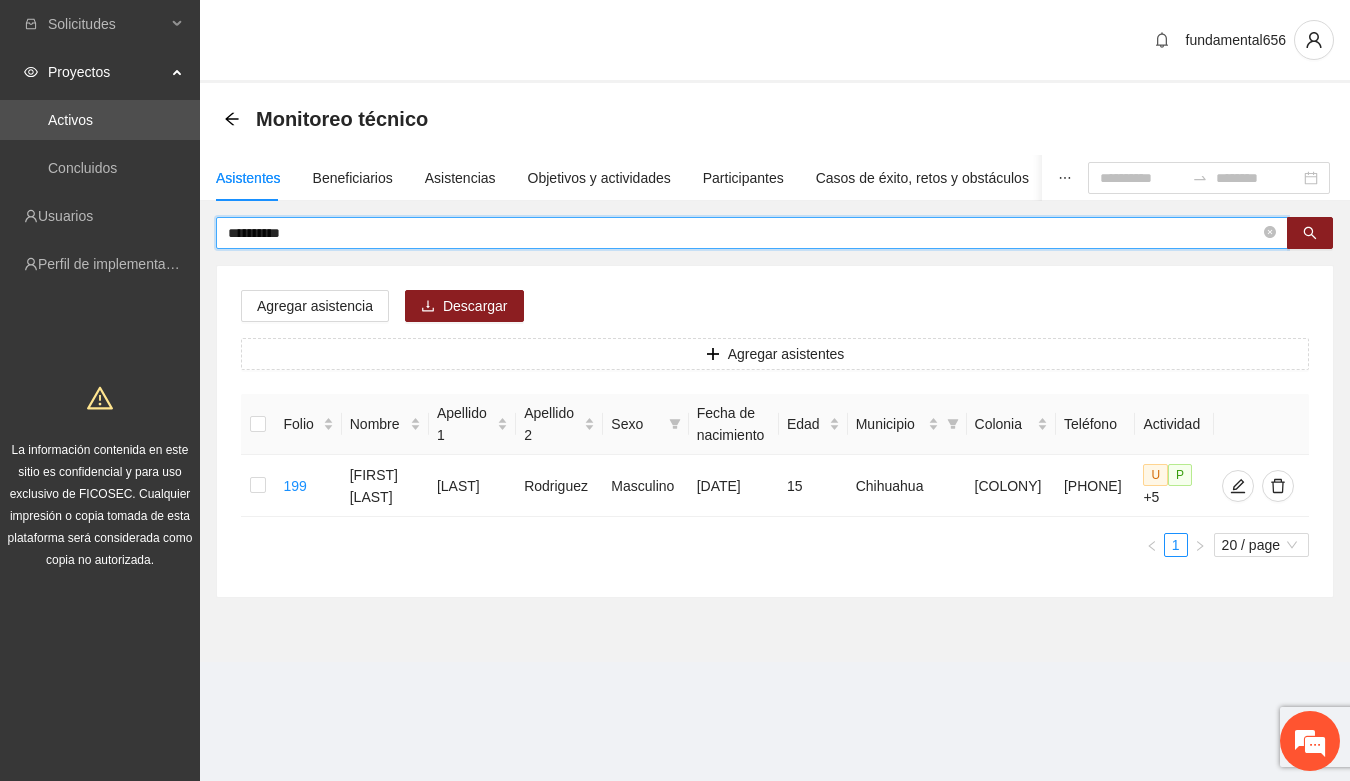 drag, startPoint x: 313, startPoint y: 233, endPoint x: 216, endPoint y: 241, distance: 97.32934 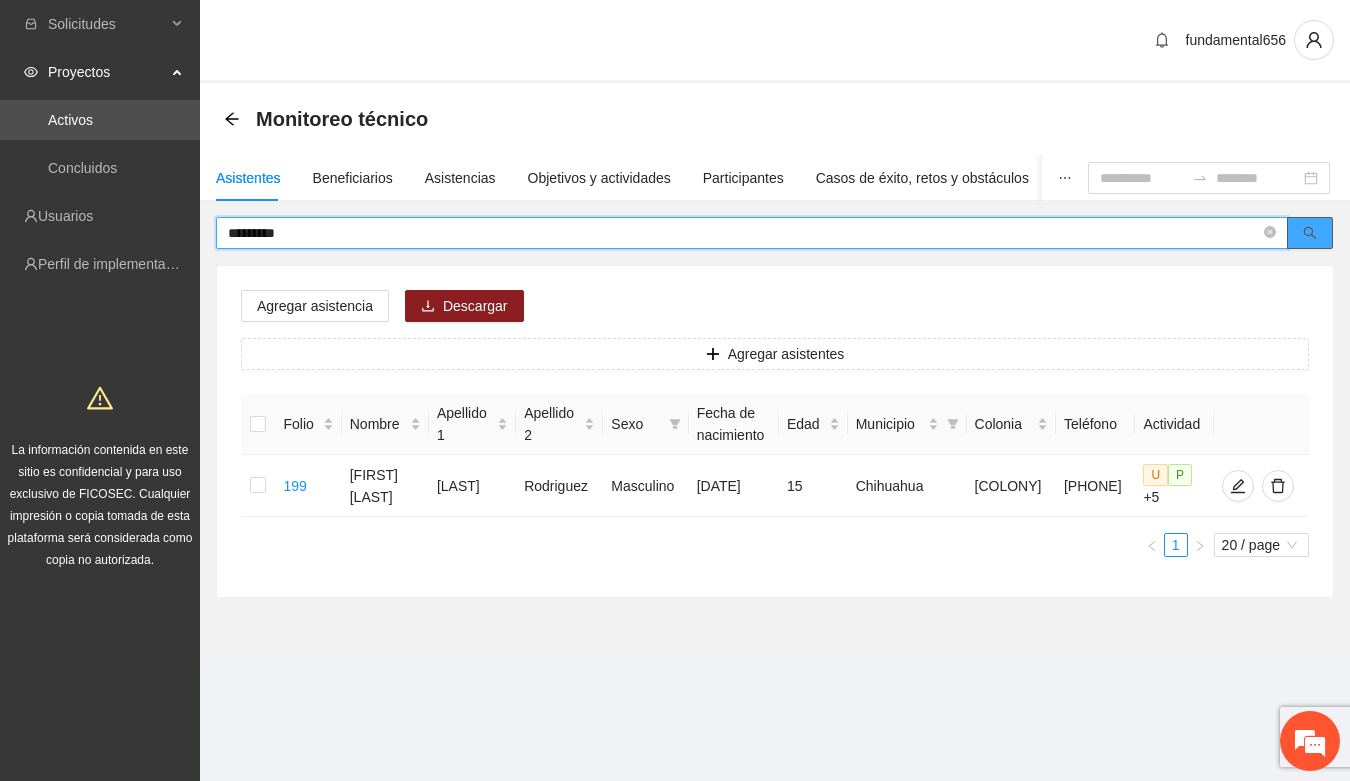 click at bounding box center [1310, 234] 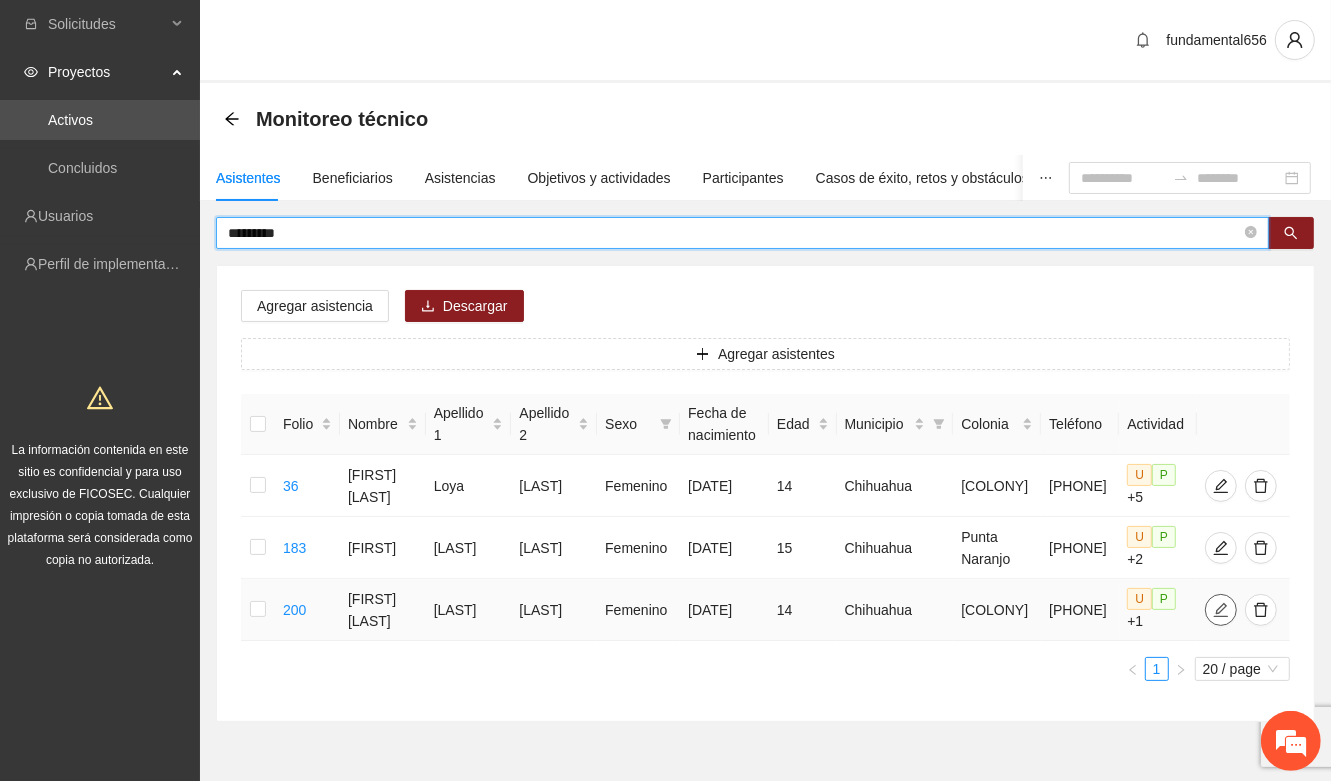 click 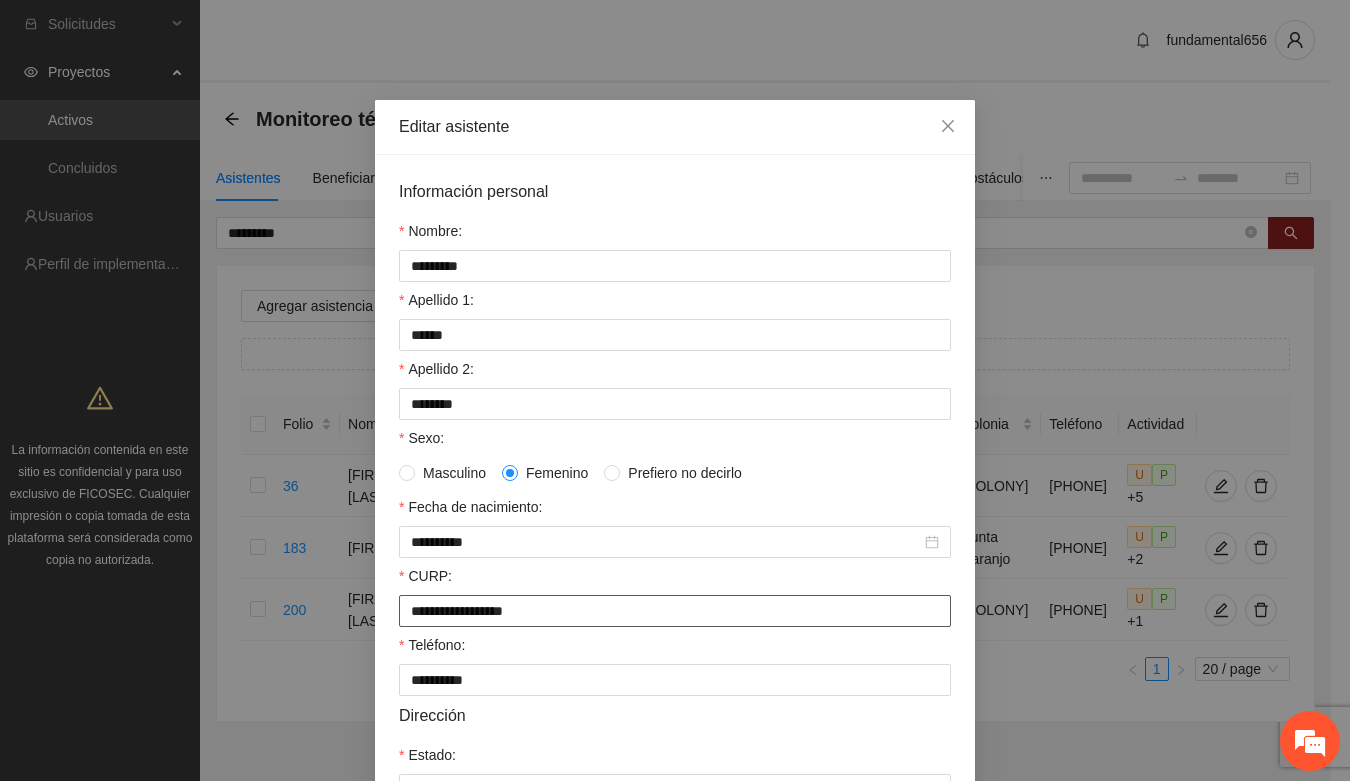 drag, startPoint x: 397, startPoint y: 616, endPoint x: 585, endPoint y: 621, distance: 188.06648 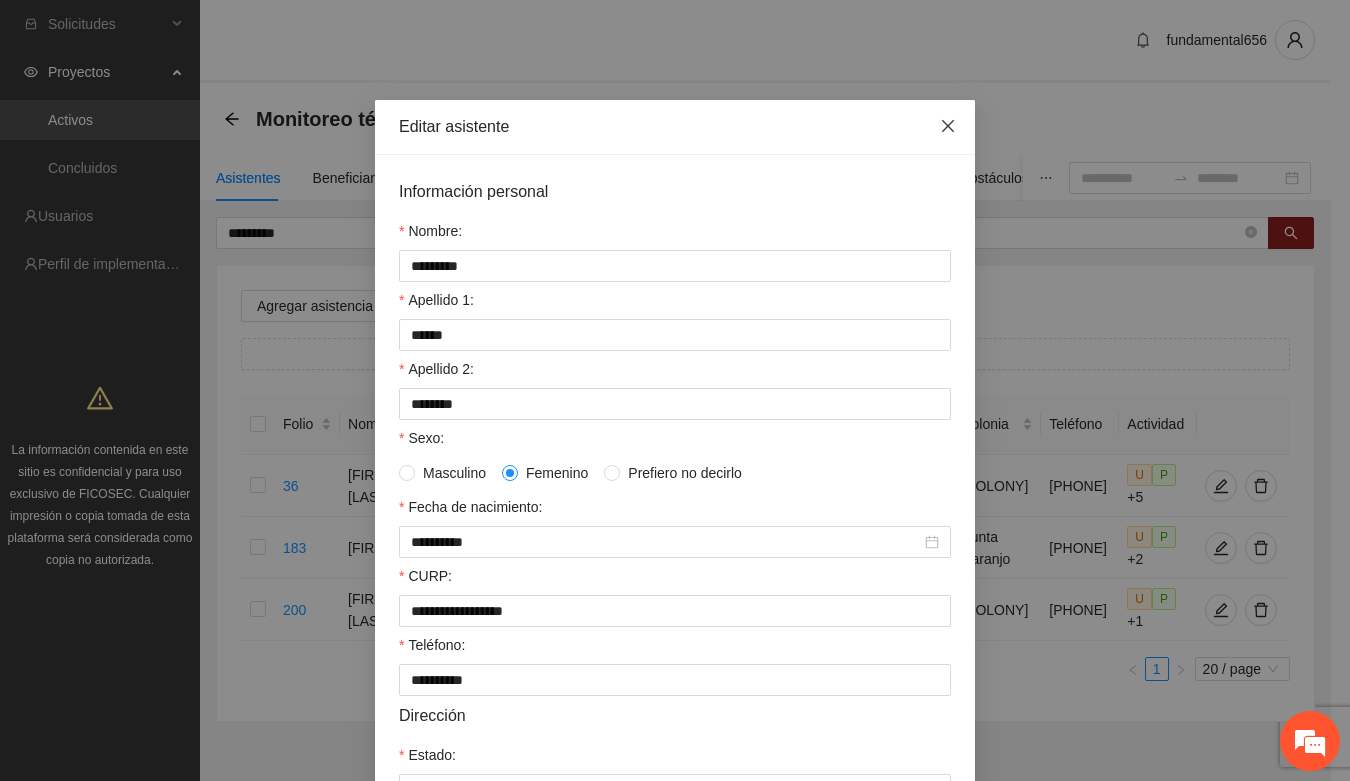 click 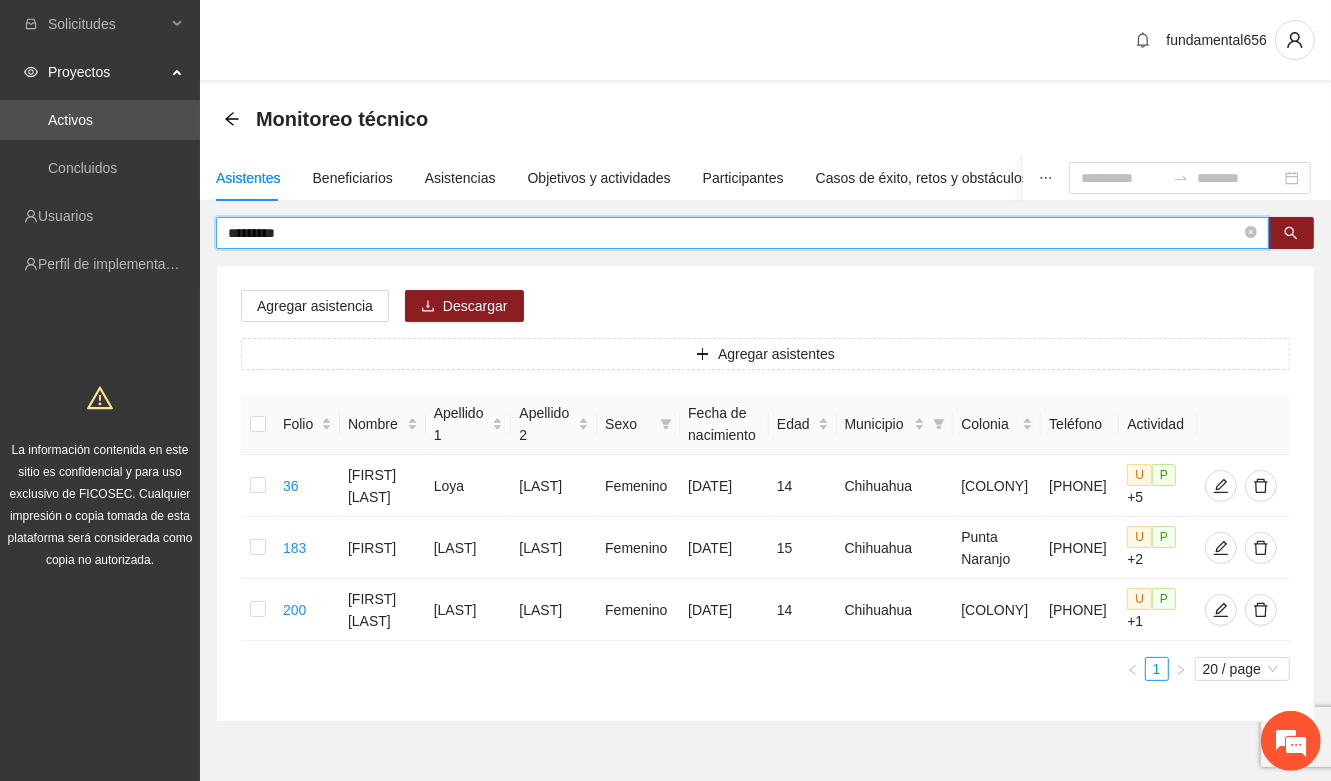 drag, startPoint x: 303, startPoint y: 228, endPoint x: 213, endPoint y: 230, distance: 90.02222 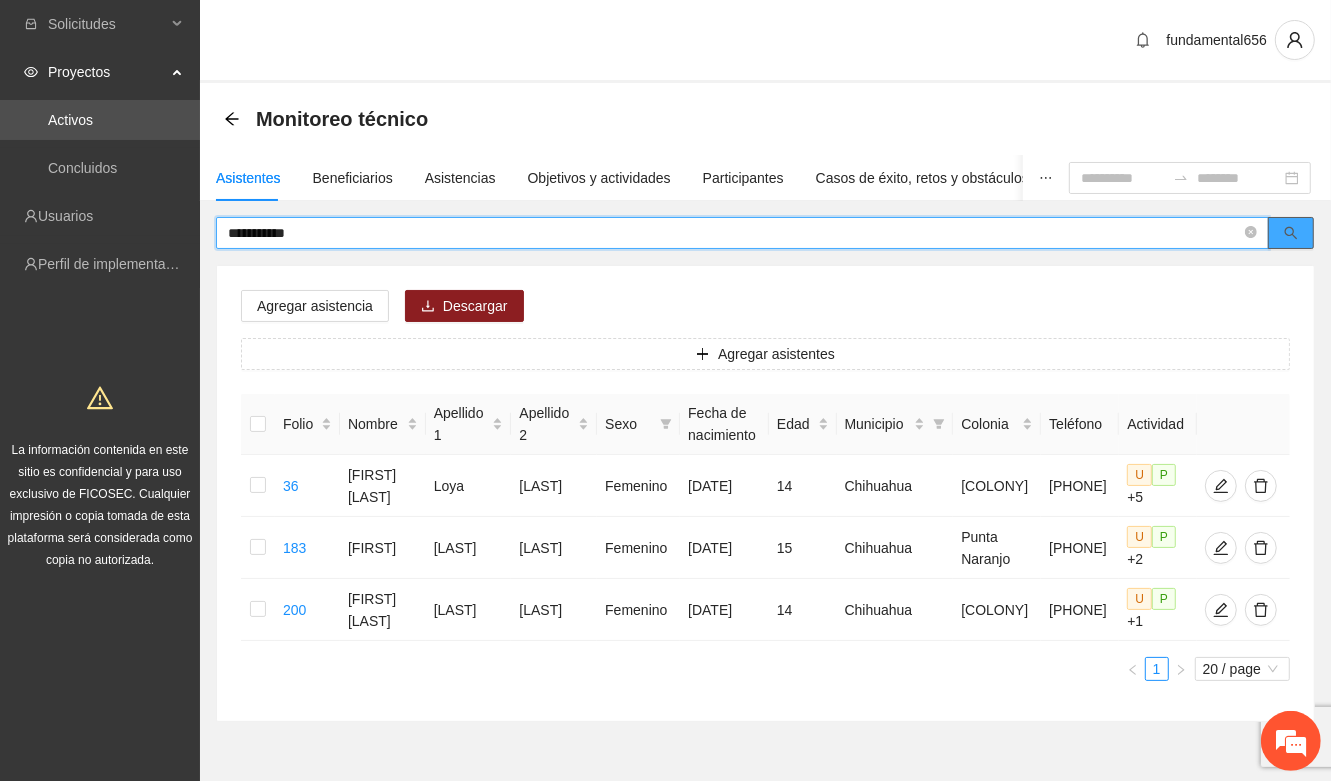 click at bounding box center [1291, 233] 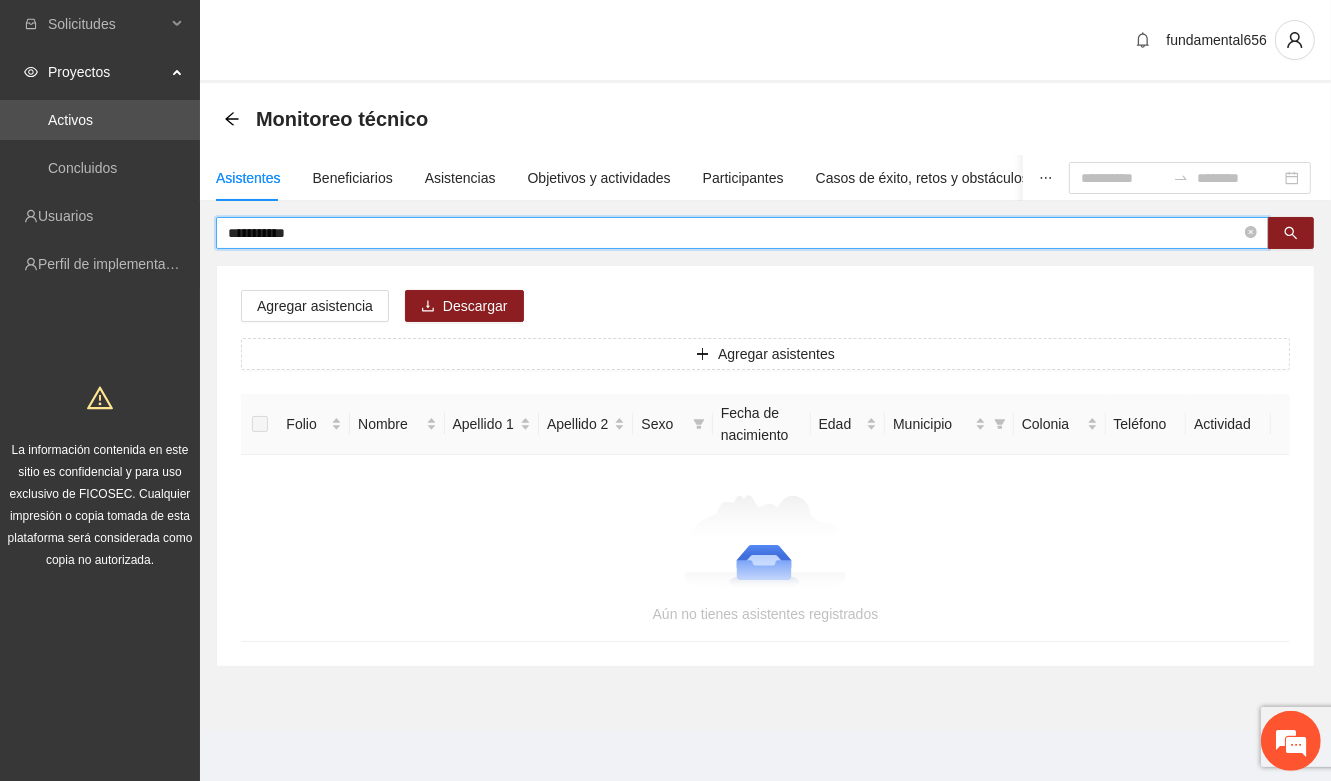 click on "**********" at bounding box center [734, 233] 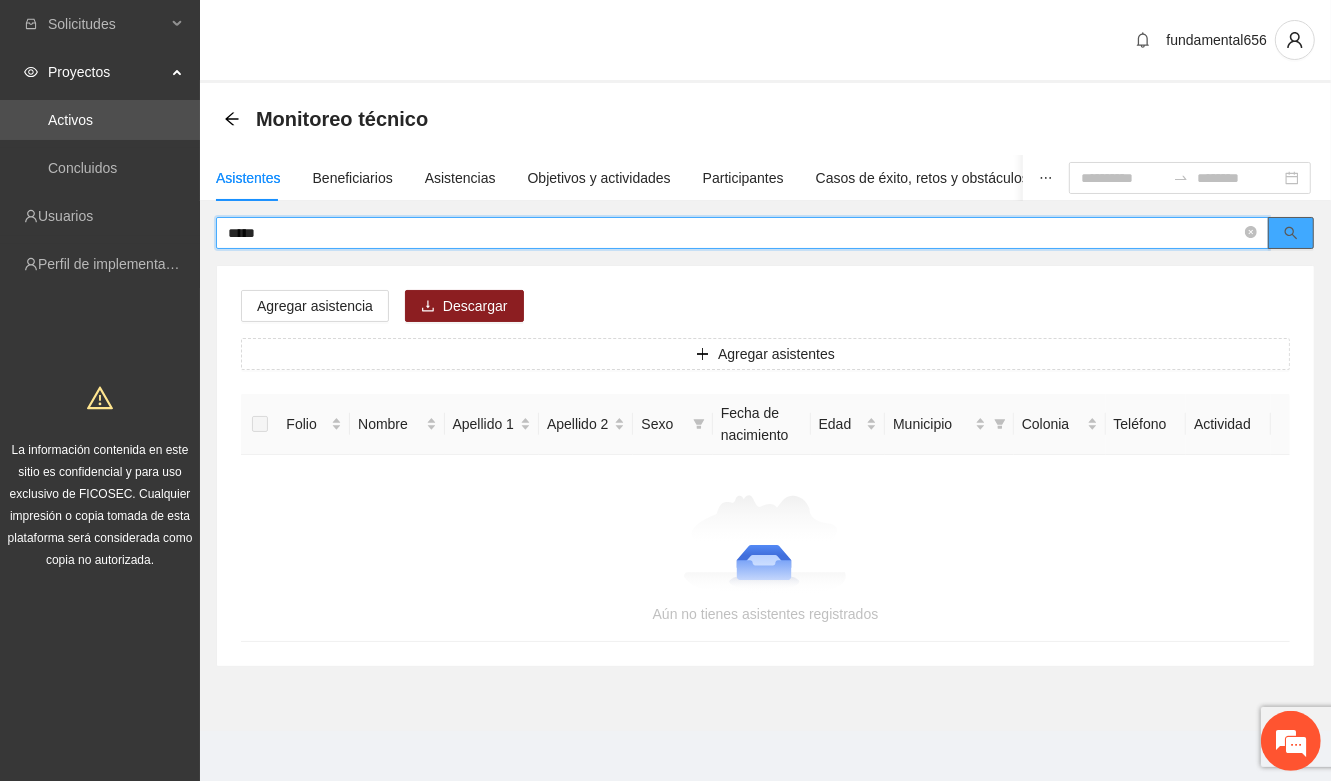 click at bounding box center (1291, 233) 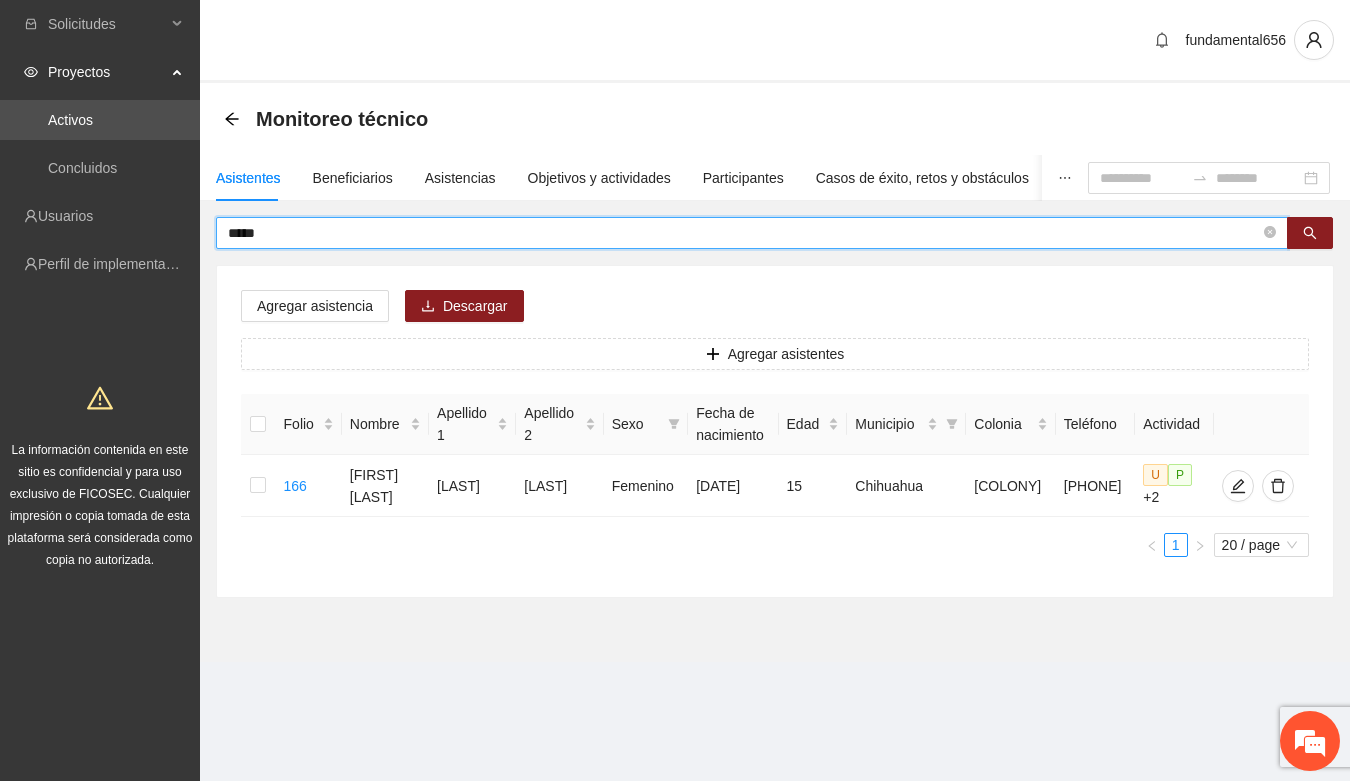 drag, startPoint x: 287, startPoint y: 237, endPoint x: 218, endPoint y: 237, distance: 69 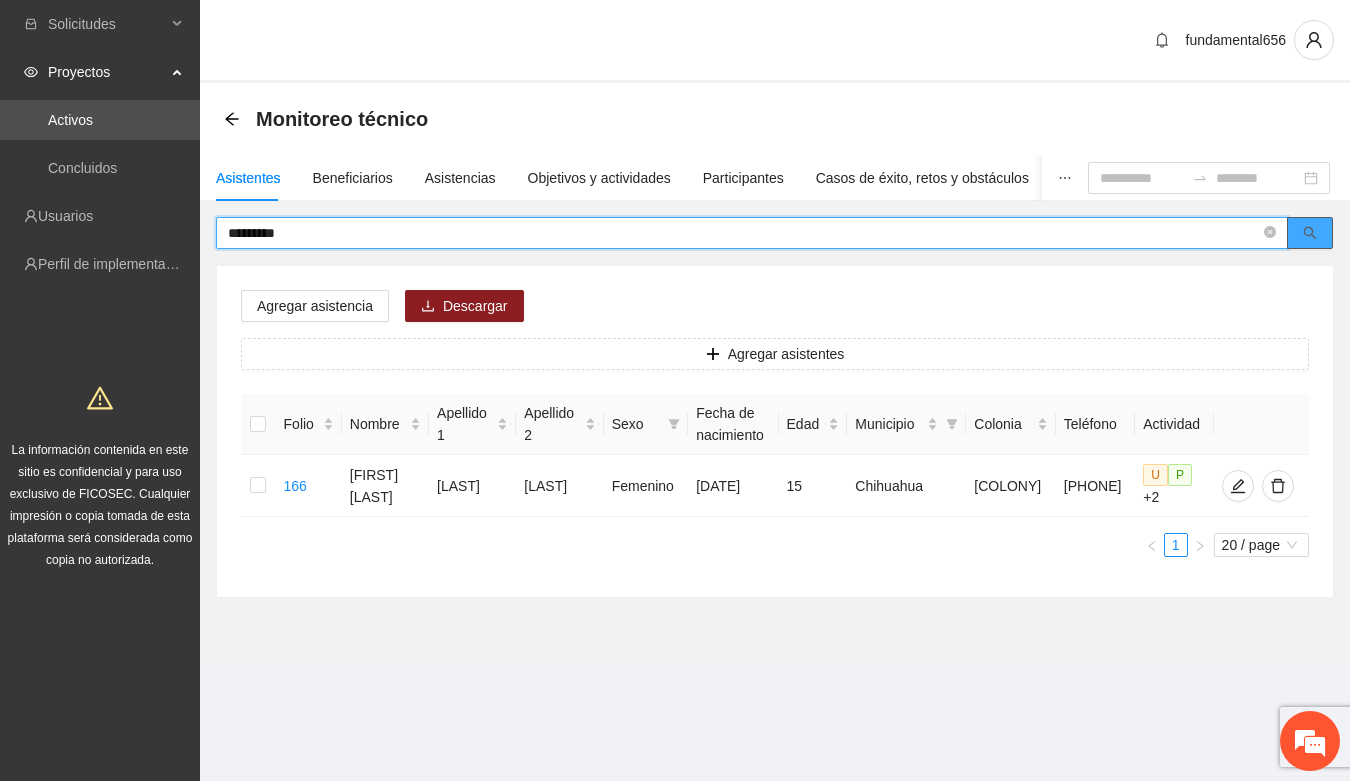 click at bounding box center (1310, 233) 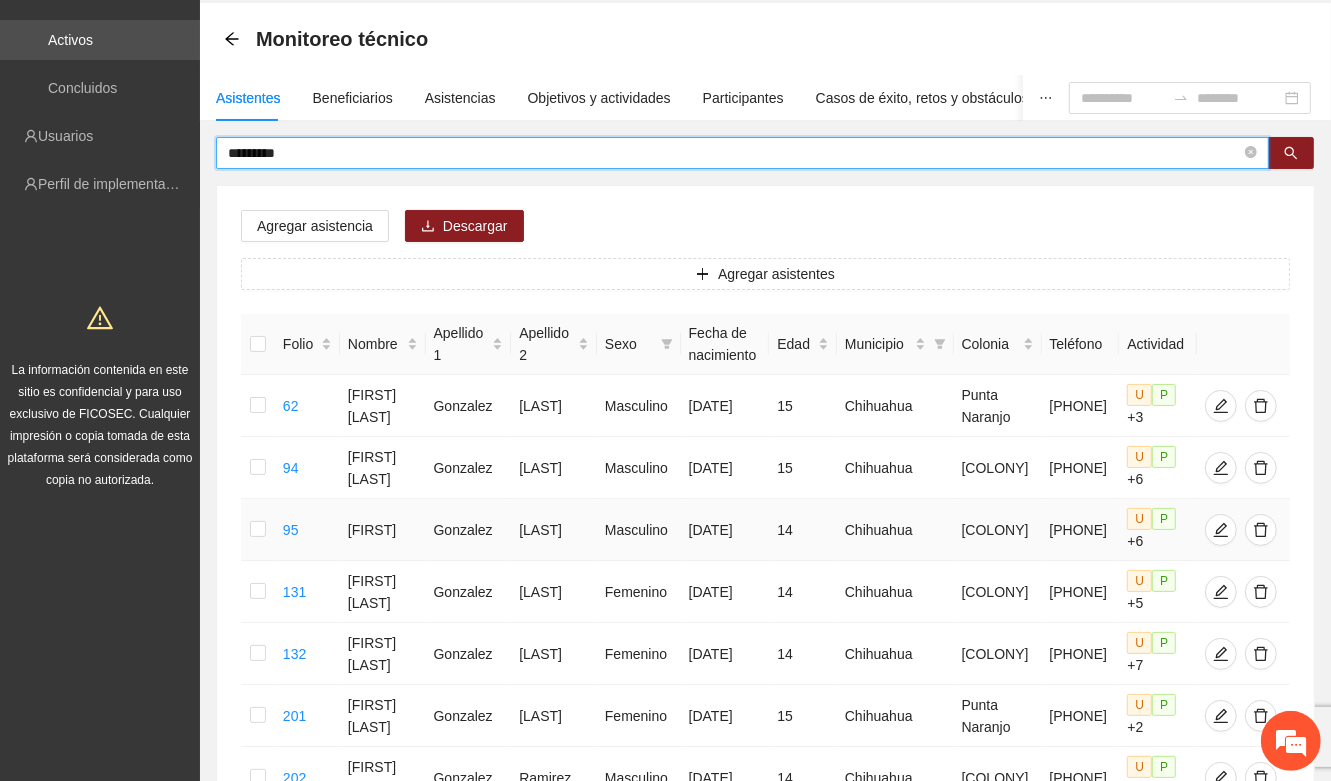 scroll, scrollTop: 125, scrollLeft: 0, axis: vertical 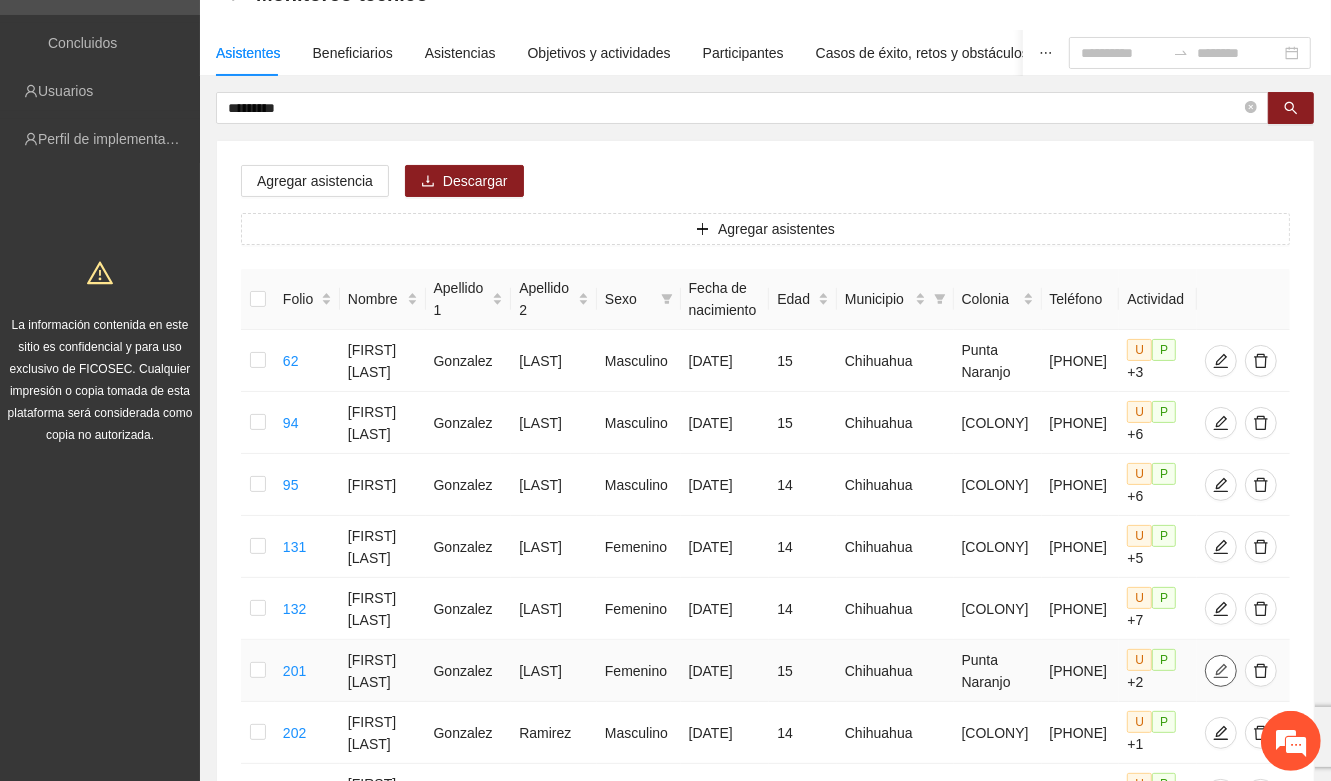 click 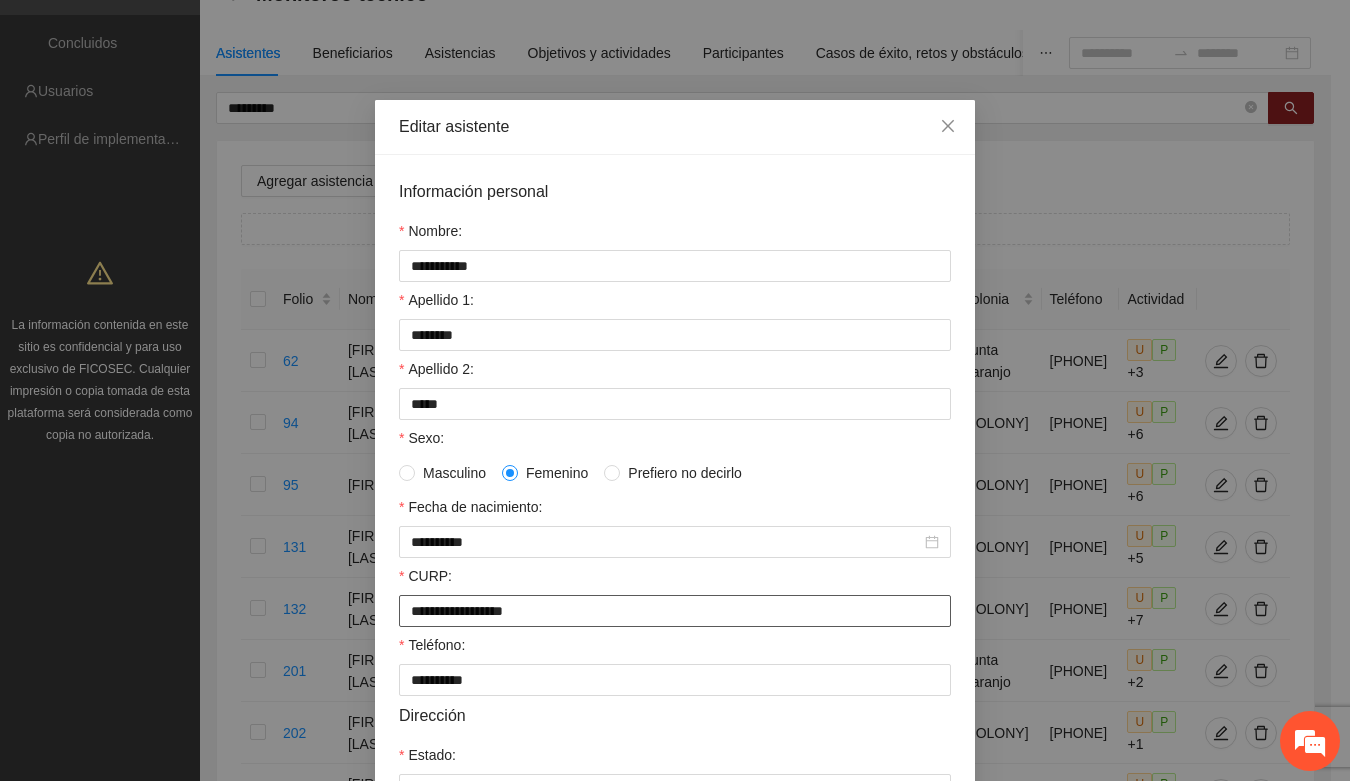 drag, startPoint x: 400, startPoint y: 627, endPoint x: 643, endPoint y: 631, distance: 243.03291 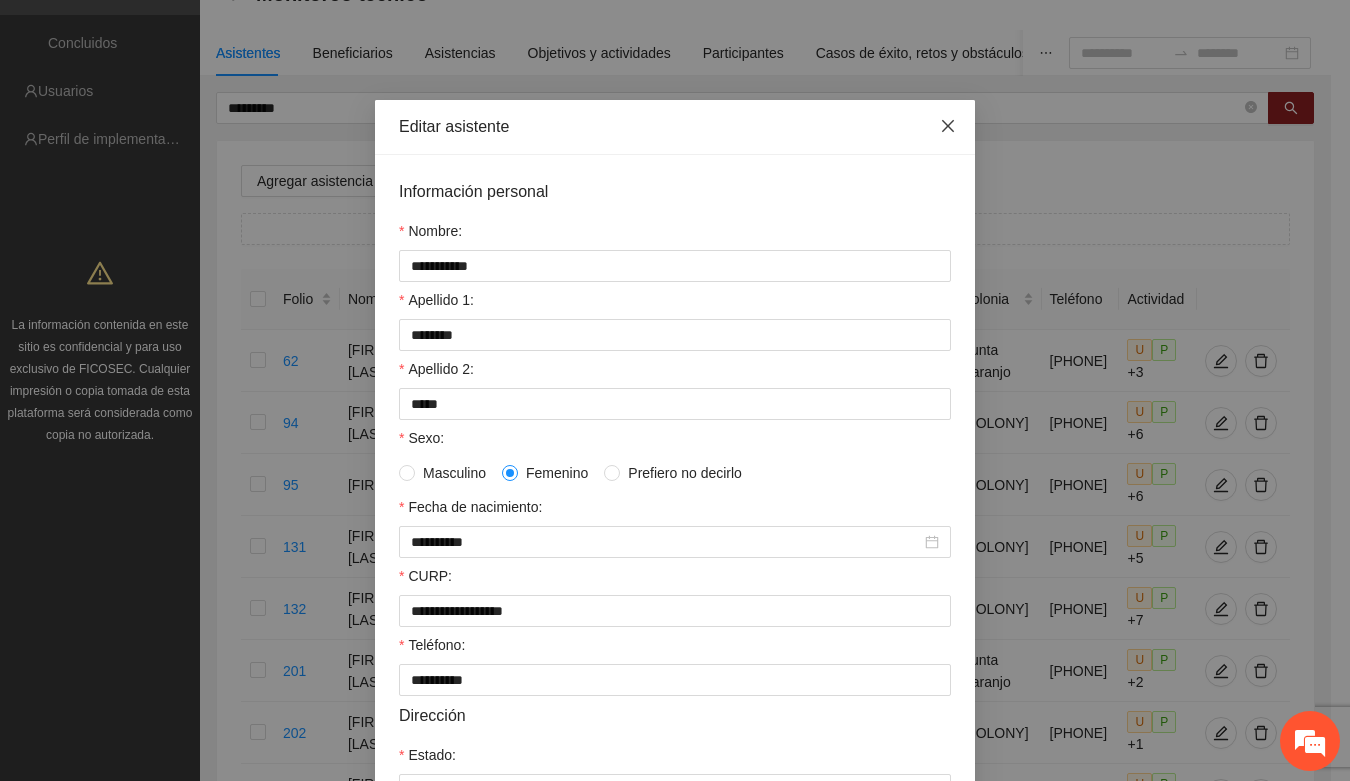 drag, startPoint x: 943, startPoint y: 126, endPoint x: 807, endPoint y: 172, distance: 143.5688 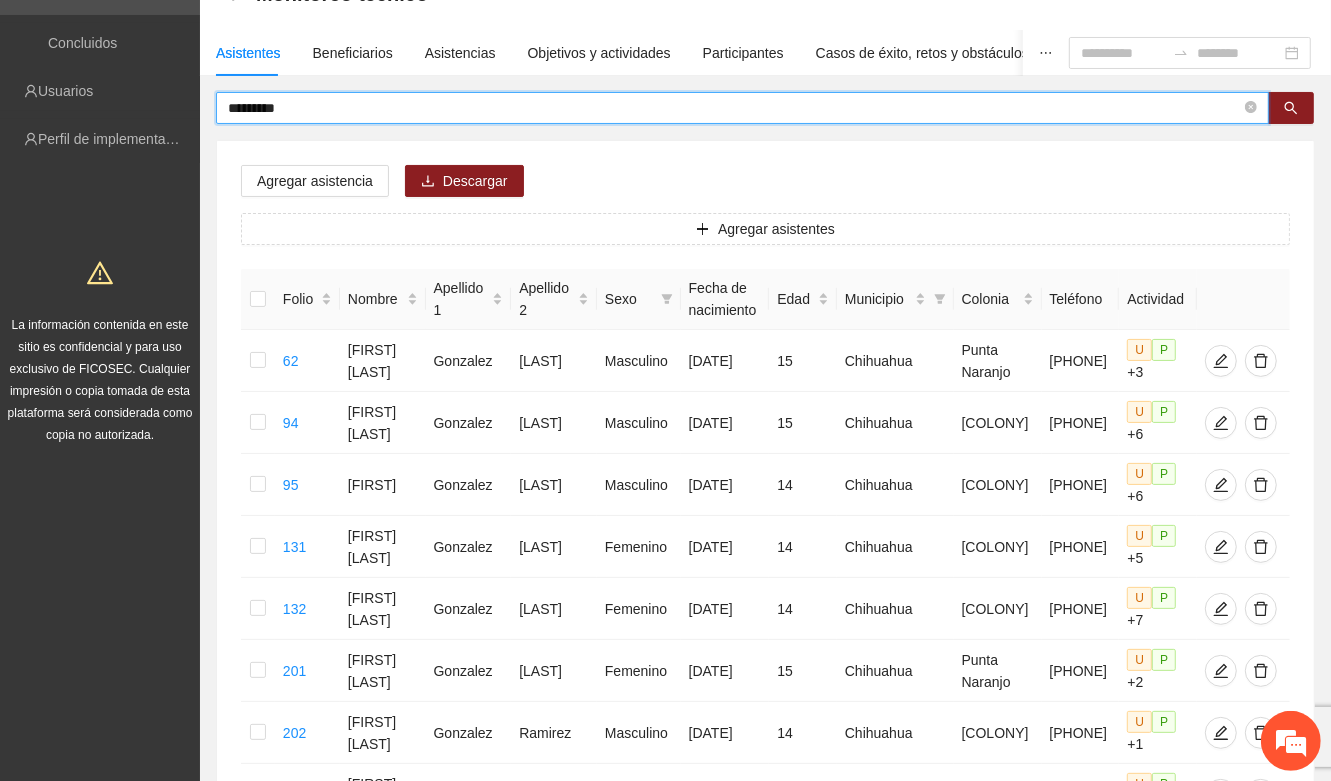 drag, startPoint x: 305, startPoint y: 106, endPoint x: 210, endPoint y: 116, distance: 95.524864 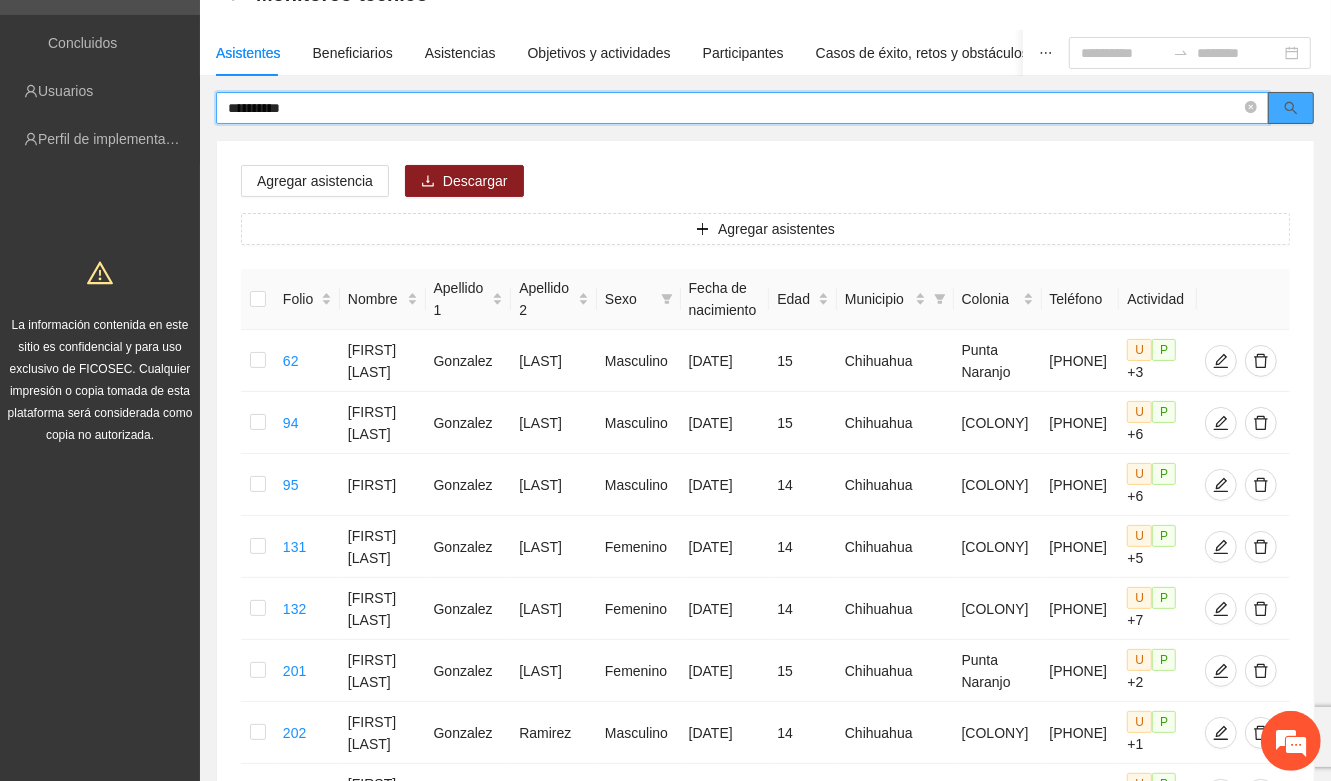 click at bounding box center [1291, 108] 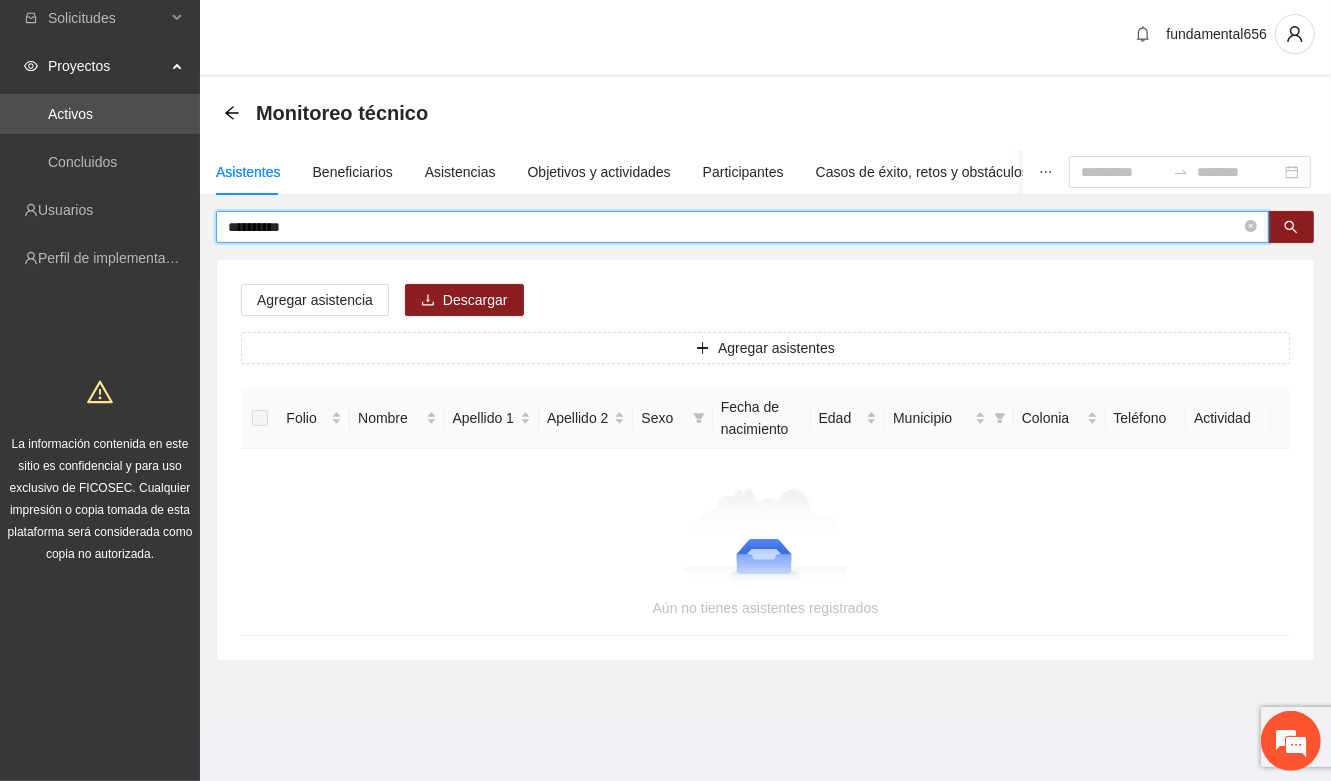scroll, scrollTop: 6, scrollLeft: 0, axis: vertical 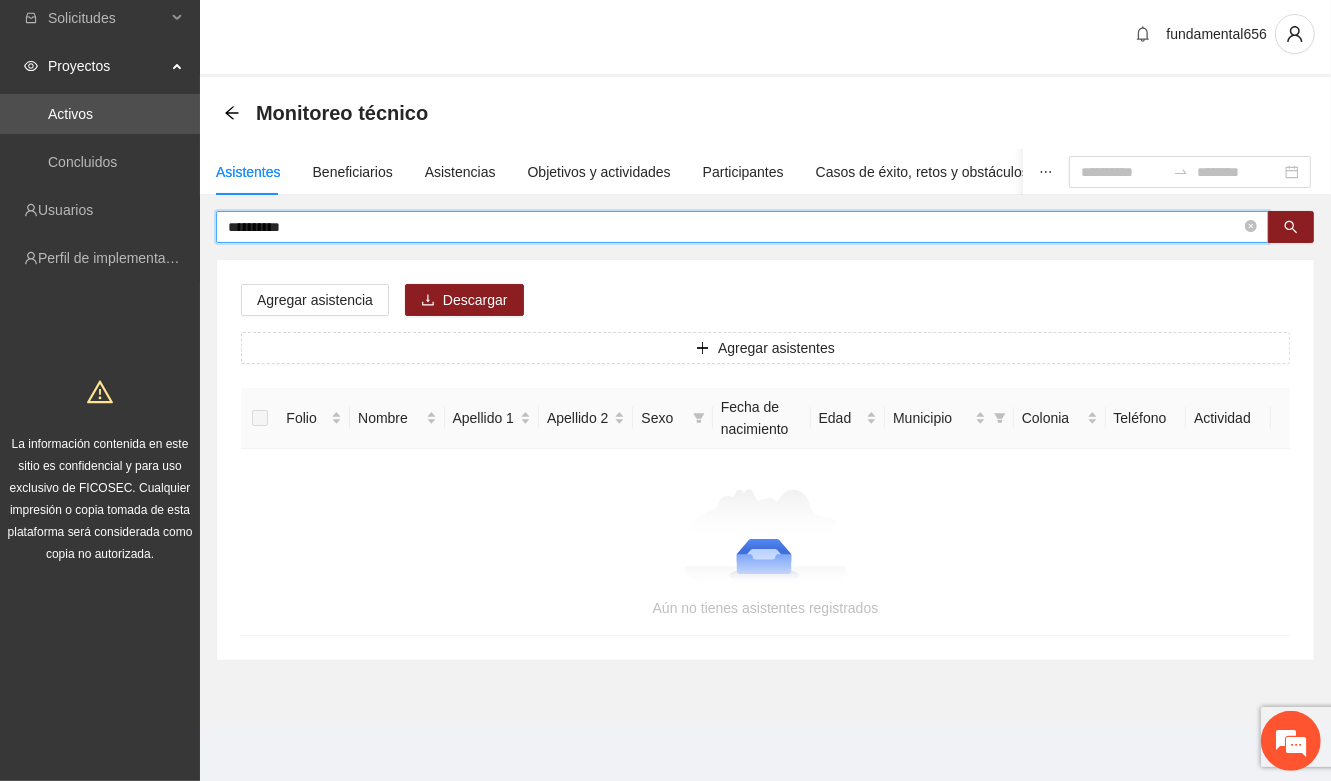 click on "**********" at bounding box center (734, 227) 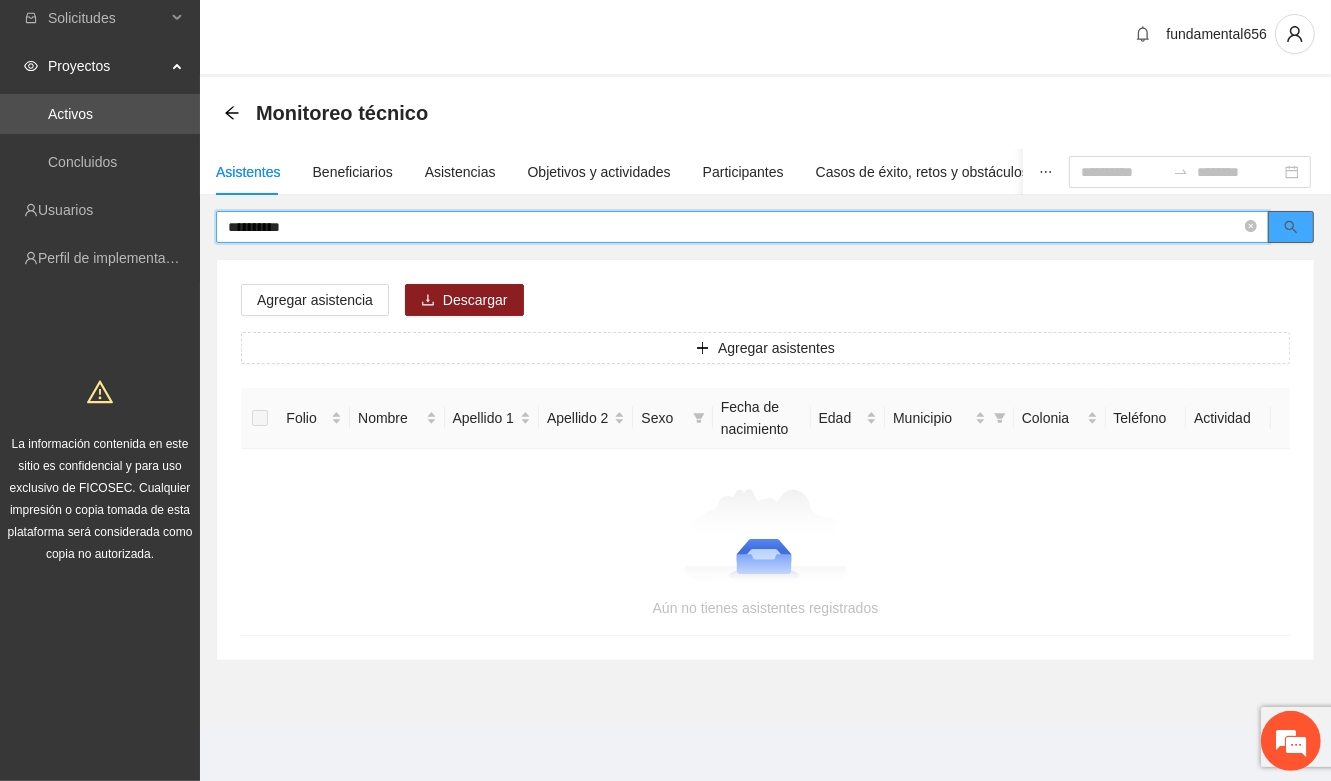 click at bounding box center (1291, 227) 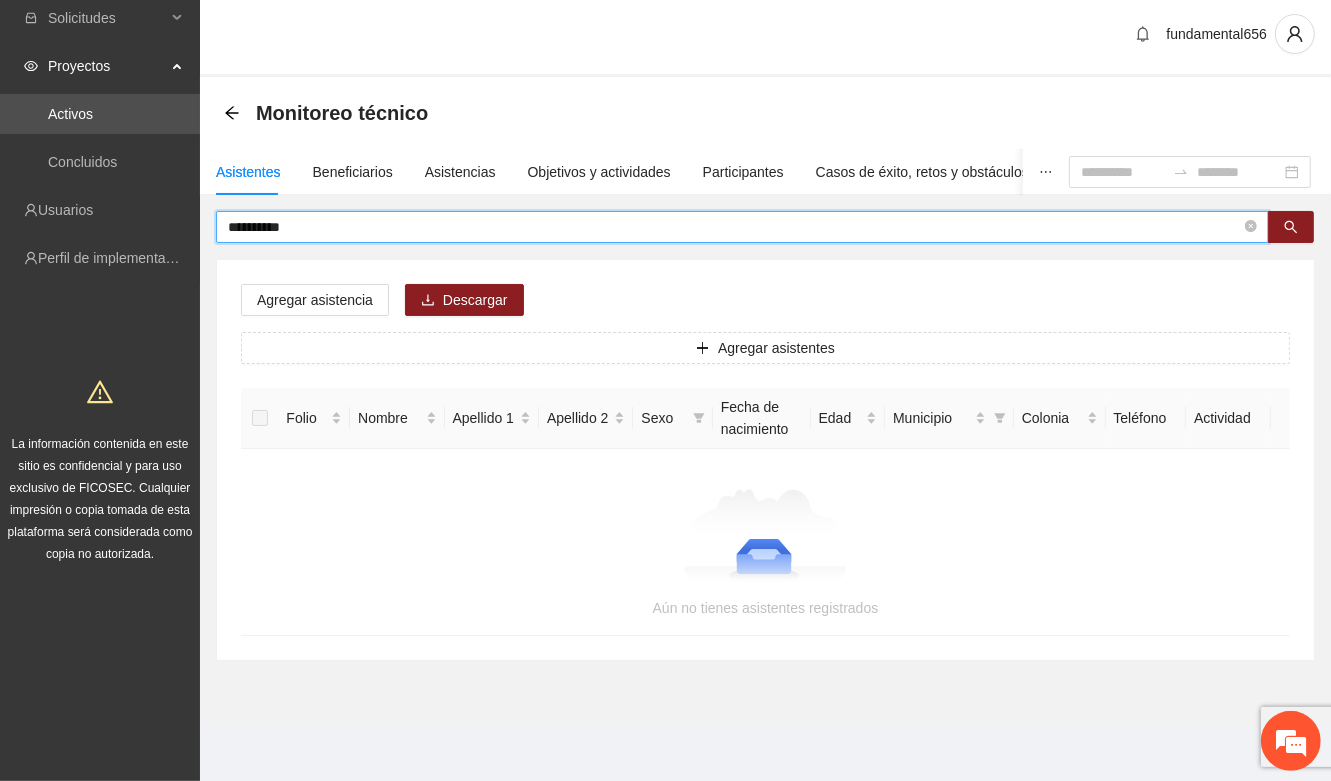 drag, startPoint x: 260, startPoint y: 232, endPoint x: 318, endPoint y: 232, distance: 58 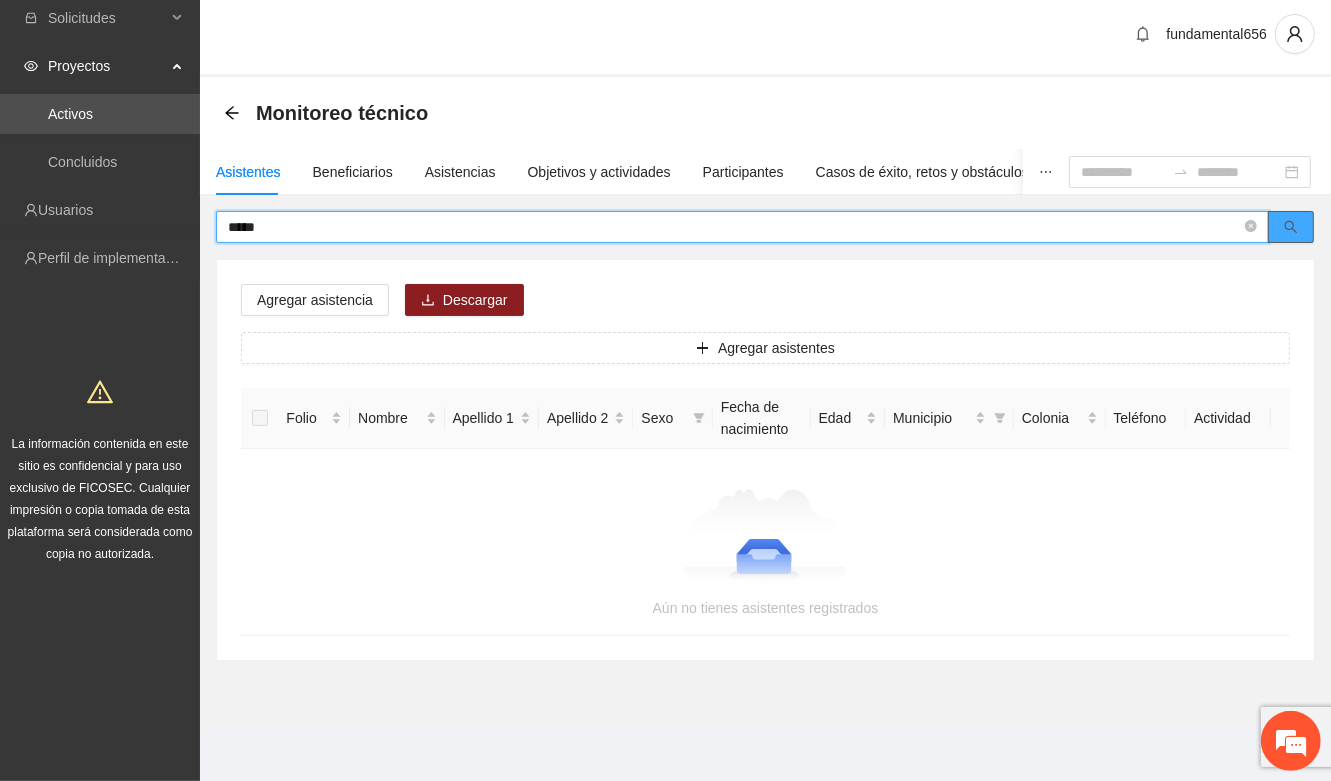 click 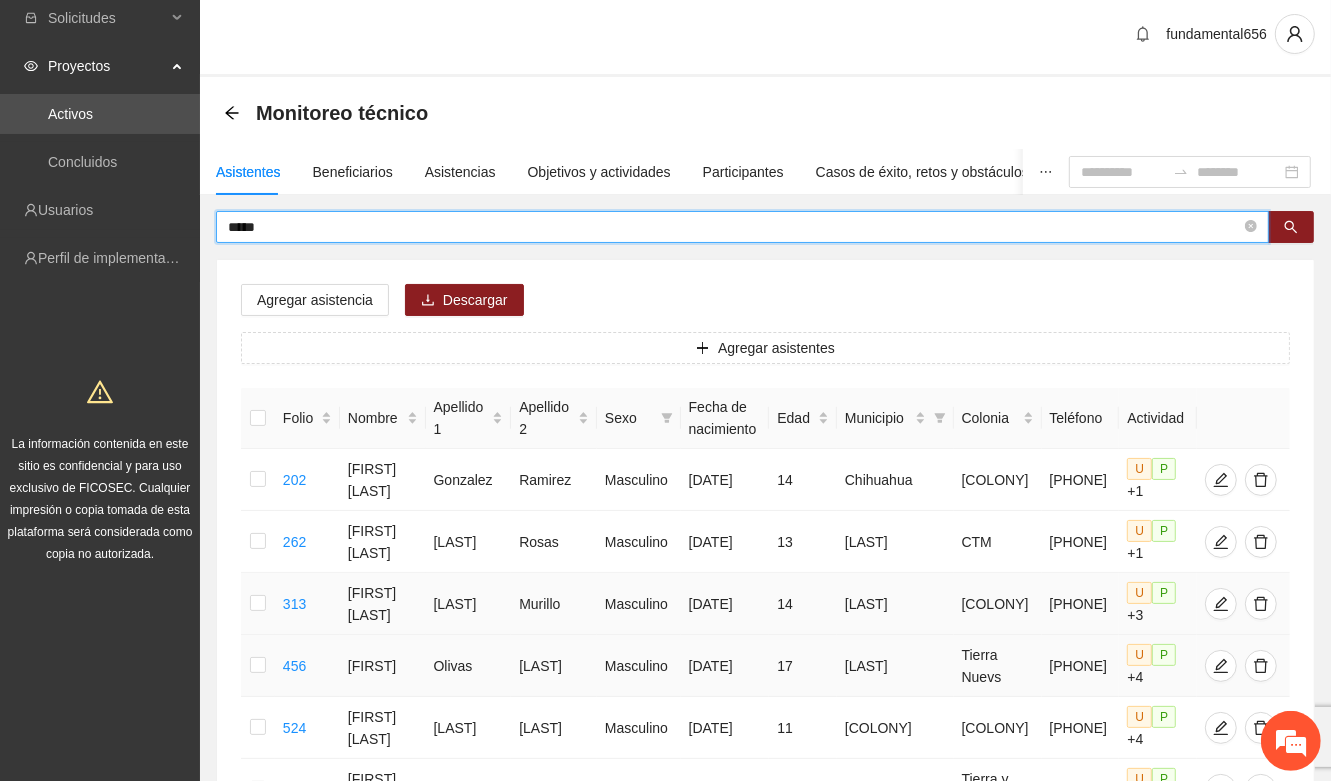 scroll, scrollTop: 125, scrollLeft: 0, axis: vertical 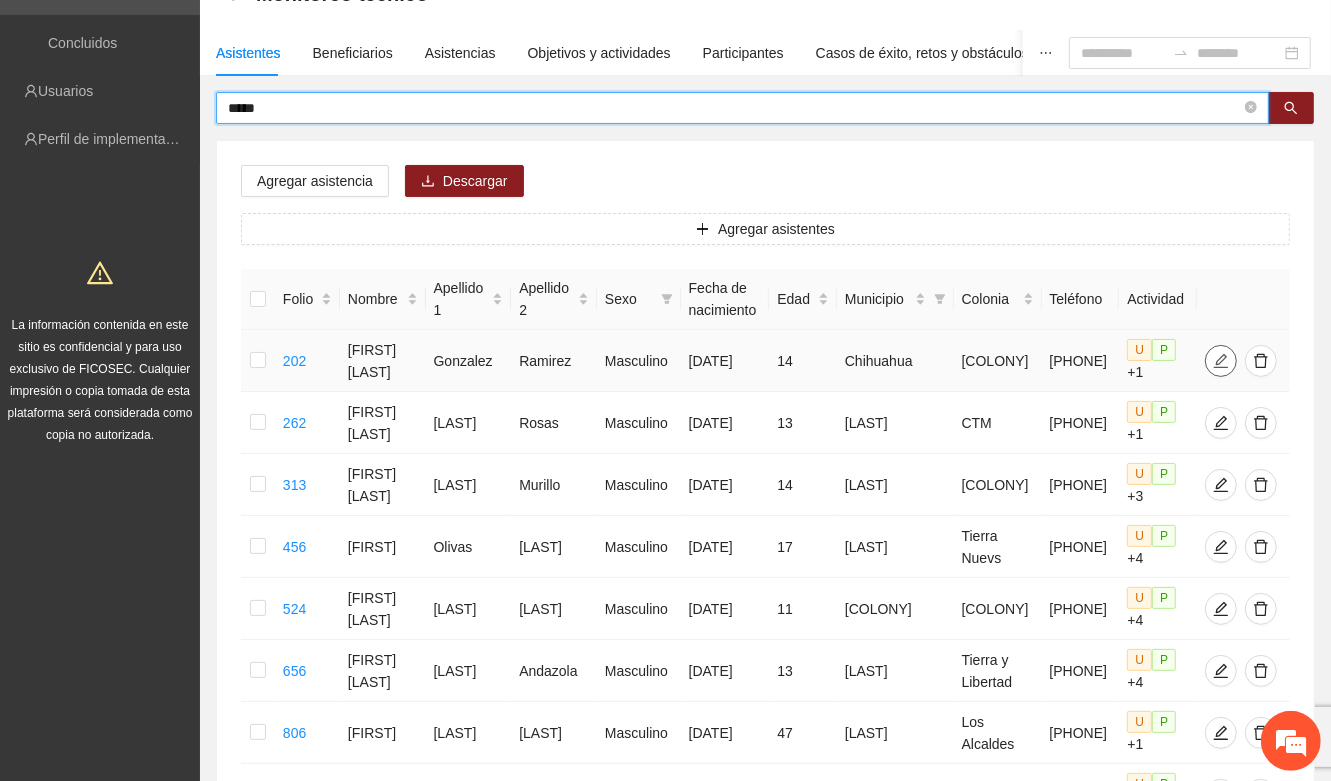 click 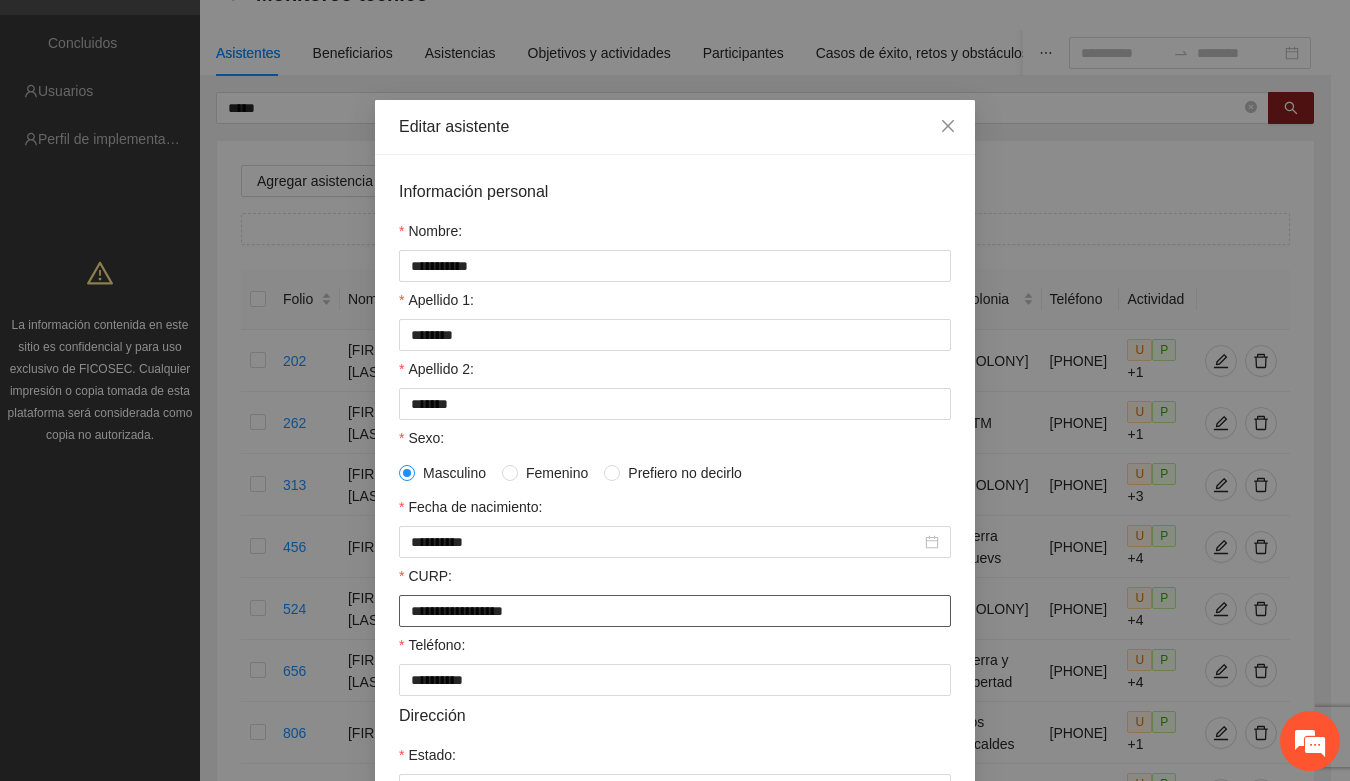 drag, startPoint x: 405, startPoint y: 618, endPoint x: 665, endPoint y: 642, distance: 261.10535 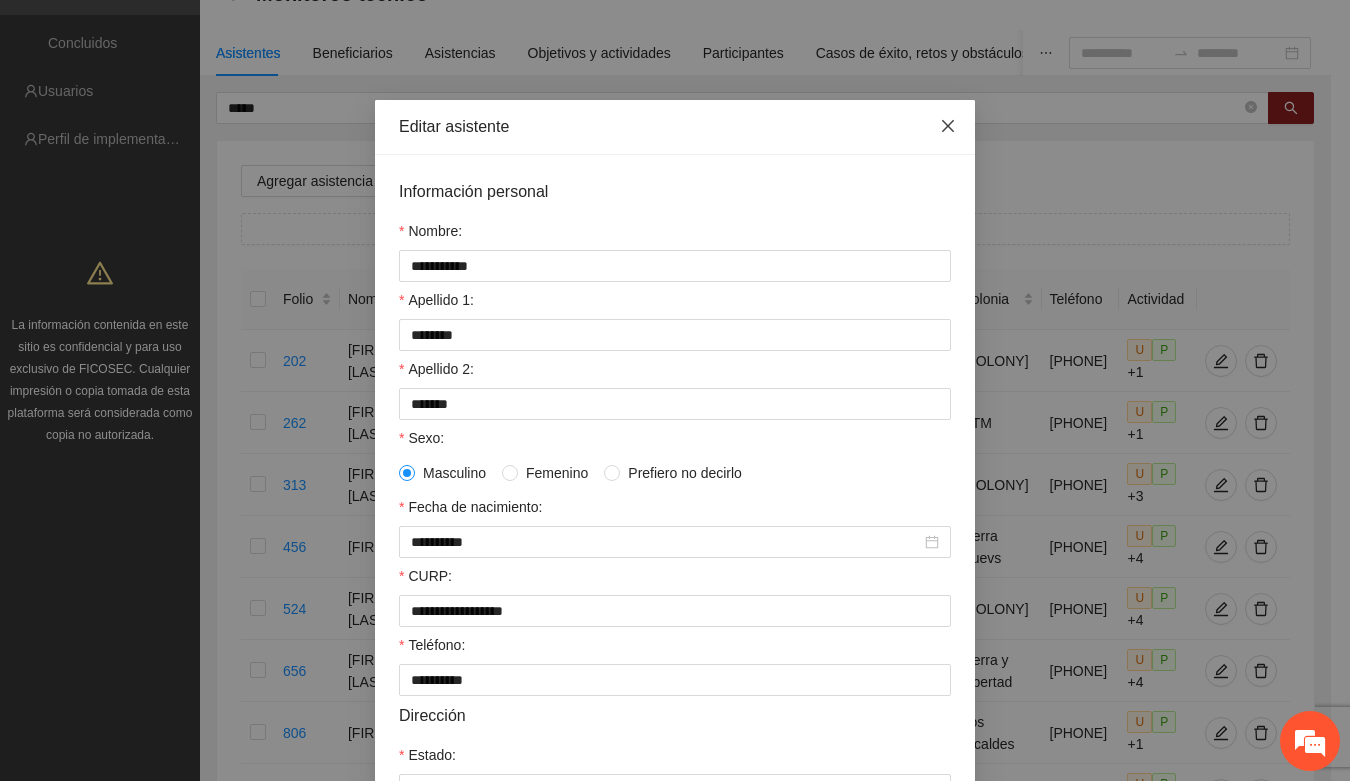click 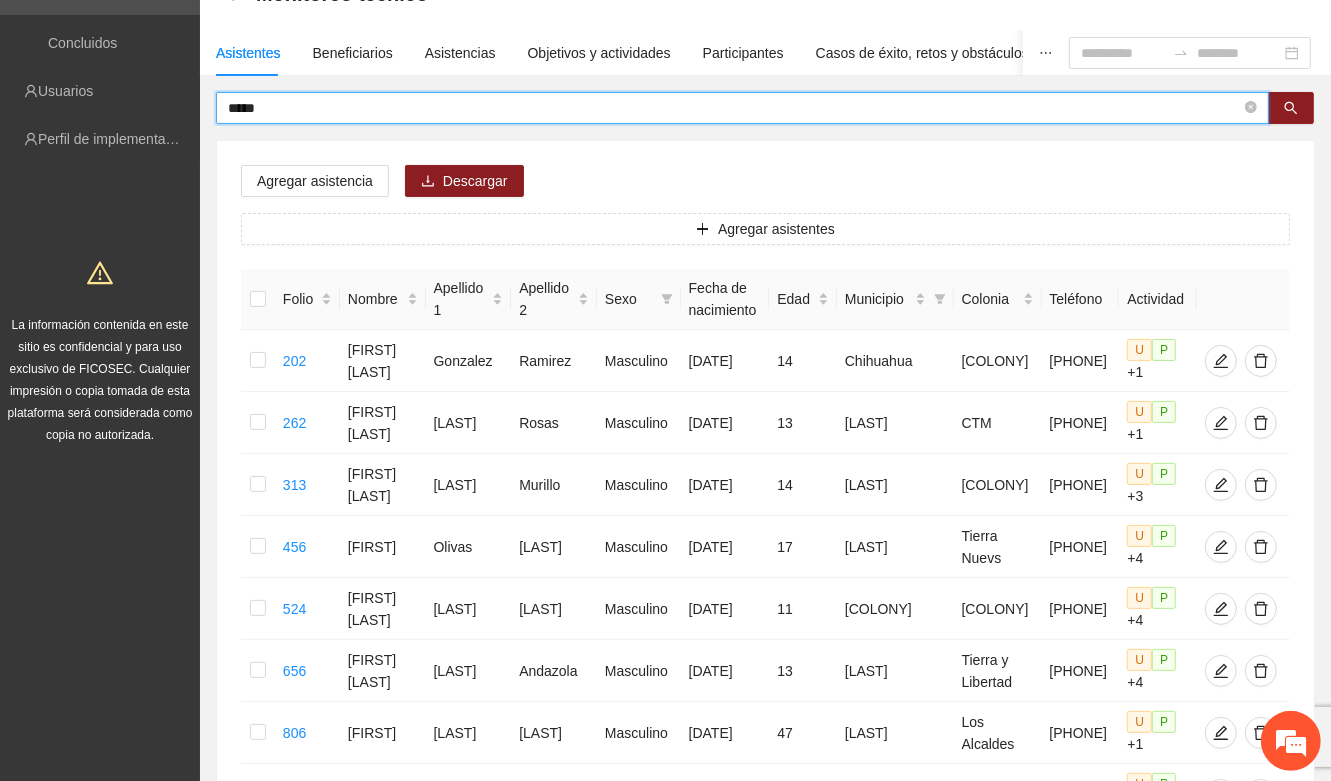 drag, startPoint x: 280, startPoint y: 111, endPoint x: 211, endPoint y: 117, distance: 69.260376 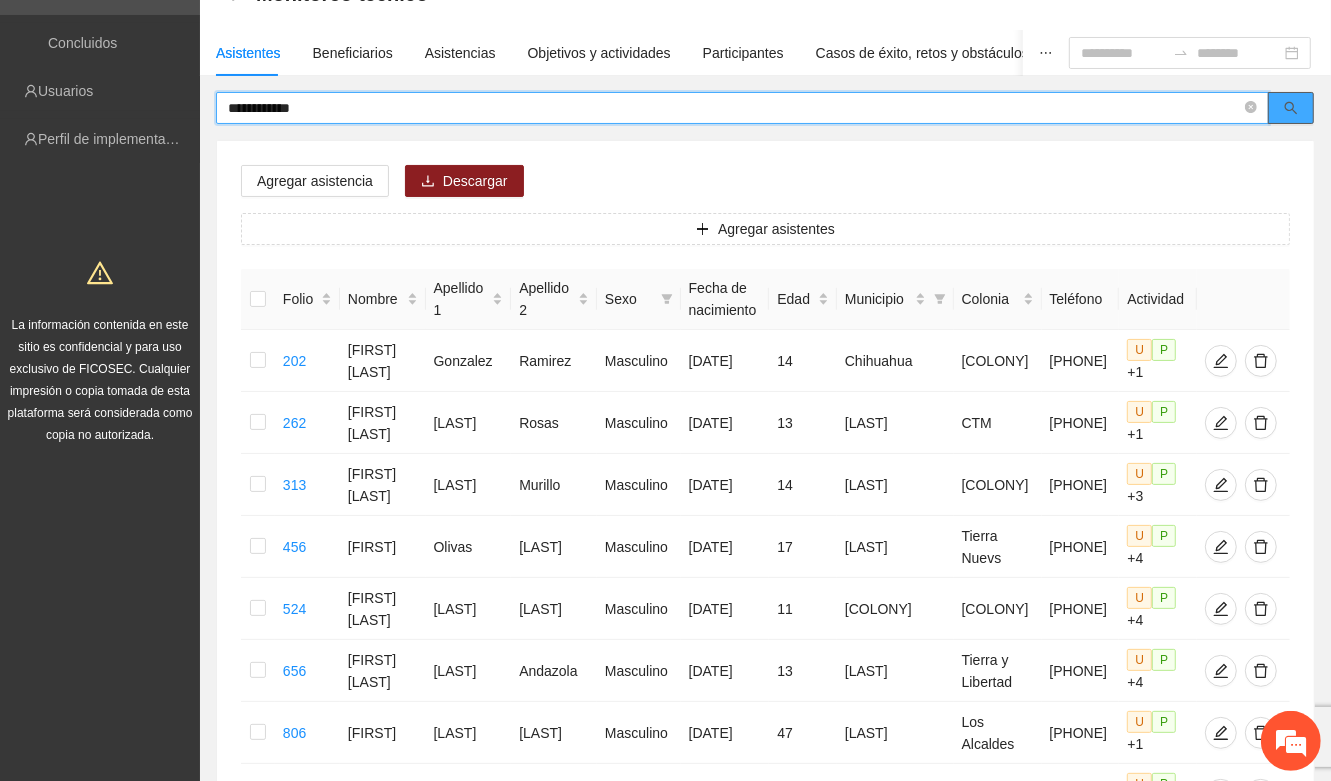click 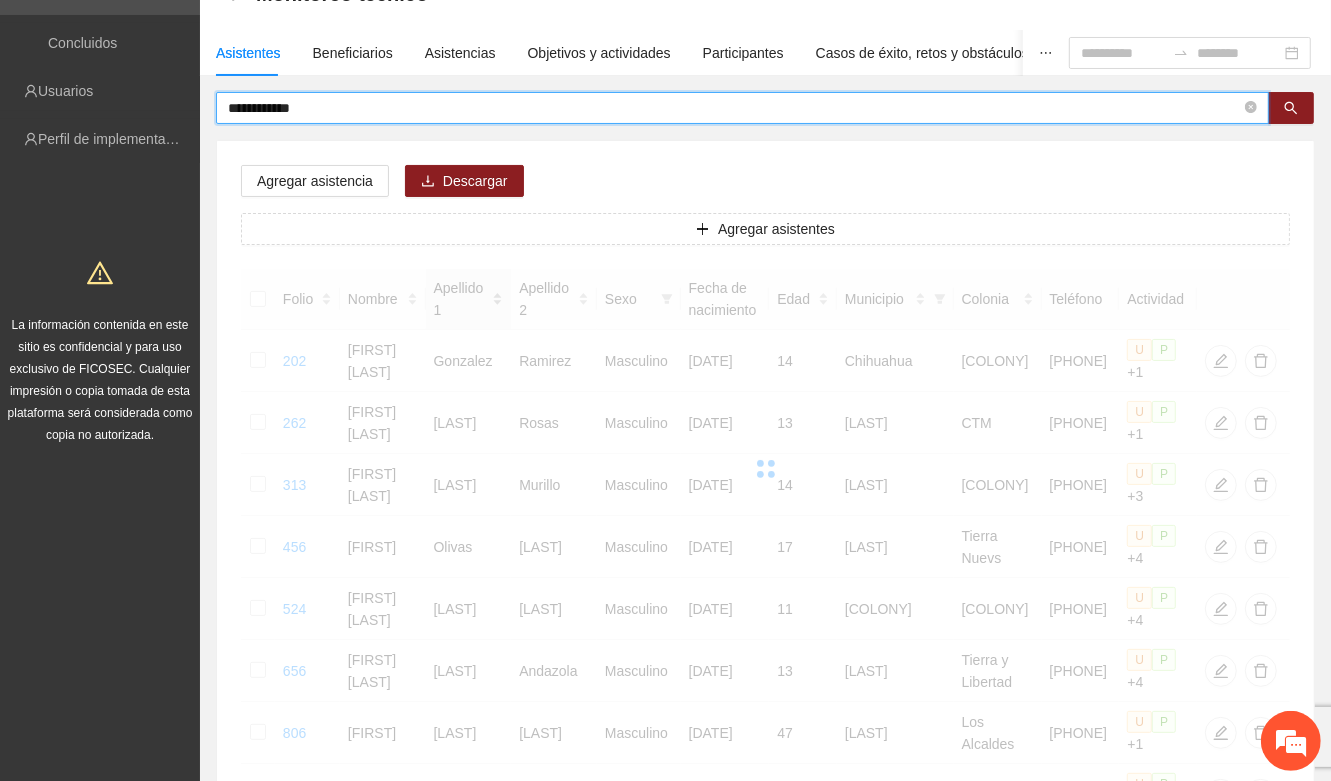scroll, scrollTop: 0, scrollLeft: 0, axis: both 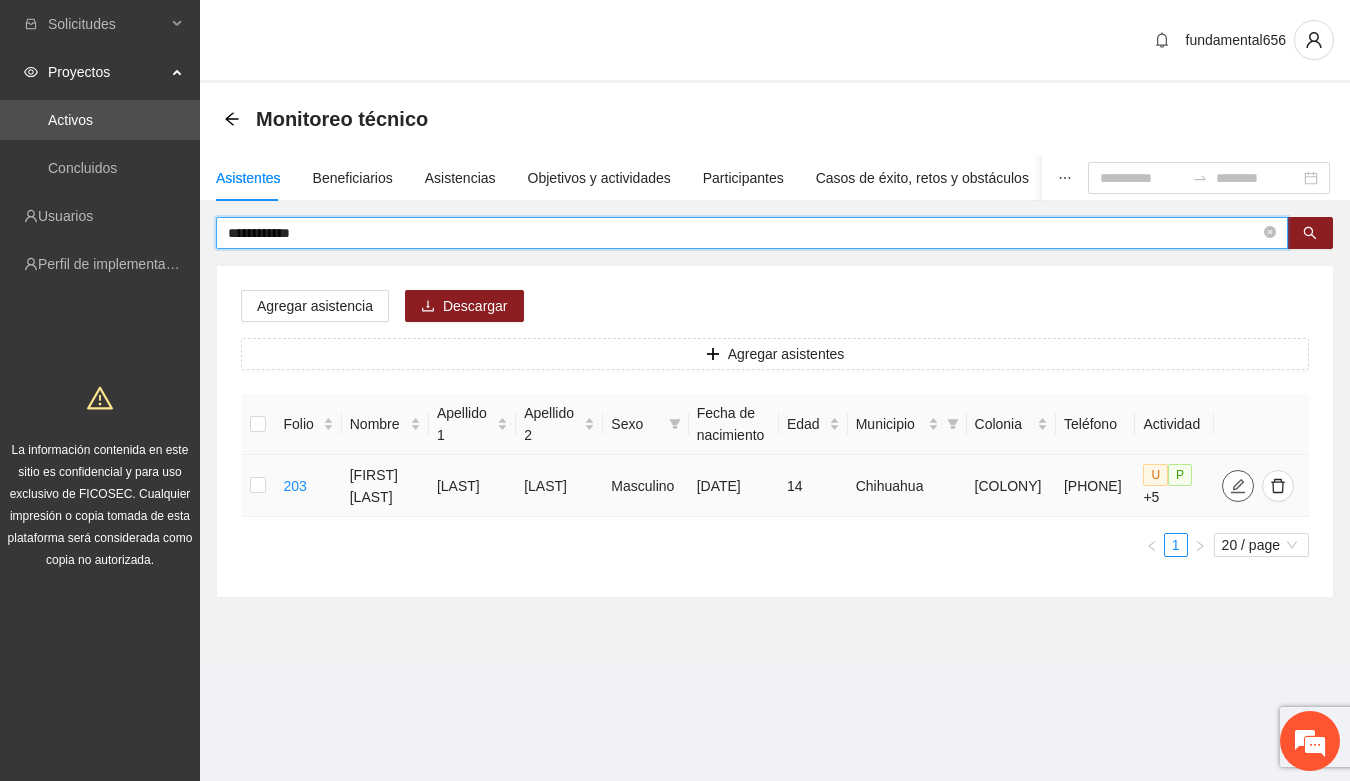 click 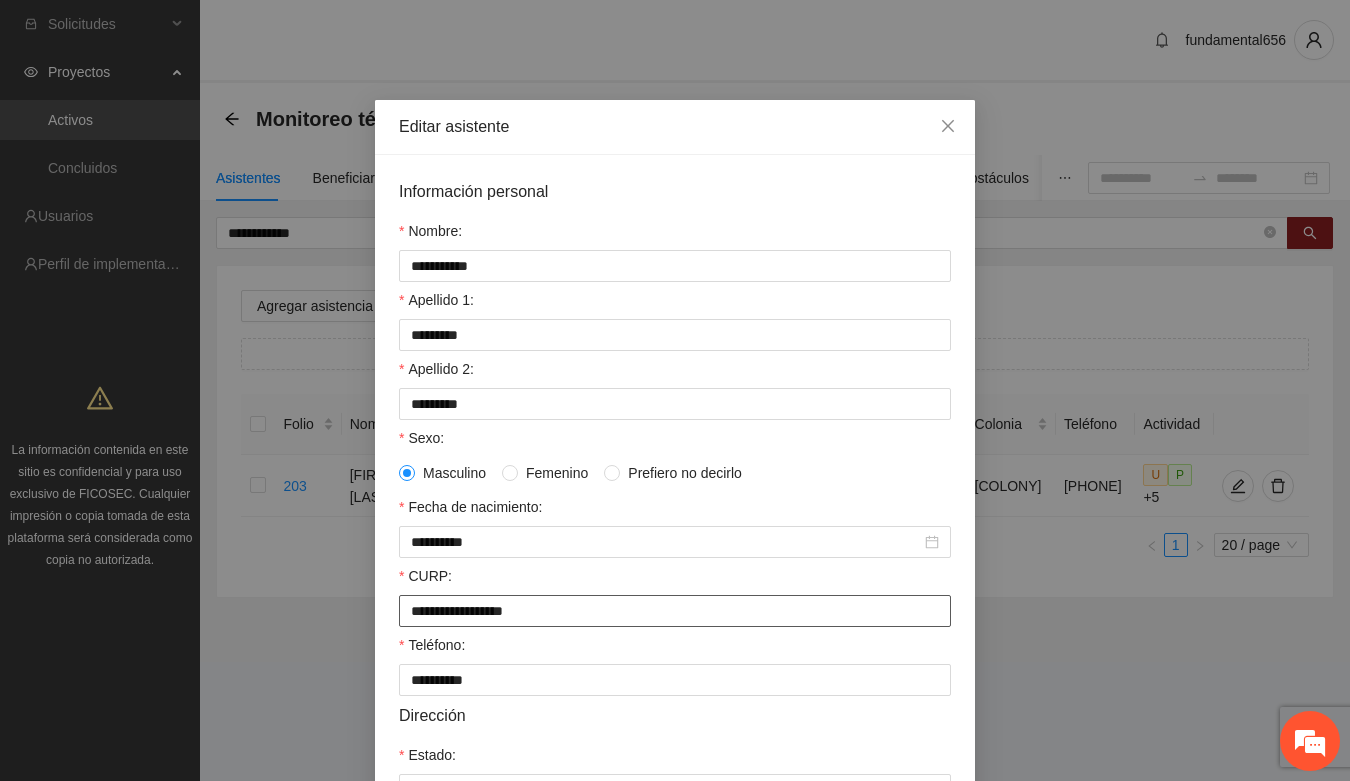 drag, startPoint x: 397, startPoint y: 622, endPoint x: 575, endPoint y: 626, distance: 178.04494 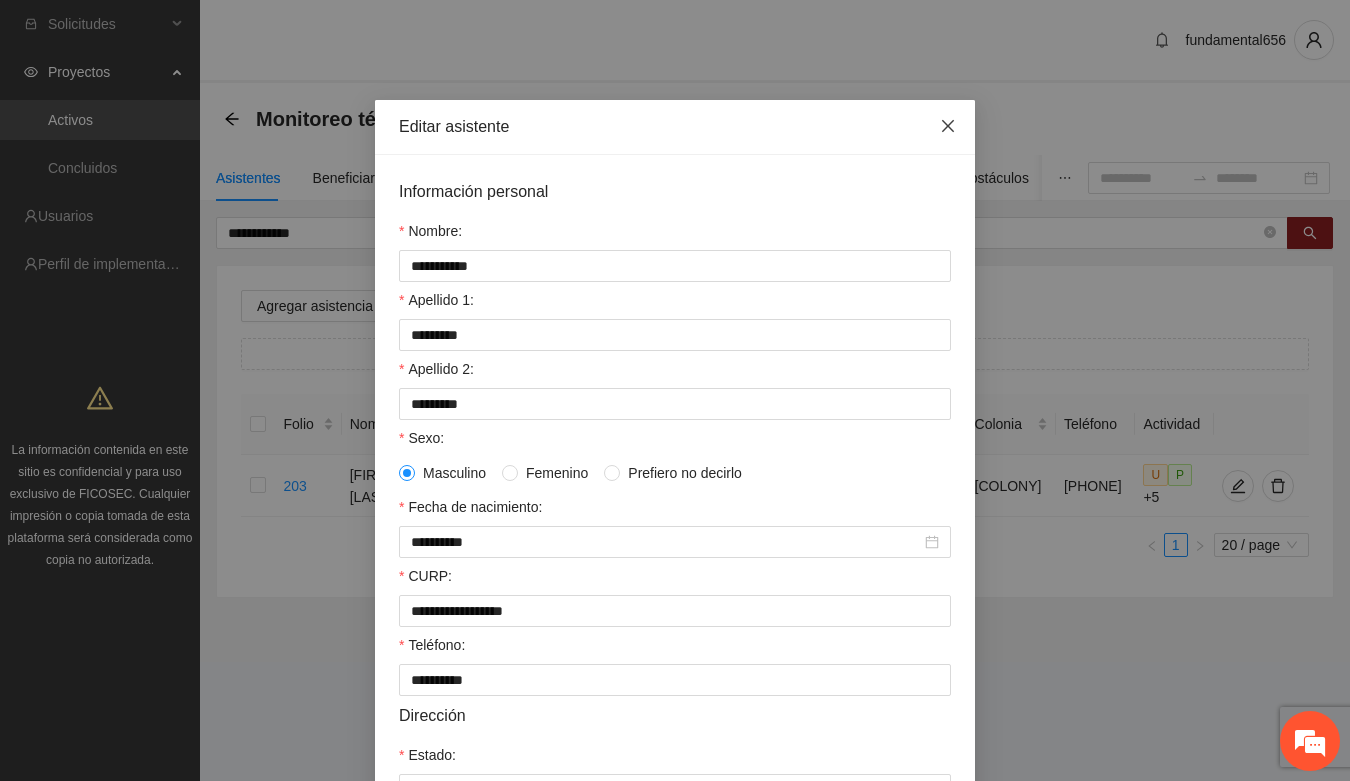 drag, startPoint x: 936, startPoint y: 128, endPoint x: 688, endPoint y: 216, distance: 263.15015 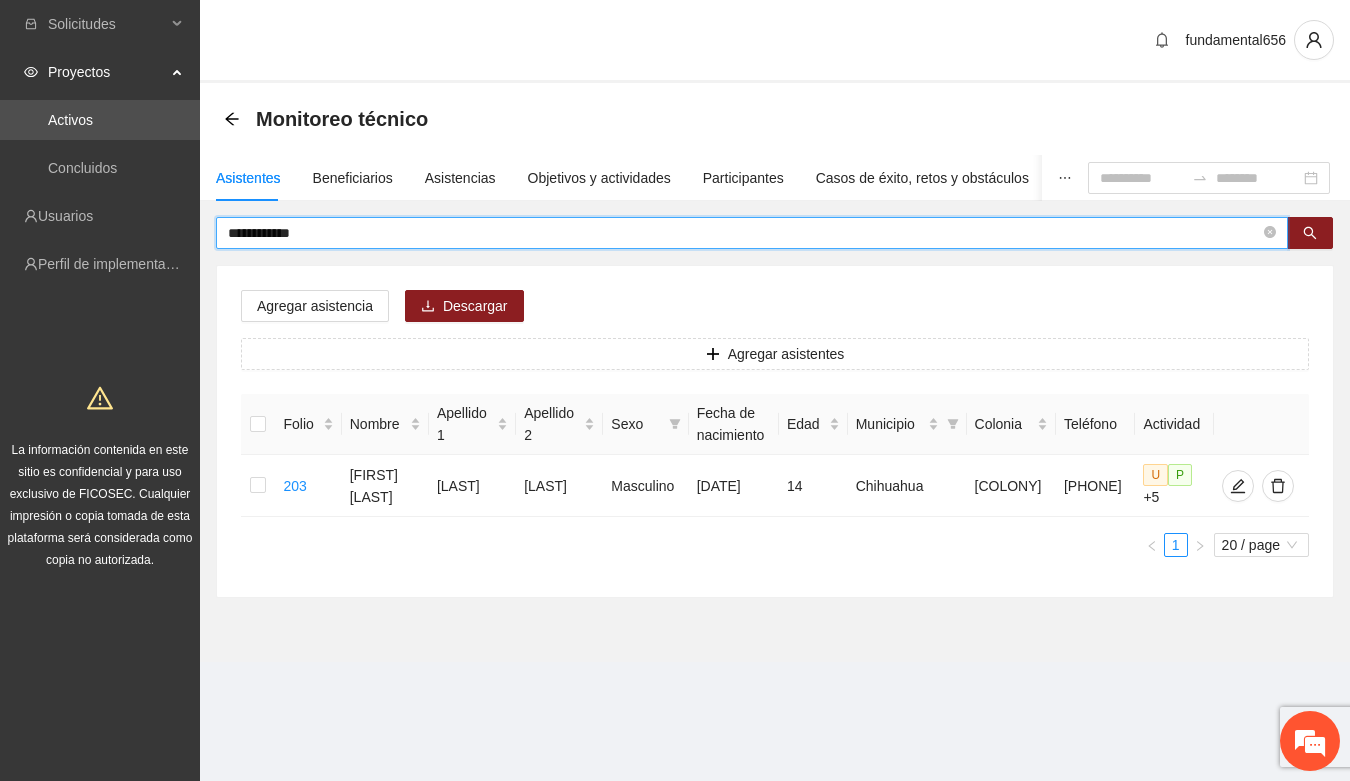 drag, startPoint x: 302, startPoint y: 232, endPoint x: 200, endPoint y: 242, distance: 102.48902 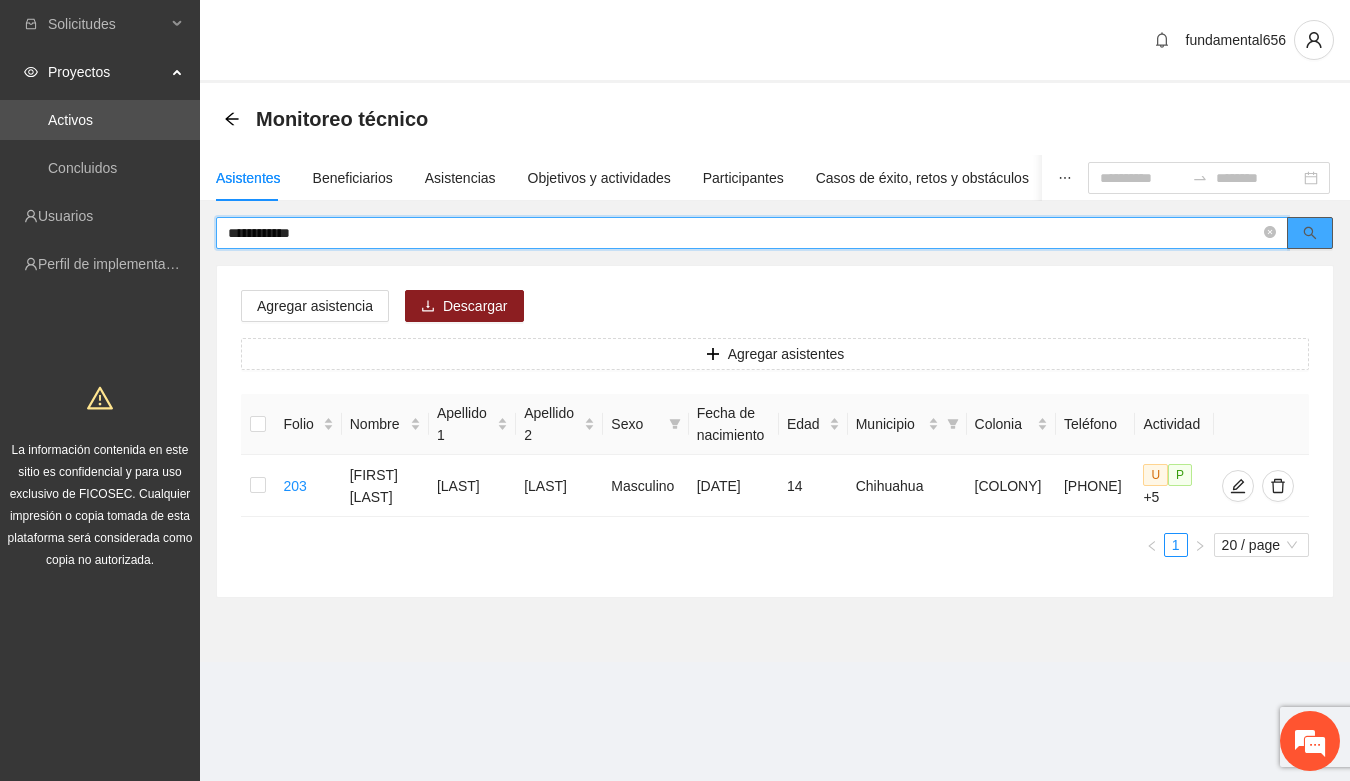 click at bounding box center (1310, 233) 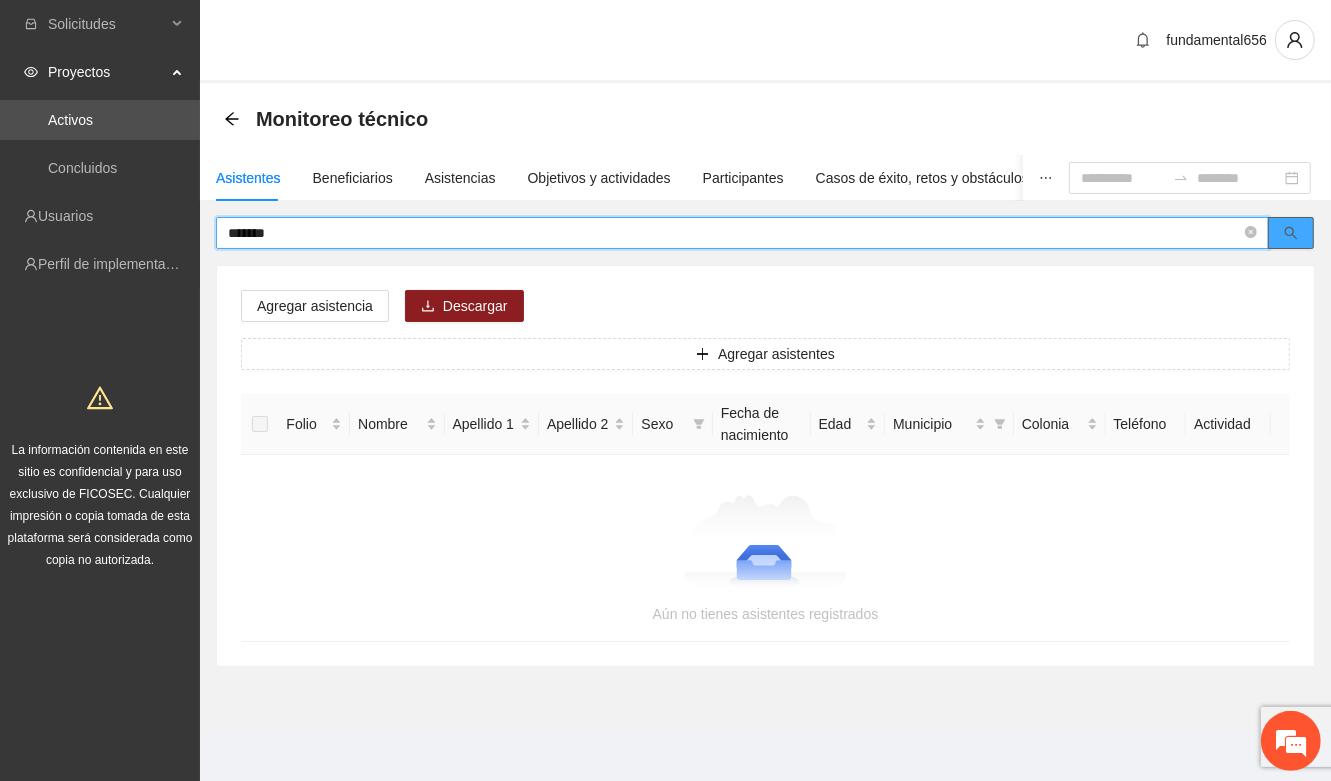 click at bounding box center (1291, 233) 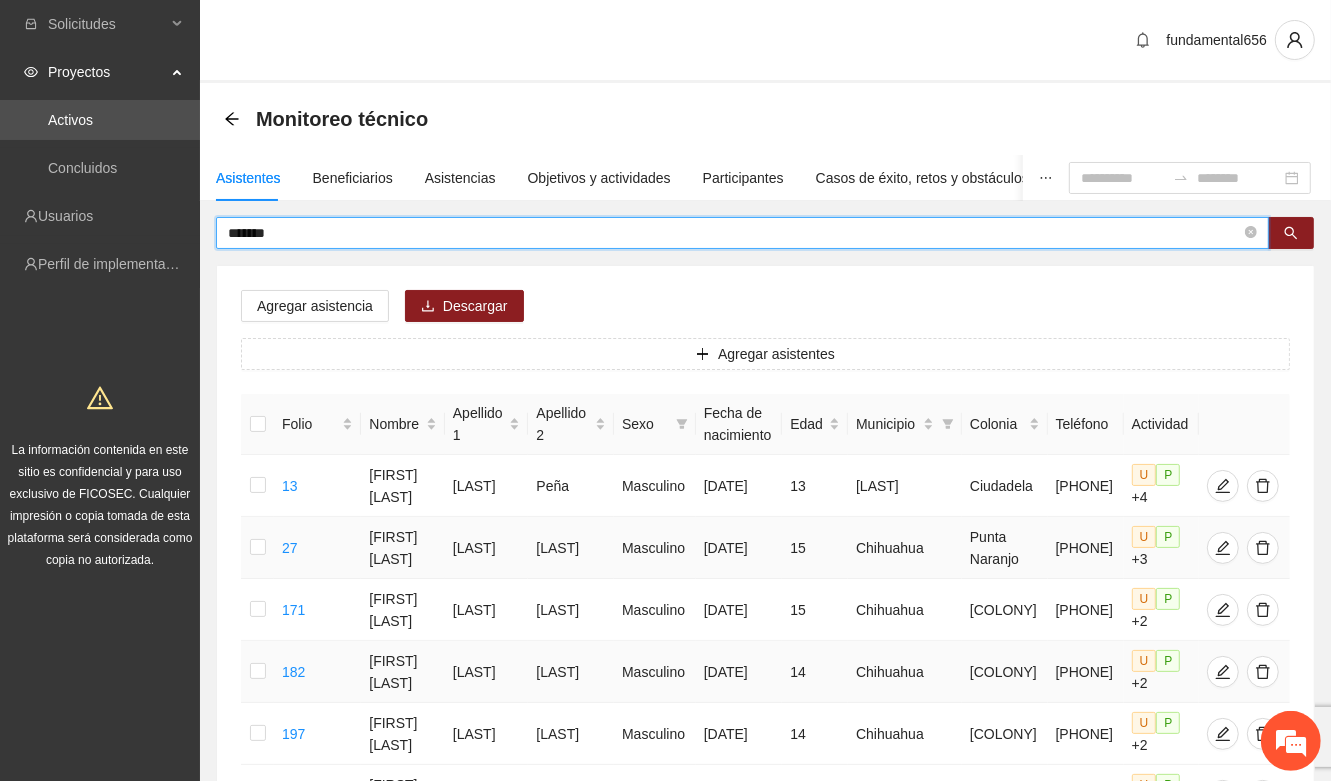 scroll, scrollTop: 125, scrollLeft: 0, axis: vertical 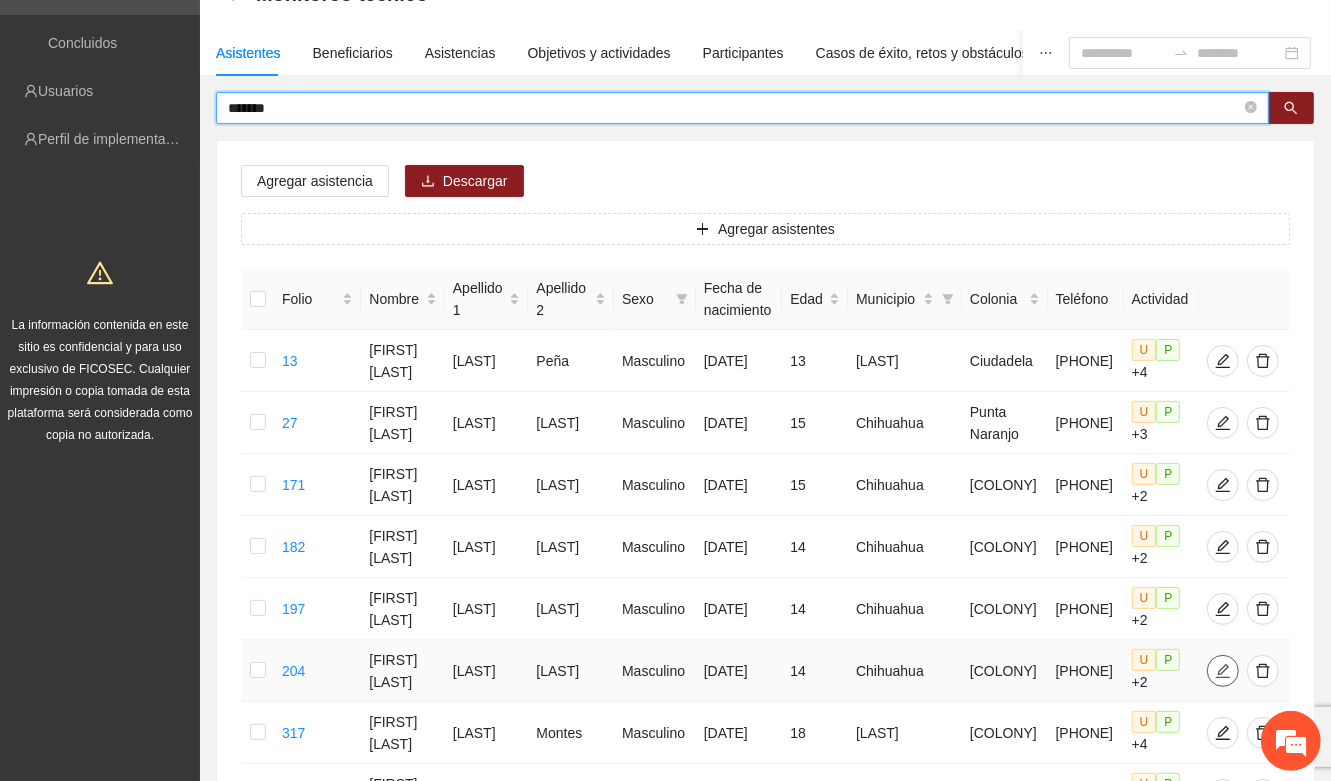 click at bounding box center (1223, 671) 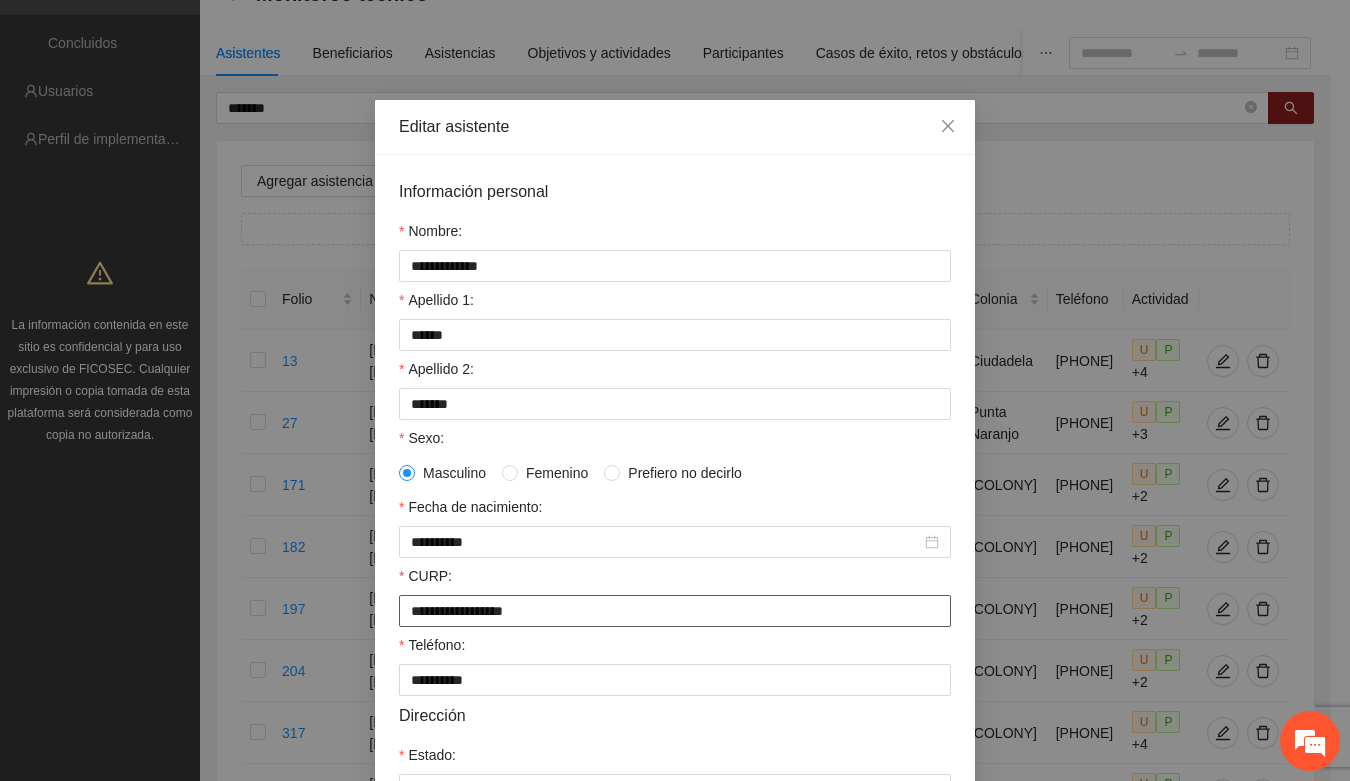 drag, startPoint x: 397, startPoint y: 623, endPoint x: 558, endPoint y: 620, distance: 161.02795 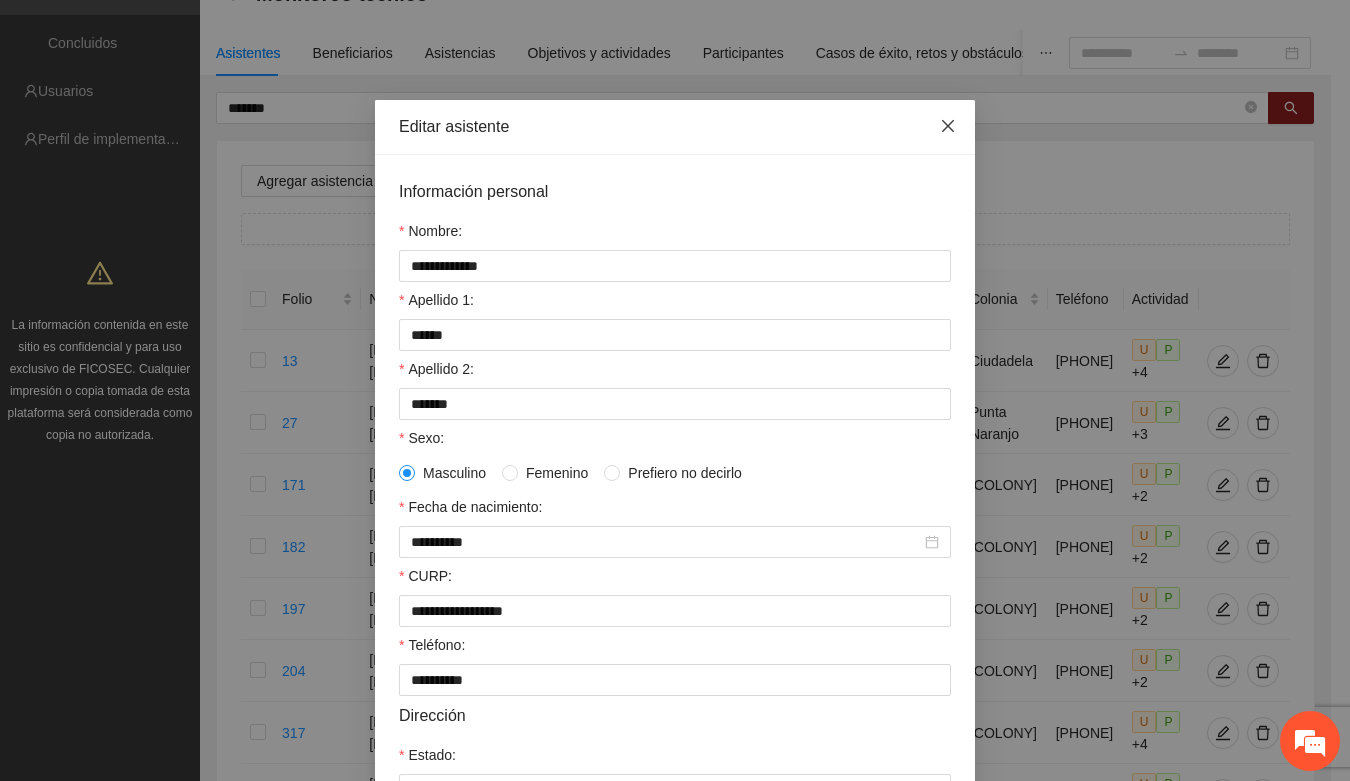 click 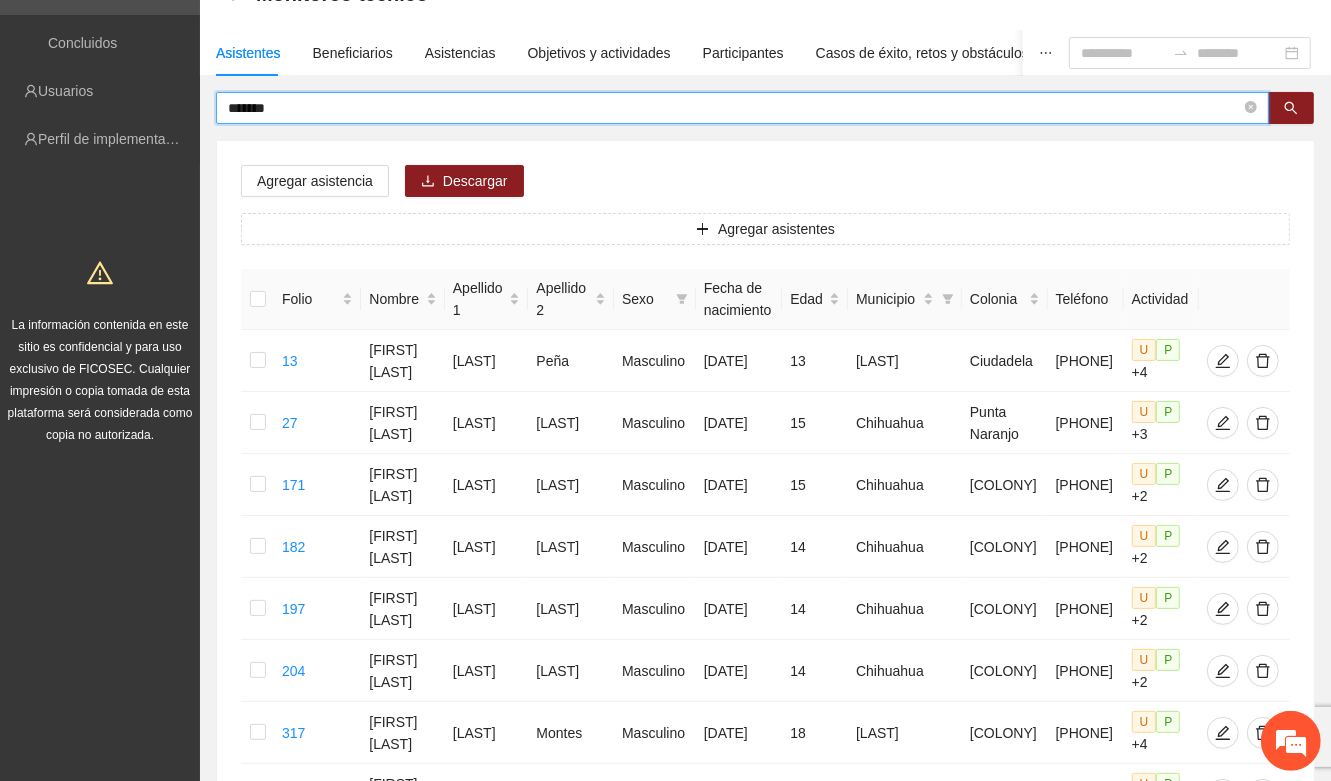 drag, startPoint x: 306, startPoint y: 102, endPoint x: 211, endPoint y: 116, distance: 96.02604 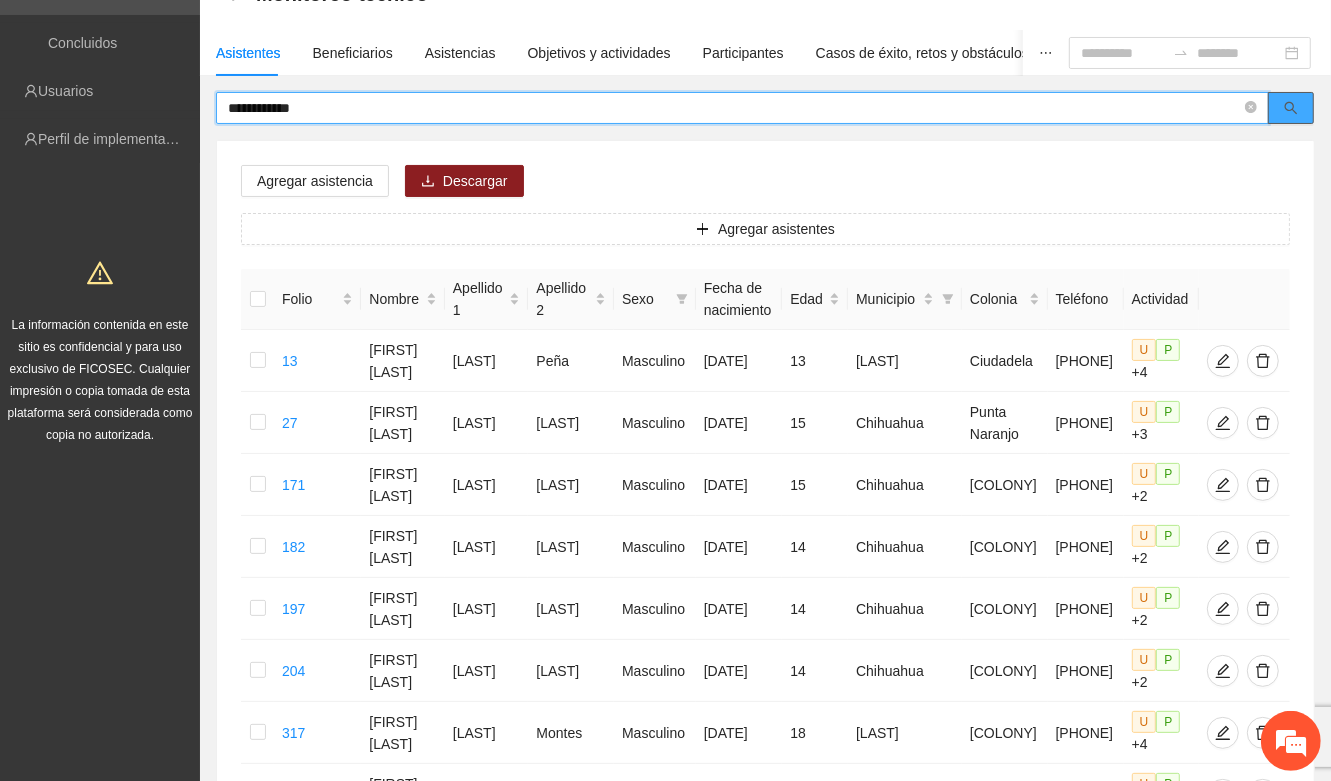 click 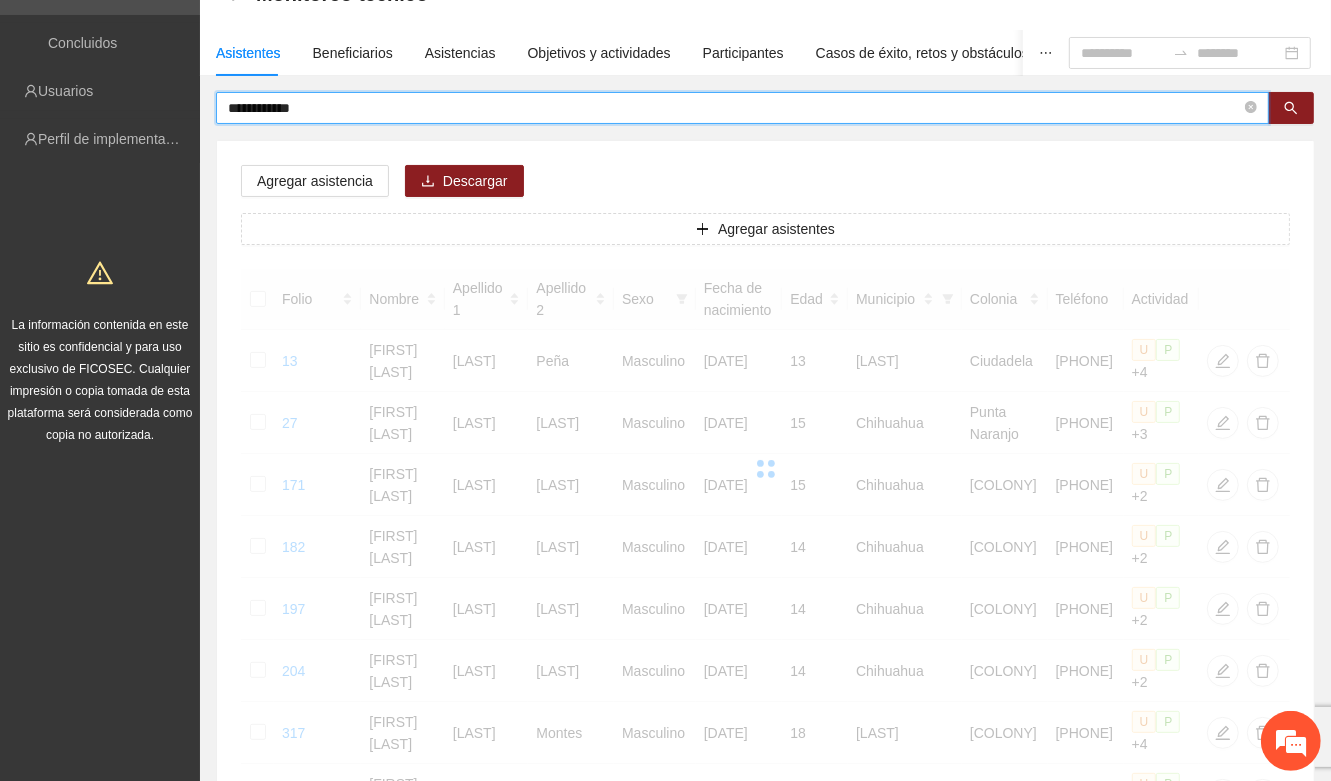 scroll, scrollTop: 0, scrollLeft: 0, axis: both 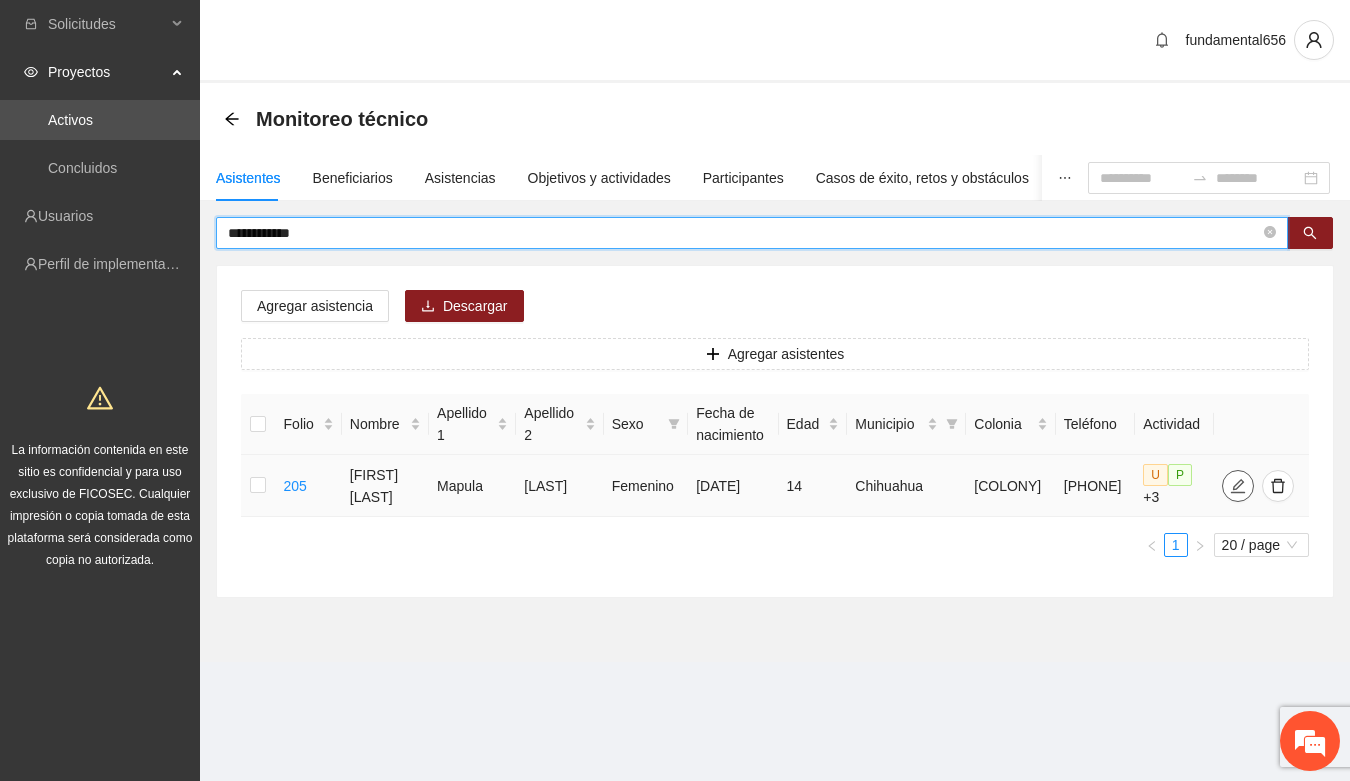 click at bounding box center [1238, 486] 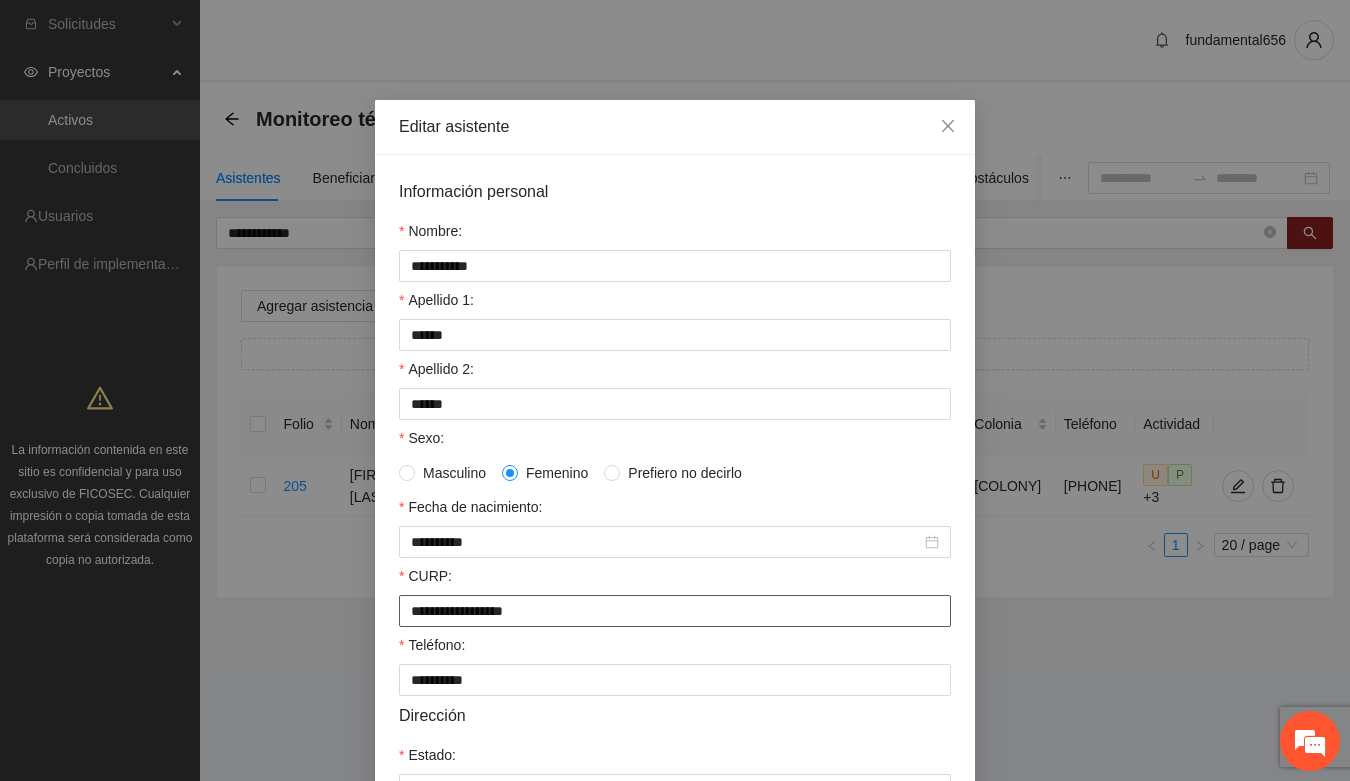 drag, startPoint x: 400, startPoint y: 622, endPoint x: 570, endPoint y: 627, distance: 170.07352 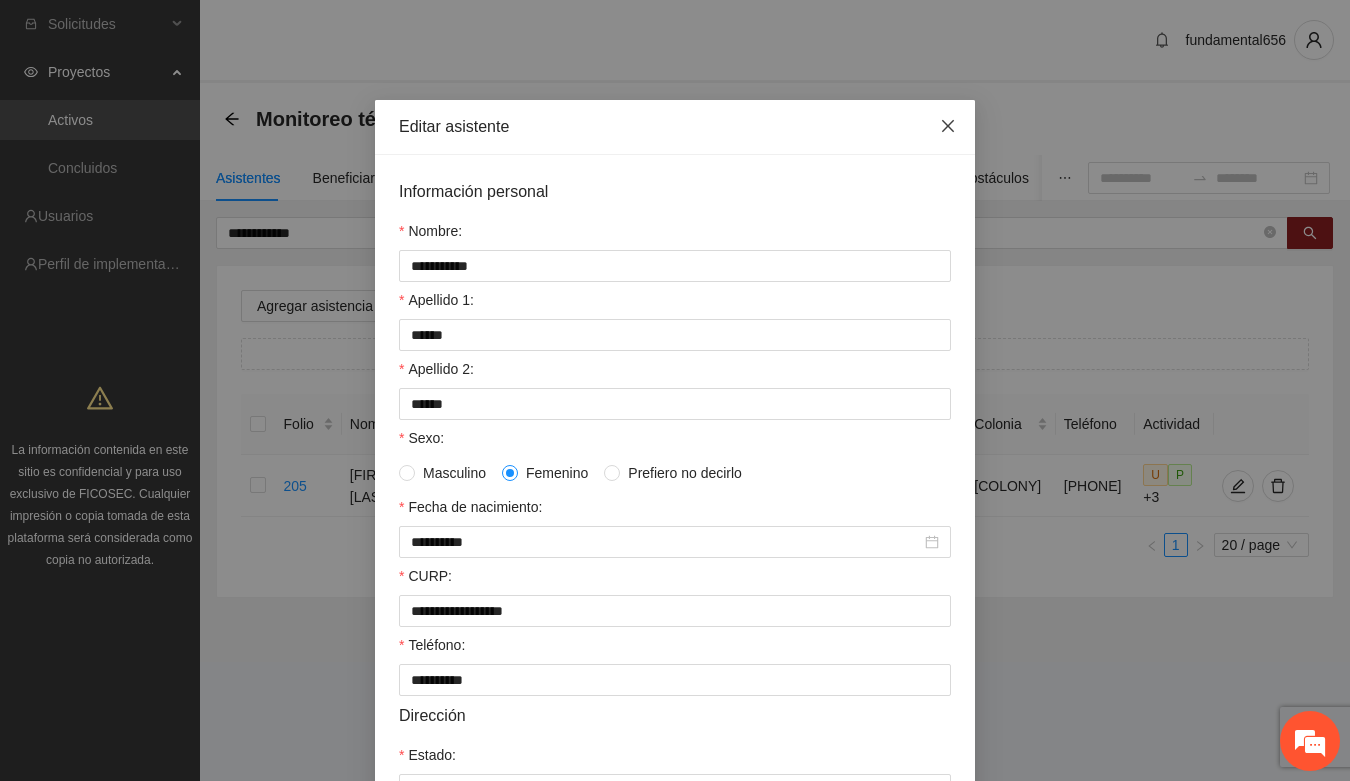 click 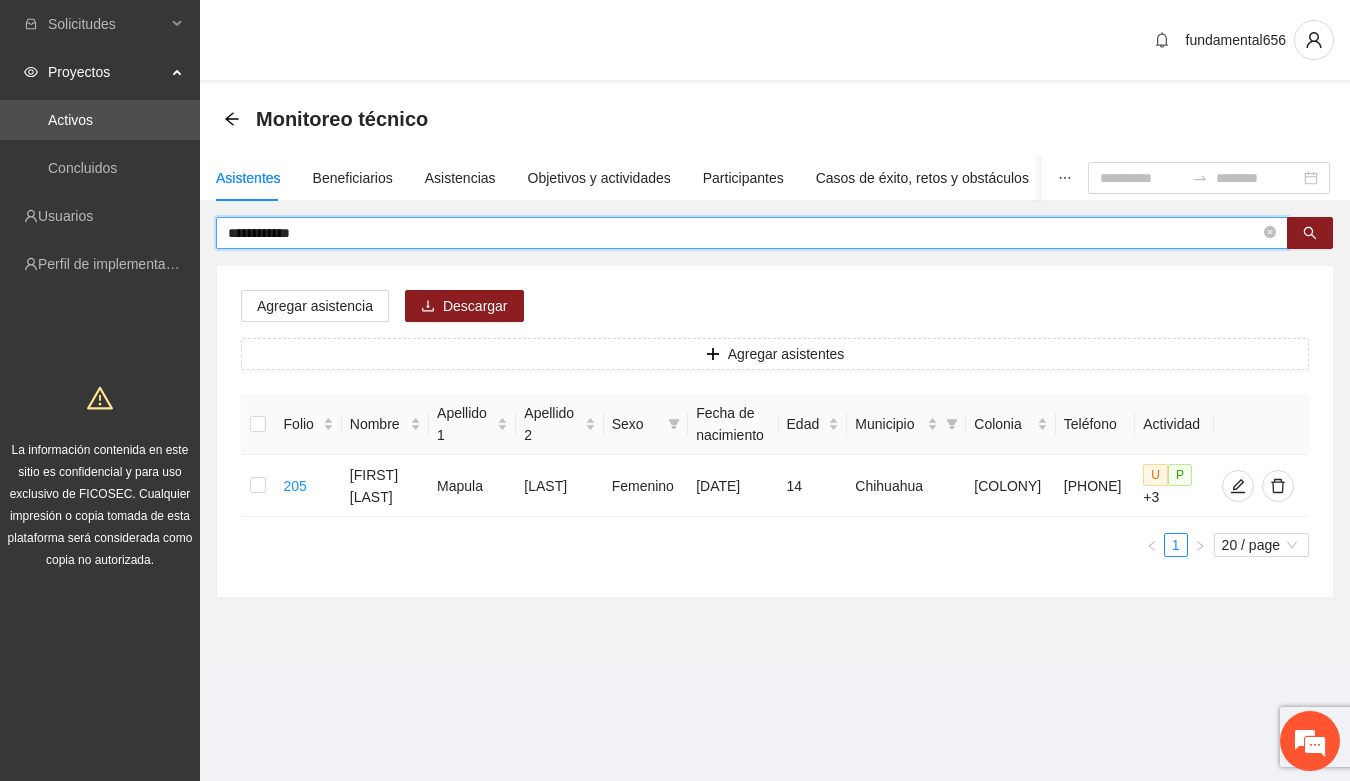 drag, startPoint x: 336, startPoint y: 231, endPoint x: 215, endPoint y: 236, distance: 121.103264 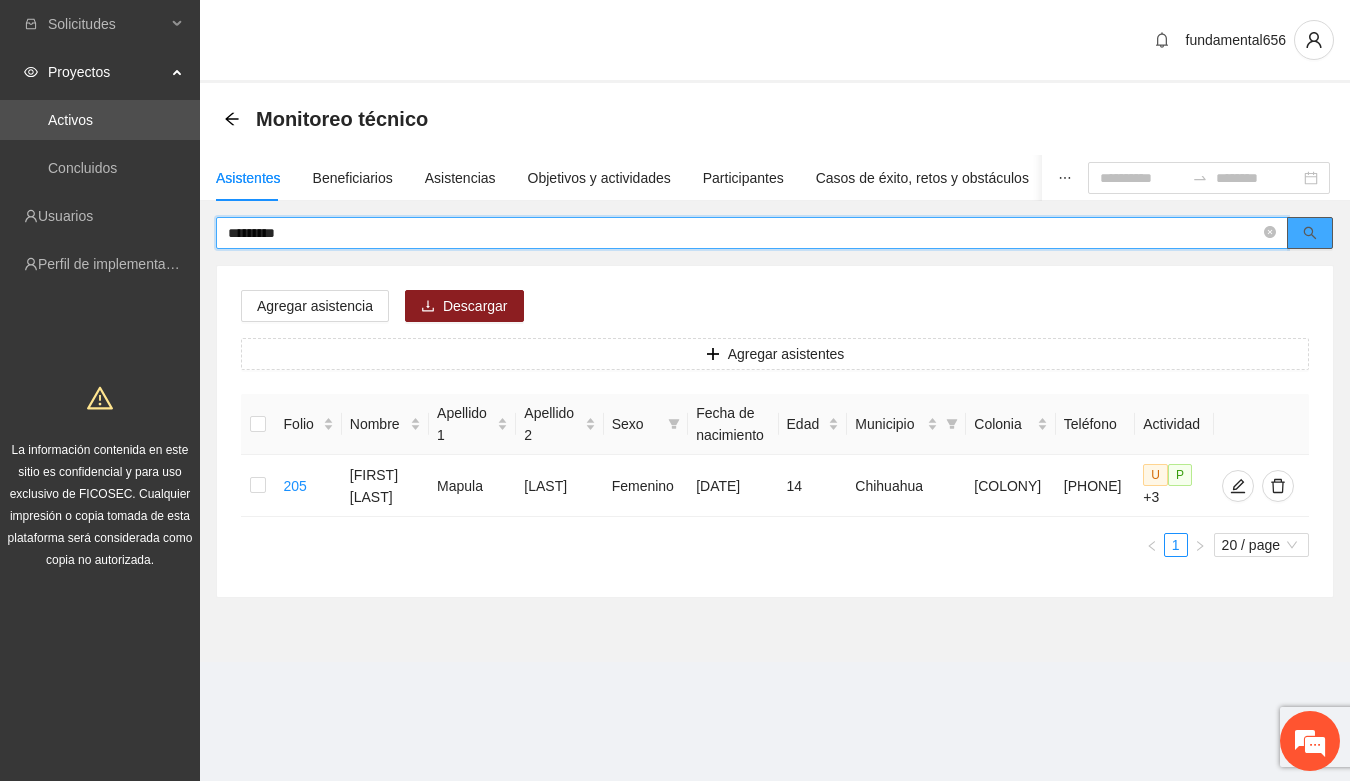 click at bounding box center [1310, 233] 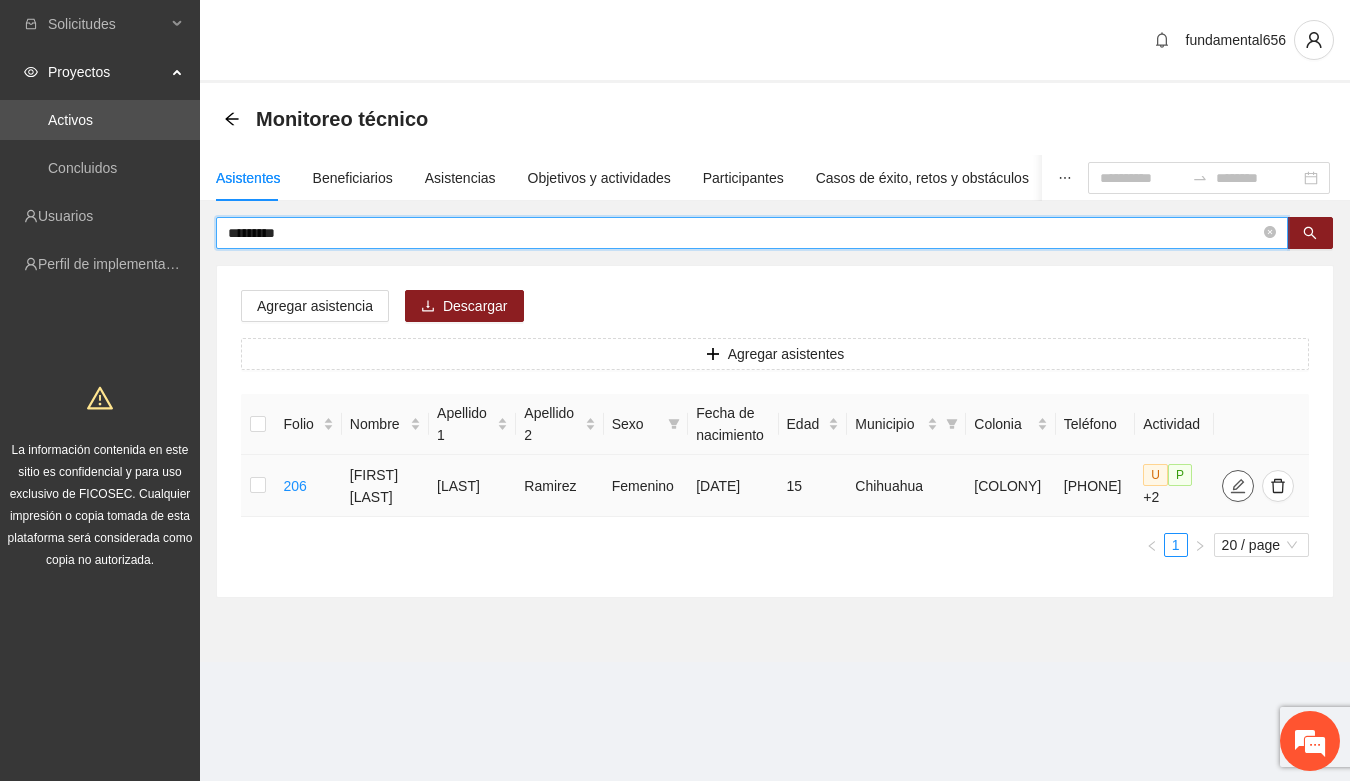 click 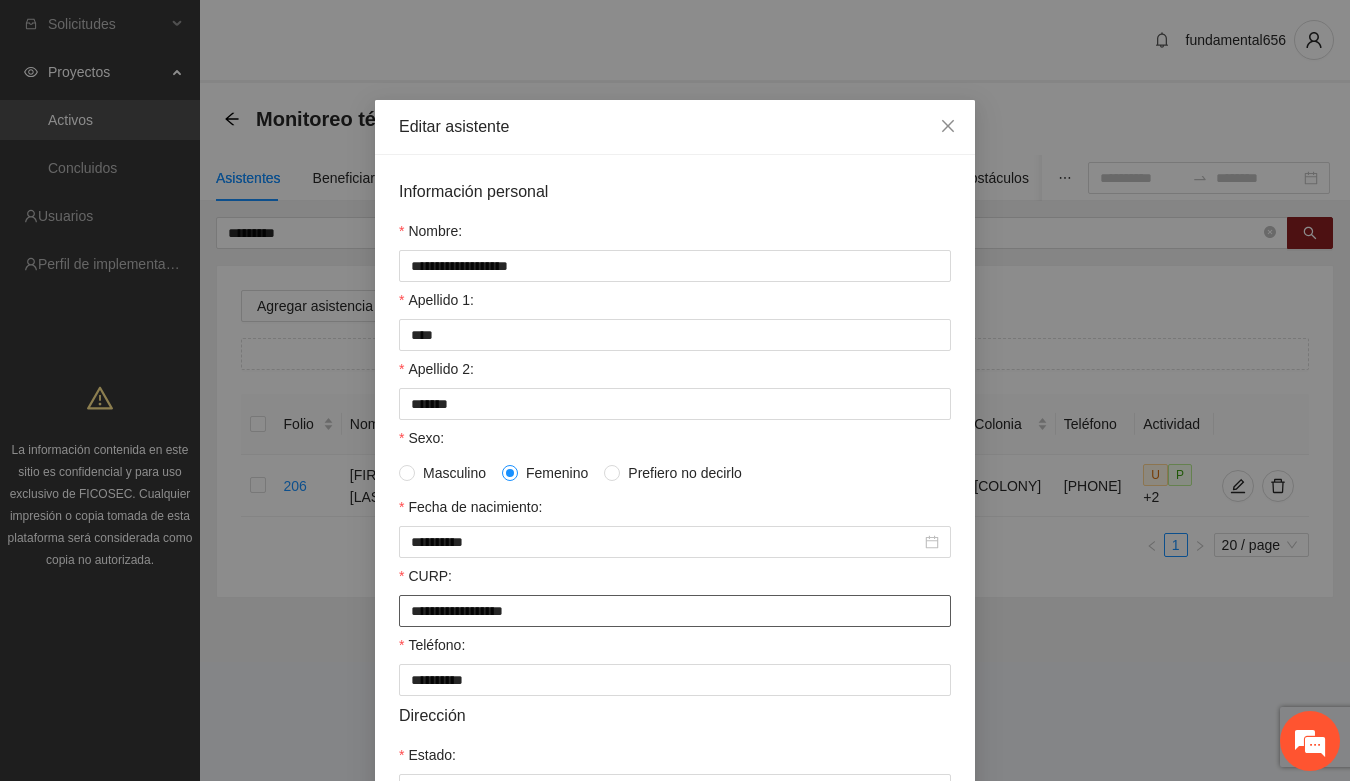drag, startPoint x: 393, startPoint y: 611, endPoint x: 635, endPoint y: 636, distance: 243.2879 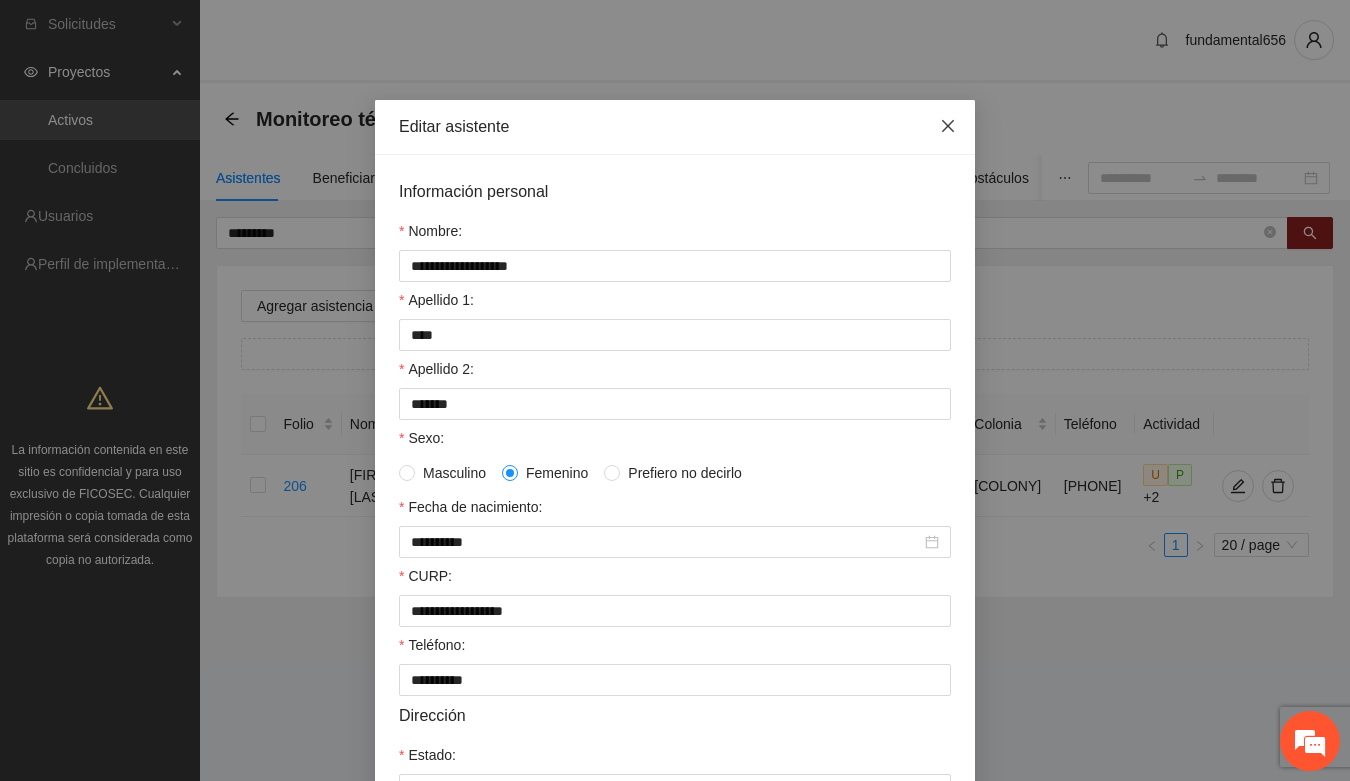 click 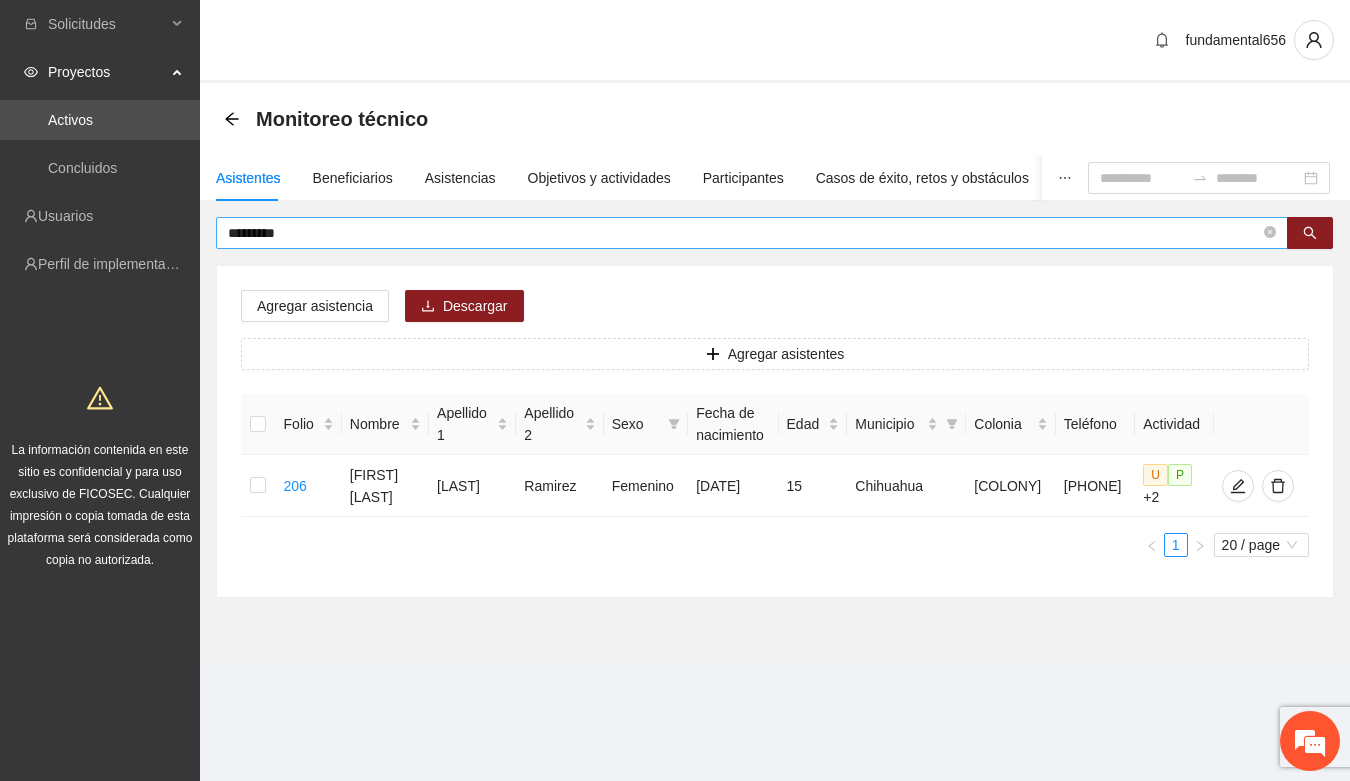 click on "*********" at bounding box center [752, 233] 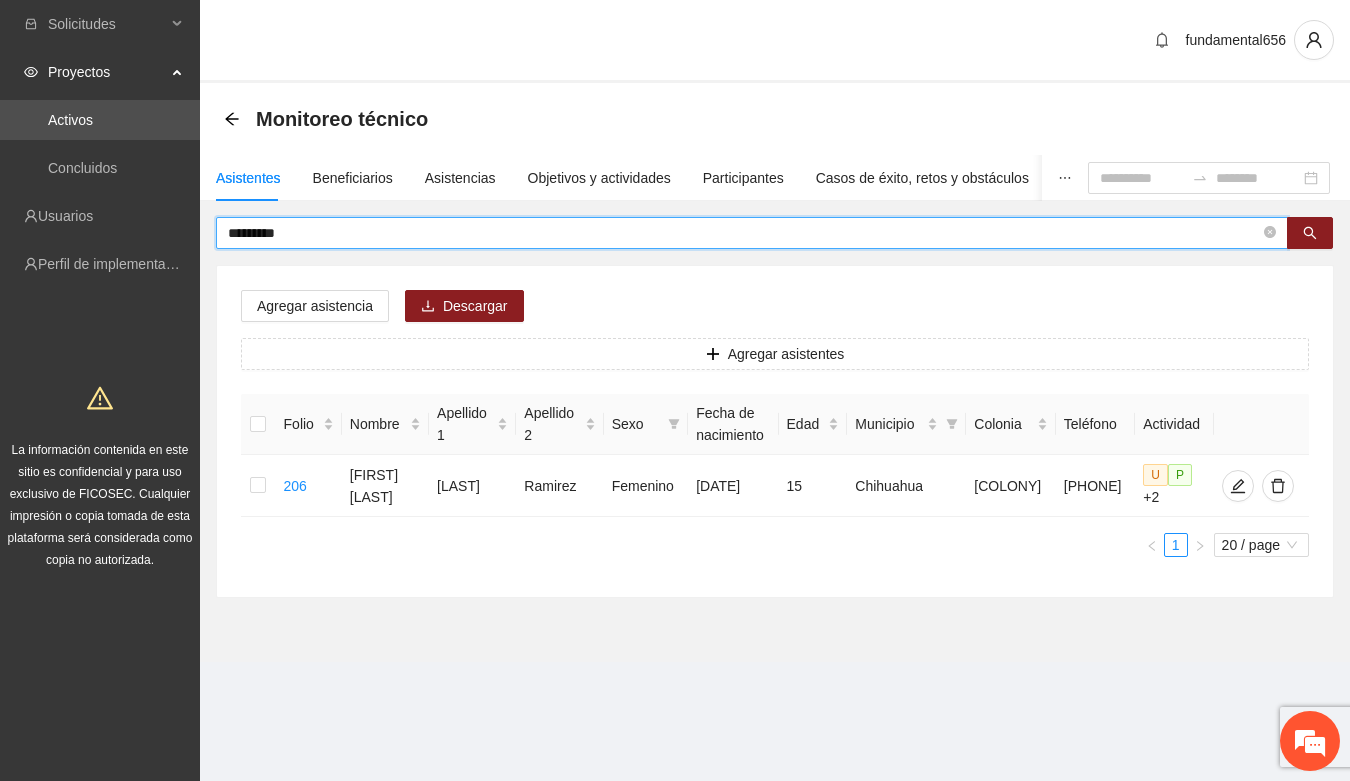drag, startPoint x: 227, startPoint y: 237, endPoint x: 323, endPoint y: 246, distance: 96.42095 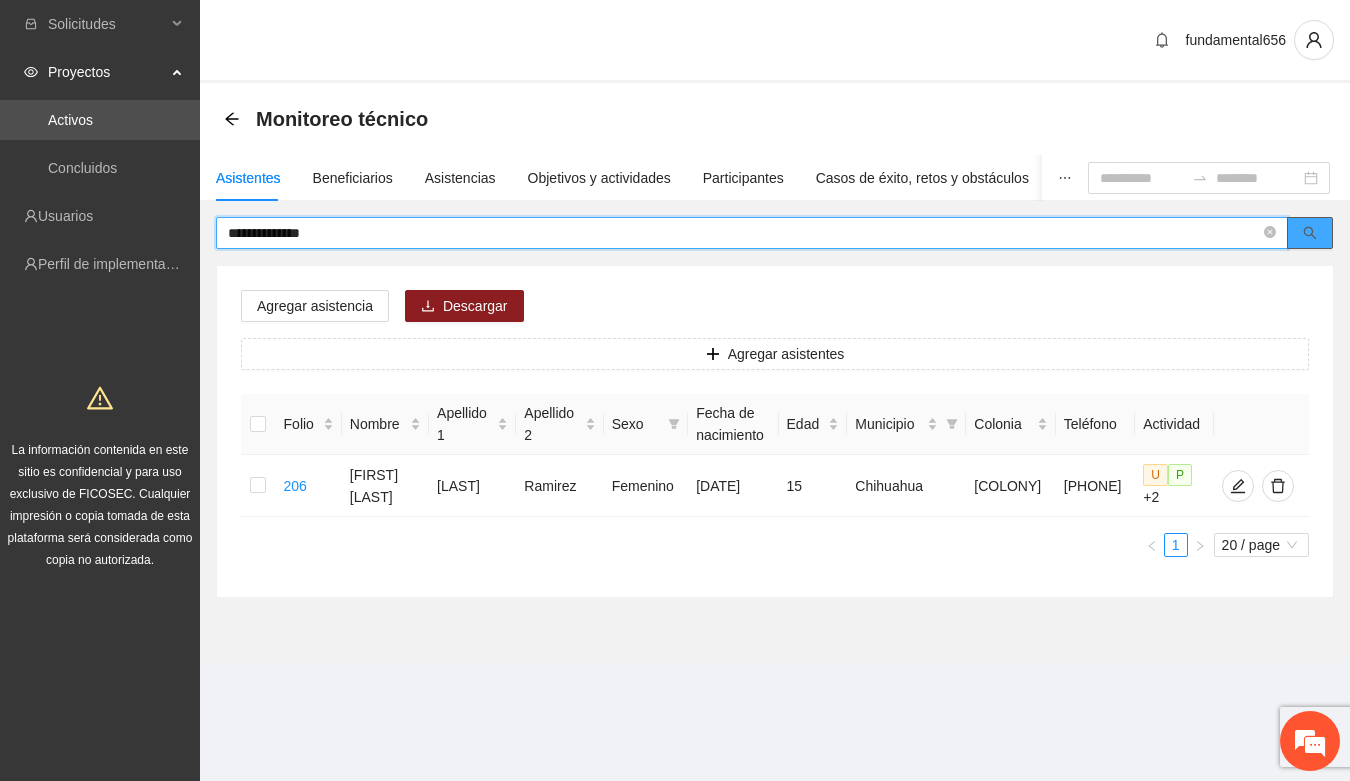 click at bounding box center (1310, 233) 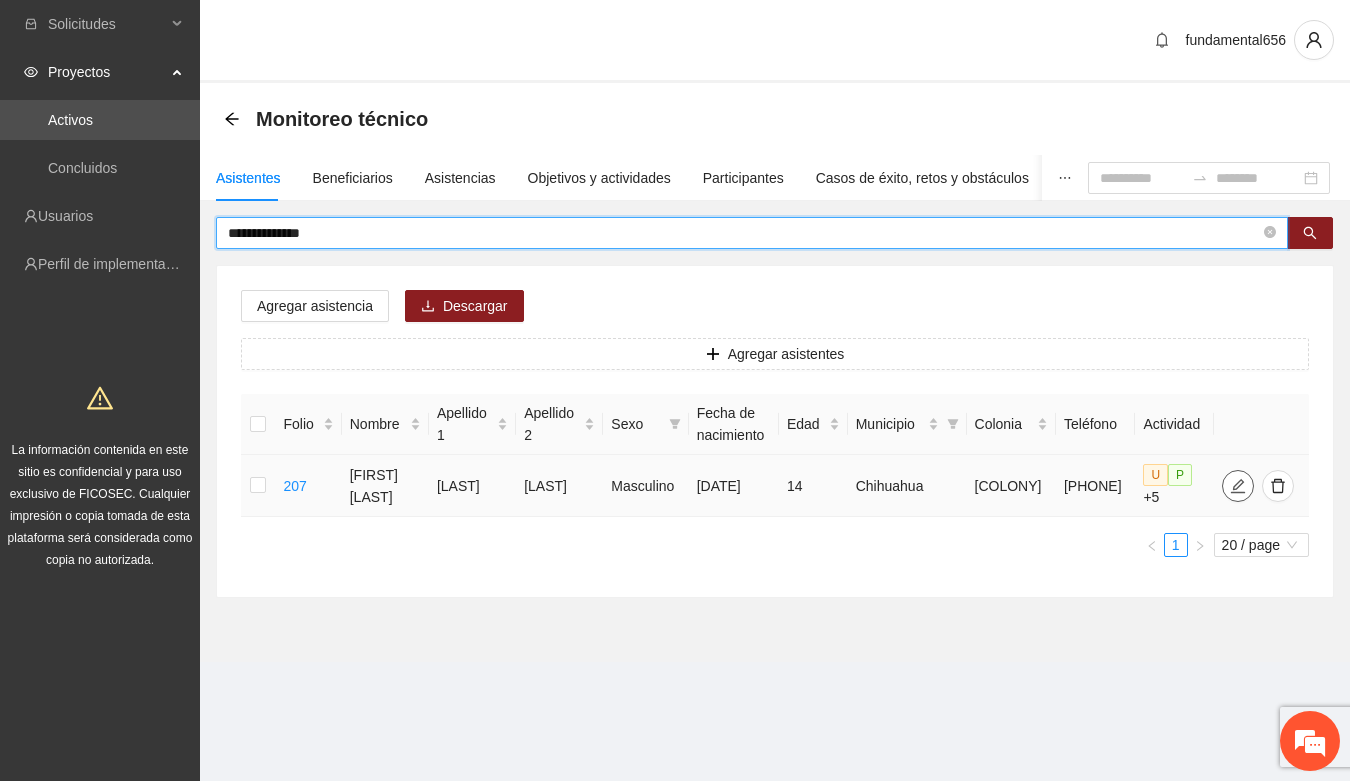 click 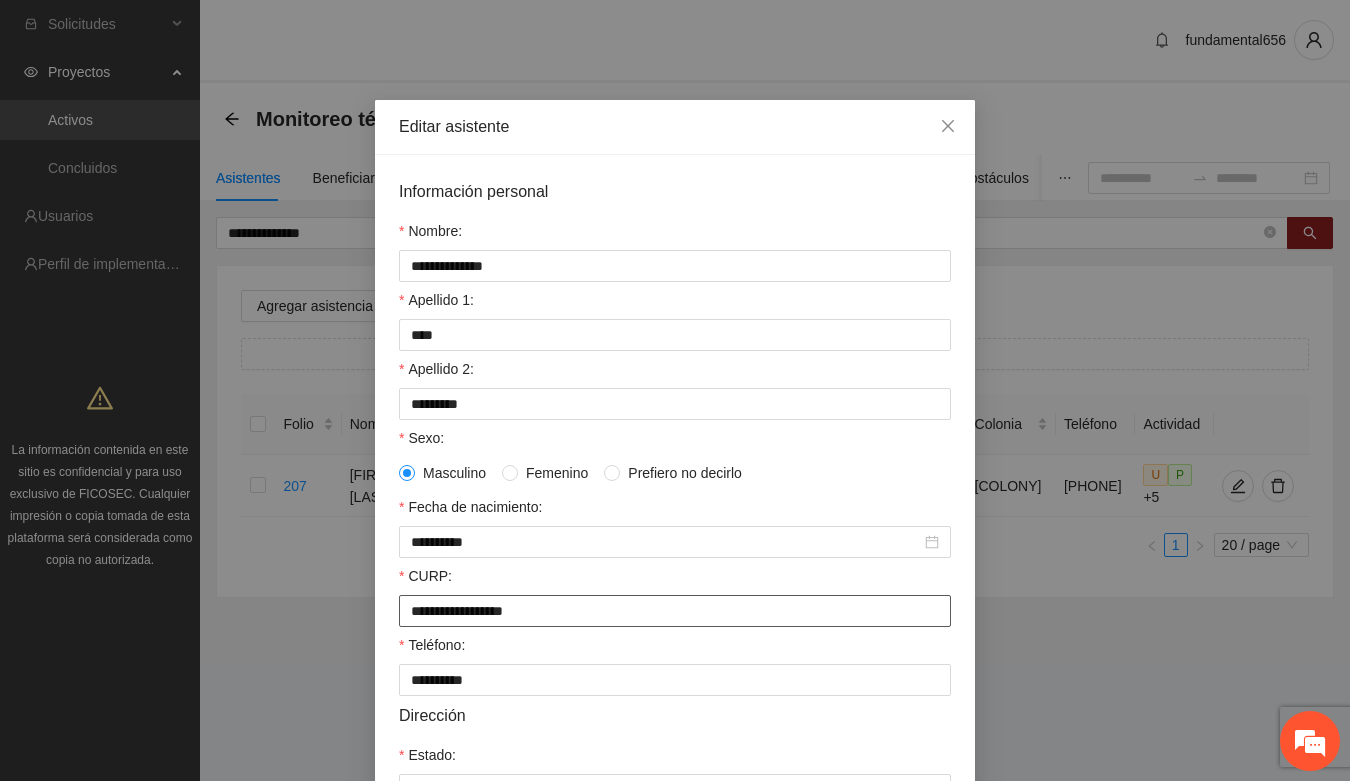 drag, startPoint x: 393, startPoint y: 632, endPoint x: 576, endPoint y: 662, distance: 185.44272 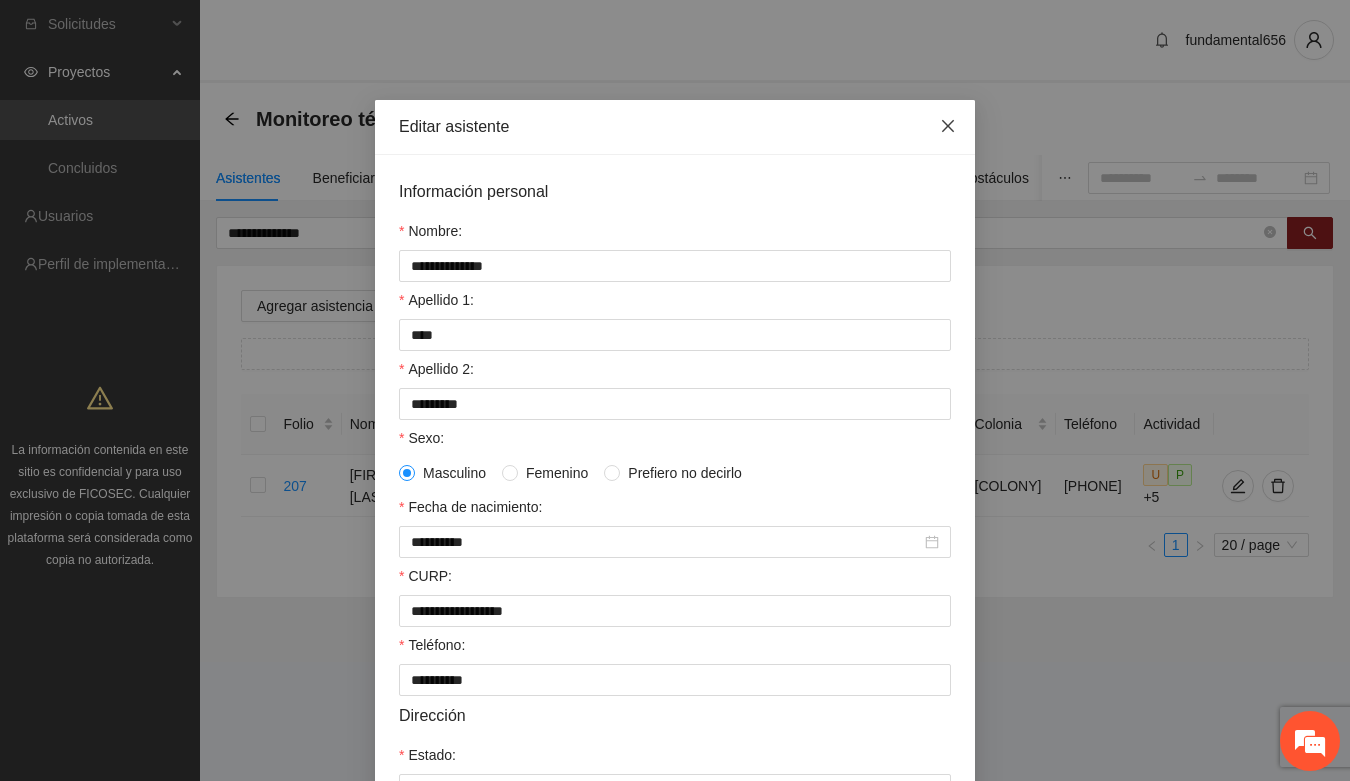 click 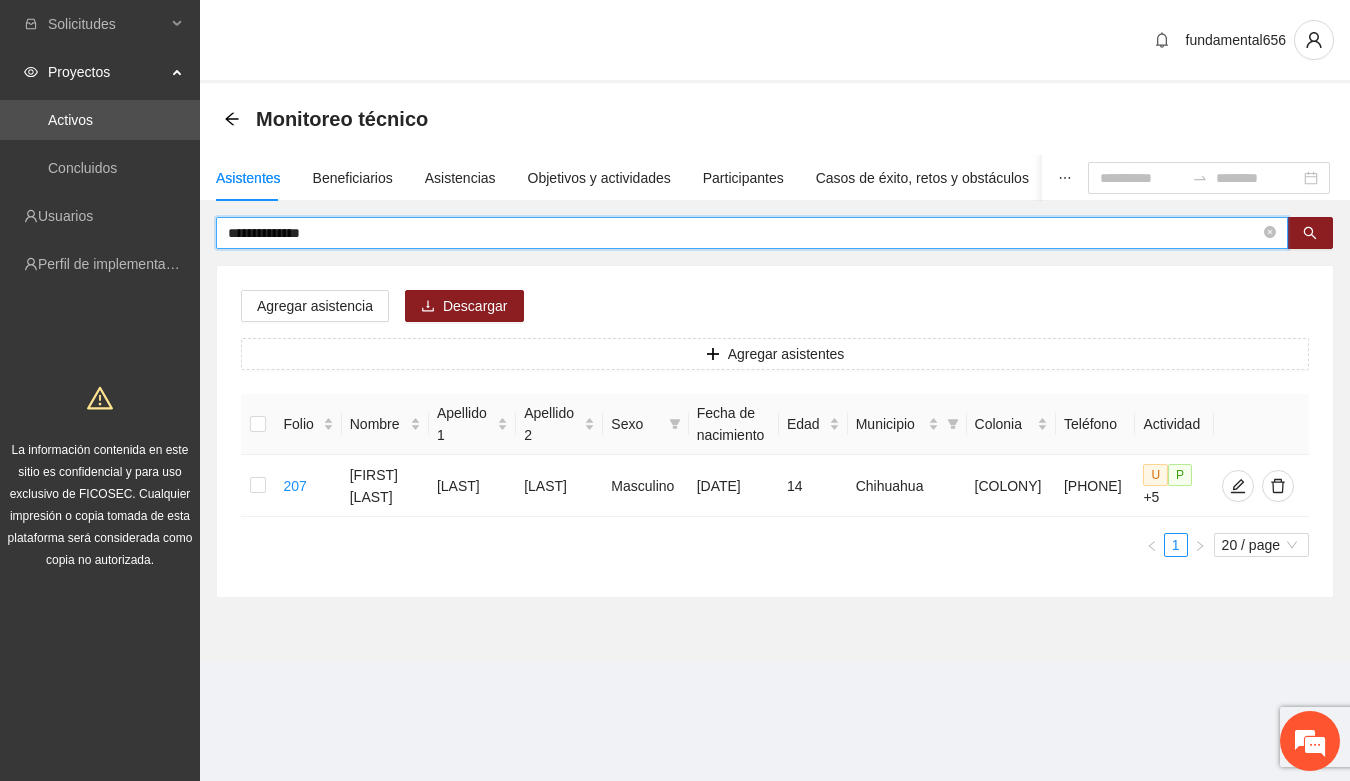 drag, startPoint x: 321, startPoint y: 235, endPoint x: 213, endPoint y: 246, distance: 108.55874 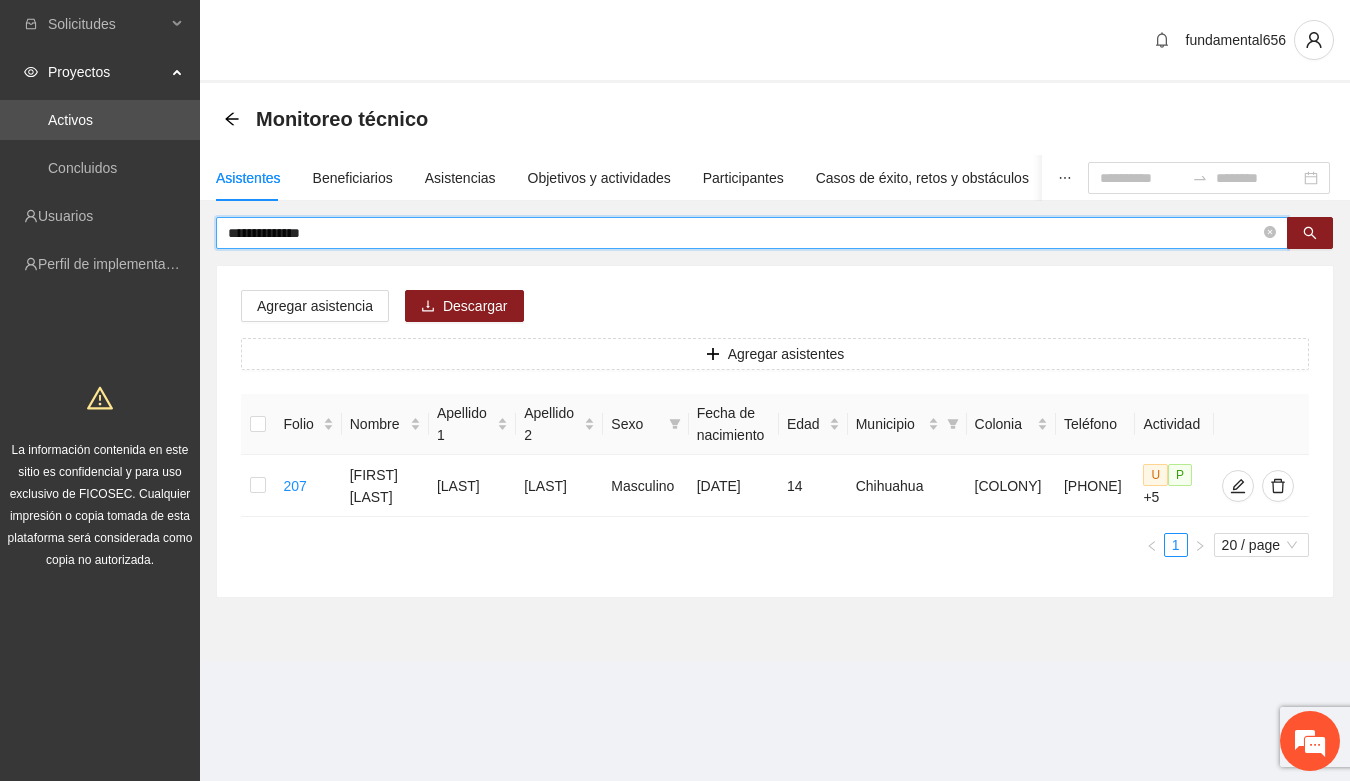 paste 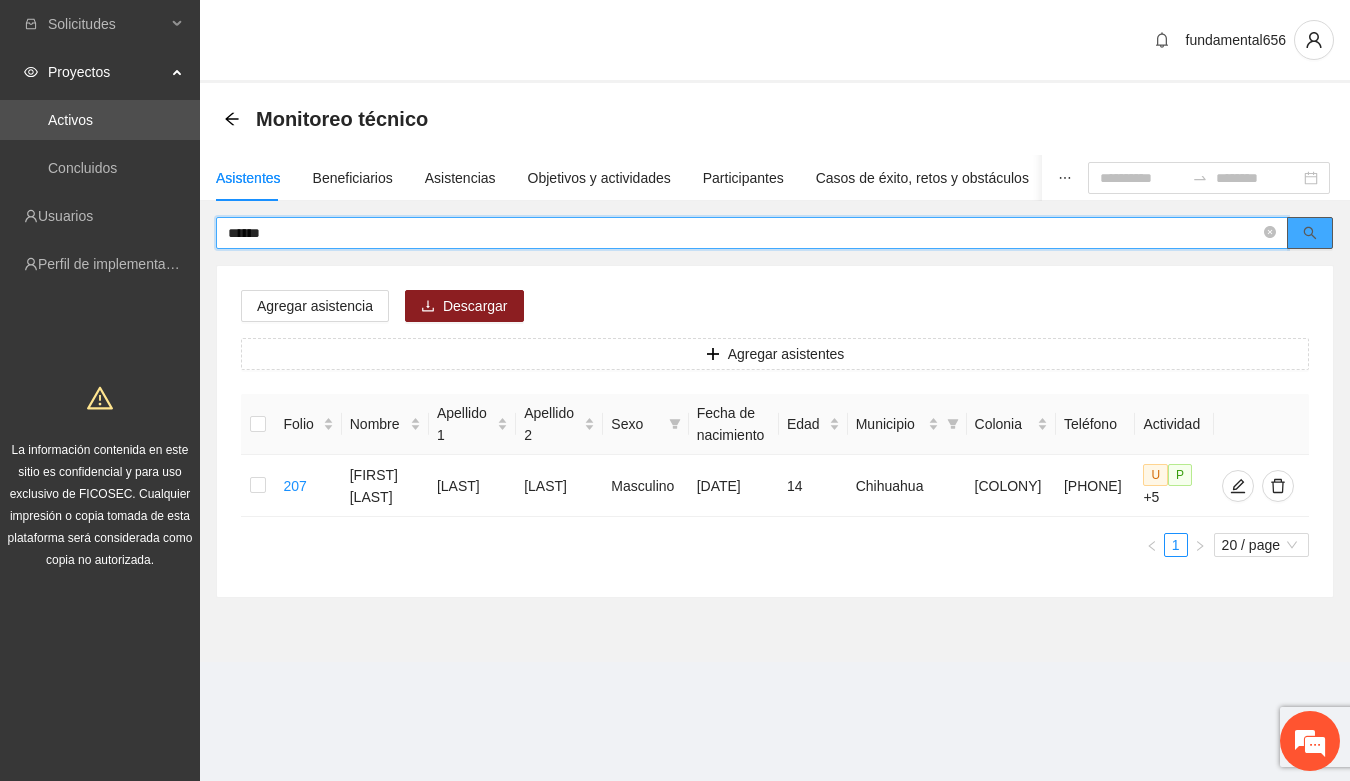 click 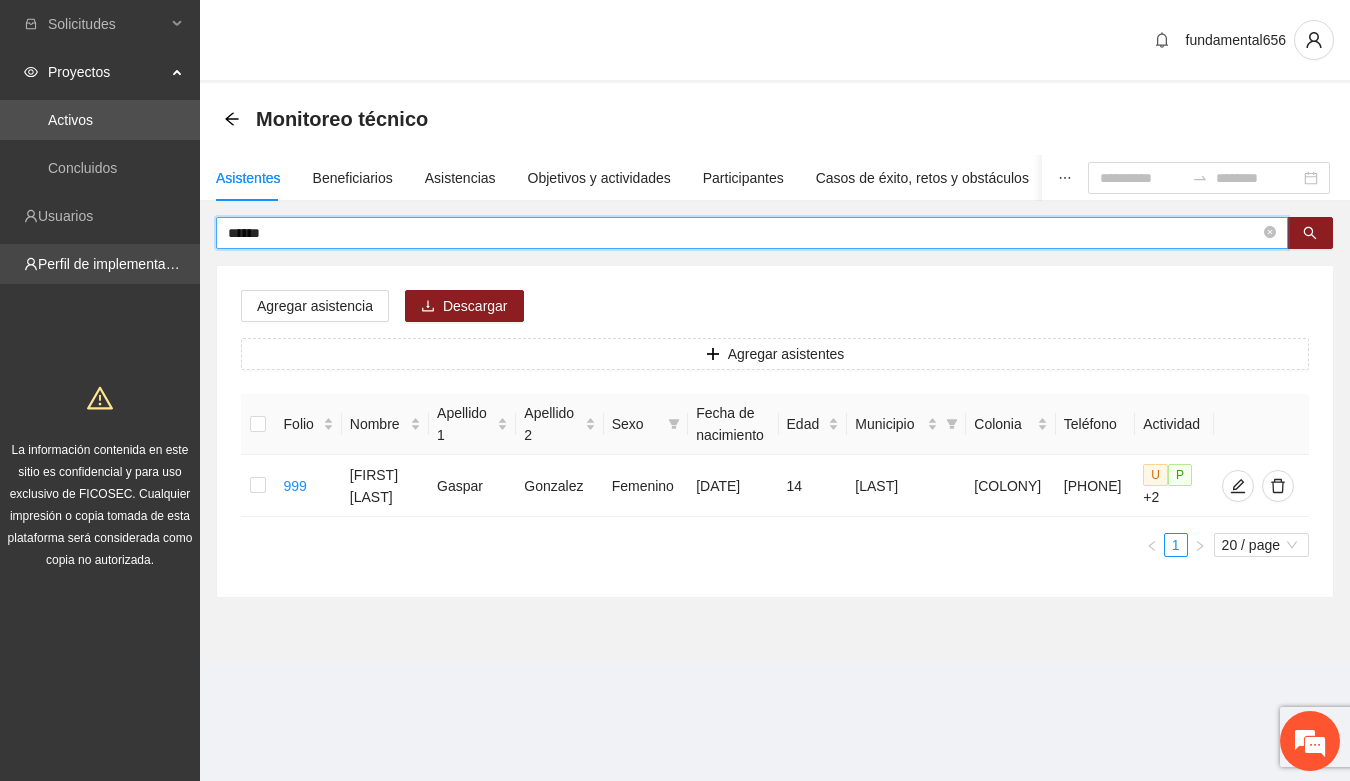 drag, startPoint x: 272, startPoint y: 232, endPoint x: 161, endPoint y: 256, distance: 113.56496 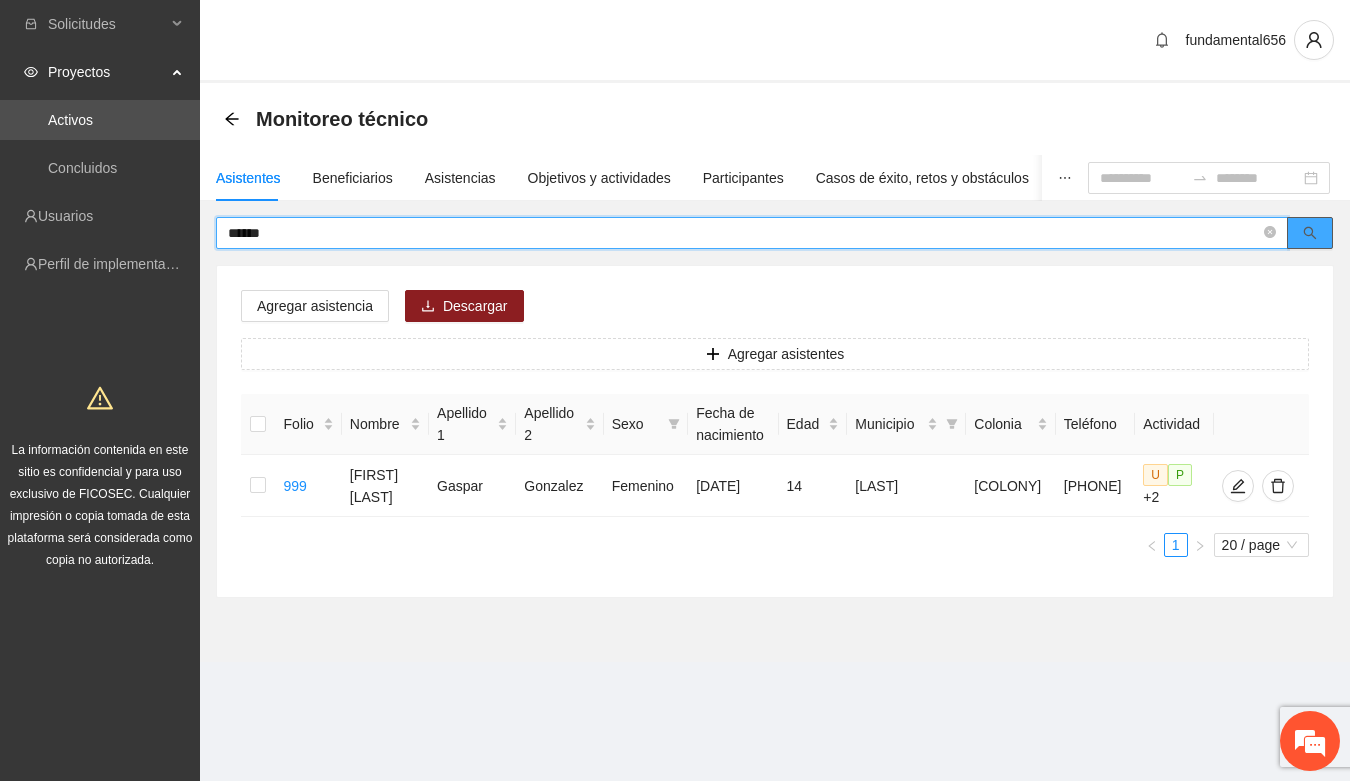 click at bounding box center (1310, 233) 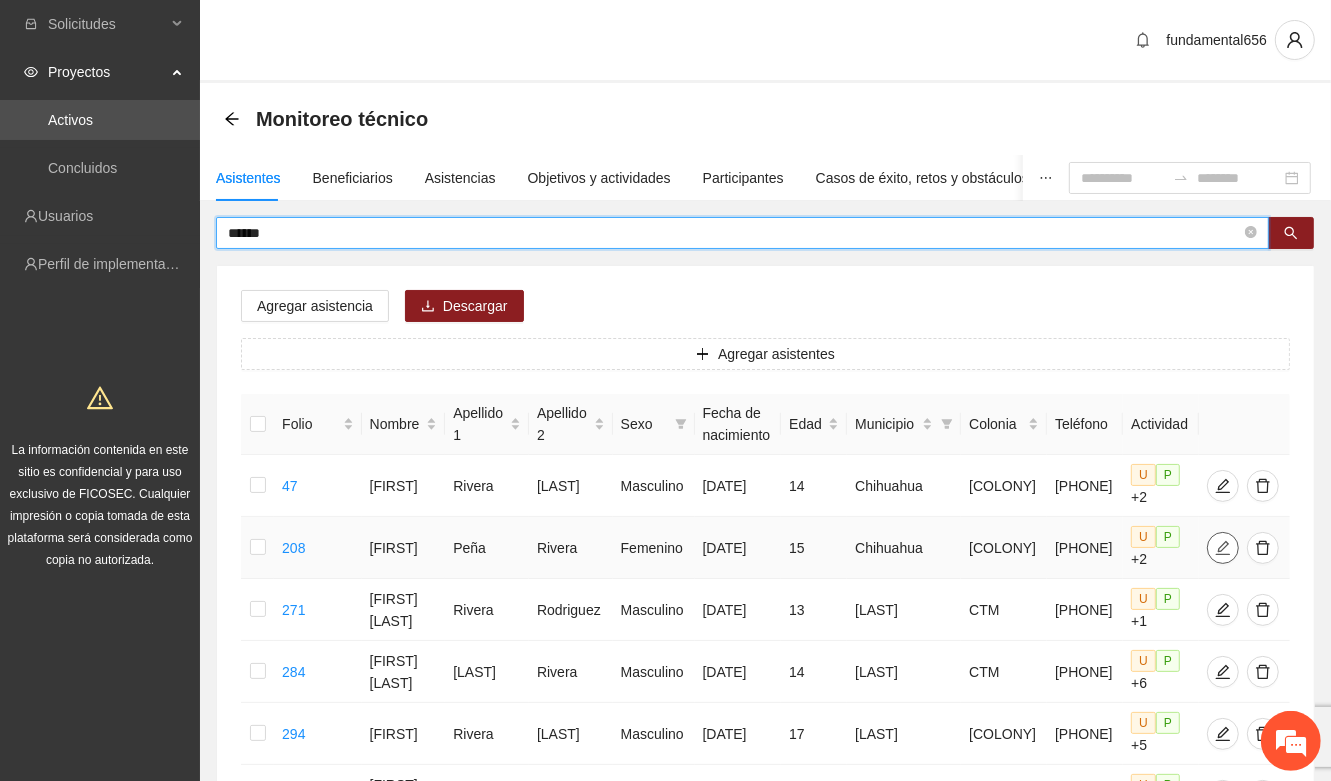 click 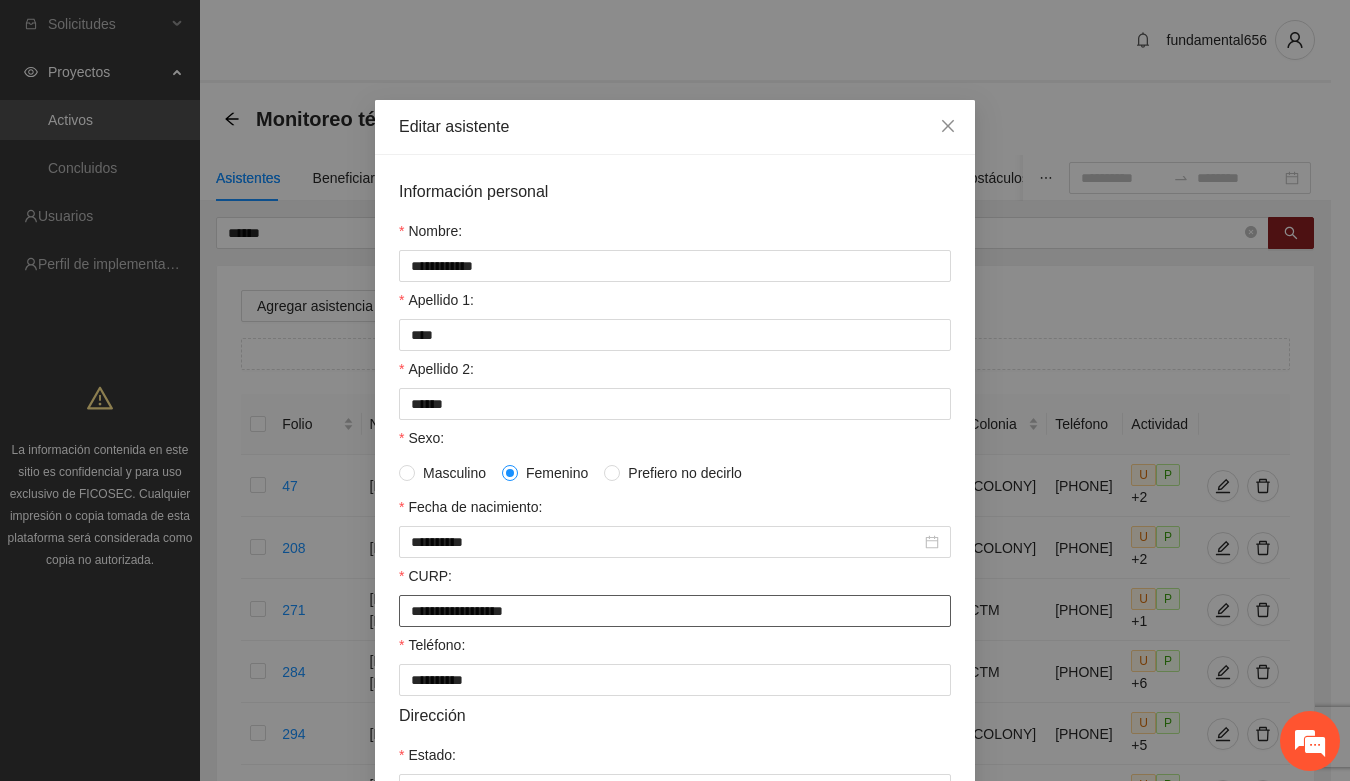 drag, startPoint x: 397, startPoint y: 618, endPoint x: 572, endPoint y: 631, distance: 175.4822 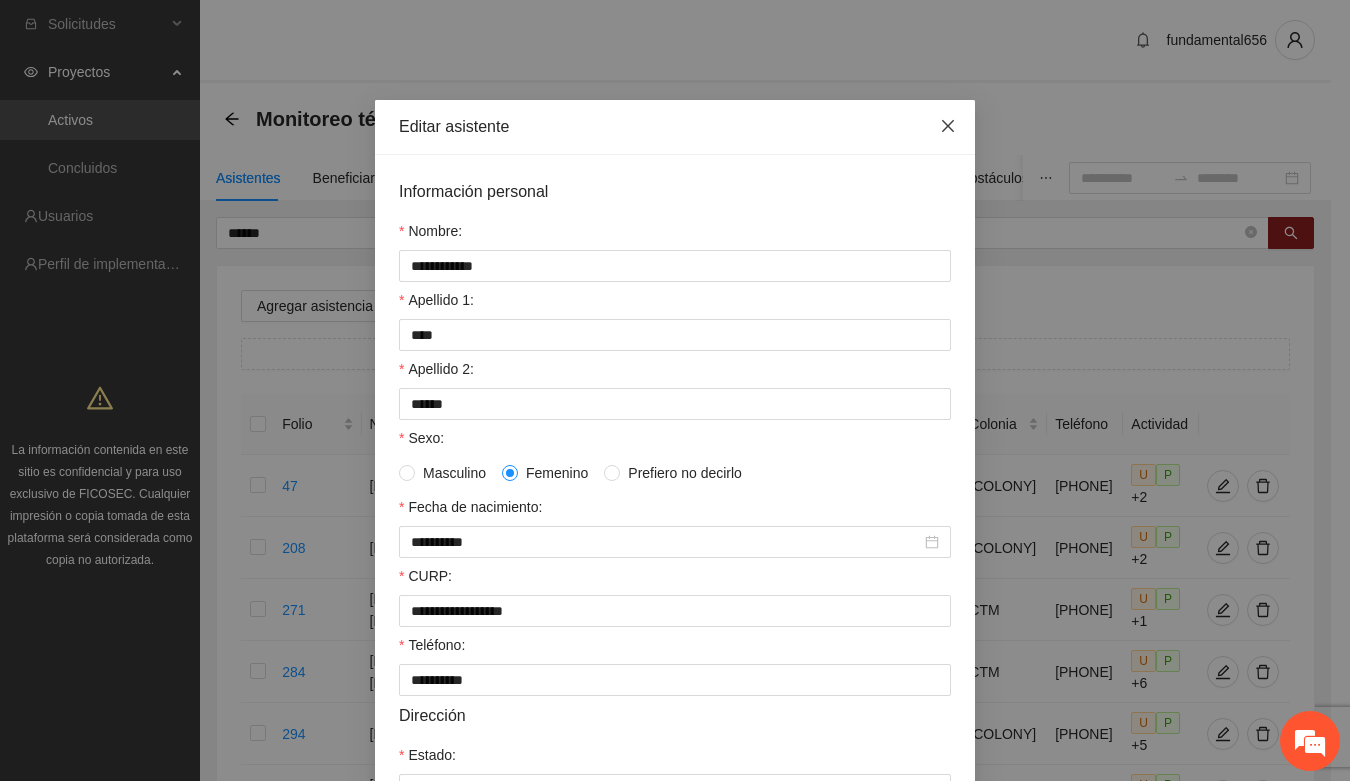 click at bounding box center [948, 127] 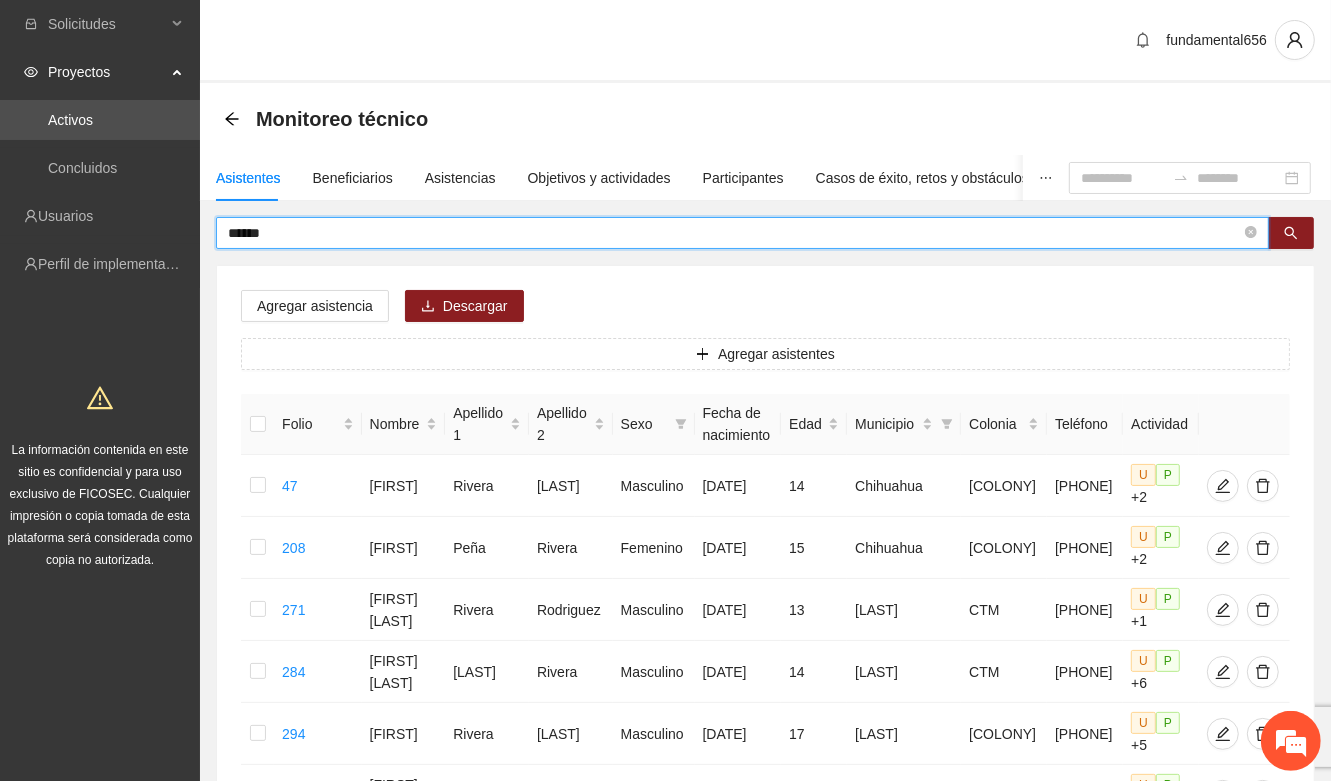 drag, startPoint x: 201, startPoint y: 237, endPoint x: 188, endPoint y: 237, distance: 13 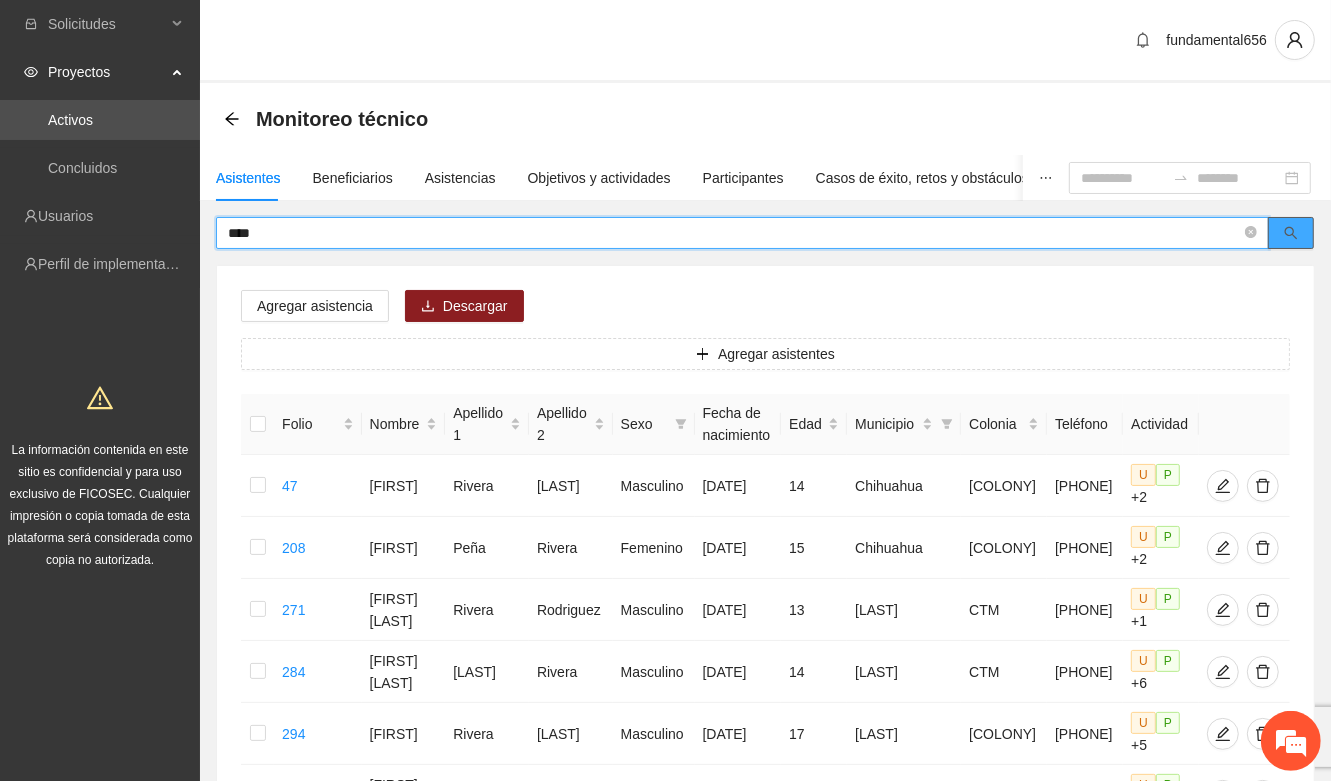 click 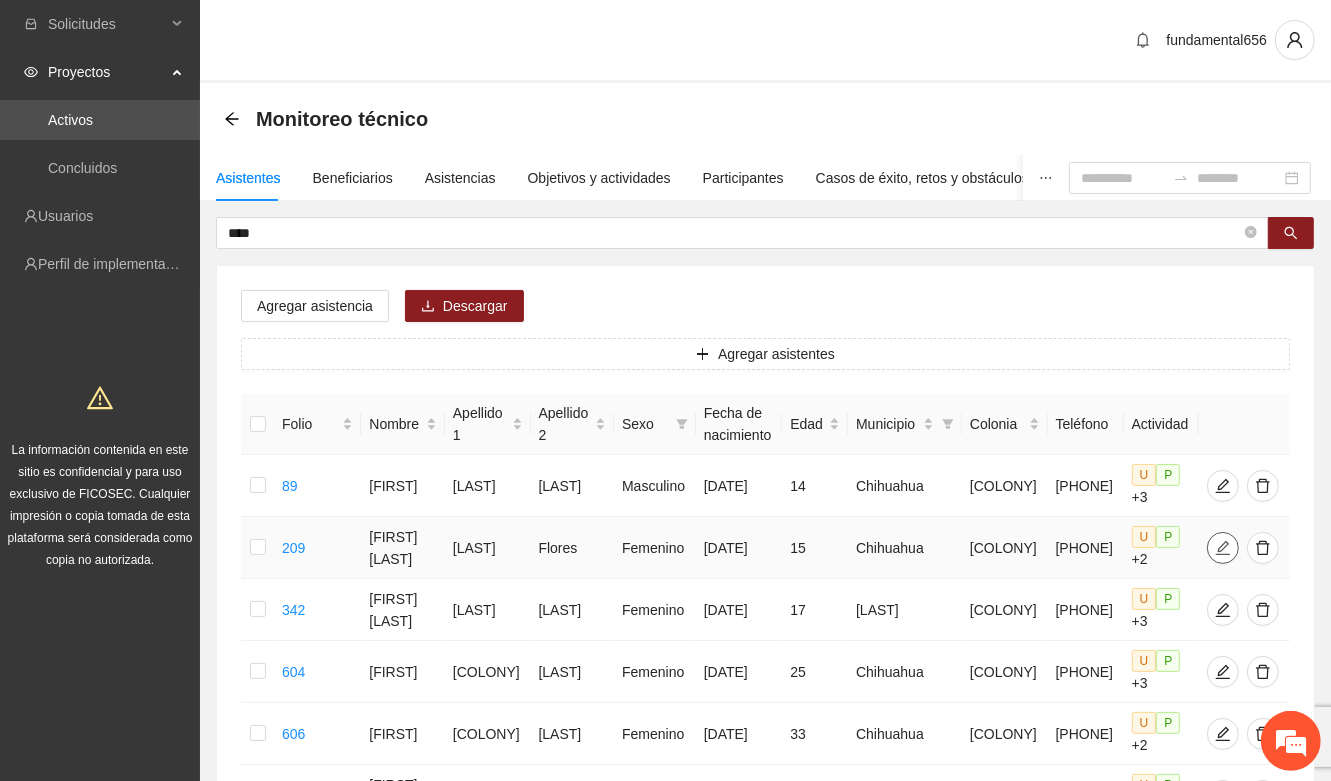 click at bounding box center (1223, 548) 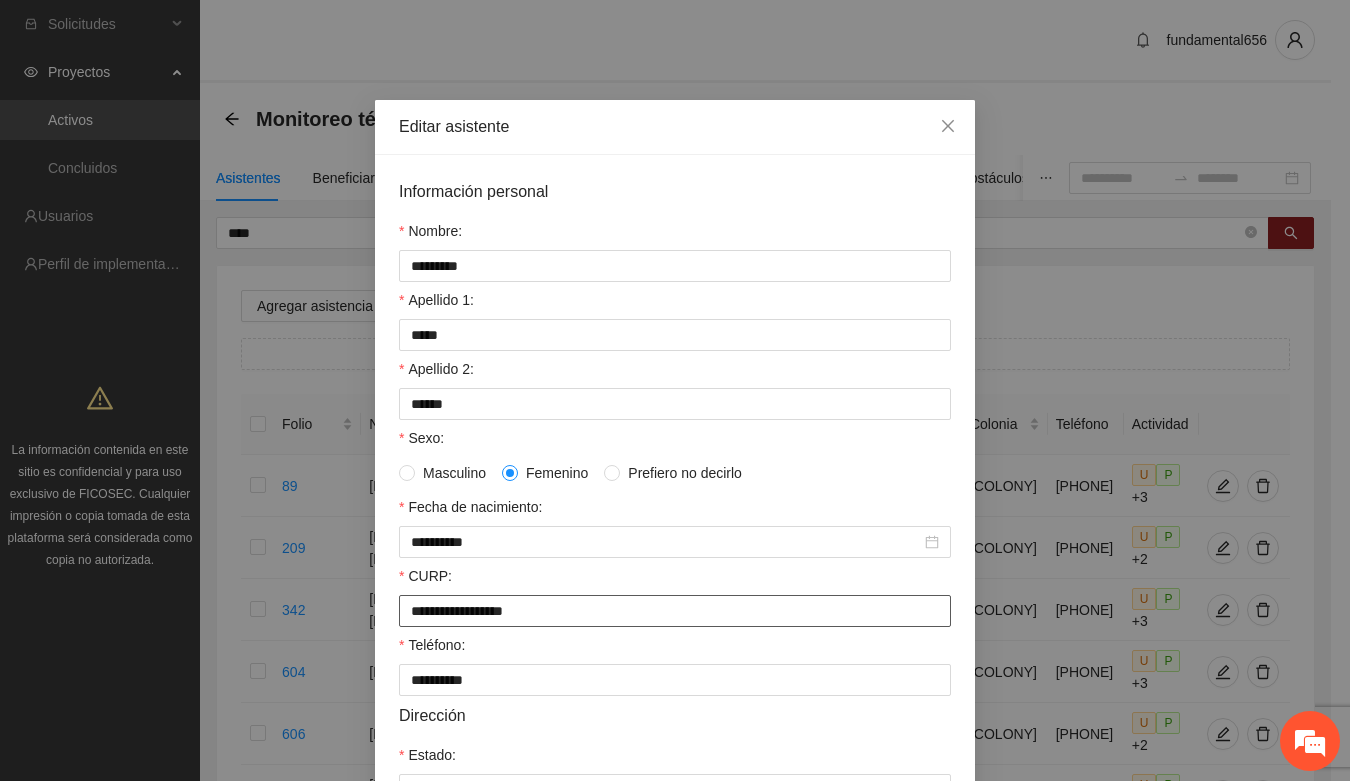 drag, startPoint x: 400, startPoint y: 625, endPoint x: 580, endPoint y: 623, distance: 180.01111 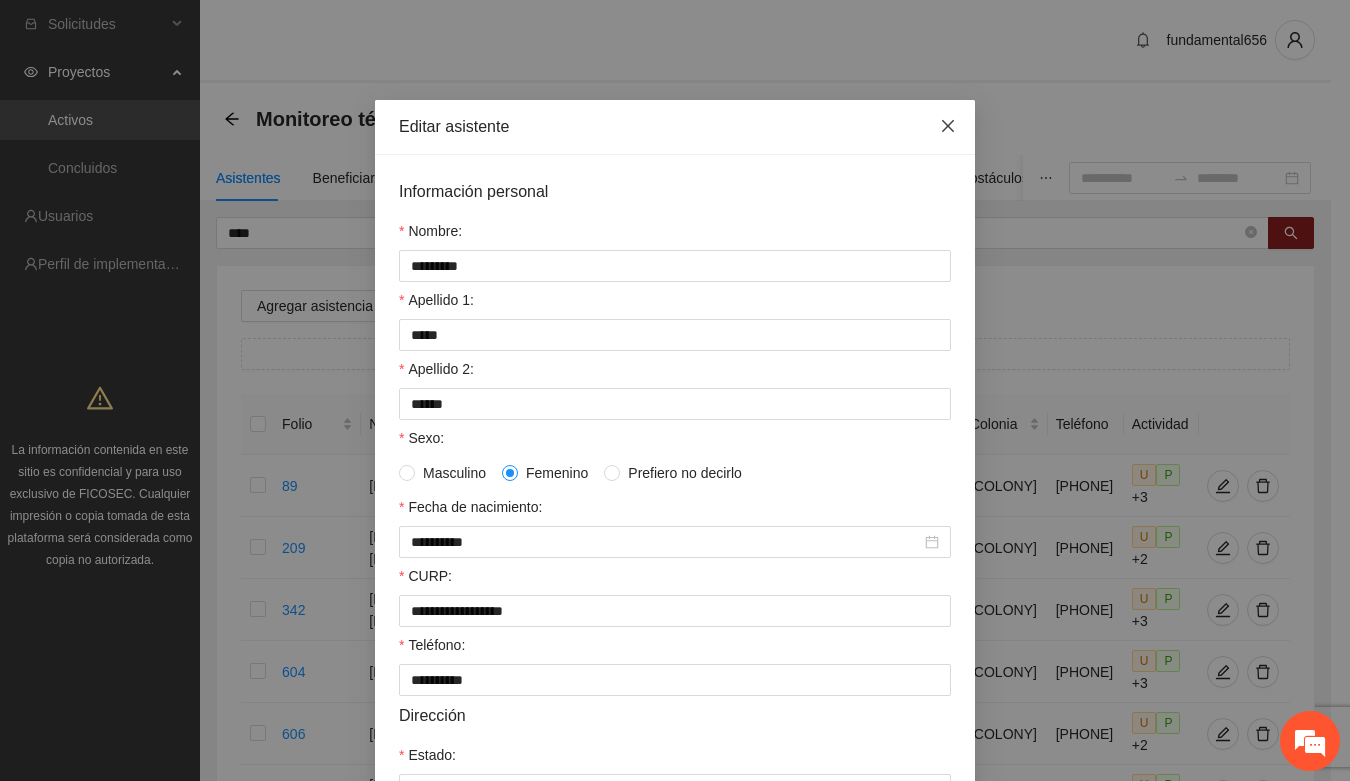 drag, startPoint x: 932, startPoint y: 127, endPoint x: 706, endPoint y: 166, distance: 229.34036 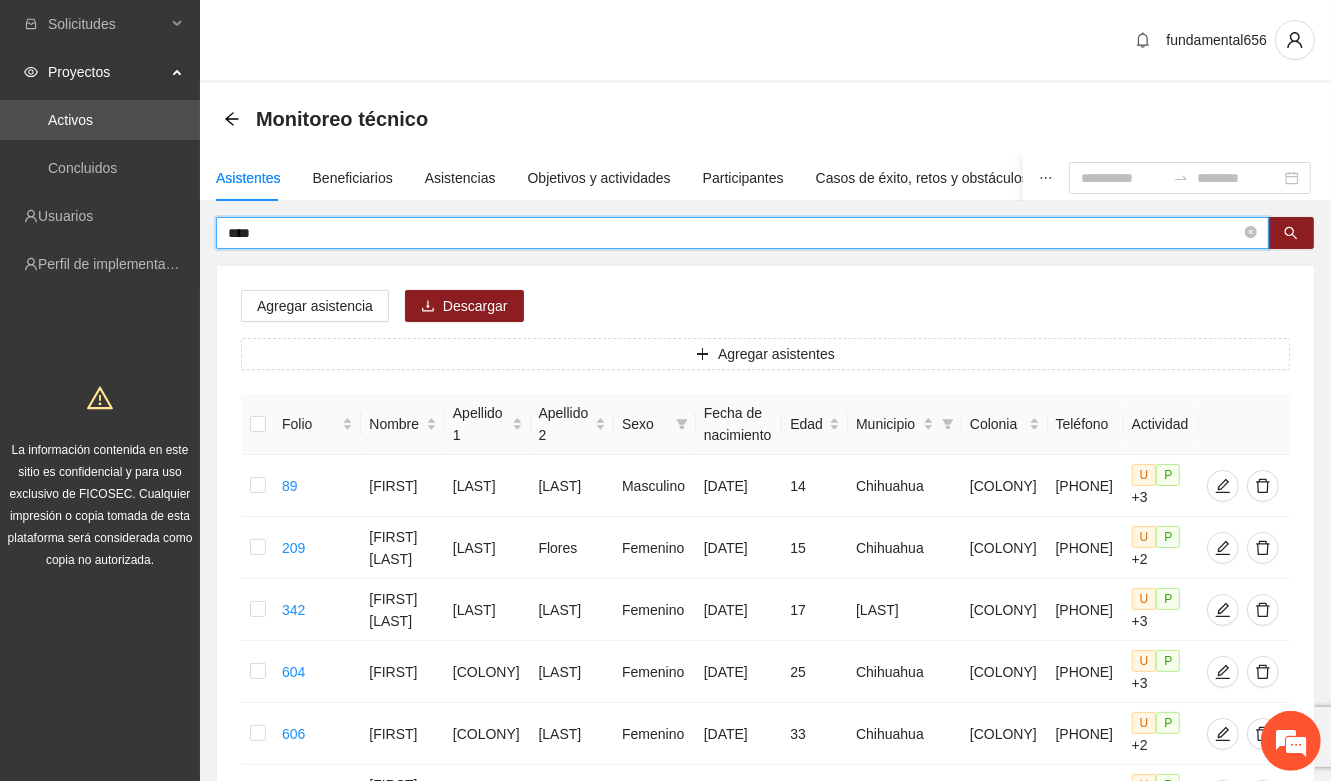 drag, startPoint x: 280, startPoint y: 236, endPoint x: 212, endPoint y: 236, distance: 68 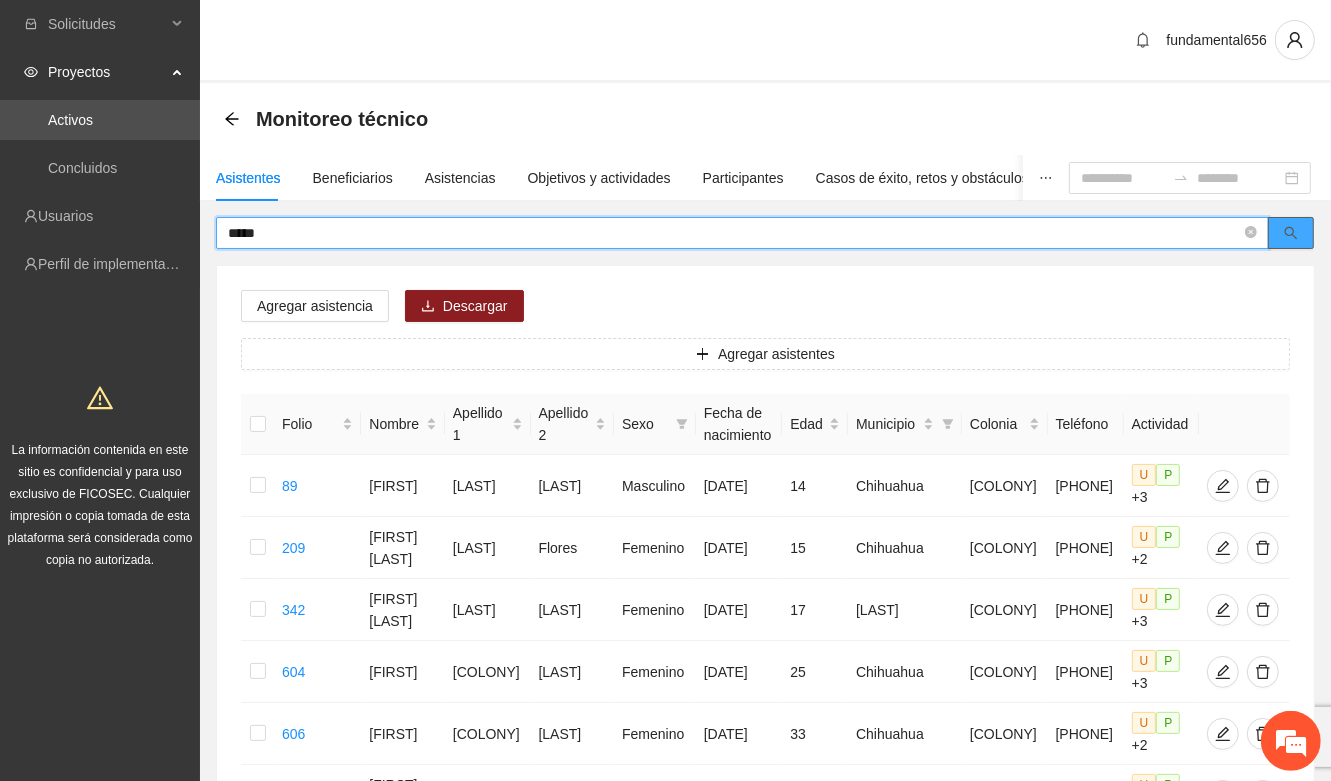 click at bounding box center [1291, 233] 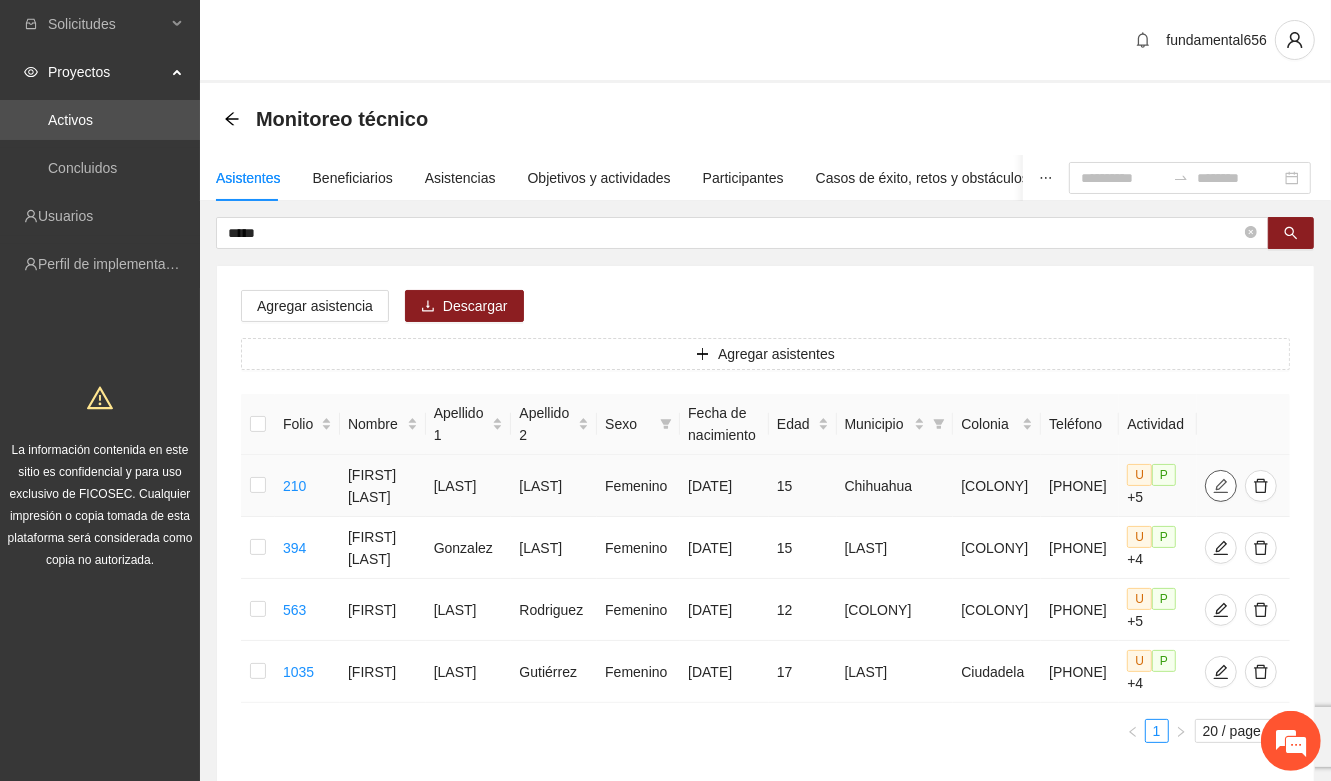 click at bounding box center (1221, 486) 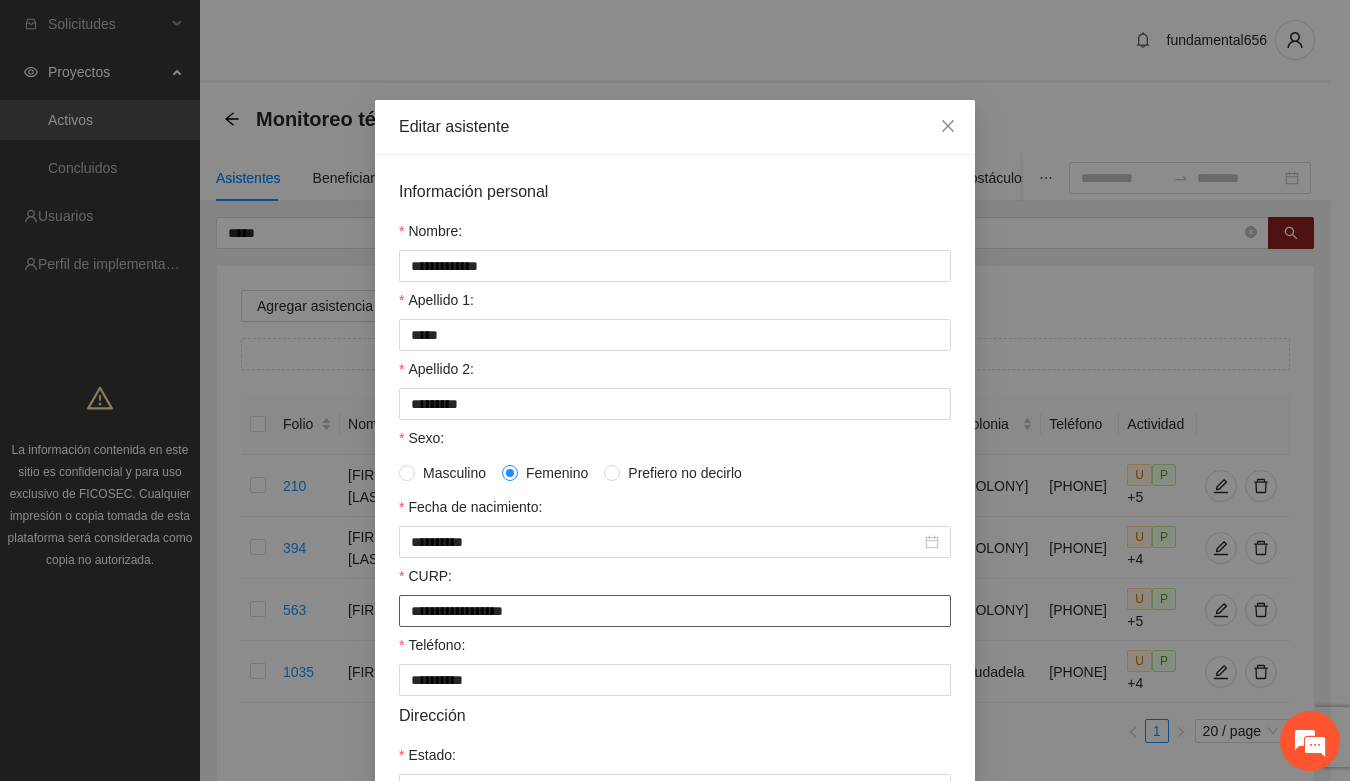 drag, startPoint x: 393, startPoint y: 621, endPoint x: 603, endPoint y: 621, distance: 210 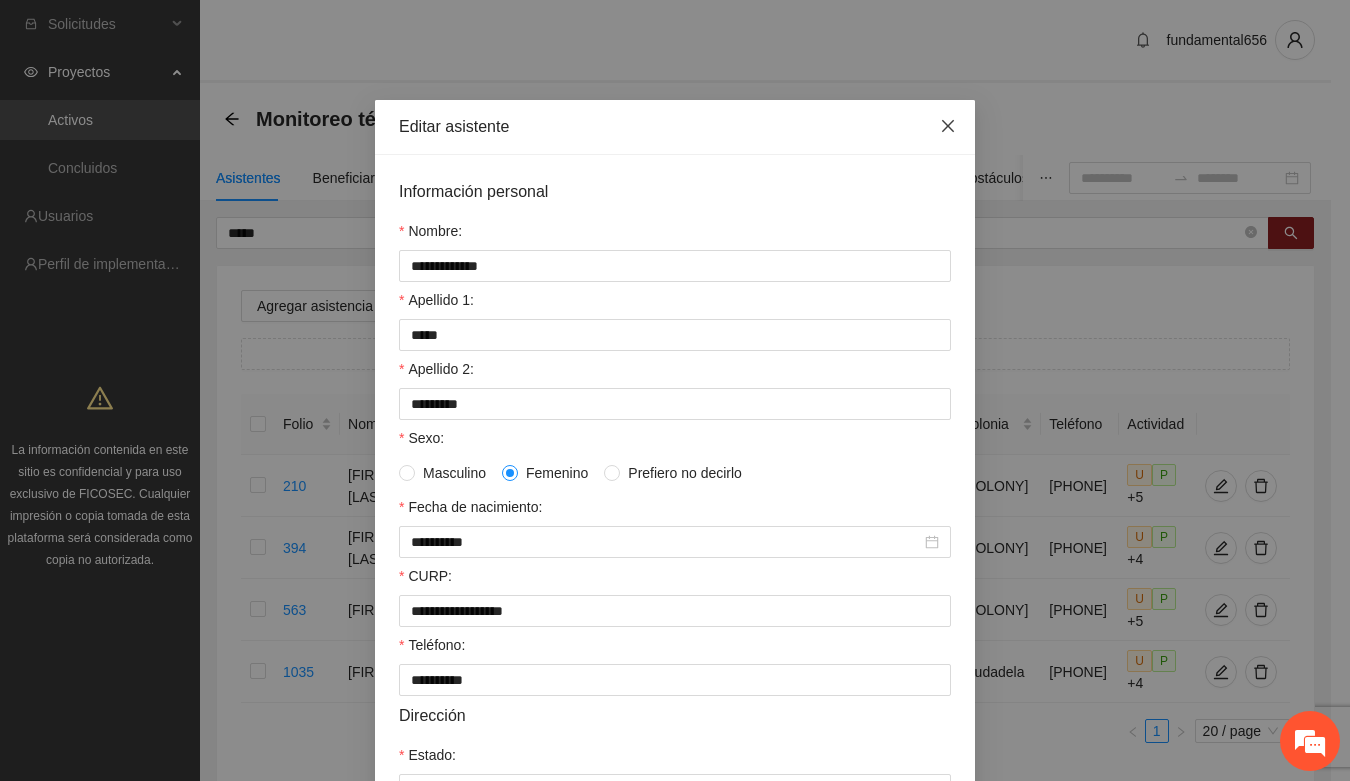click 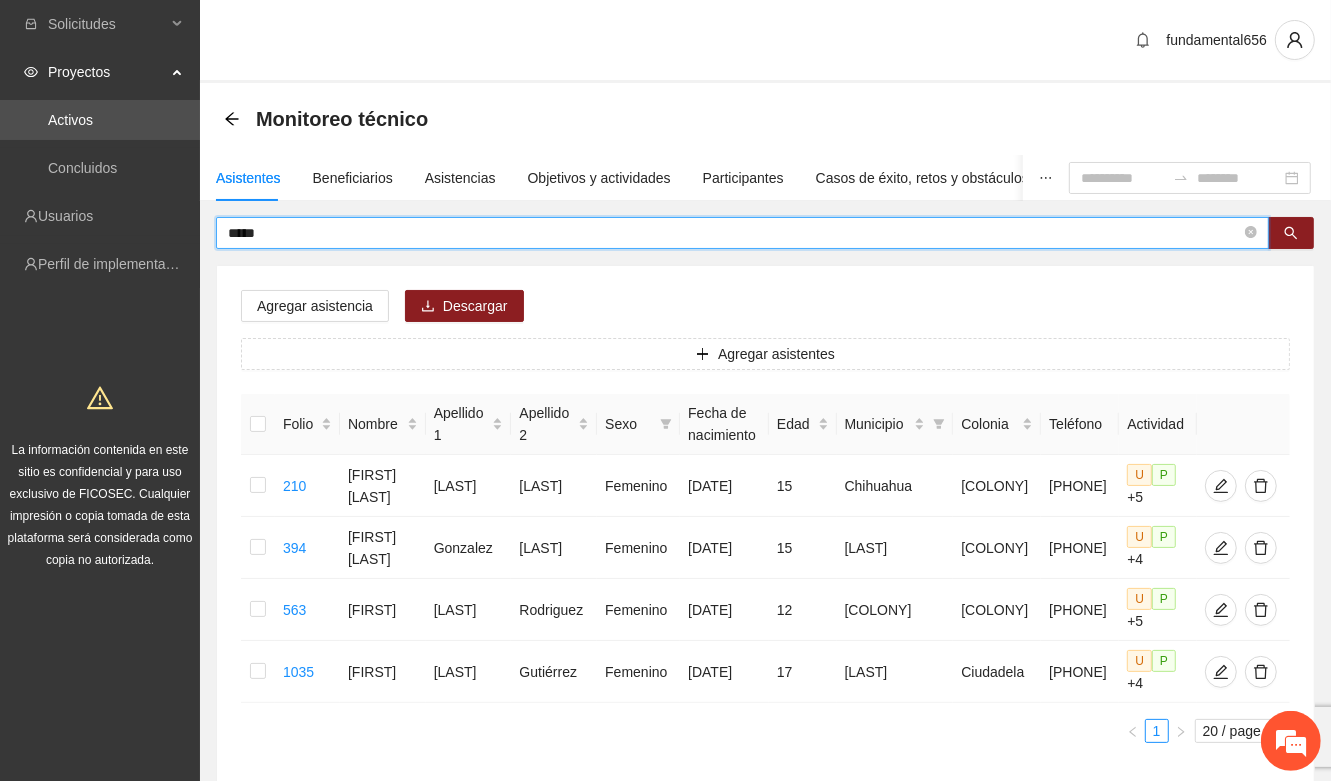 drag, startPoint x: 306, startPoint y: 227, endPoint x: 201, endPoint y: 237, distance: 105.47511 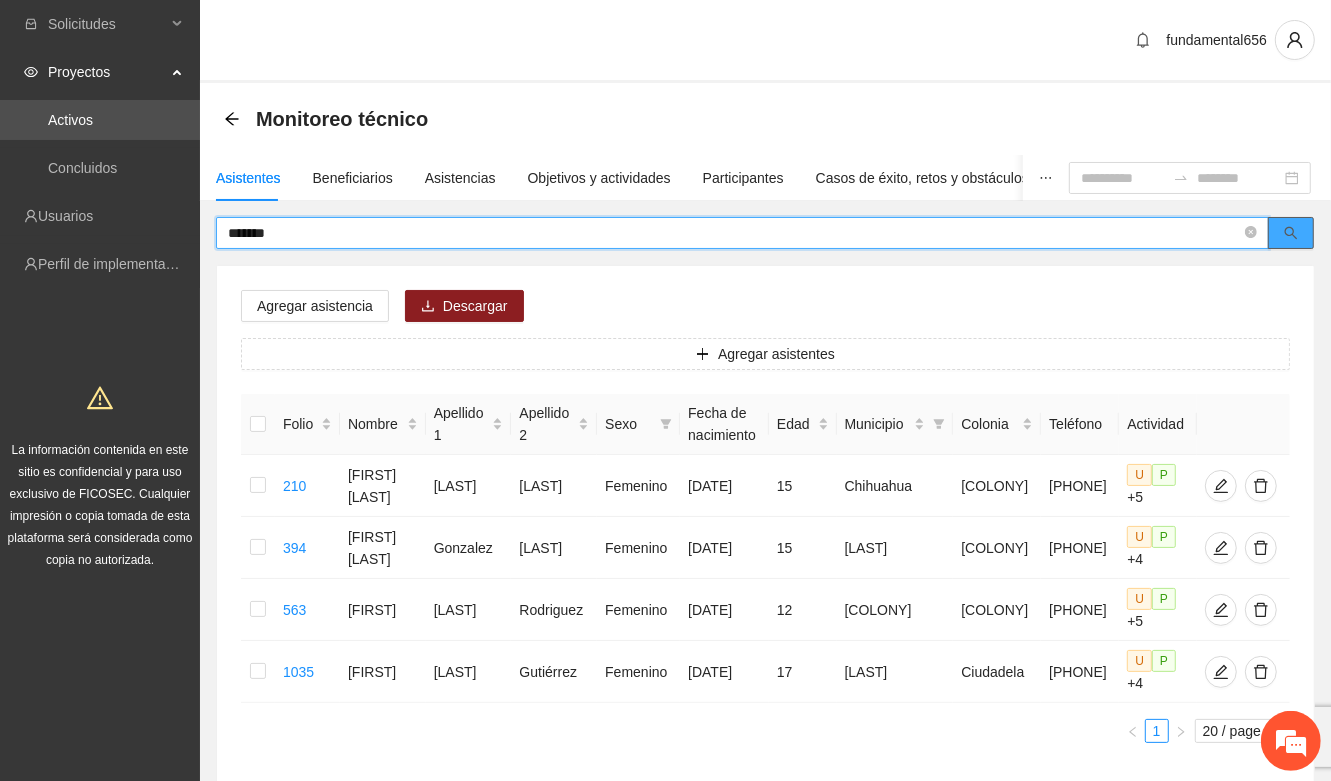 click 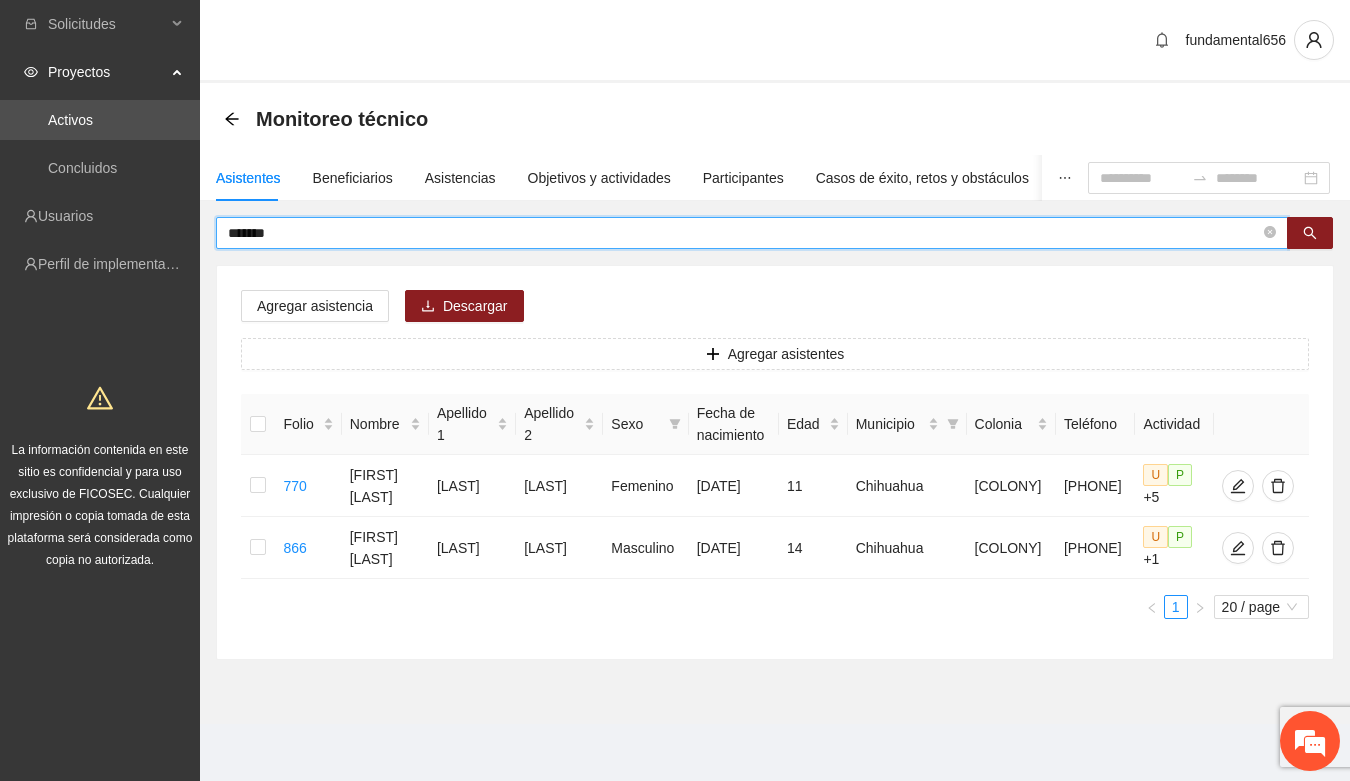 drag, startPoint x: 280, startPoint y: 233, endPoint x: 215, endPoint y: 236, distance: 65.06919 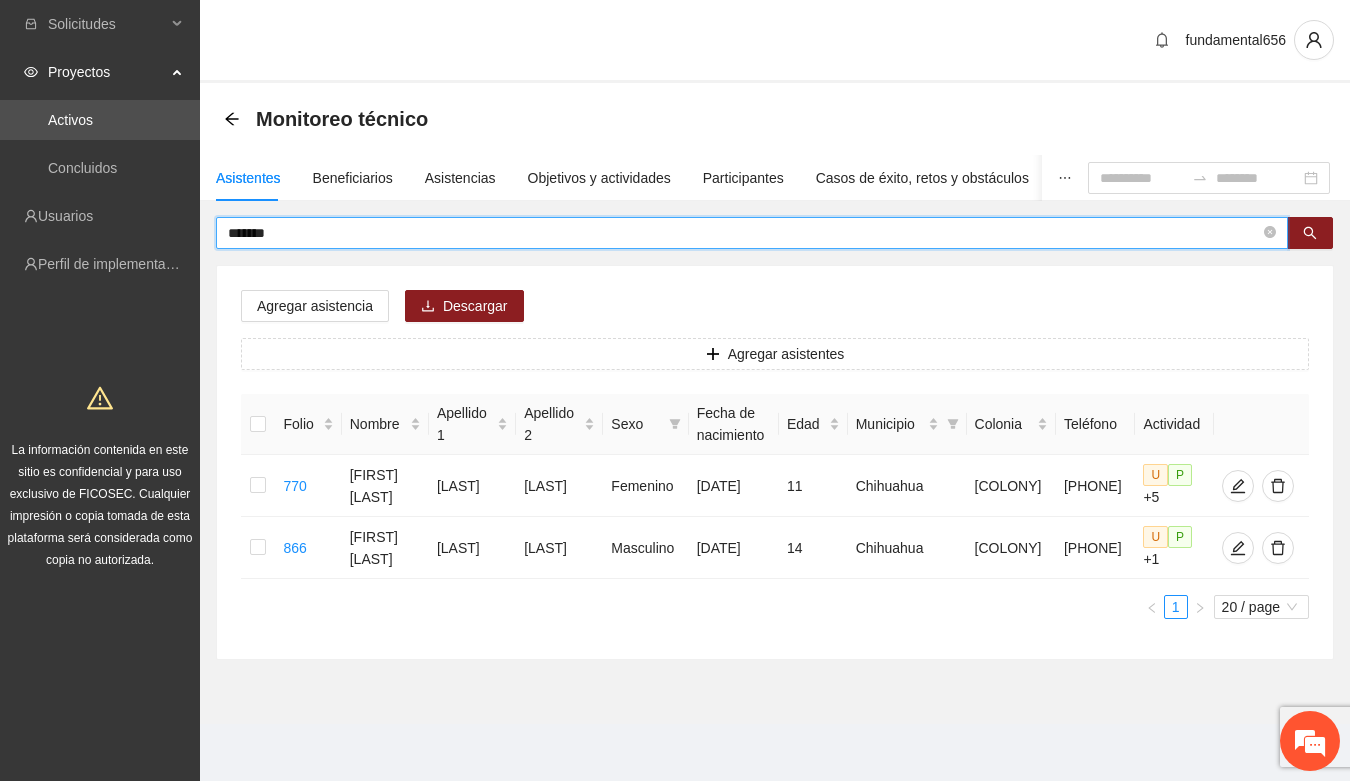 paste 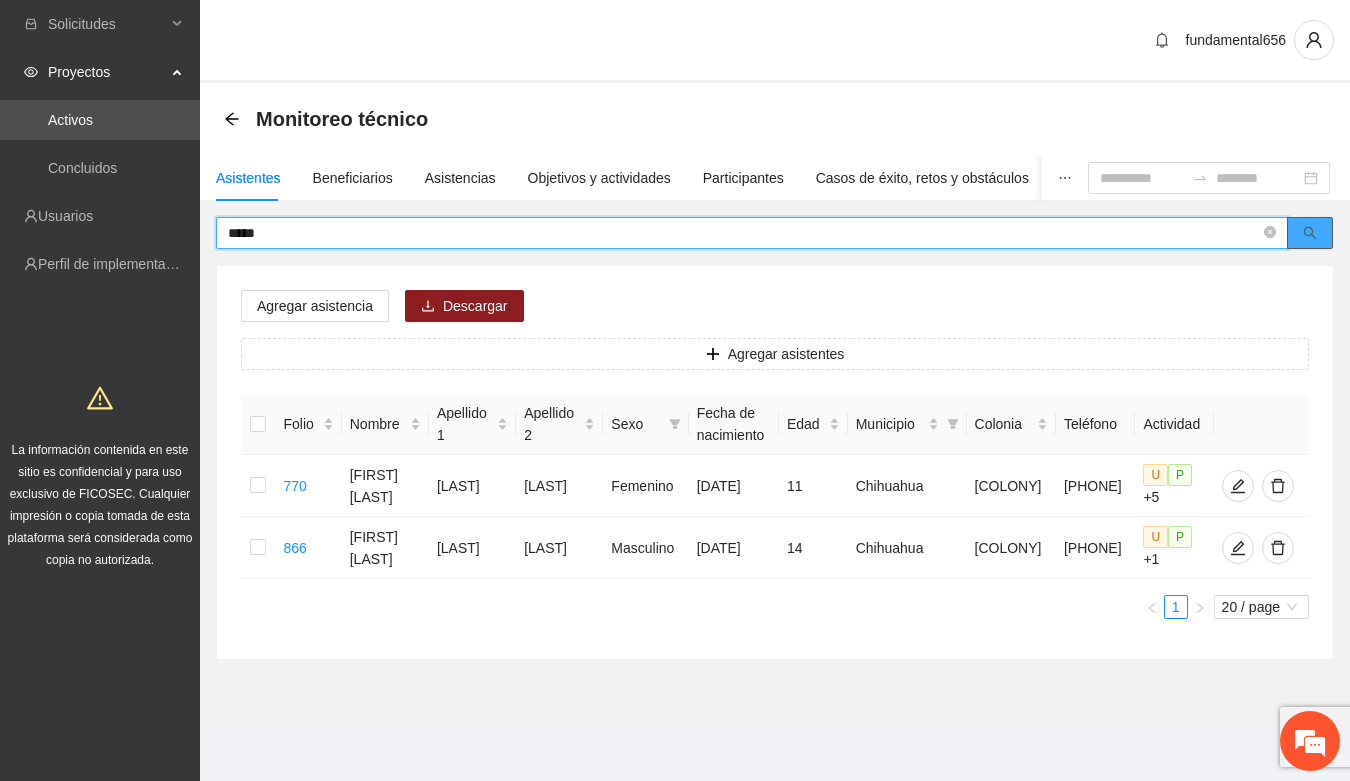 click 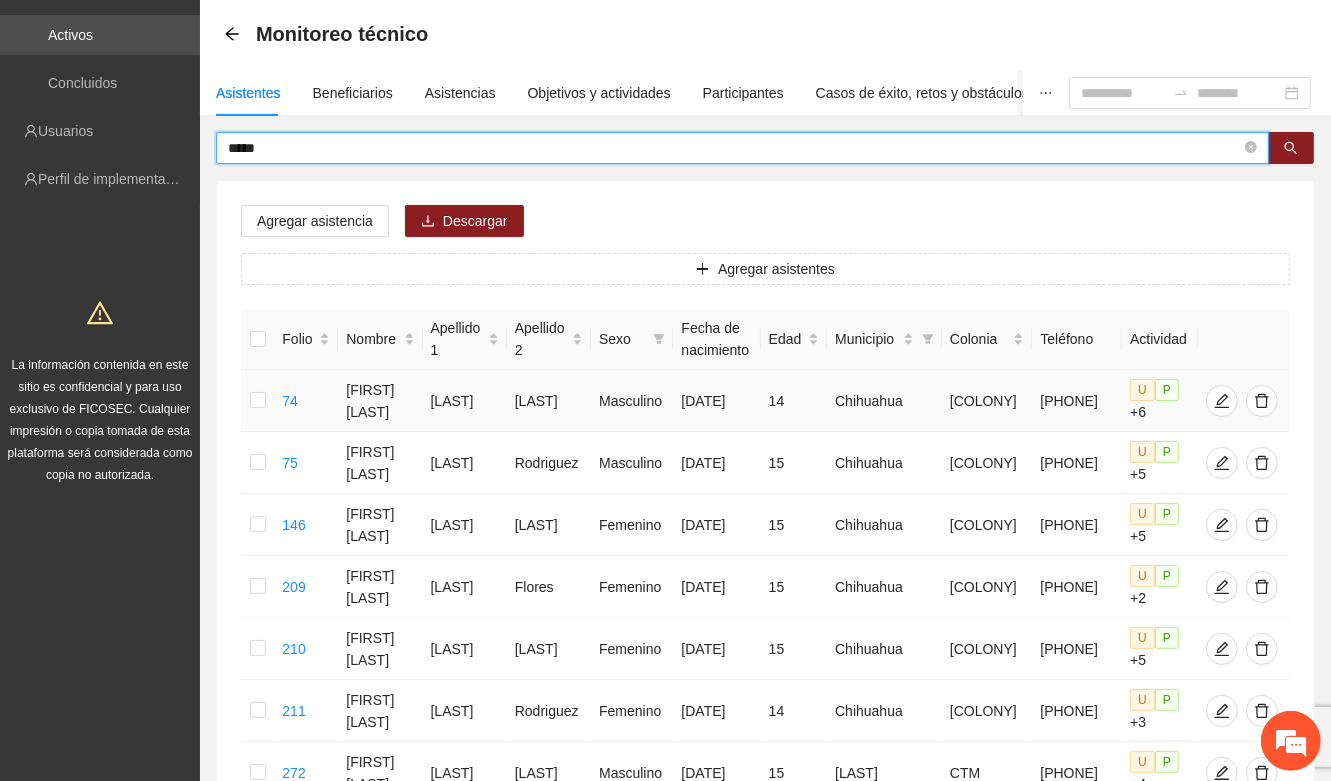 scroll, scrollTop: 125, scrollLeft: 0, axis: vertical 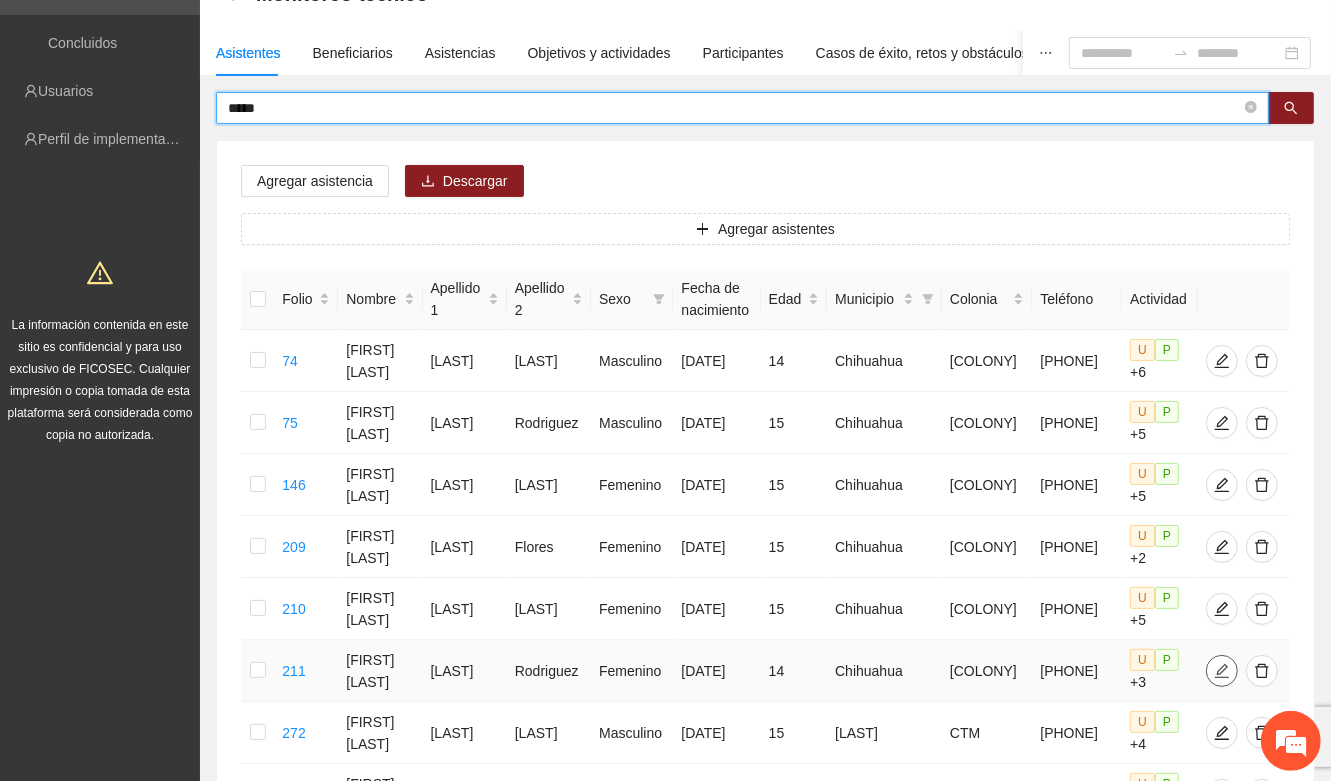 click 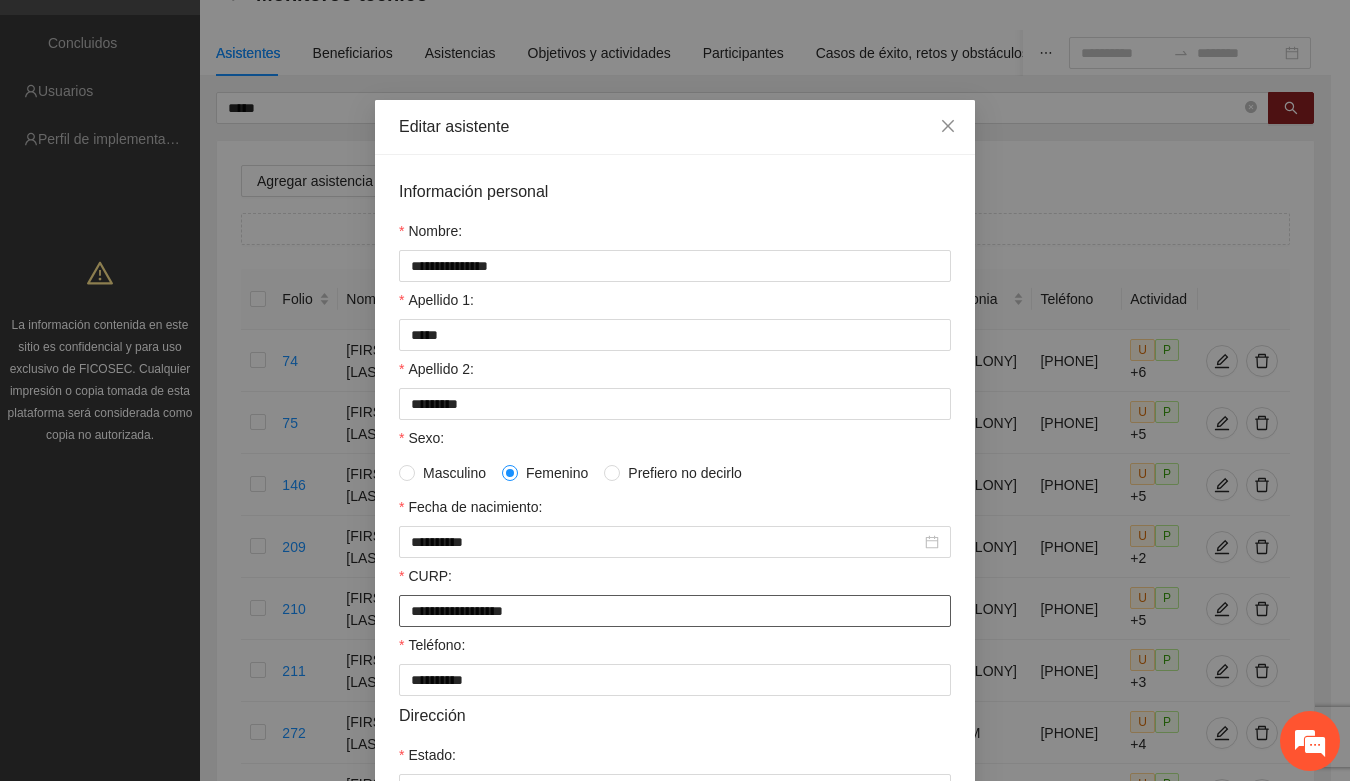 drag, startPoint x: 397, startPoint y: 621, endPoint x: 573, endPoint y: 620, distance: 176.00284 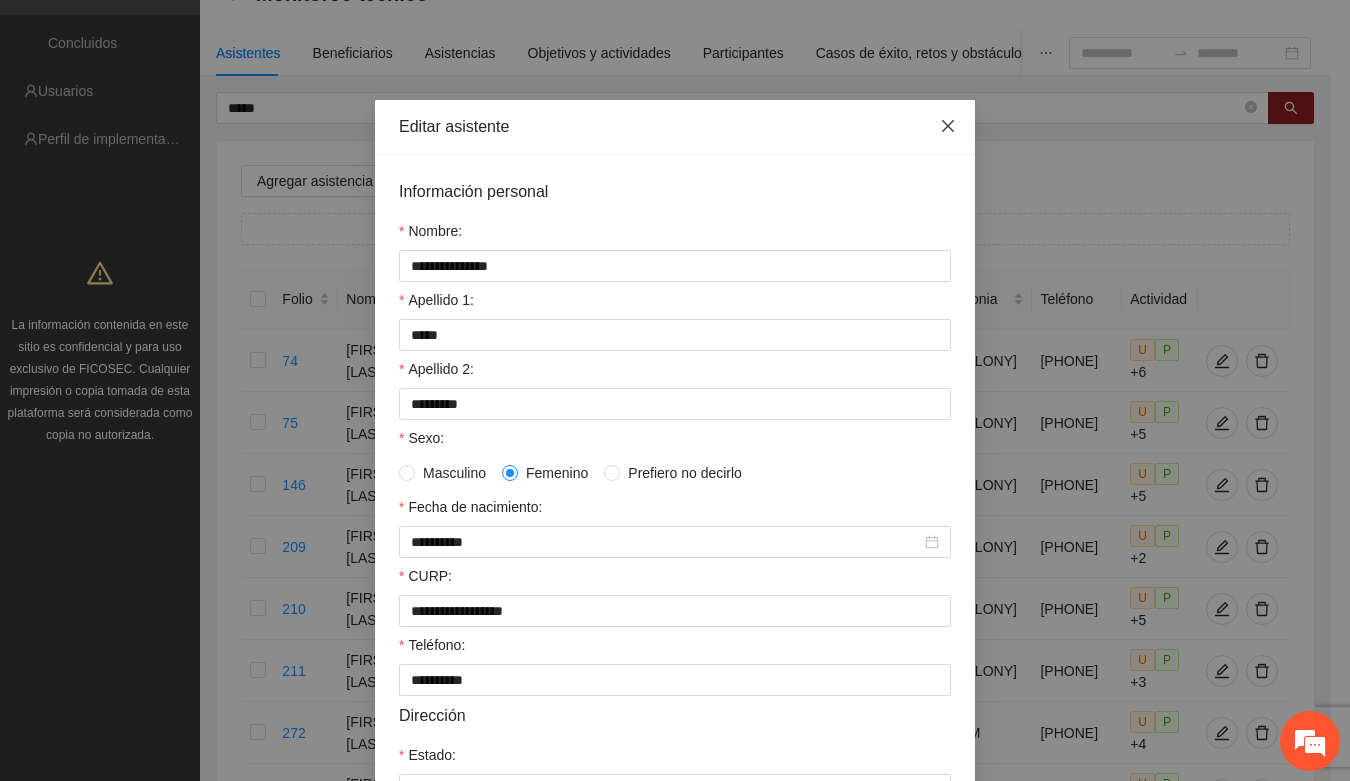drag, startPoint x: 935, startPoint y: 128, endPoint x: 490, endPoint y: 157, distance: 445.94394 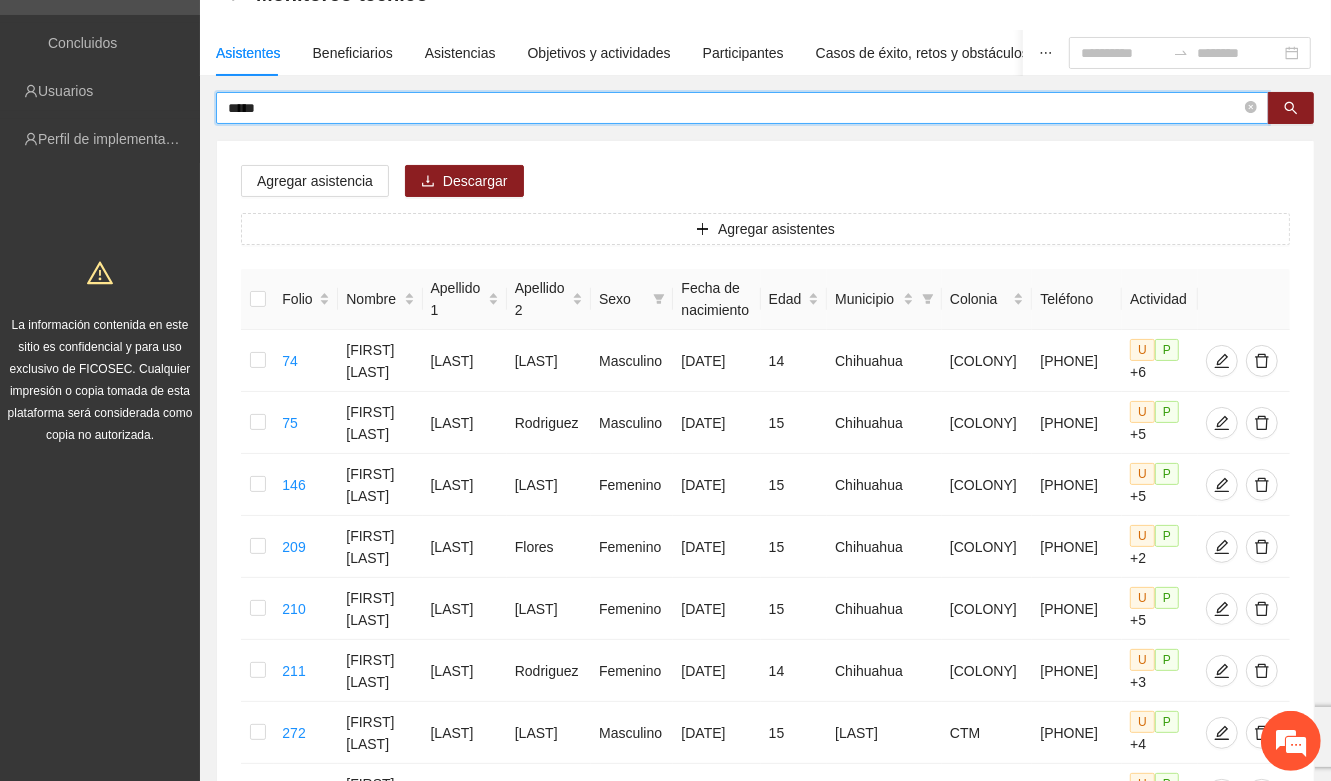 drag, startPoint x: 285, startPoint y: 110, endPoint x: 221, endPoint y: 120, distance: 64.77654 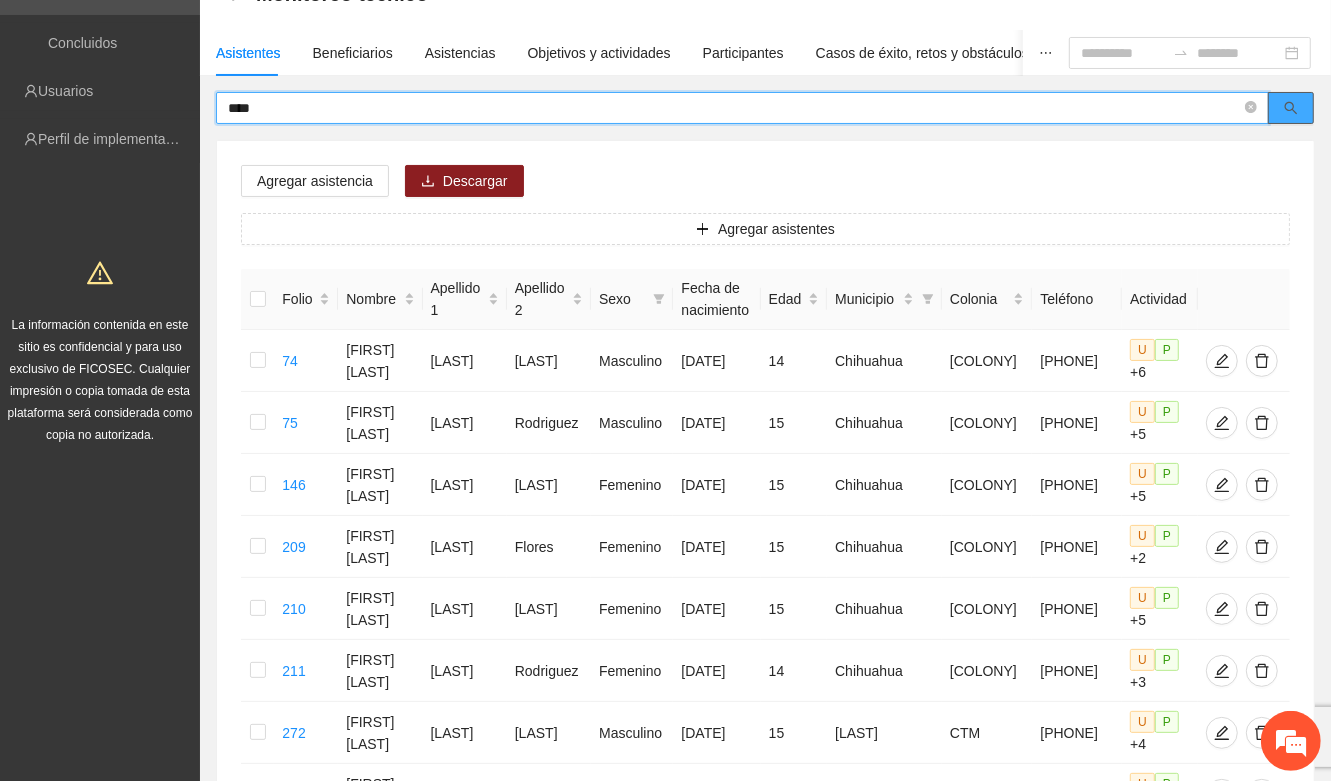 click at bounding box center (1291, 108) 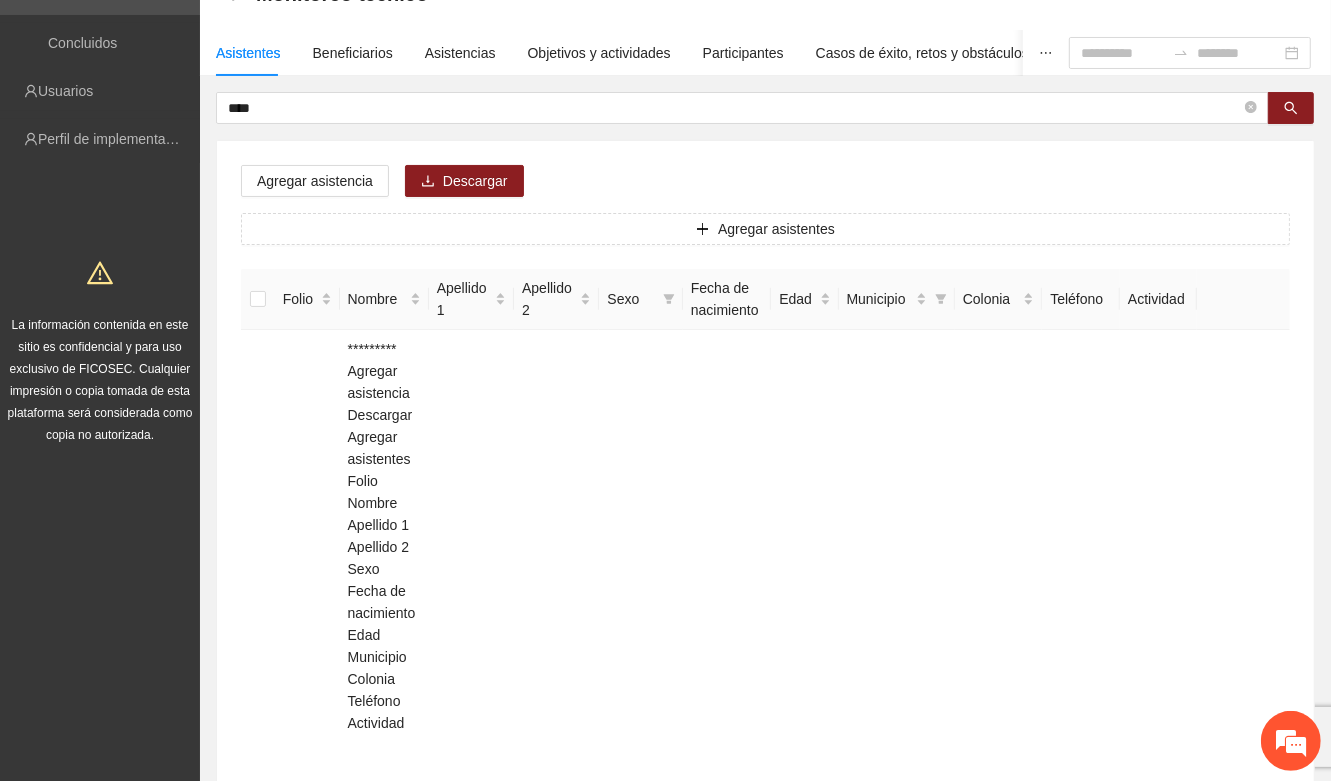 click 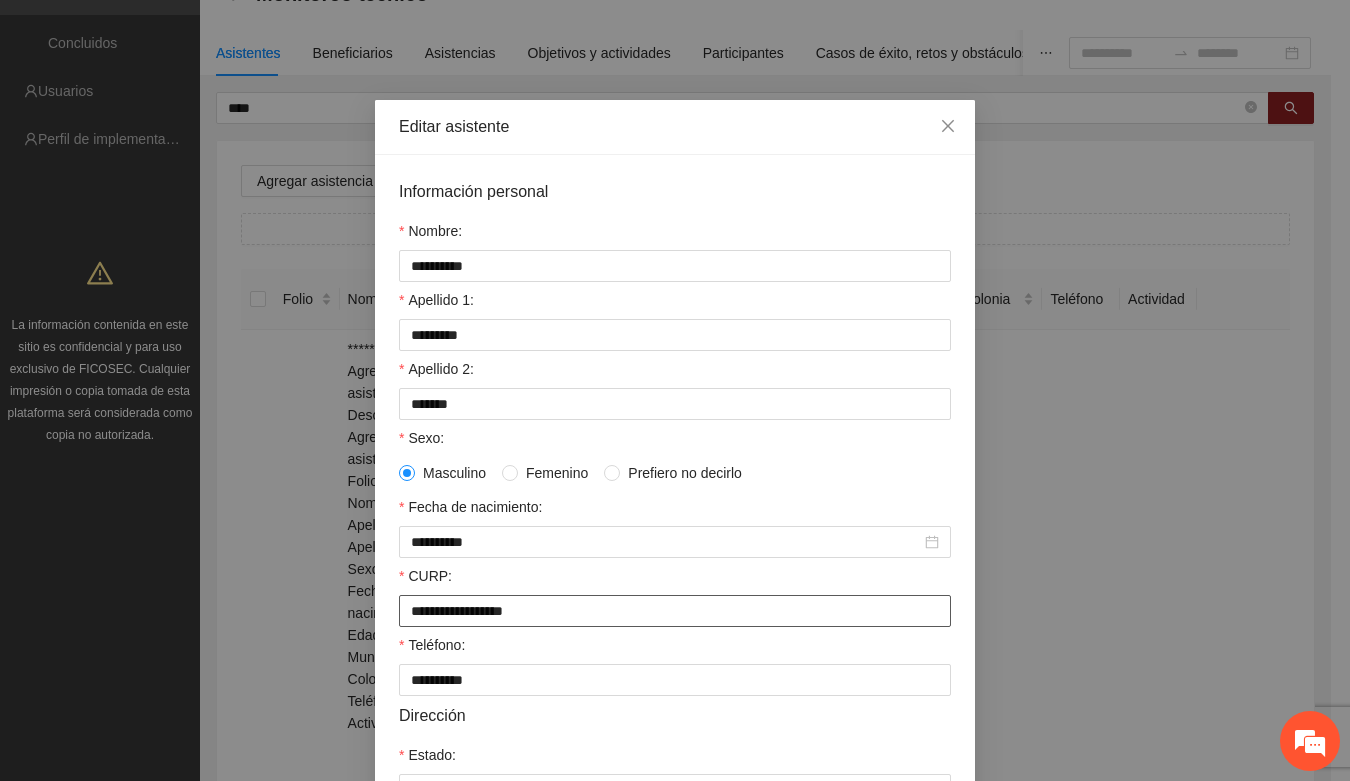 drag, startPoint x: 398, startPoint y: 620, endPoint x: 560, endPoint y: 621, distance: 162.00308 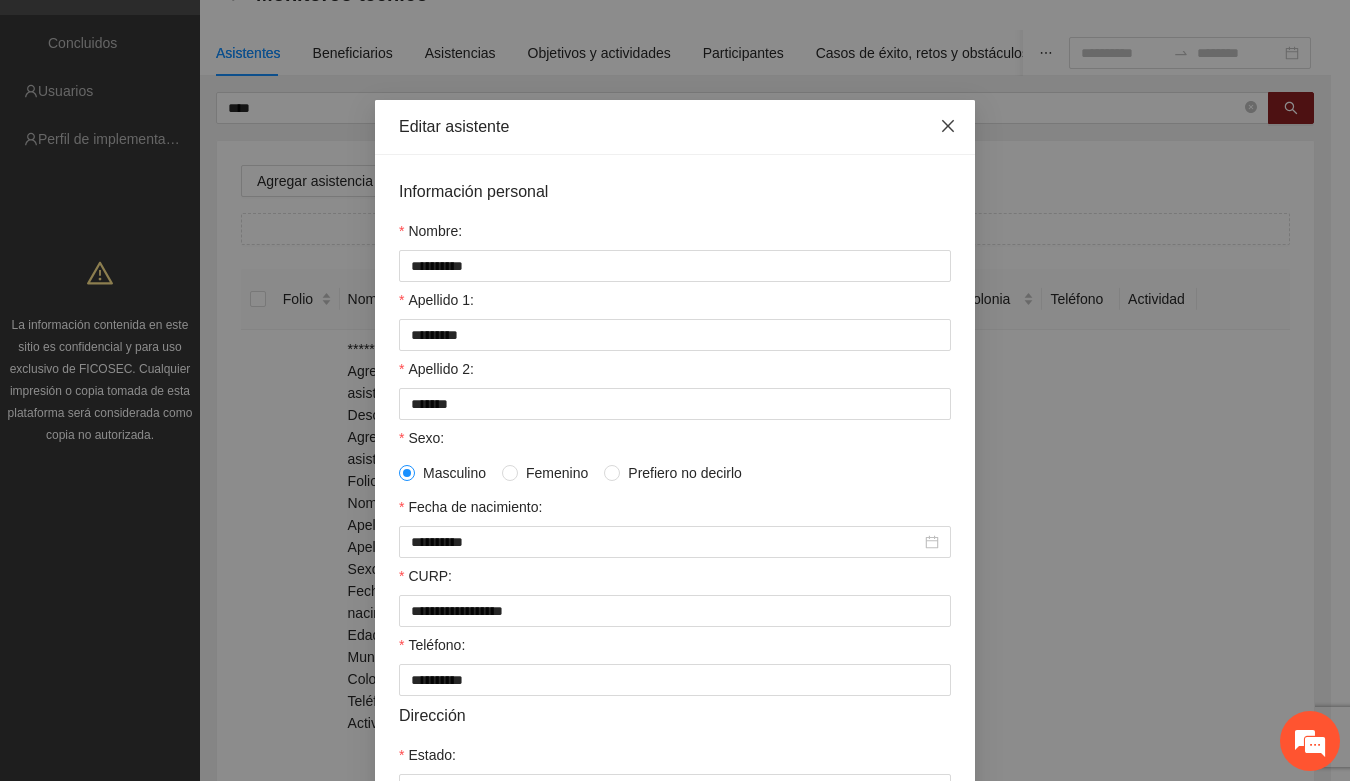 click at bounding box center (948, 127) 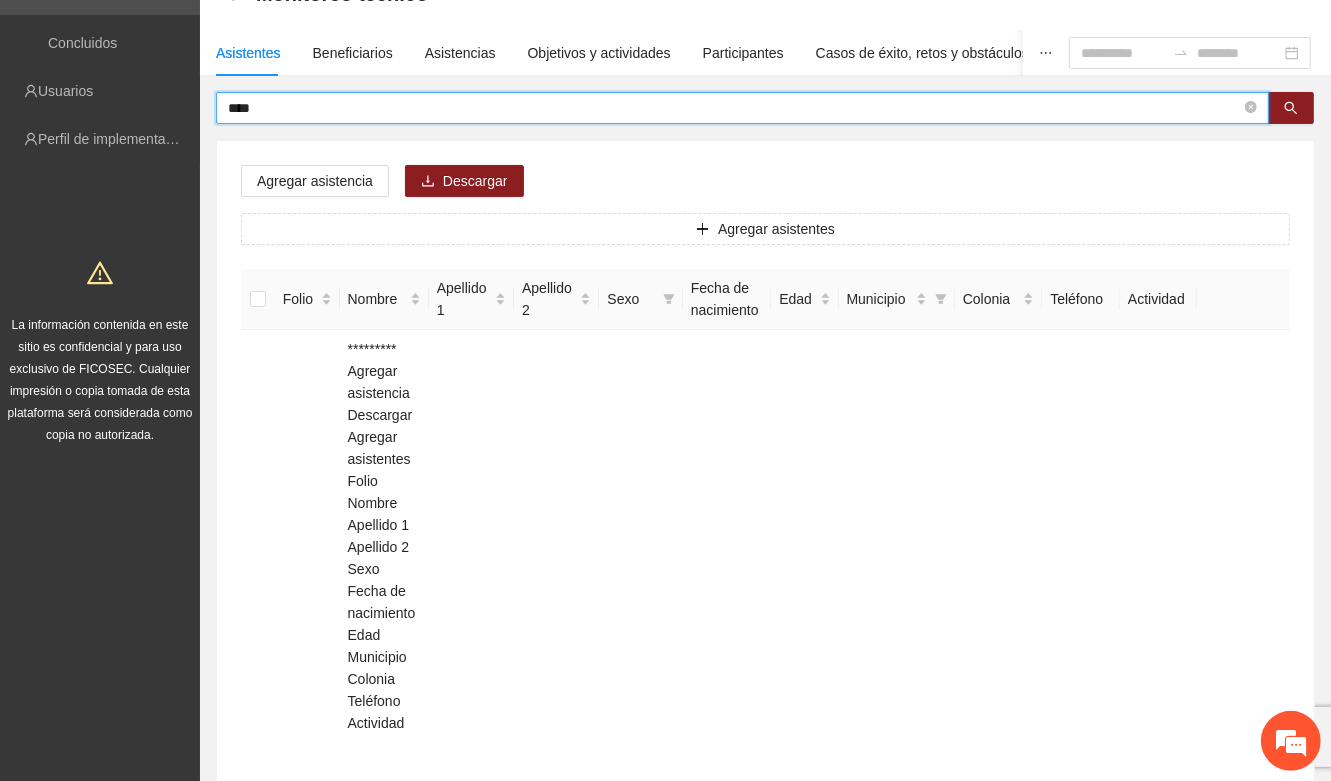 drag, startPoint x: 278, startPoint y: 102, endPoint x: 210, endPoint y: 111, distance: 68.593 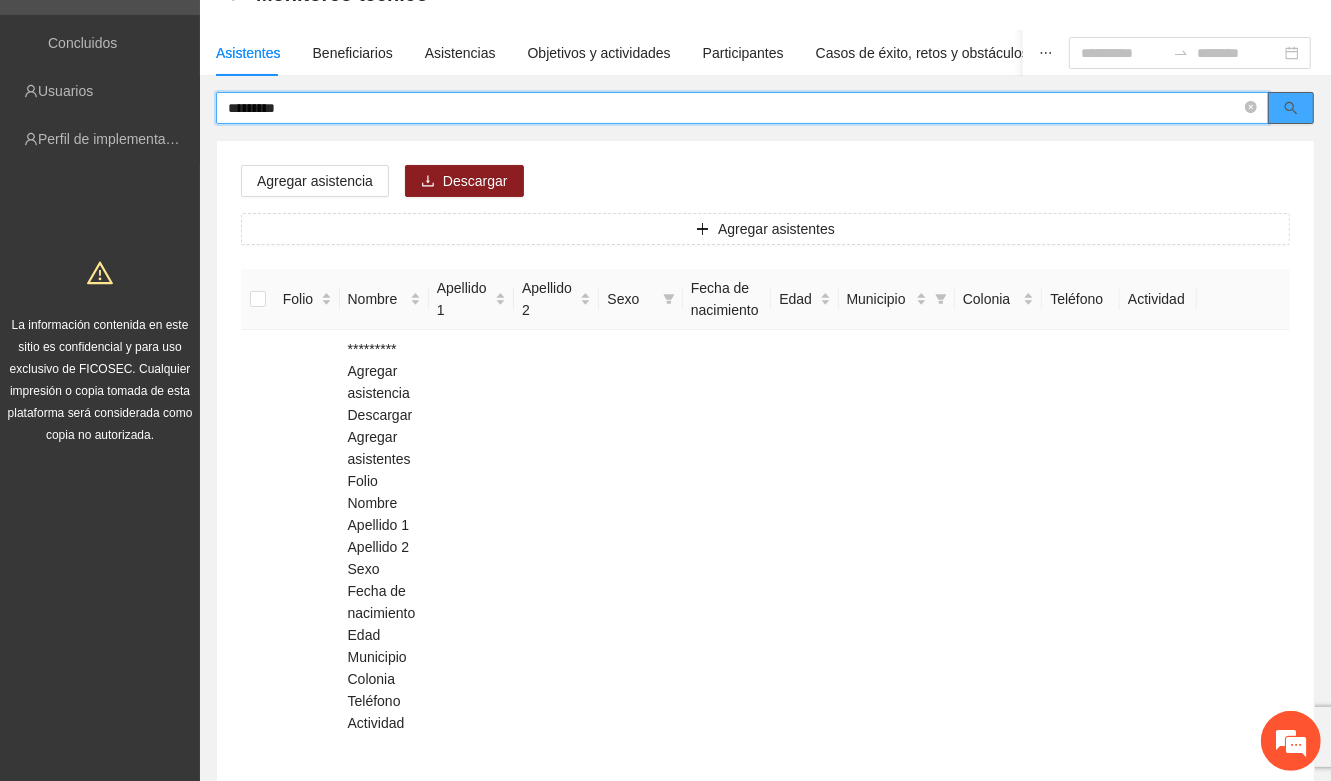click 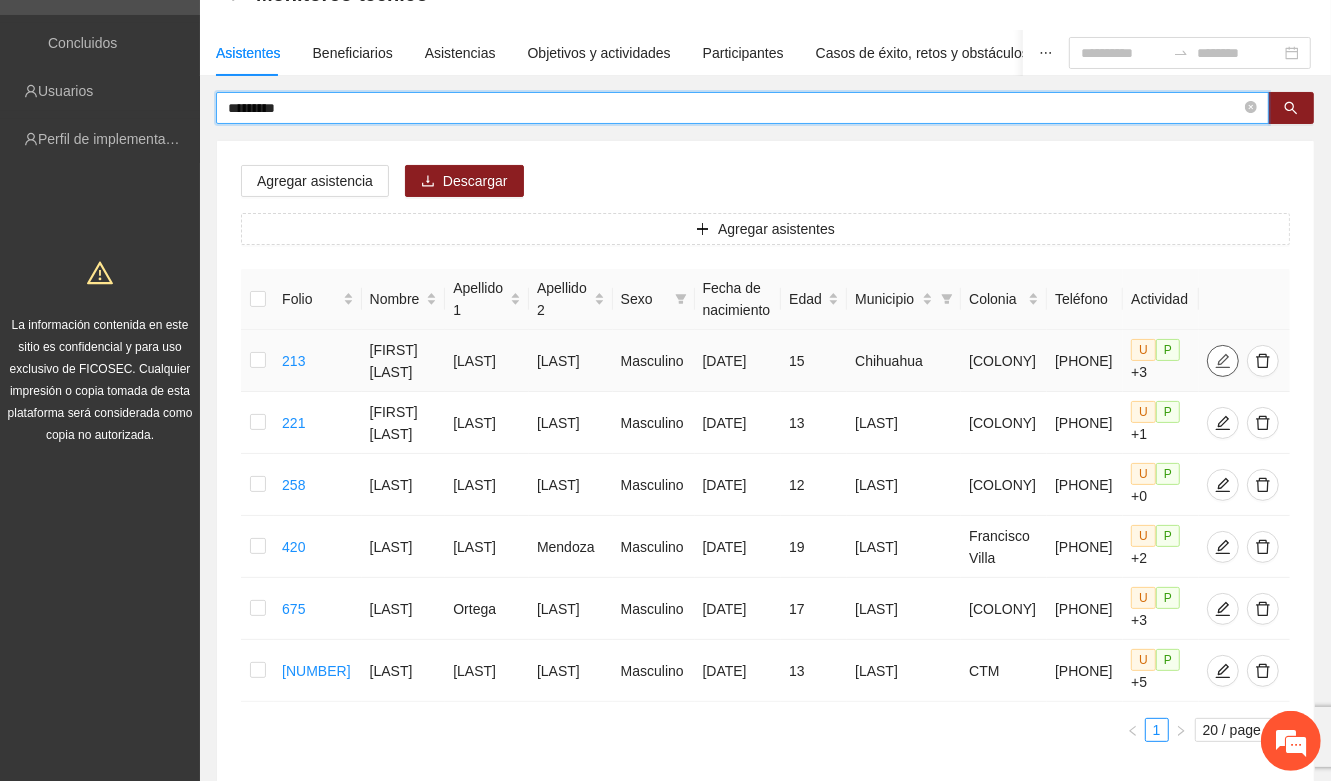 click 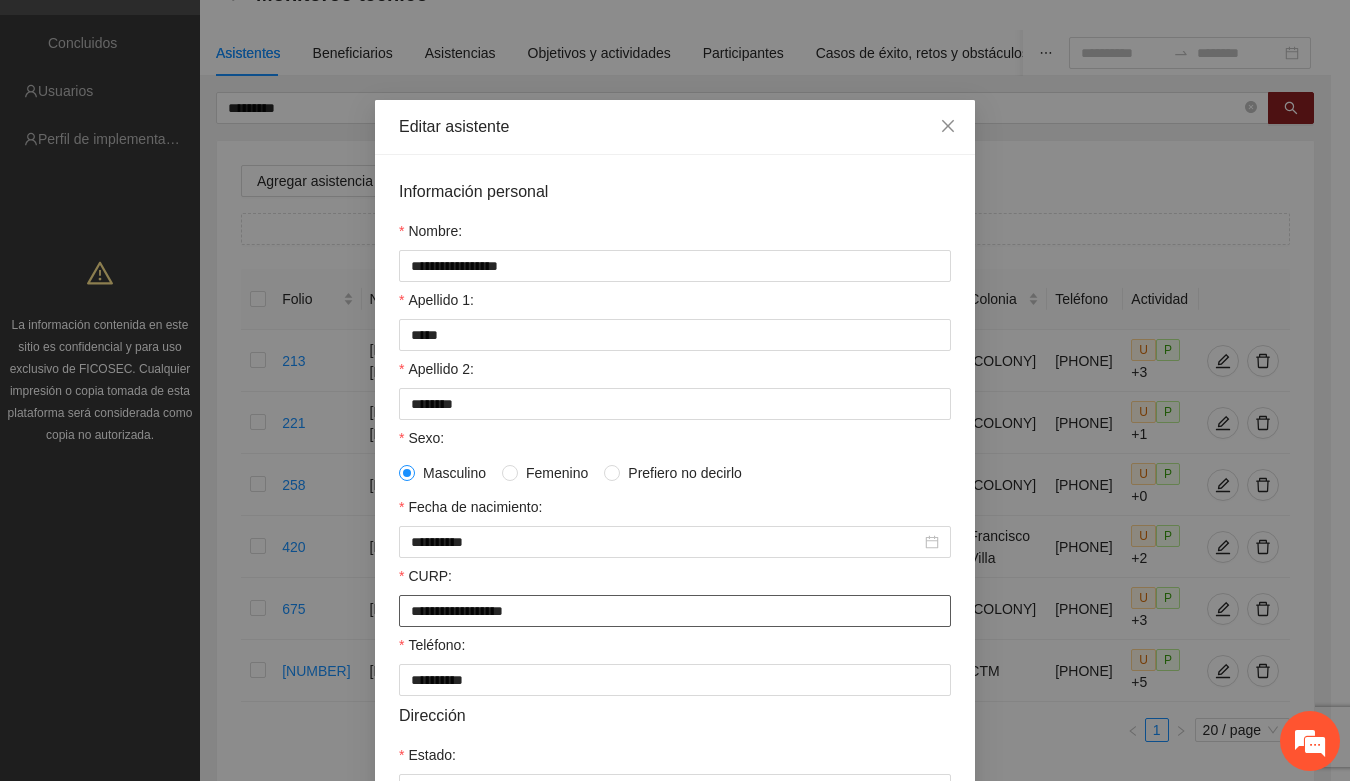 drag, startPoint x: 392, startPoint y: 628, endPoint x: 626, endPoint y: 637, distance: 234.17302 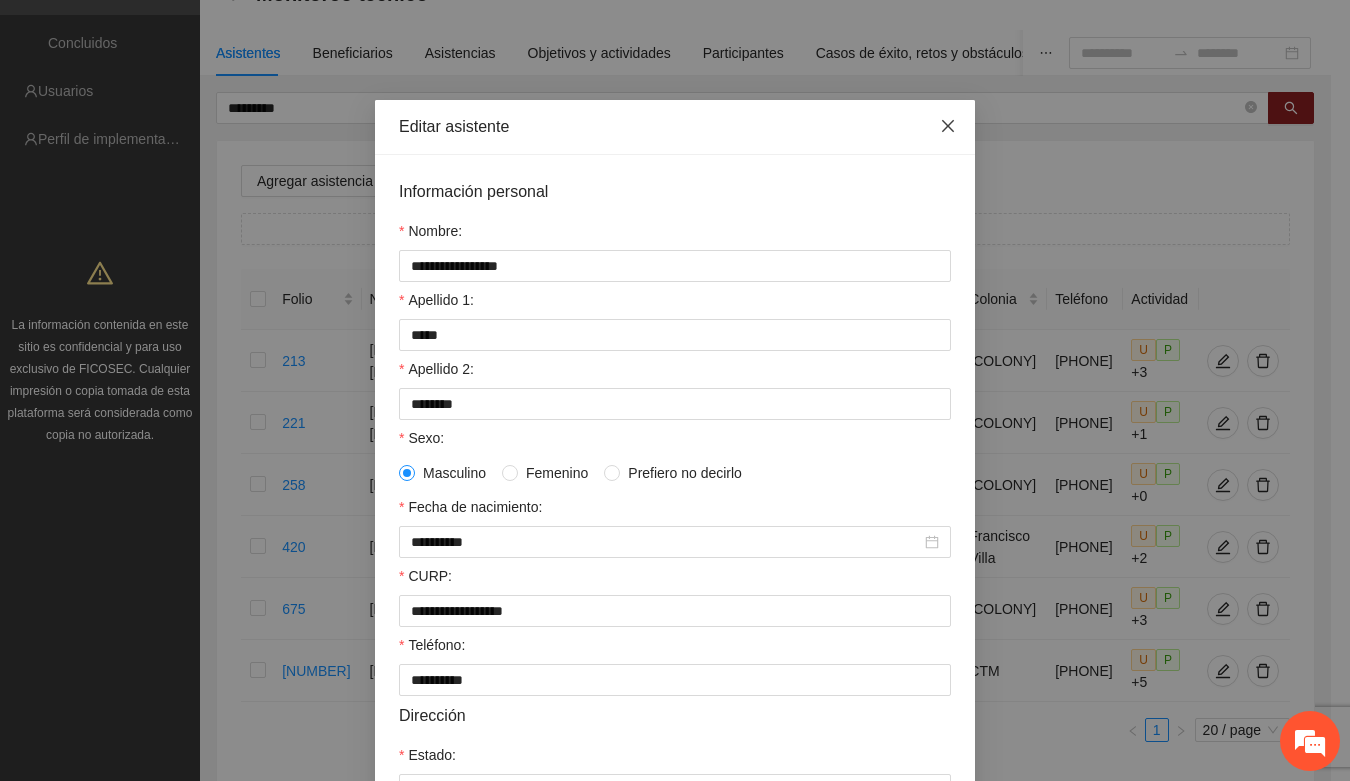 click 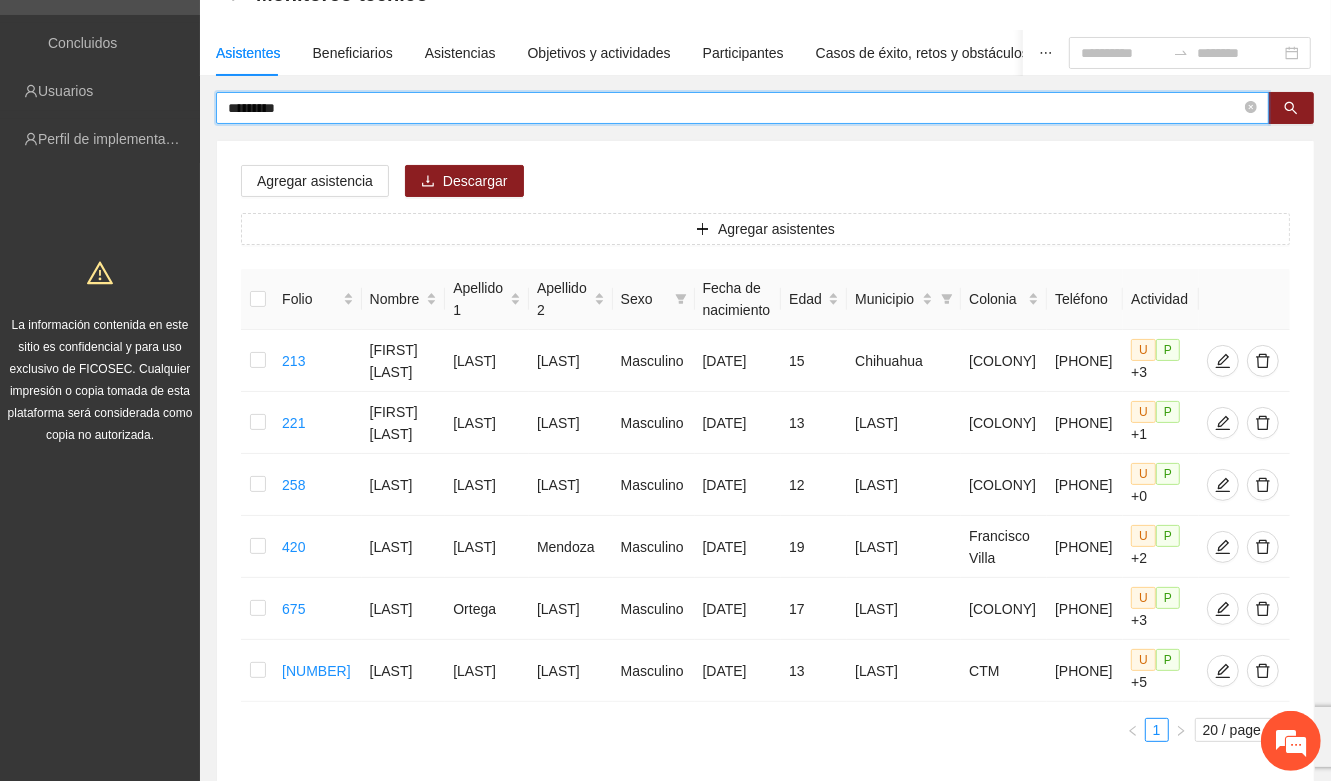 drag, startPoint x: 300, startPoint y: 112, endPoint x: 213, endPoint y: 112, distance: 87 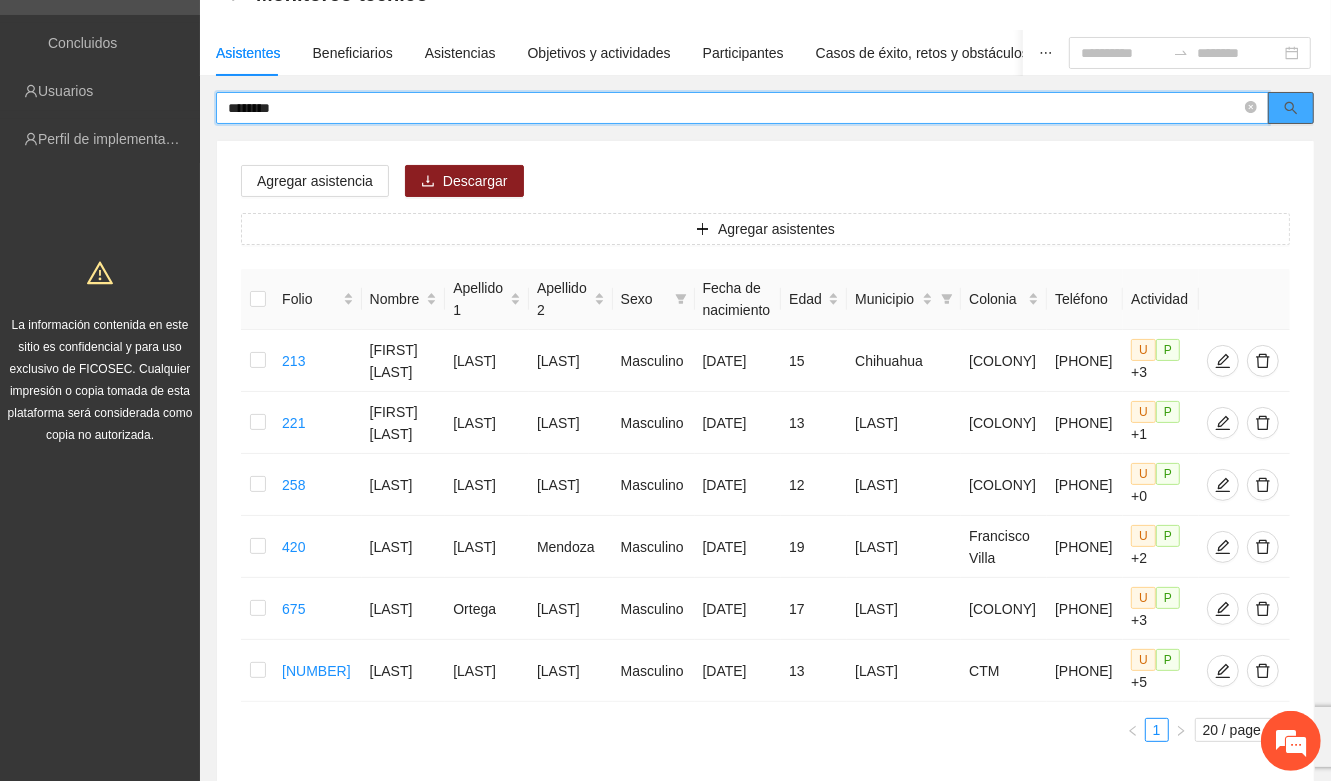 click 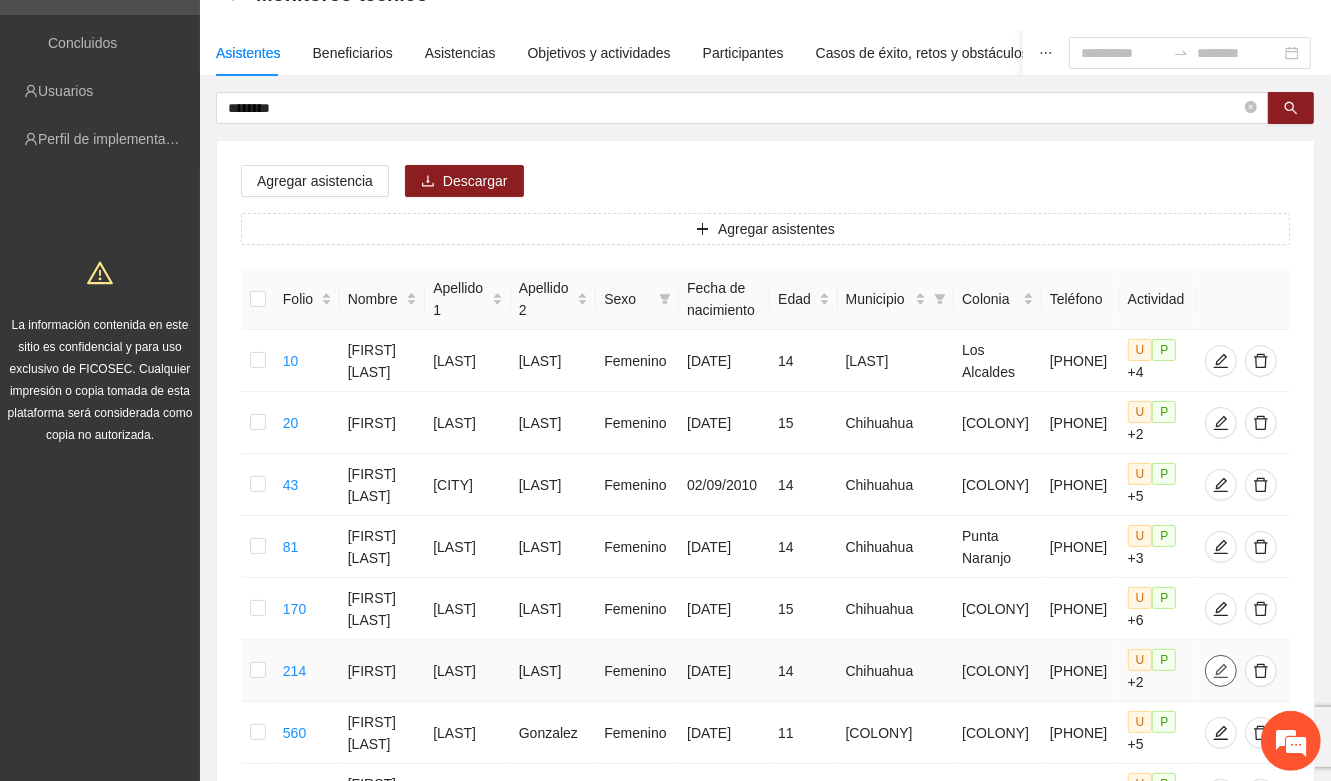 click 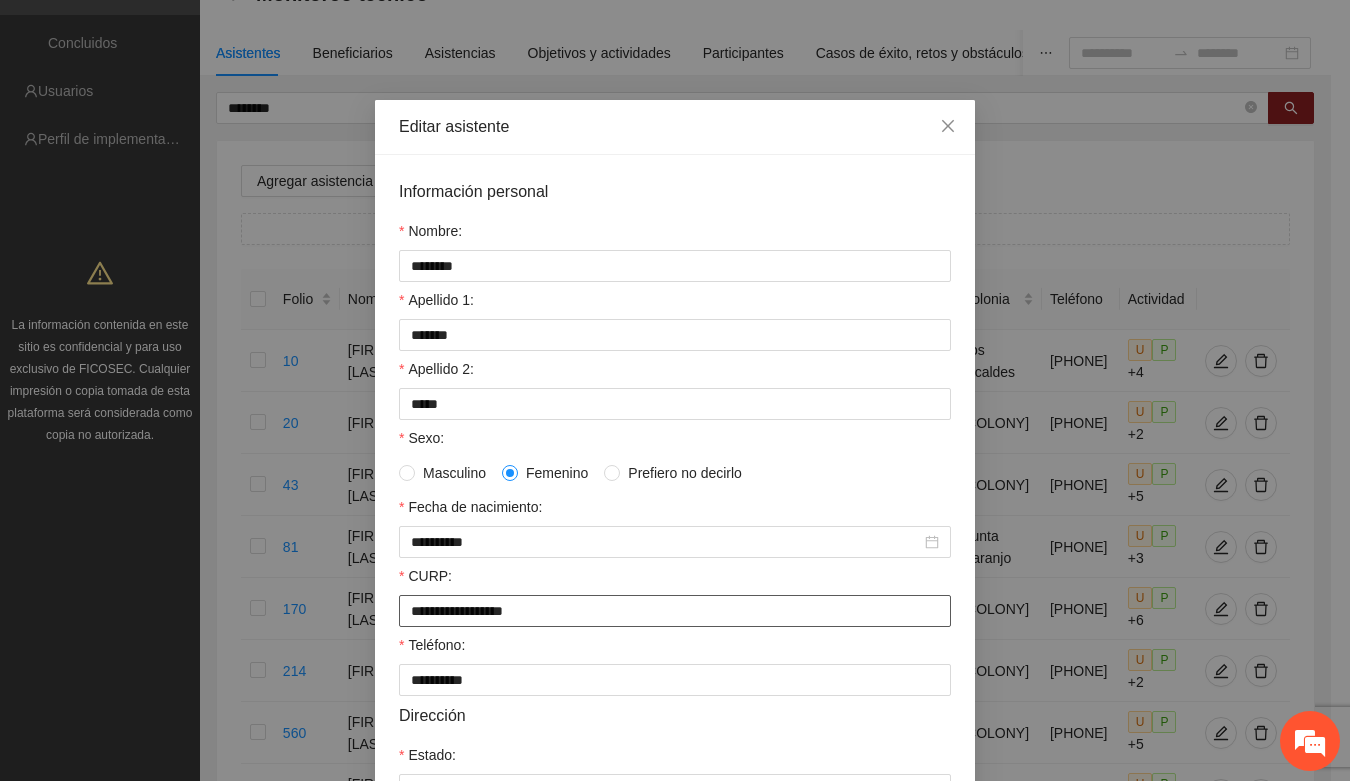 drag, startPoint x: 395, startPoint y: 620, endPoint x: 597, endPoint y: 617, distance: 202.02228 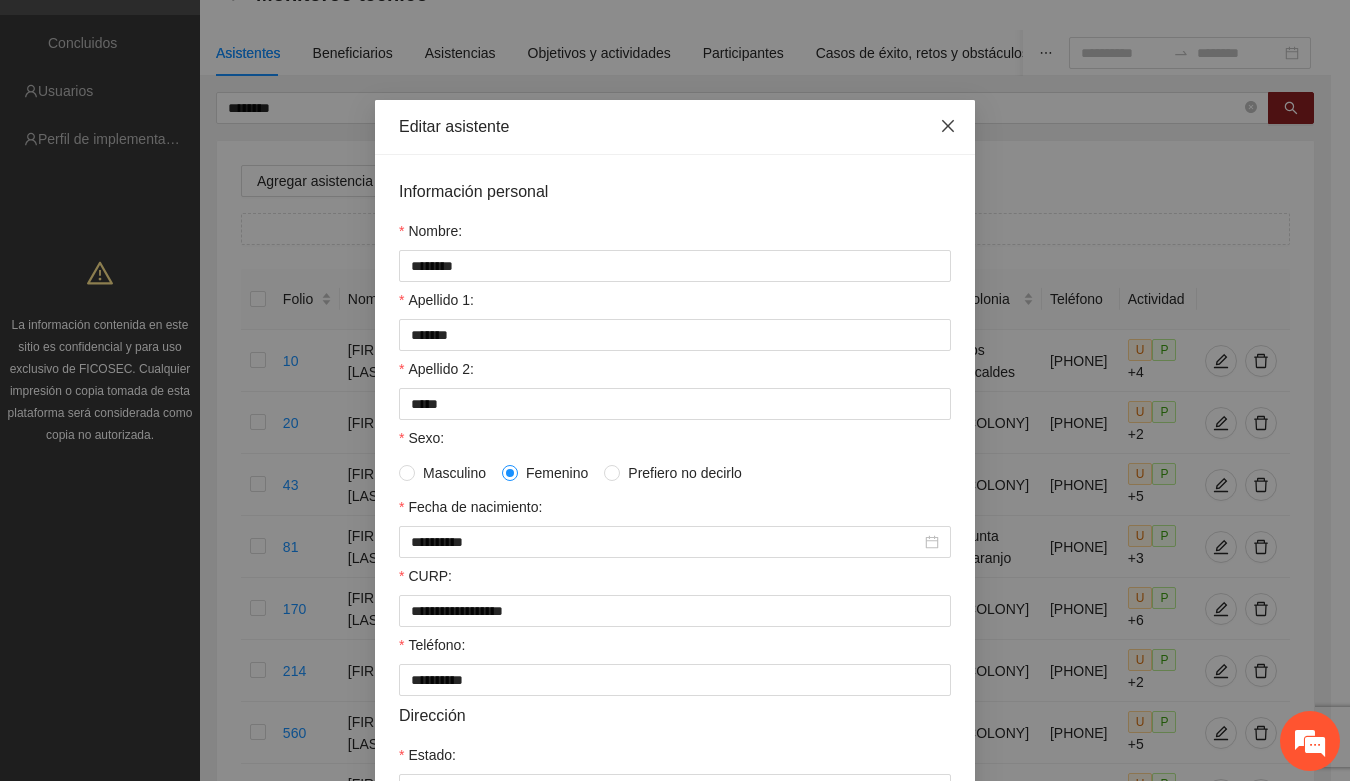 click 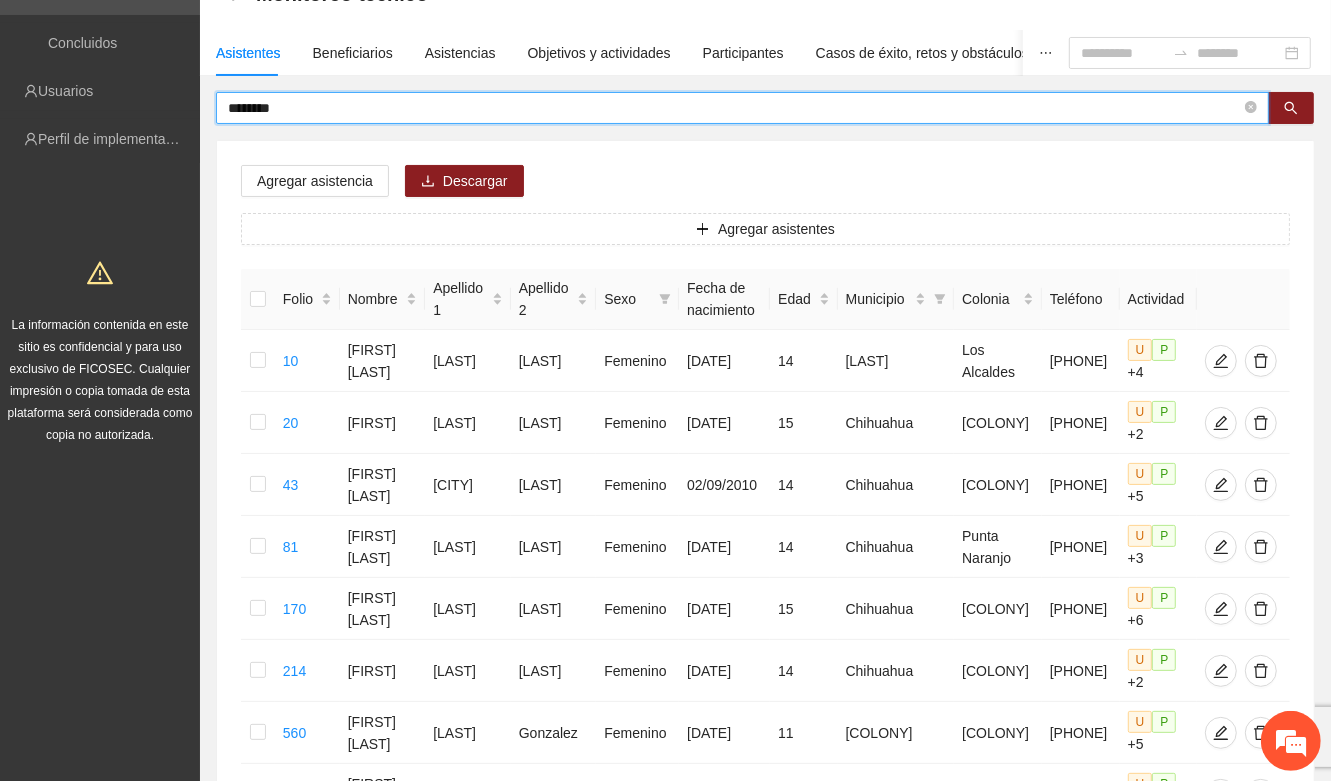 drag, startPoint x: 286, startPoint y: 110, endPoint x: 201, endPoint y: 118, distance: 85.37564 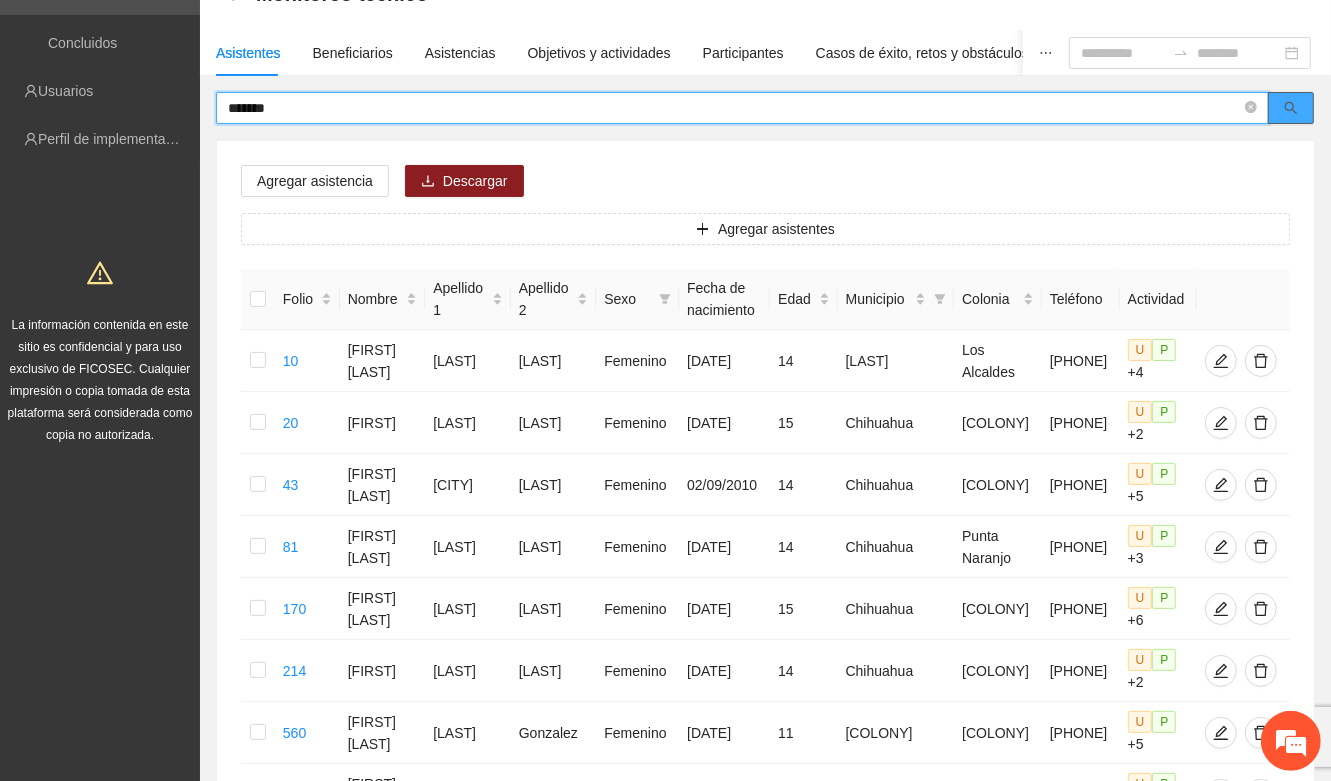 click 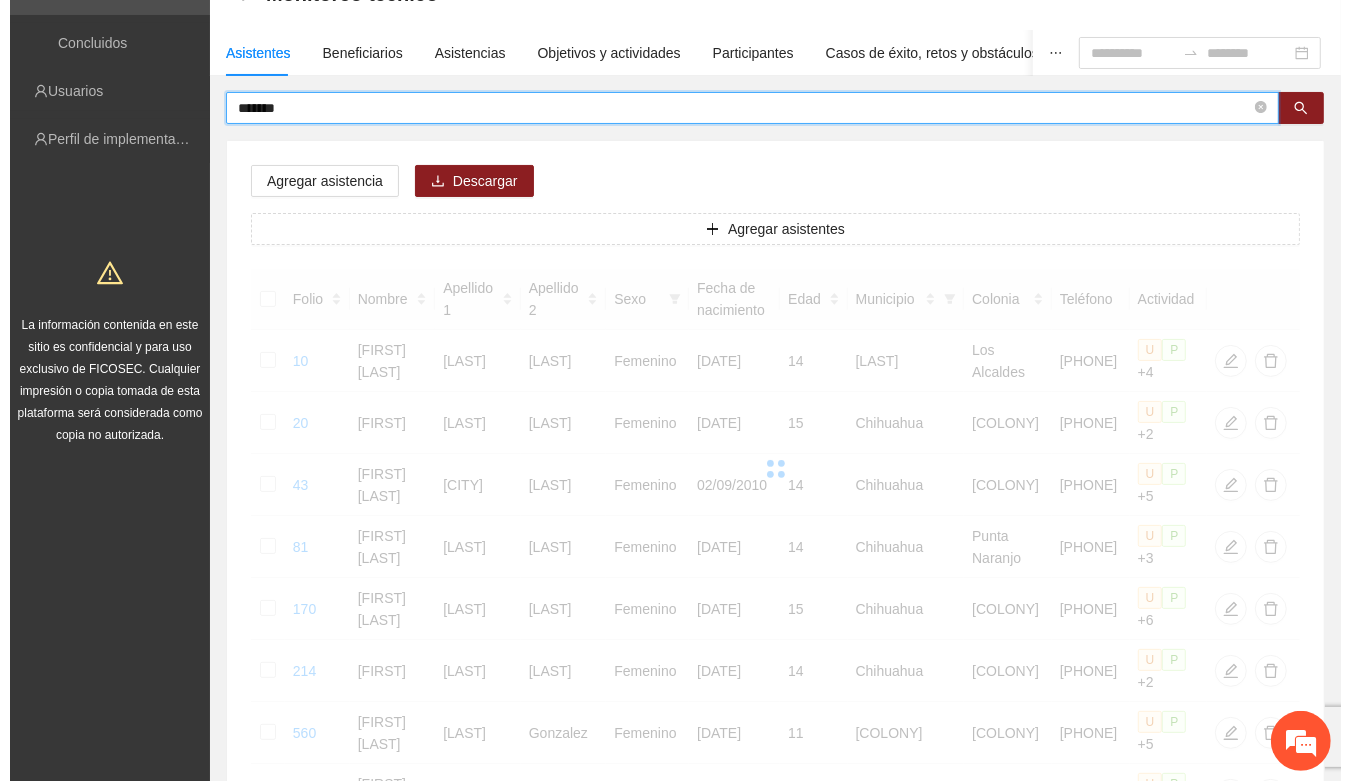 scroll, scrollTop: 0, scrollLeft: 0, axis: both 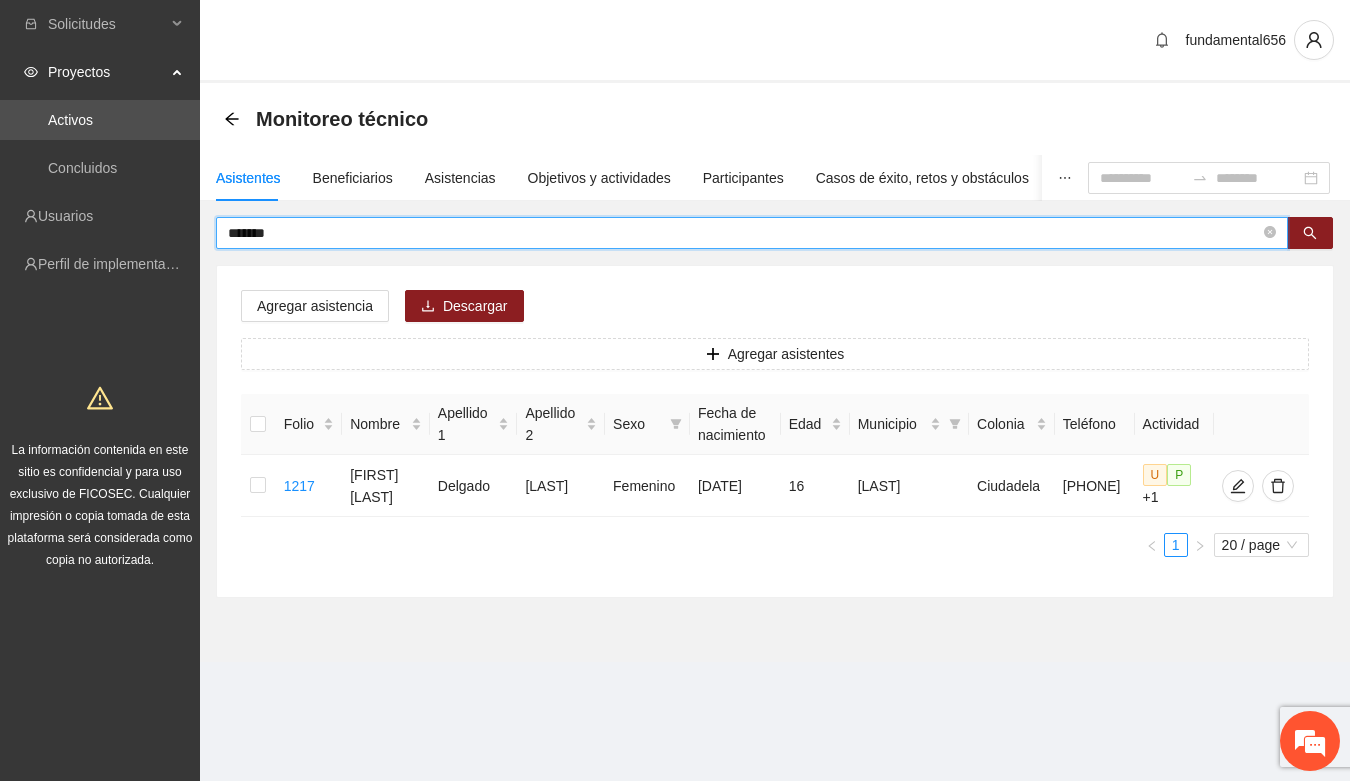 drag, startPoint x: 297, startPoint y: 240, endPoint x: 206, endPoint y: 250, distance: 91.5478 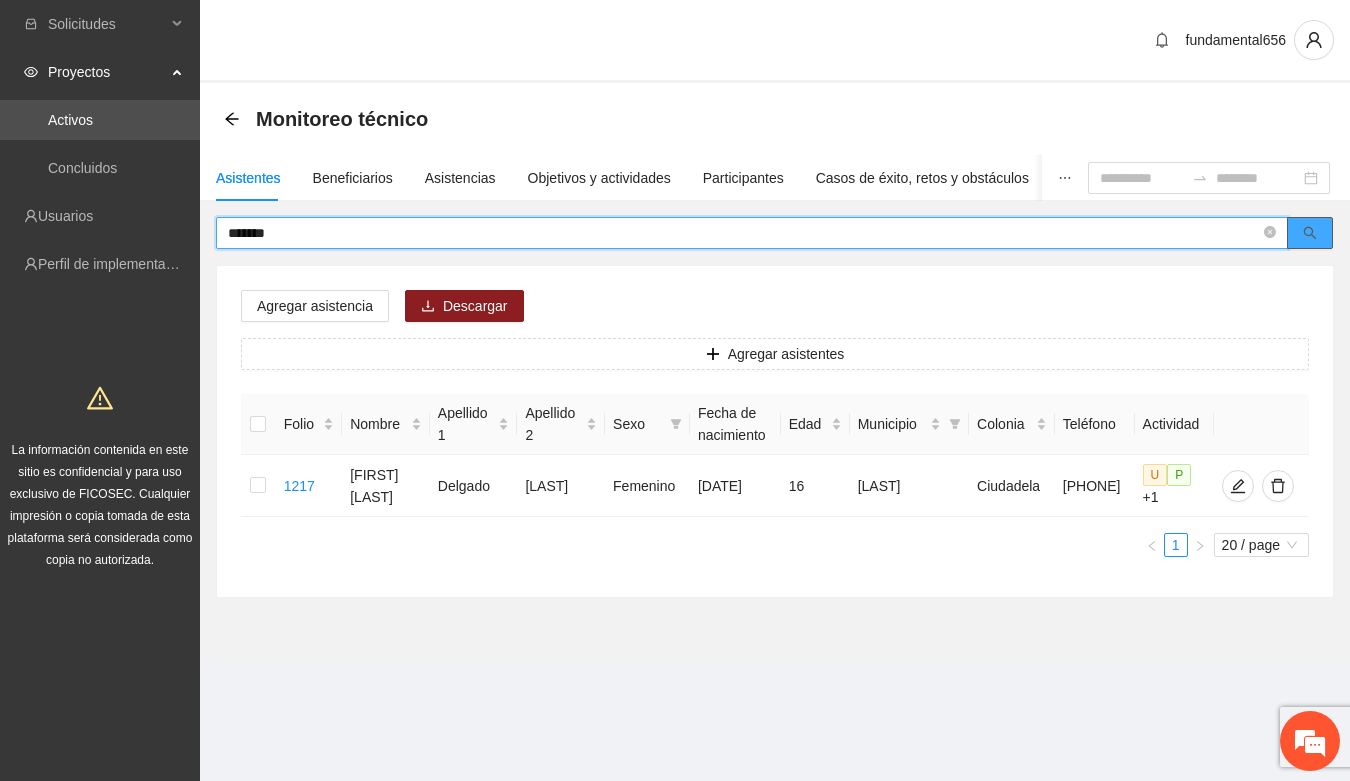 click at bounding box center (1310, 233) 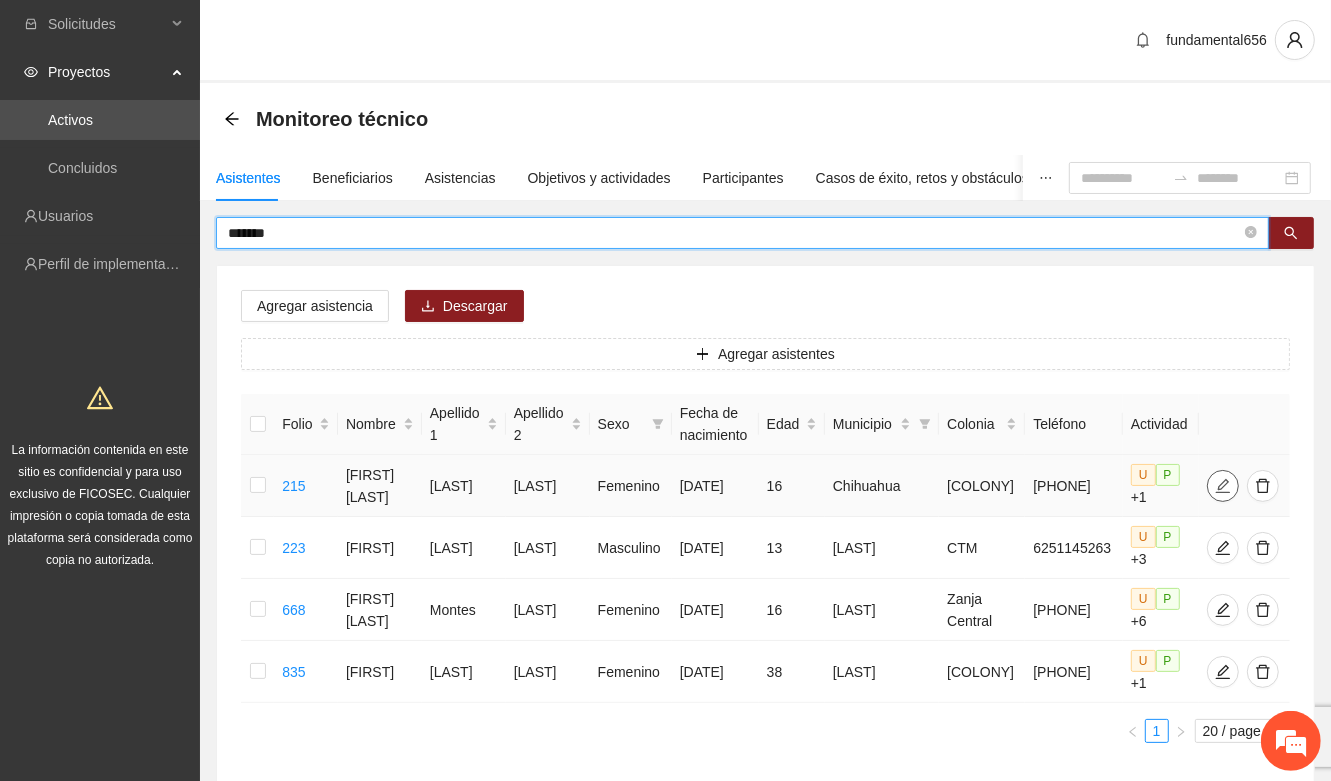 type on "******" 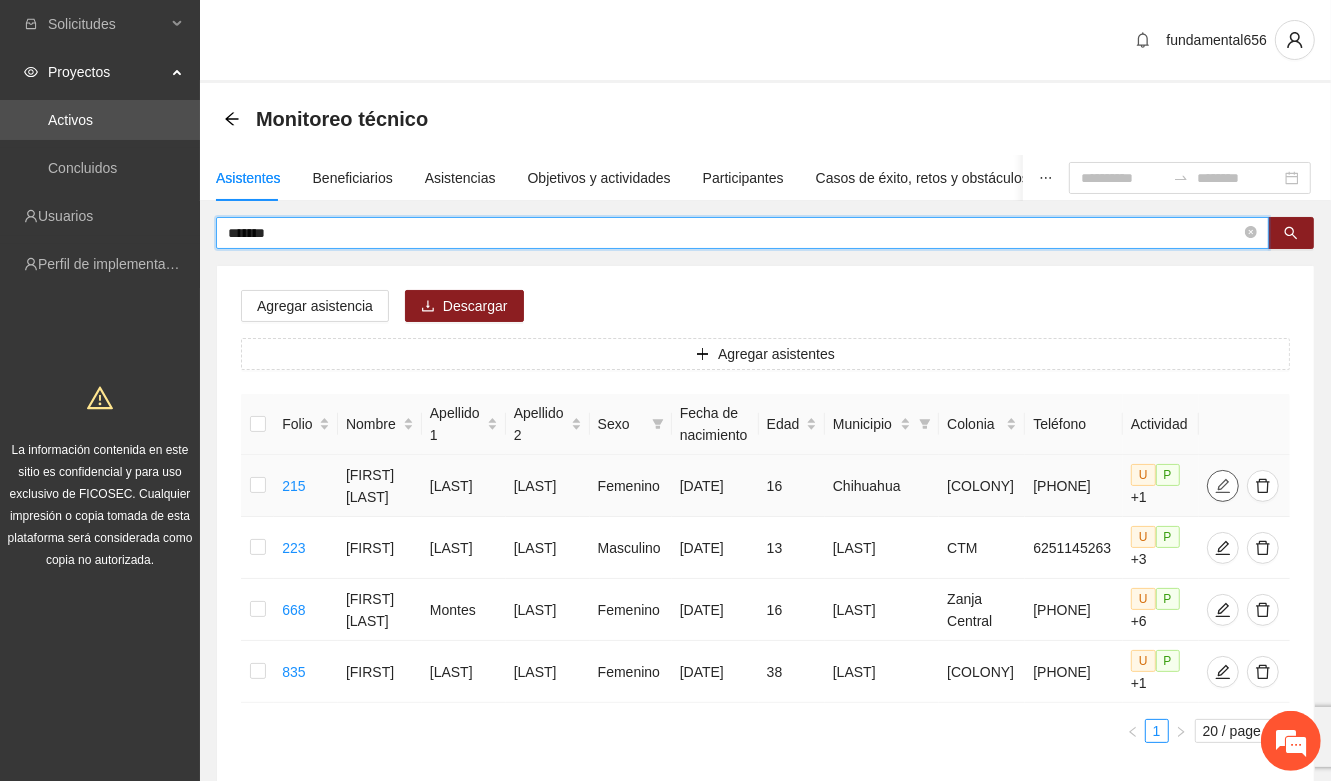 click 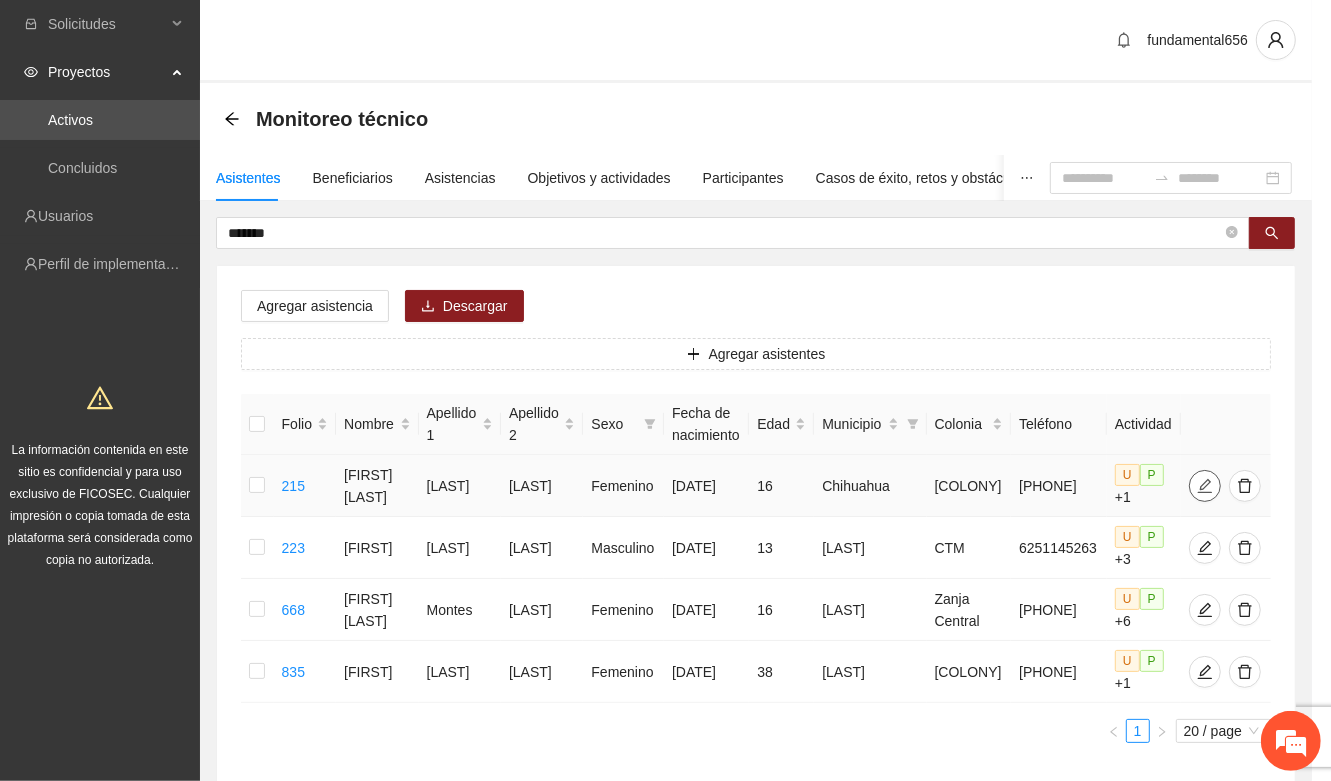 type on "**********" 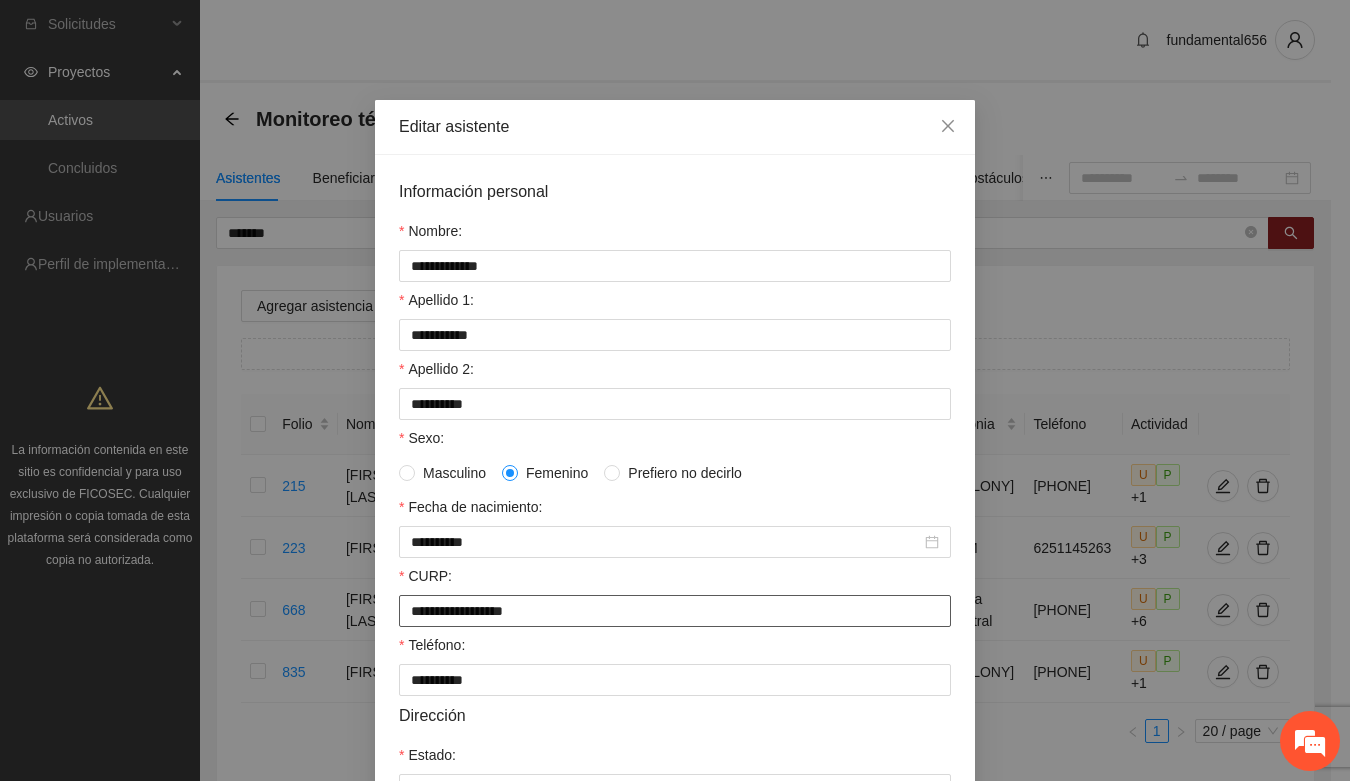 drag, startPoint x: 402, startPoint y: 617, endPoint x: 565, endPoint y: 627, distance: 163.30646 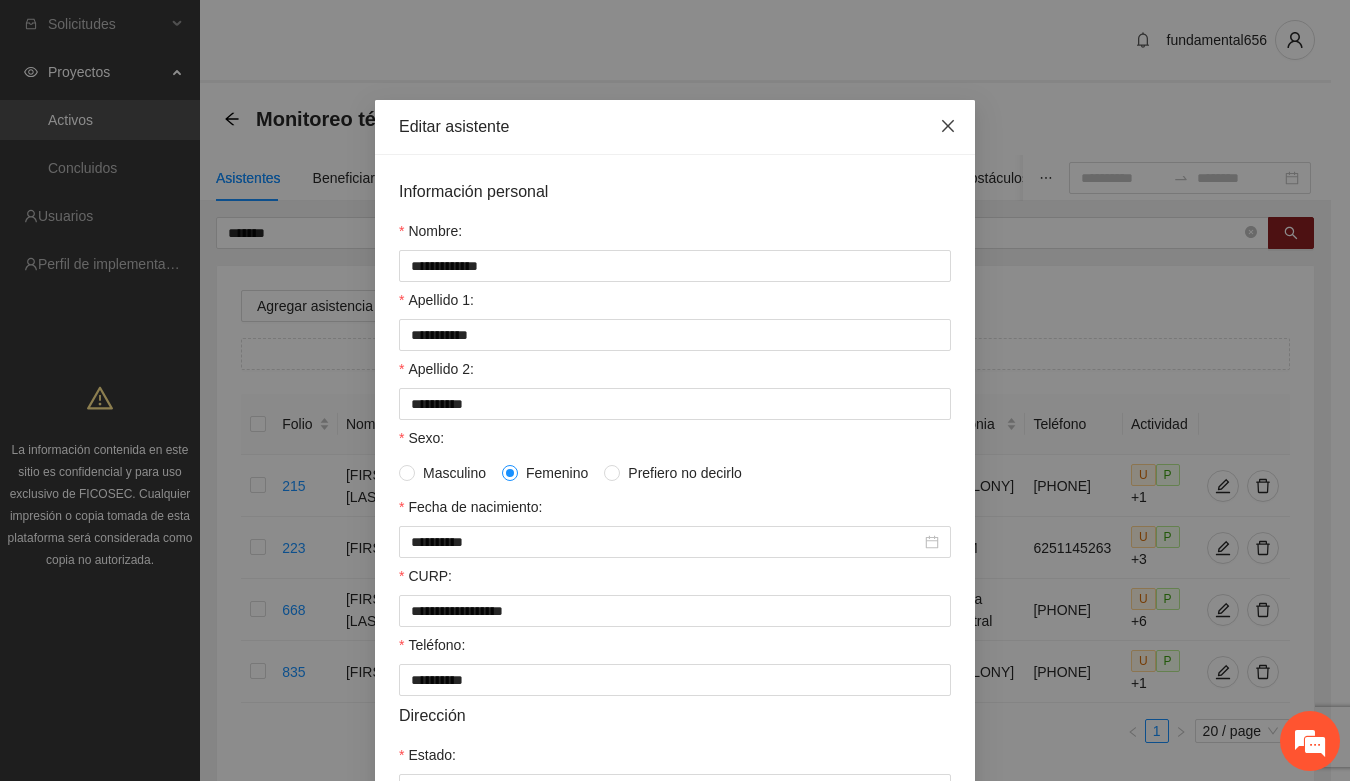 click 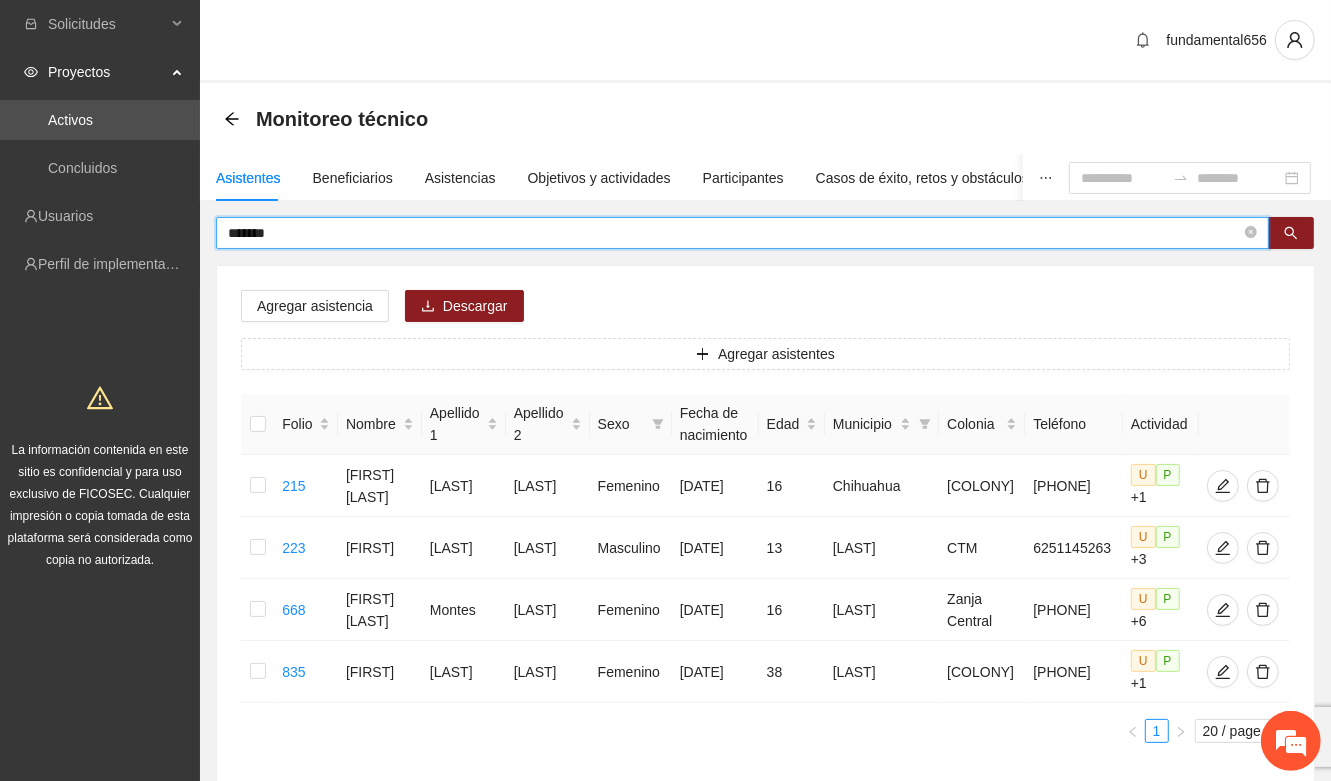 drag, startPoint x: 288, startPoint y: 235, endPoint x: 206, endPoint y: 237, distance: 82.02438 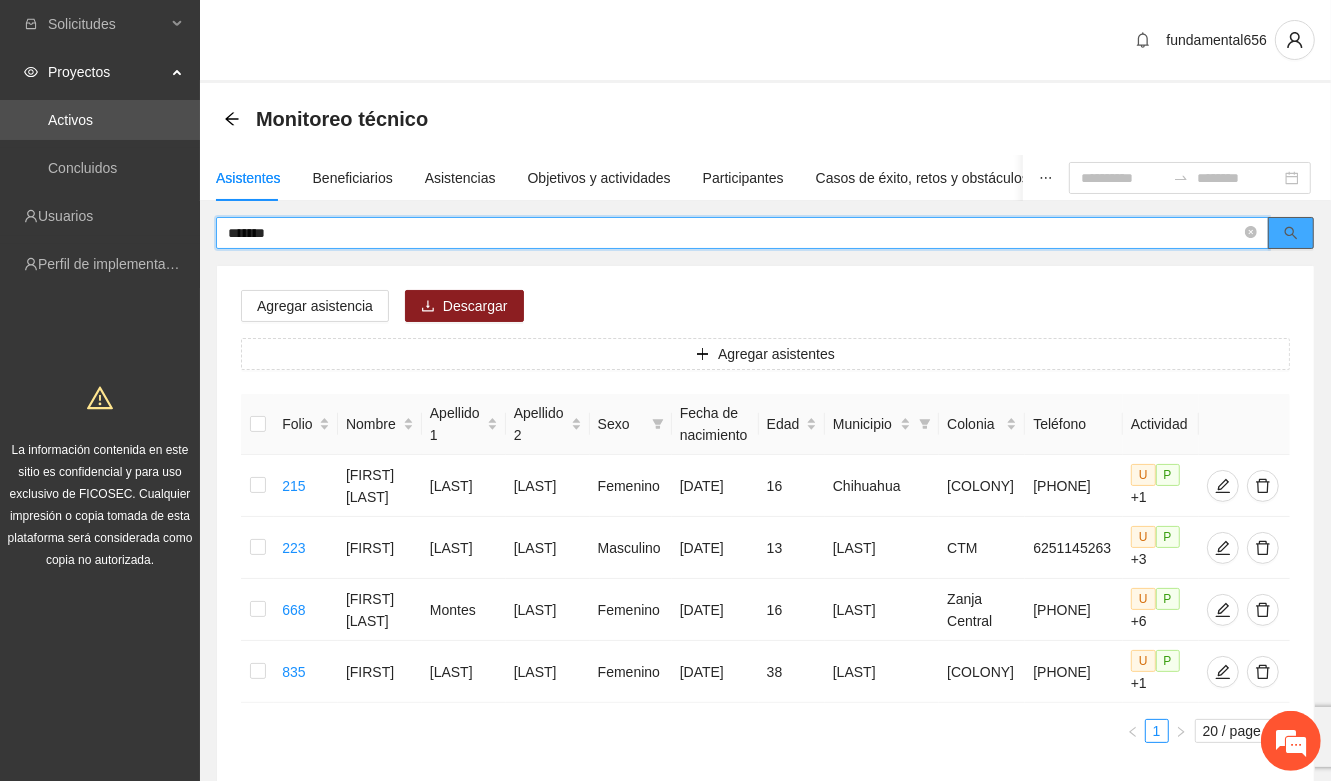 click 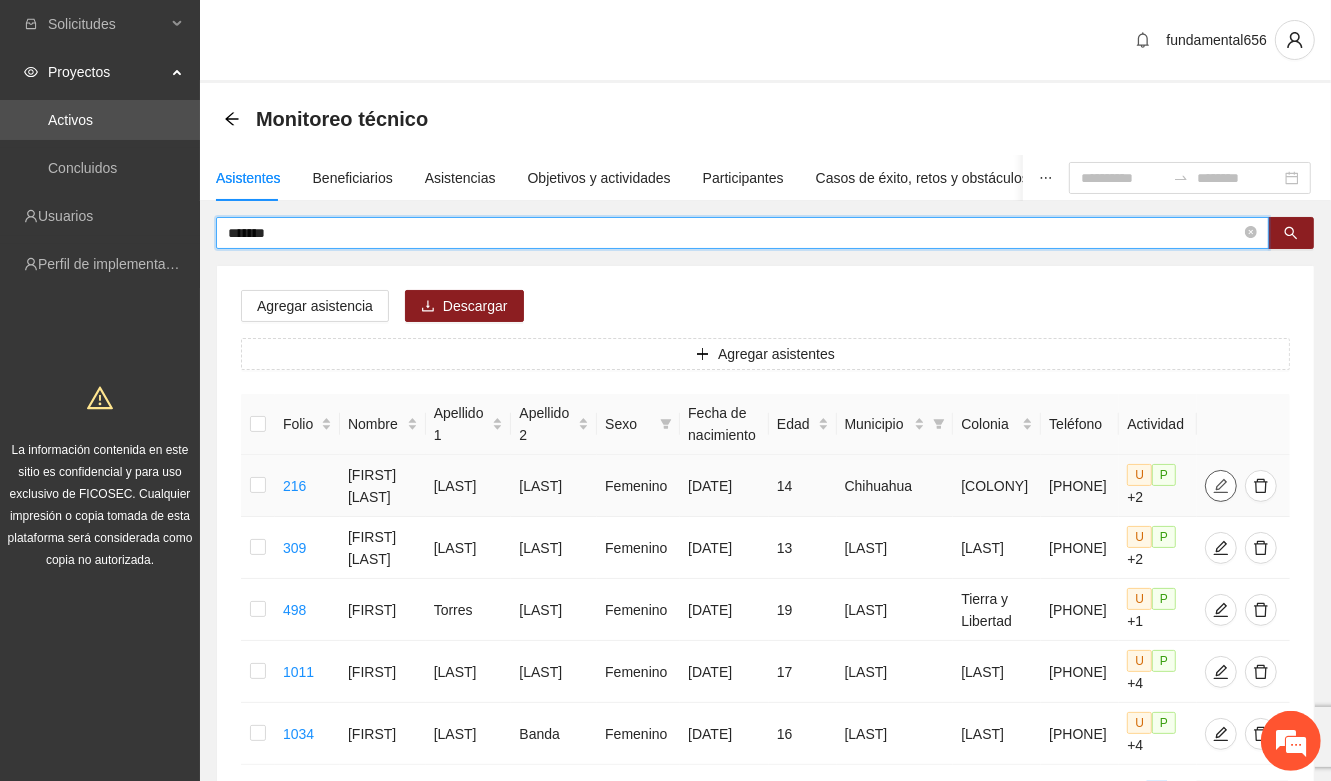 click 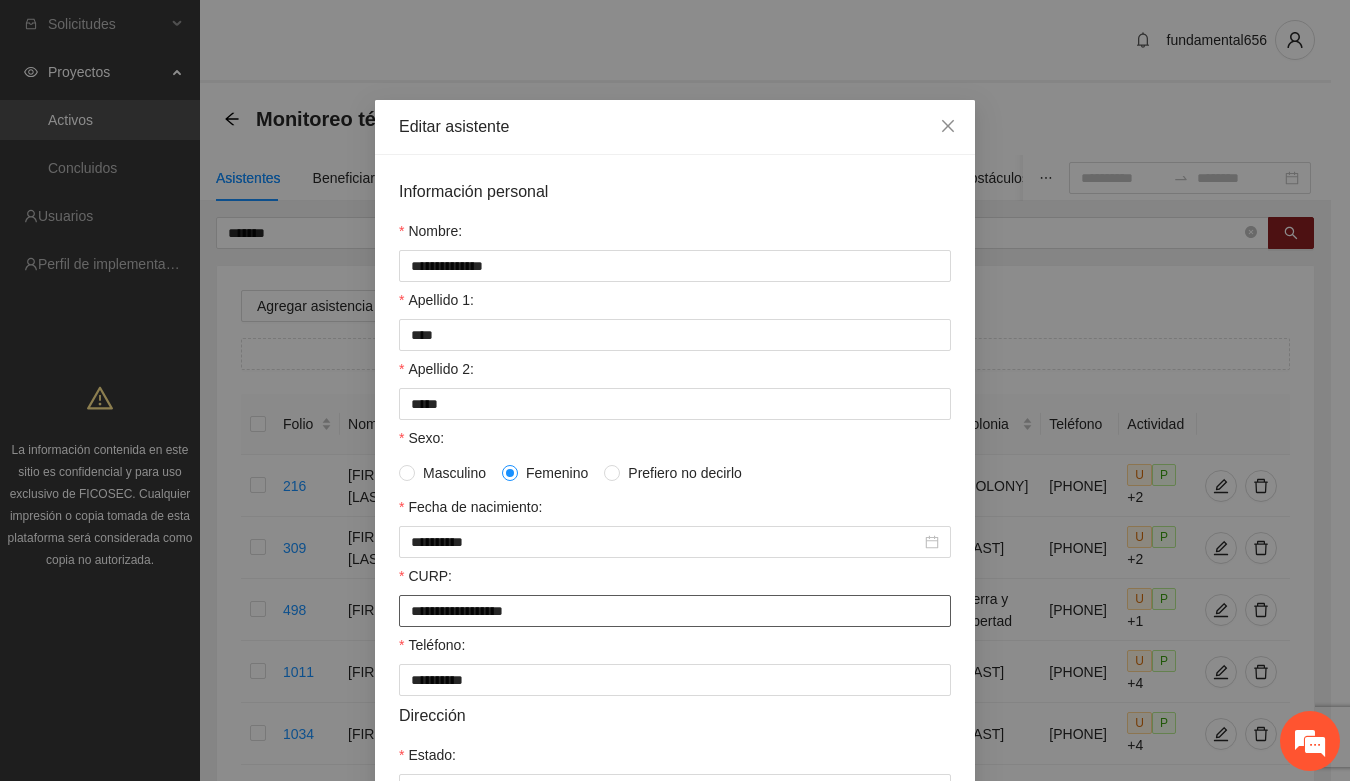 drag, startPoint x: 397, startPoint y: 618, endPoint x: 603, endPoint y: 628, distance: 206.24257 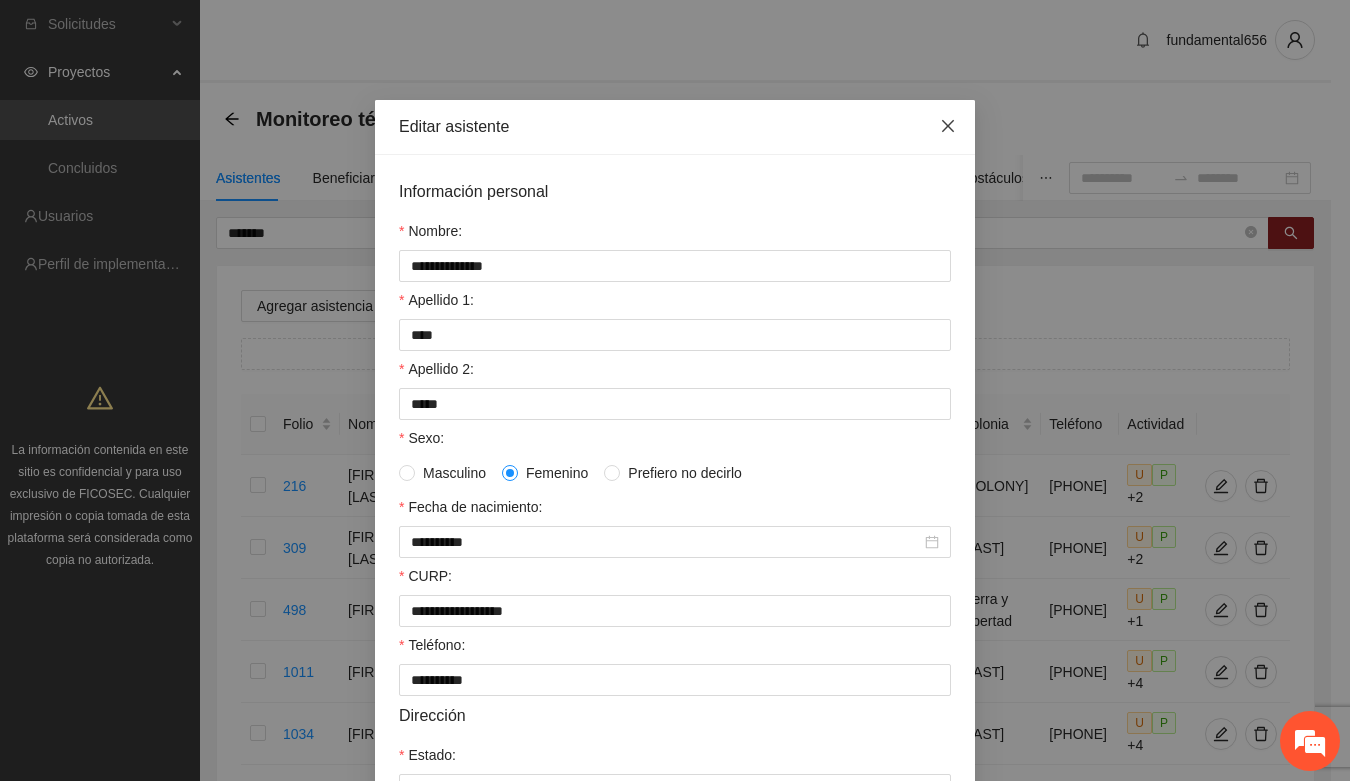 click 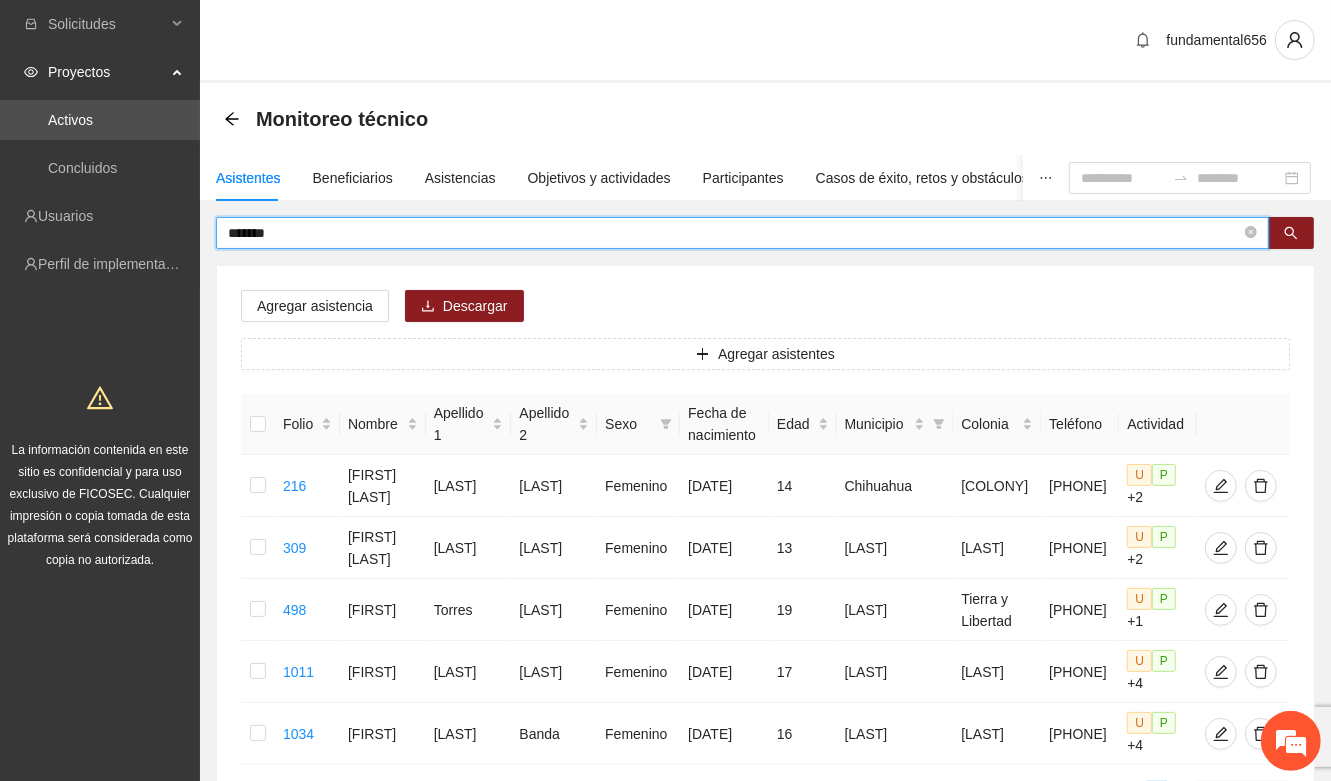 drag, startPoint x: 297, startPoint y: 236, endPoint x: 212, endPoint y: 245, distance: 85.47514 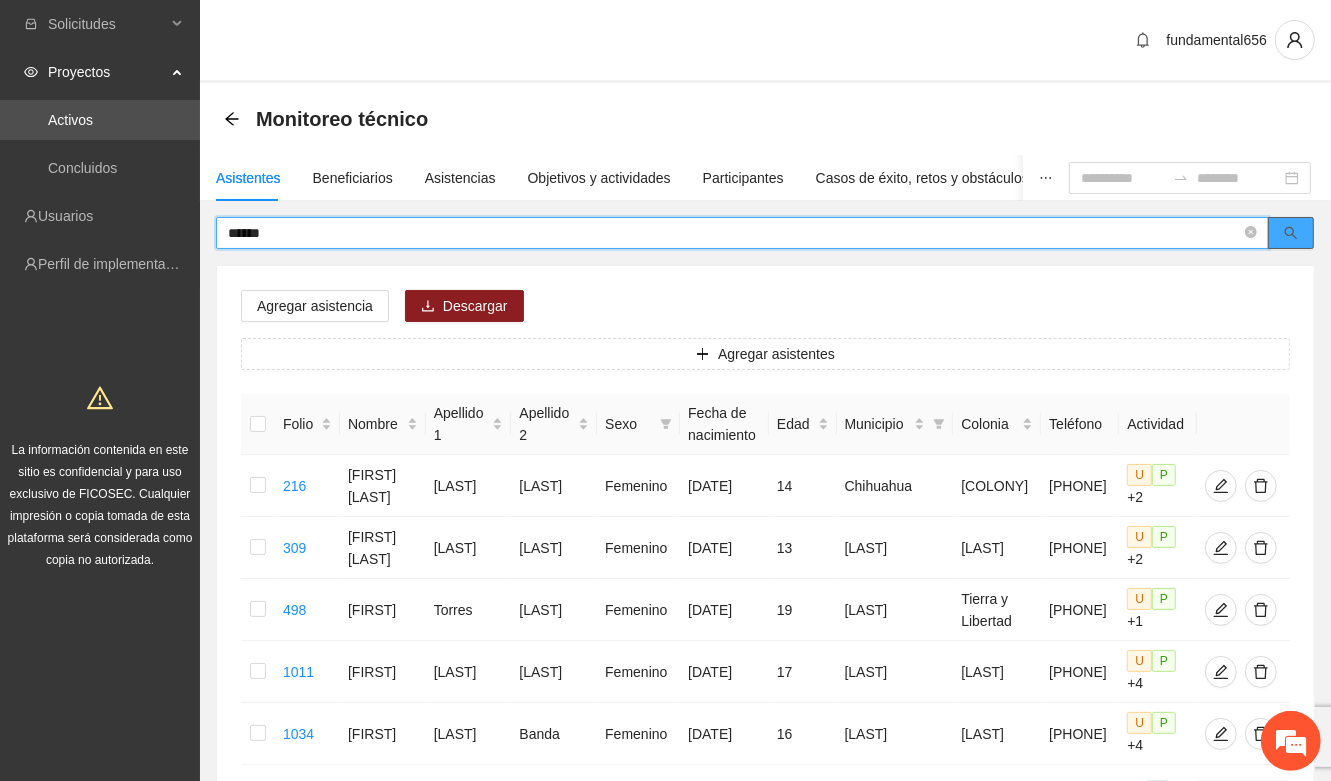 click at bounding box center (1291, 233) 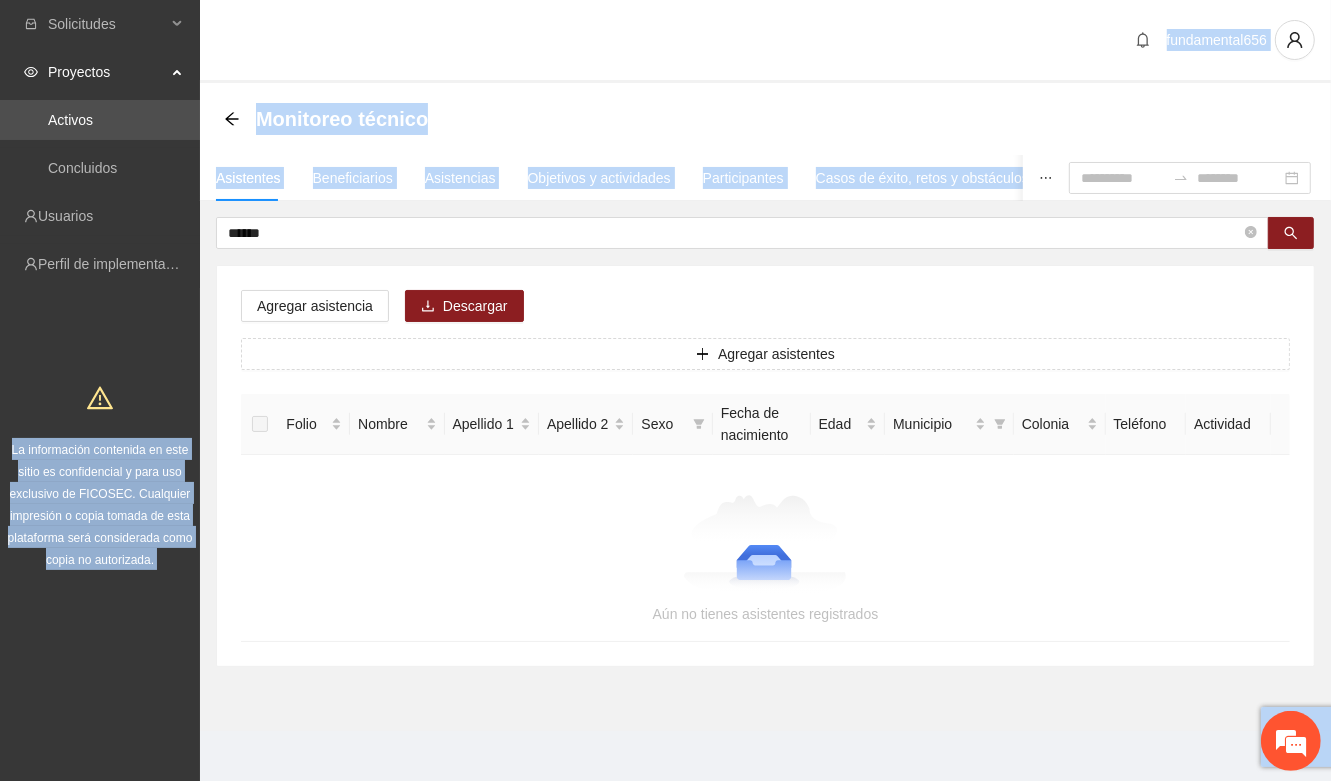 drag, startPoint x: 271, startPoint y: 243, endPoint x: 188, endPoint y: 238, distance: 83.15047 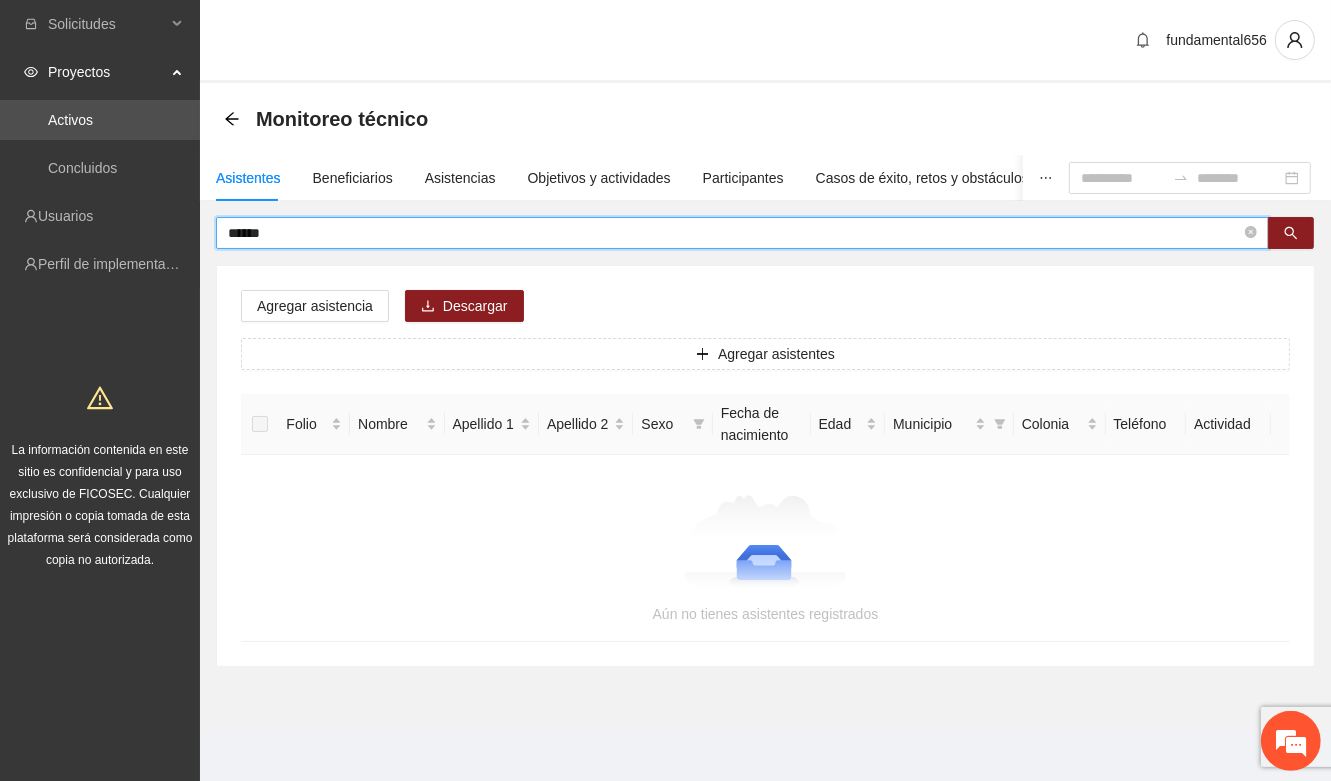 drag, startPoint x: 273, startPoint y: 227, endPoint x: 216, endPoint y: 227, distance: 57 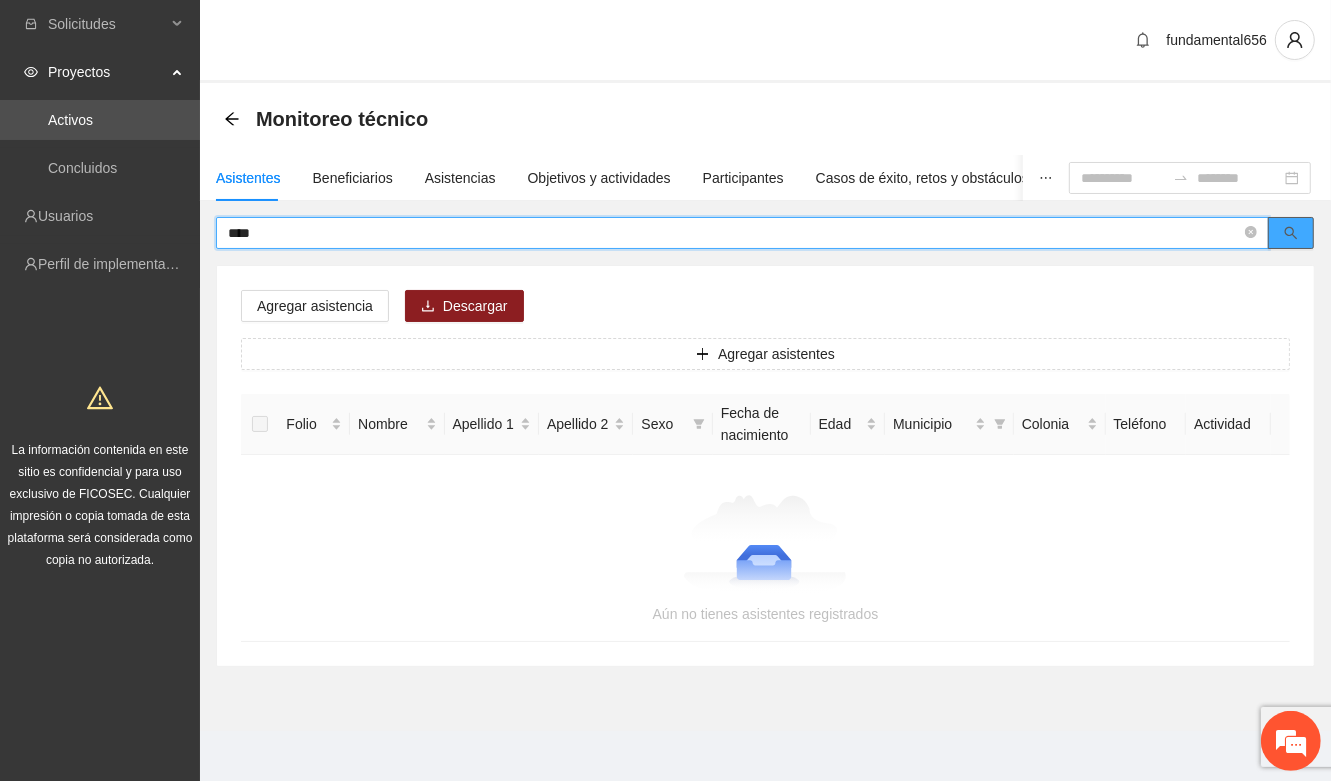 click at bounding box center [1291, 233] 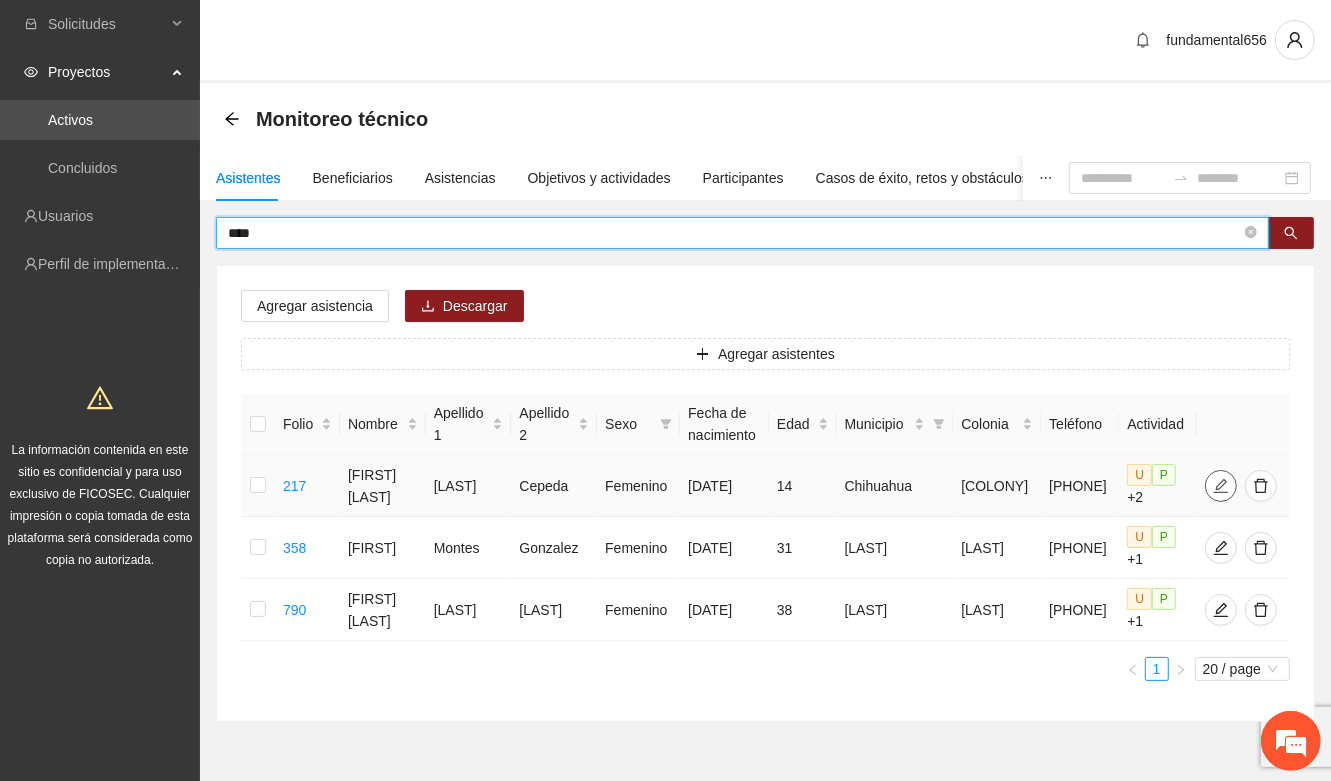 click 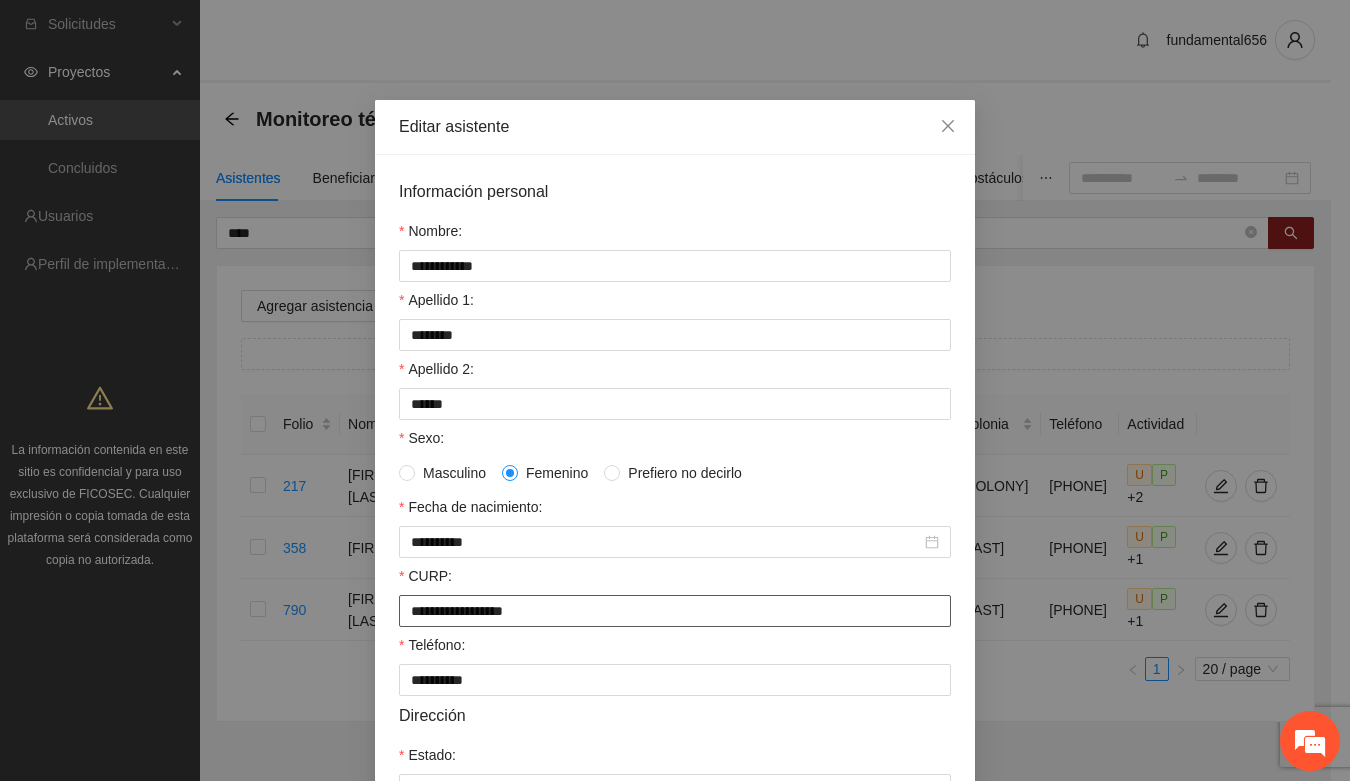 drag, startPoint x: 395, startPoint y: 627, endPoint x: 566, endPoint y: 636, distance: 171.23668 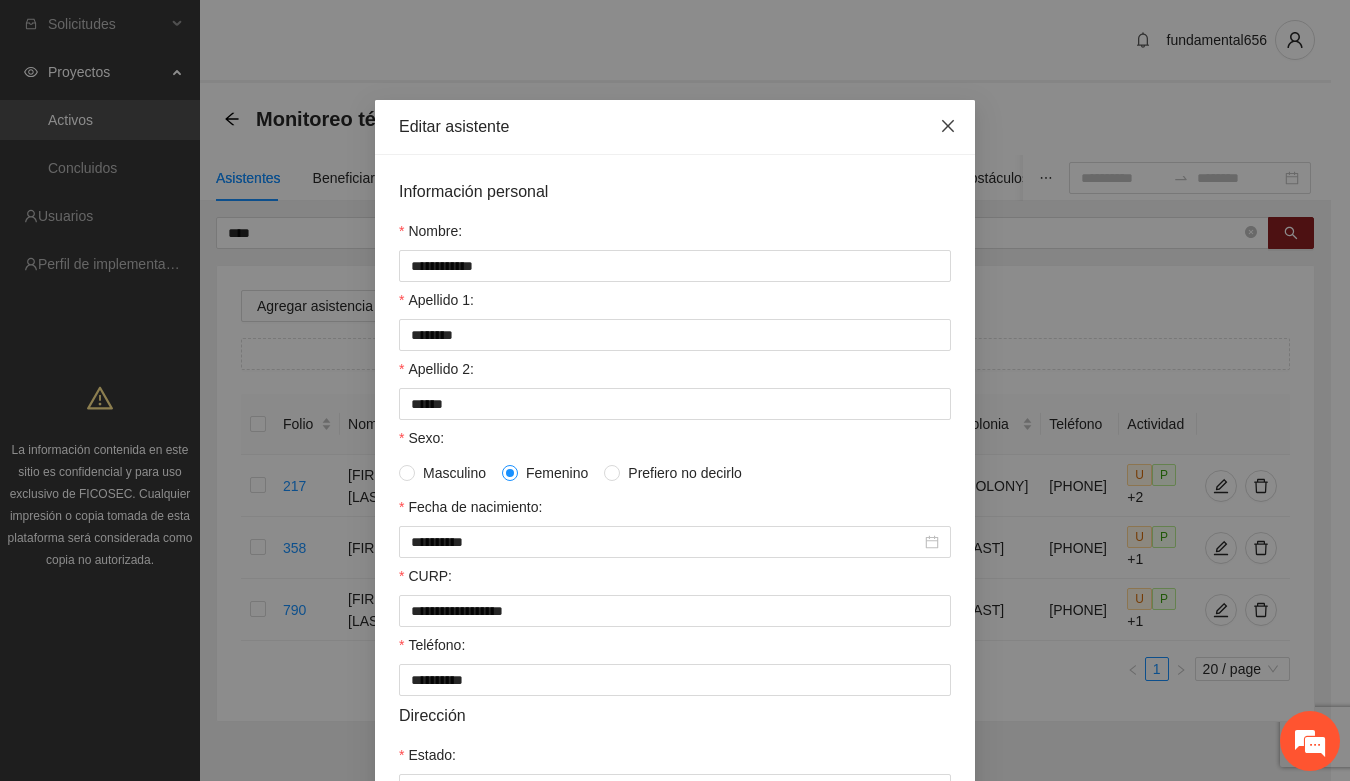 click 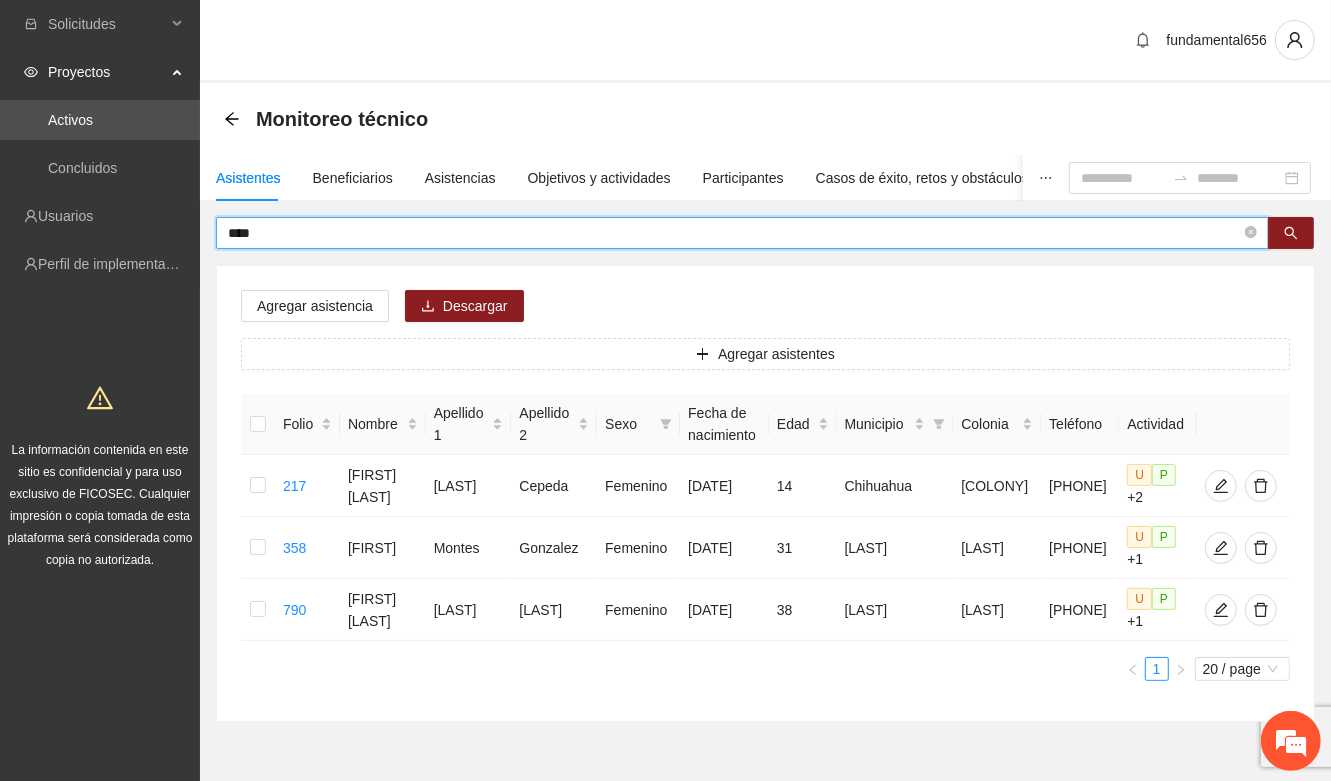 drag, startPoint x: 268, startPoint y: 241, endPoint x: 218, endPoint y: 242, distance: 50.01 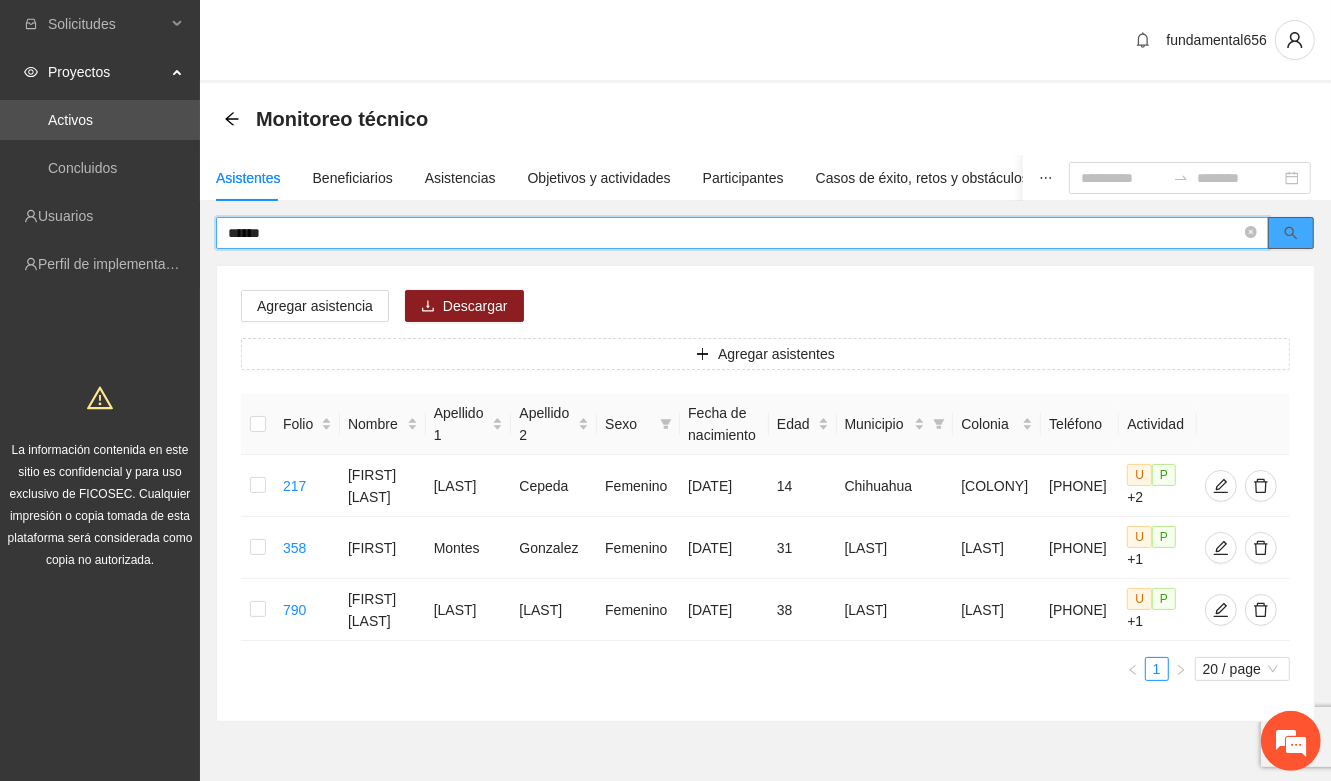 click at bounding box center [1291, 233] 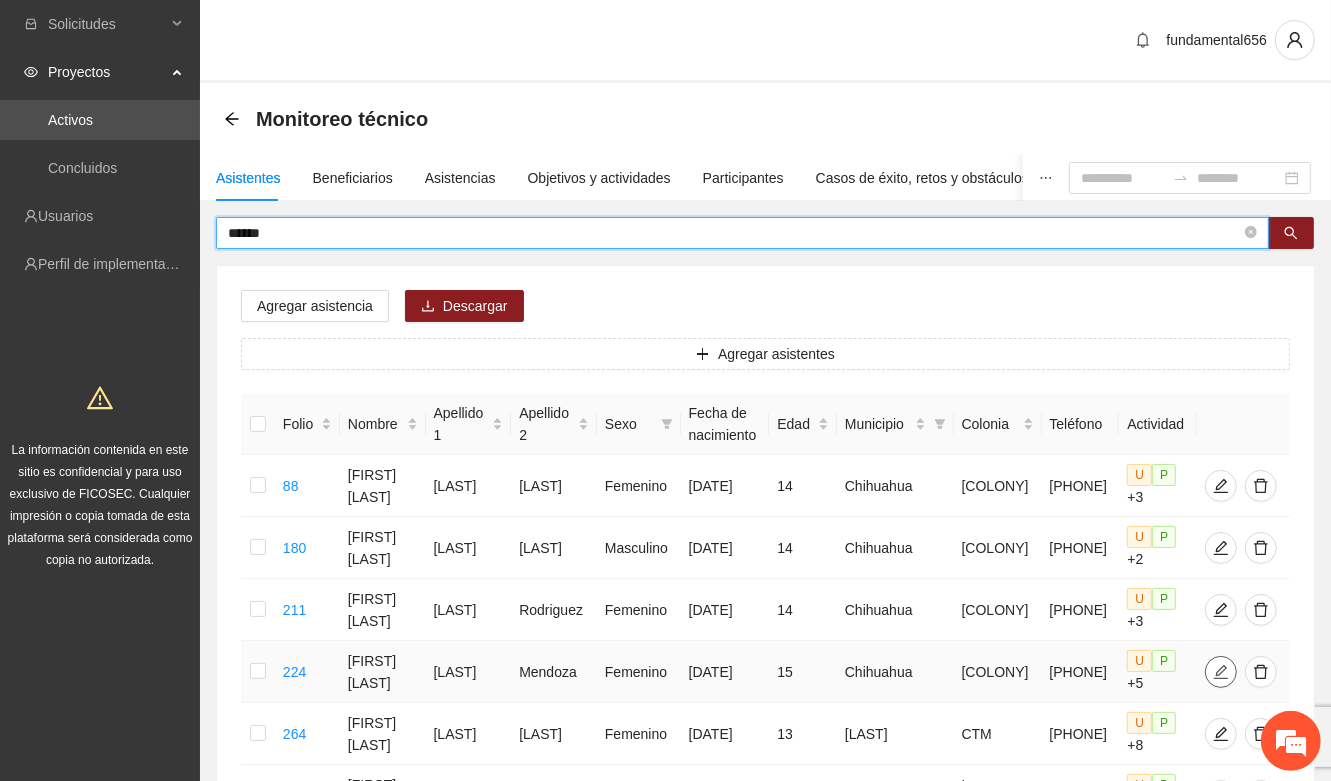 type on "******" 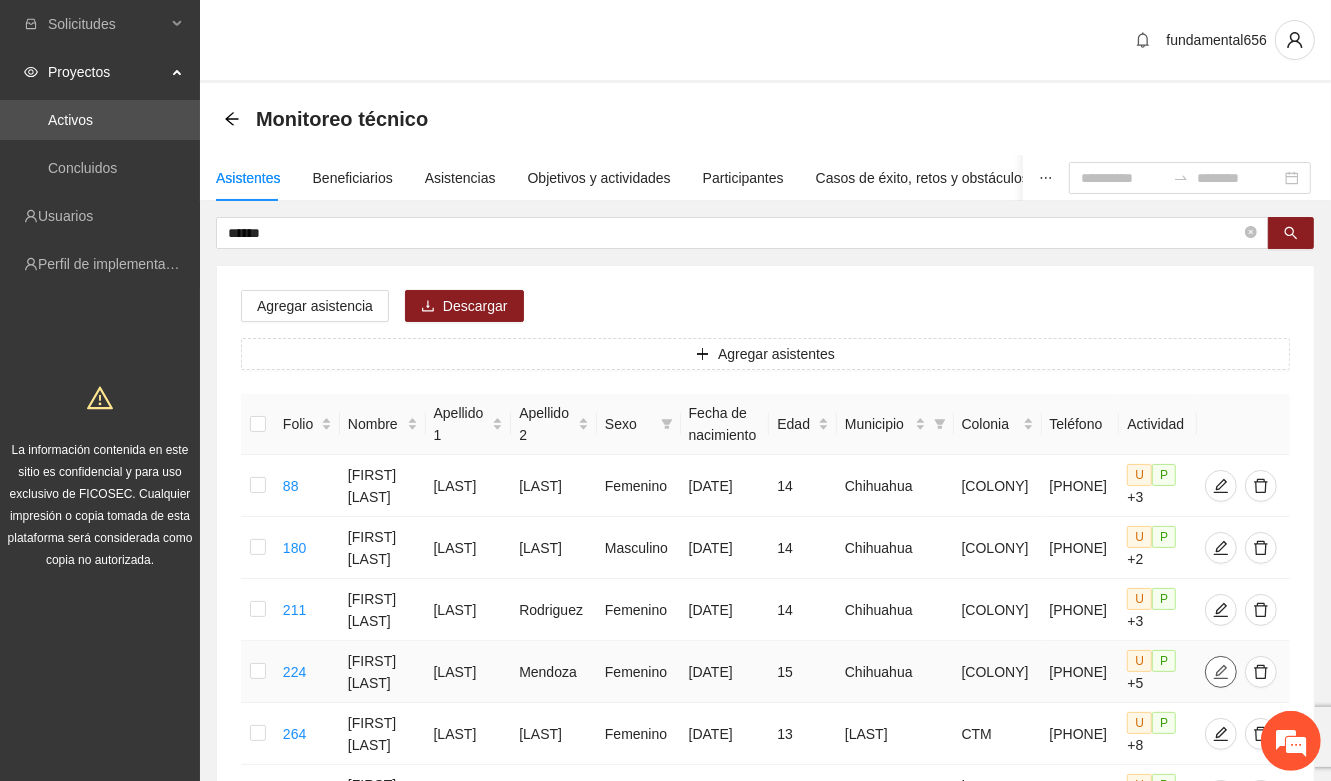 click 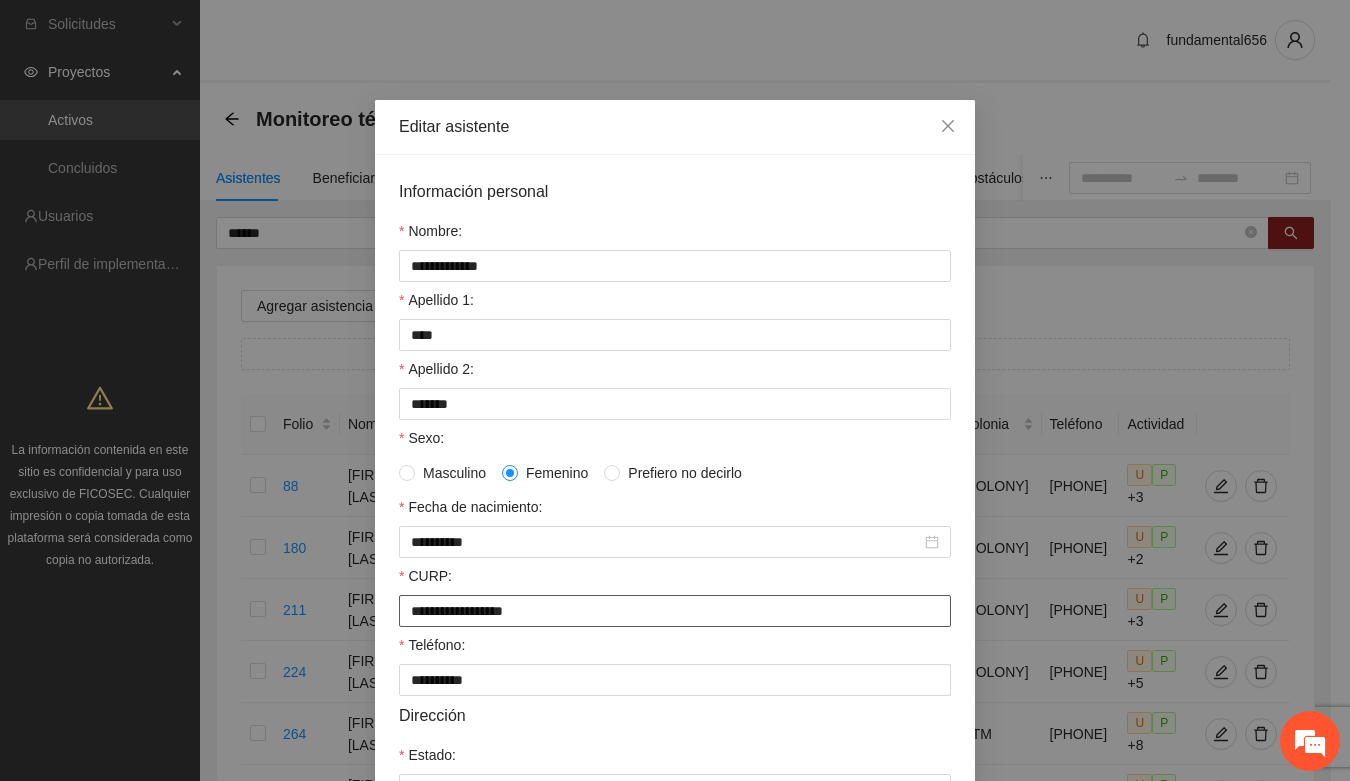 drag, startPoint x: 392, startPoint y: 621, endPoint x: 568, endPoint y: 627, distance: 176.10225 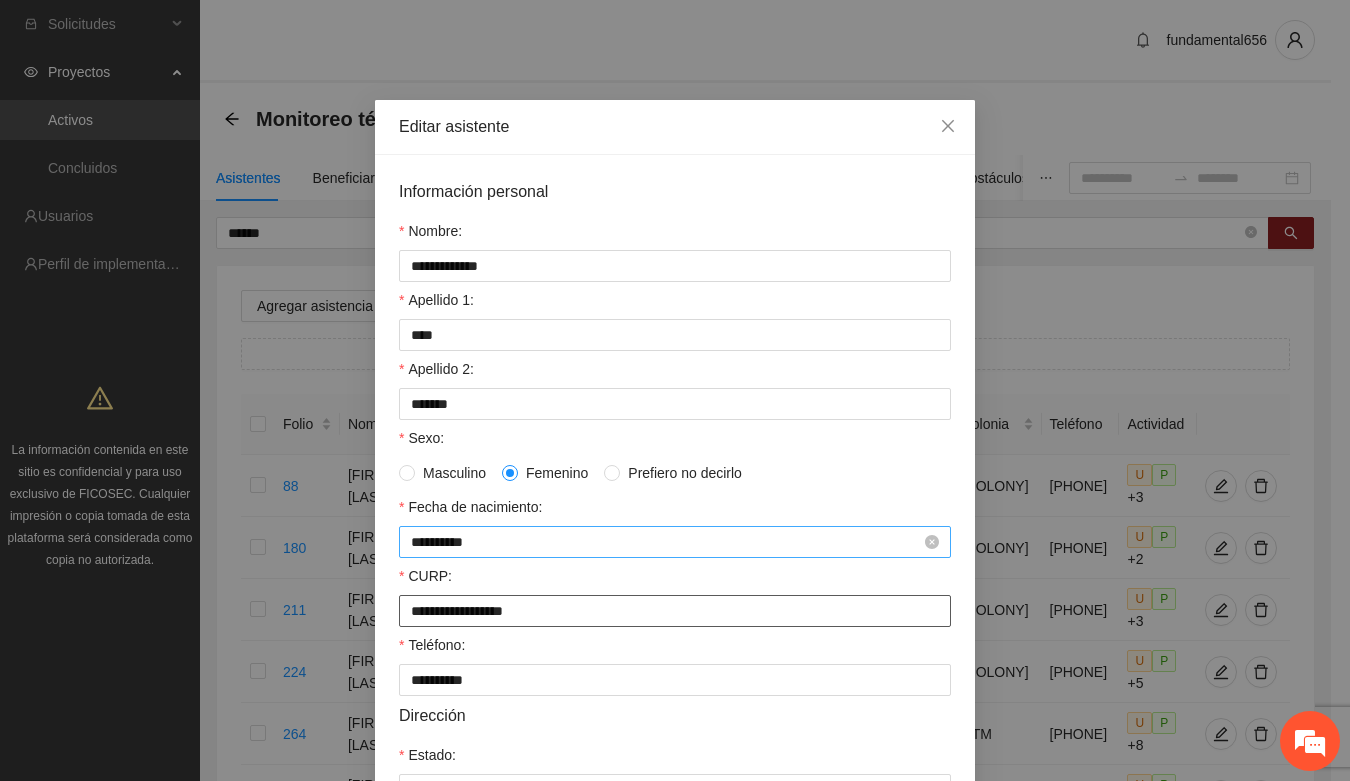 paste 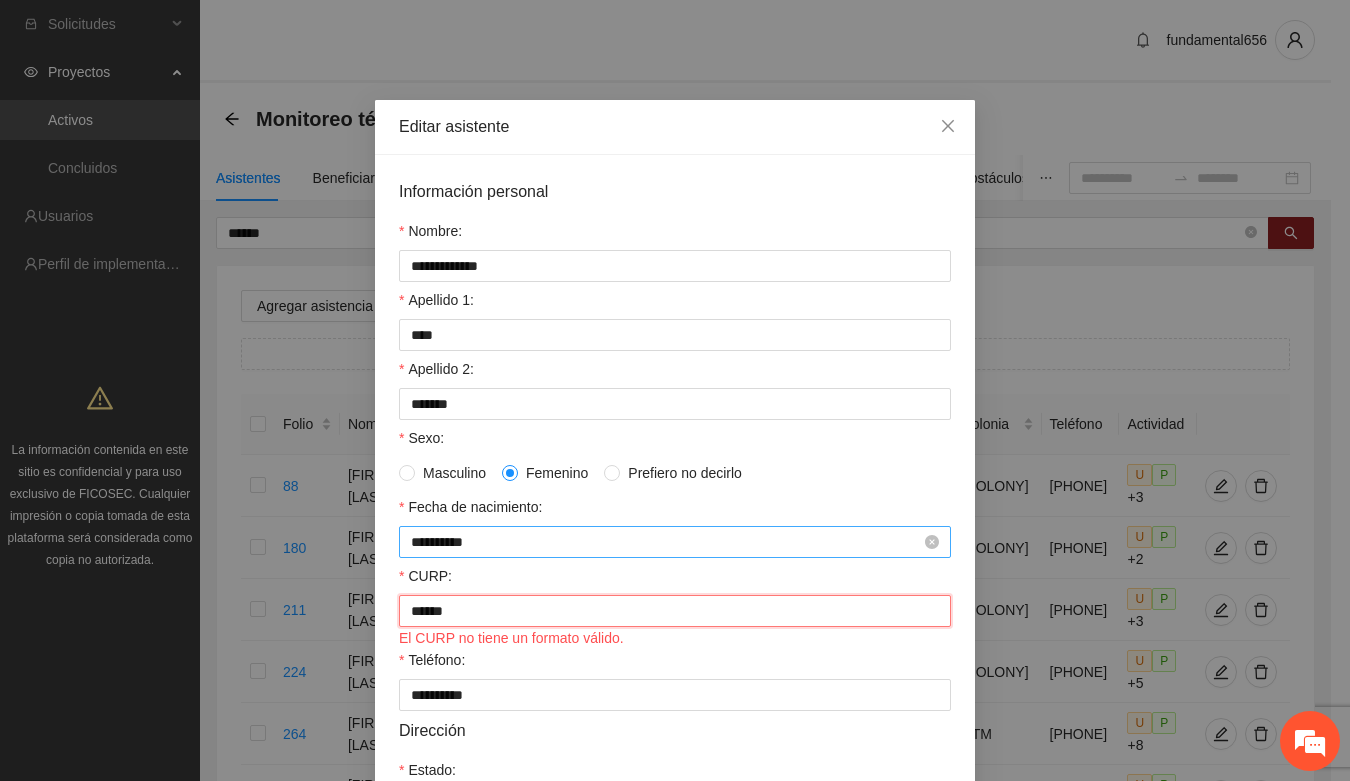 type on "**********" 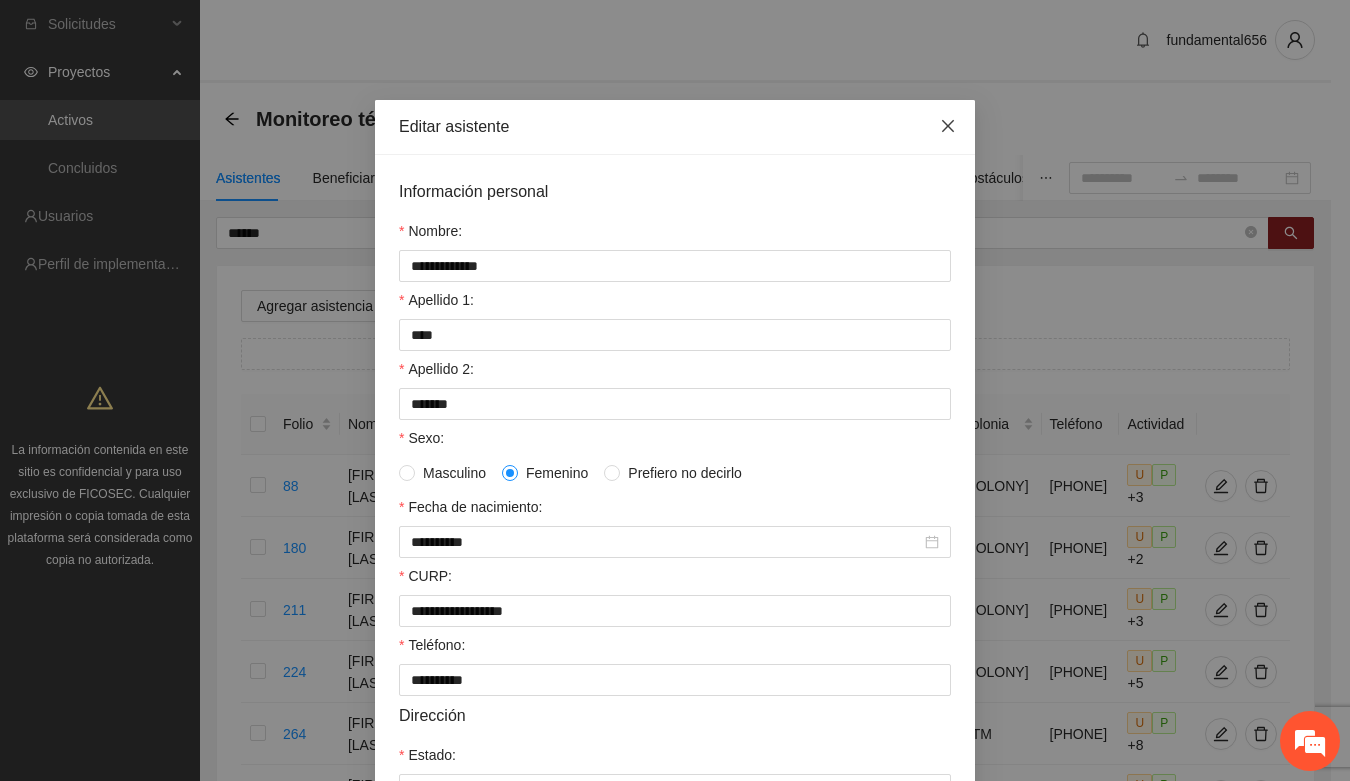 click 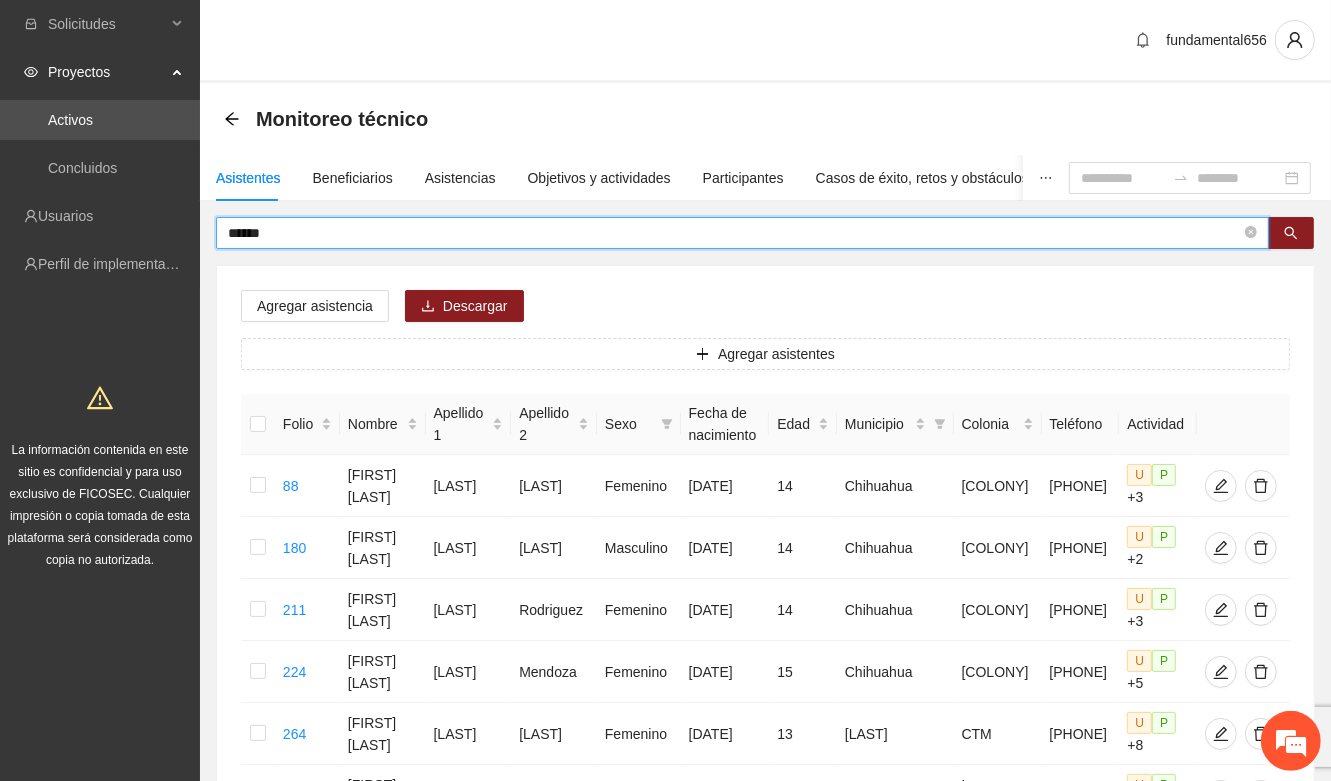 drag, startPoint x: 296, startPoint y: 238, endPoint x: 207, endPoint y: 236, distance: 89.02247 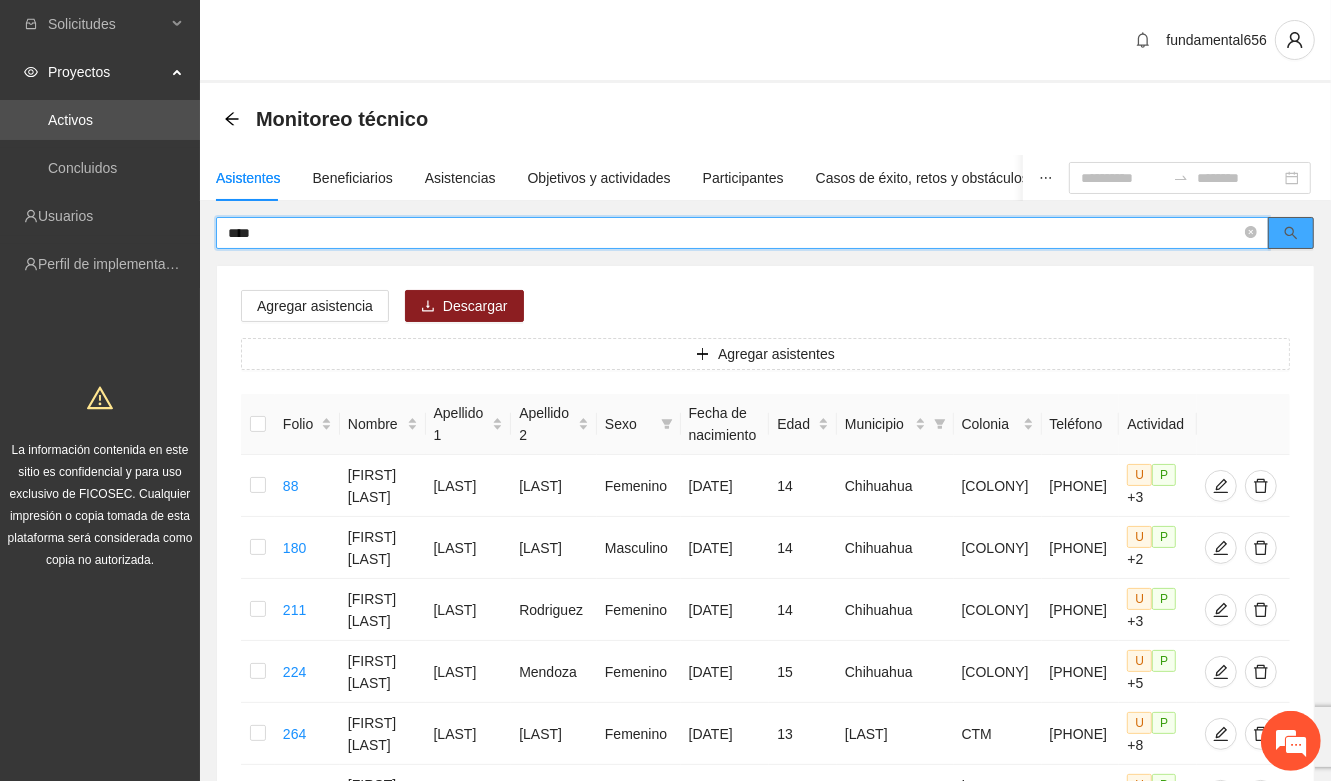 click 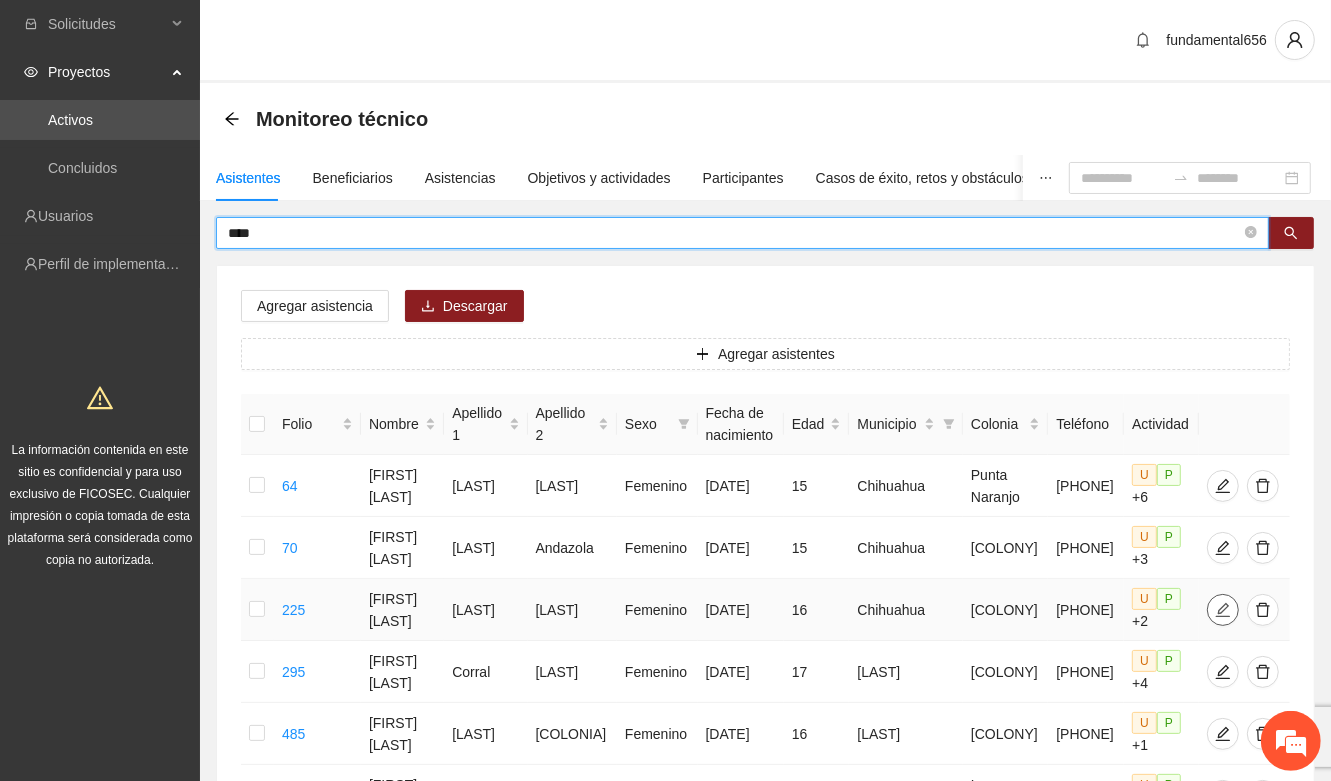 type on "****" 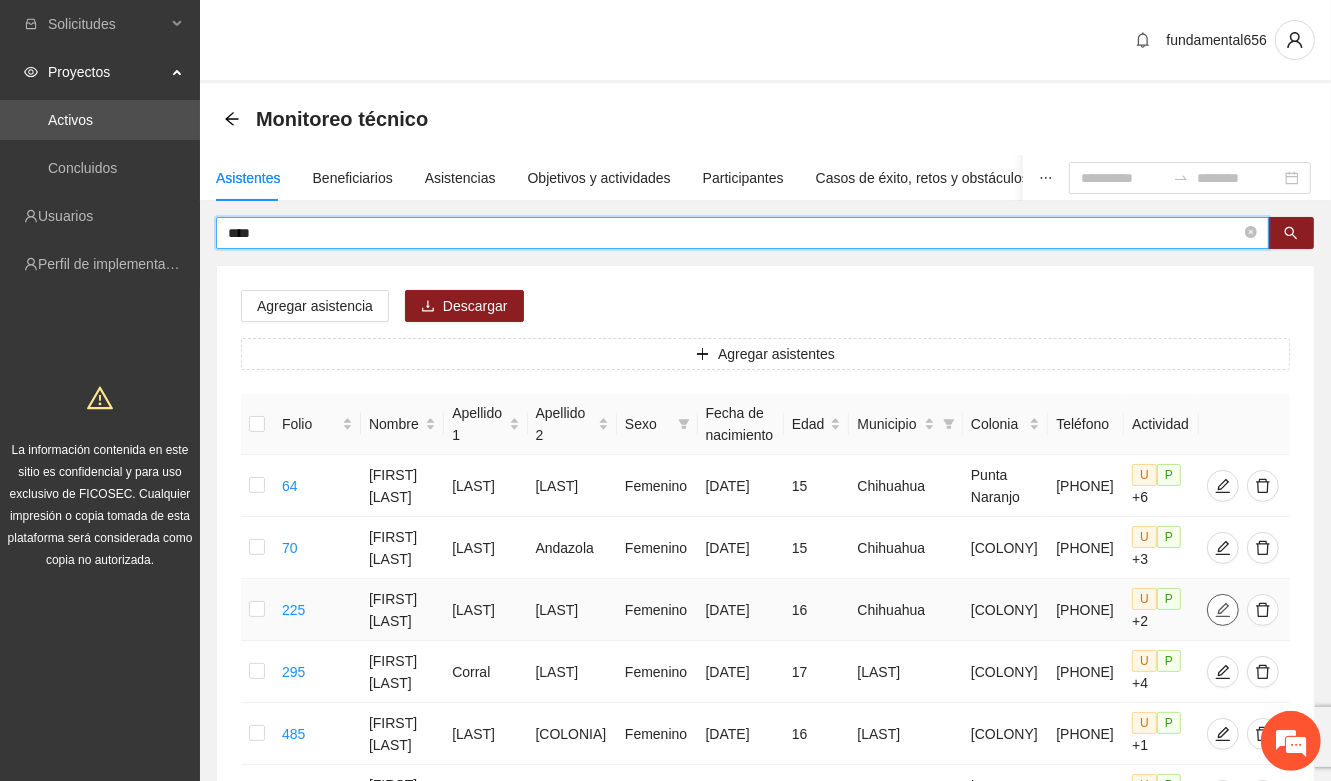 click at bounding box center (1223, 610) 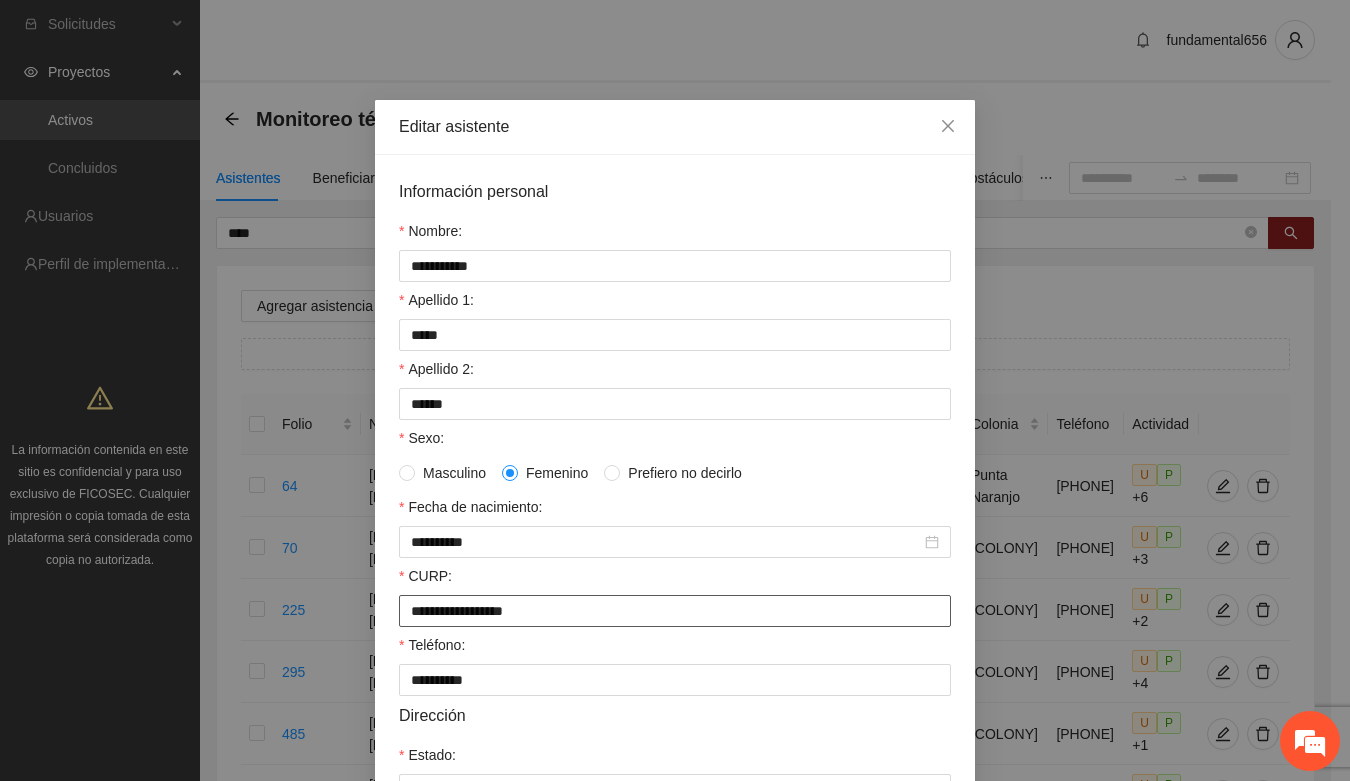 drag, startPoint x: 398, startPoint y: 613, endPoint x: 606, endPoint y: 633, distance: 208.95932 